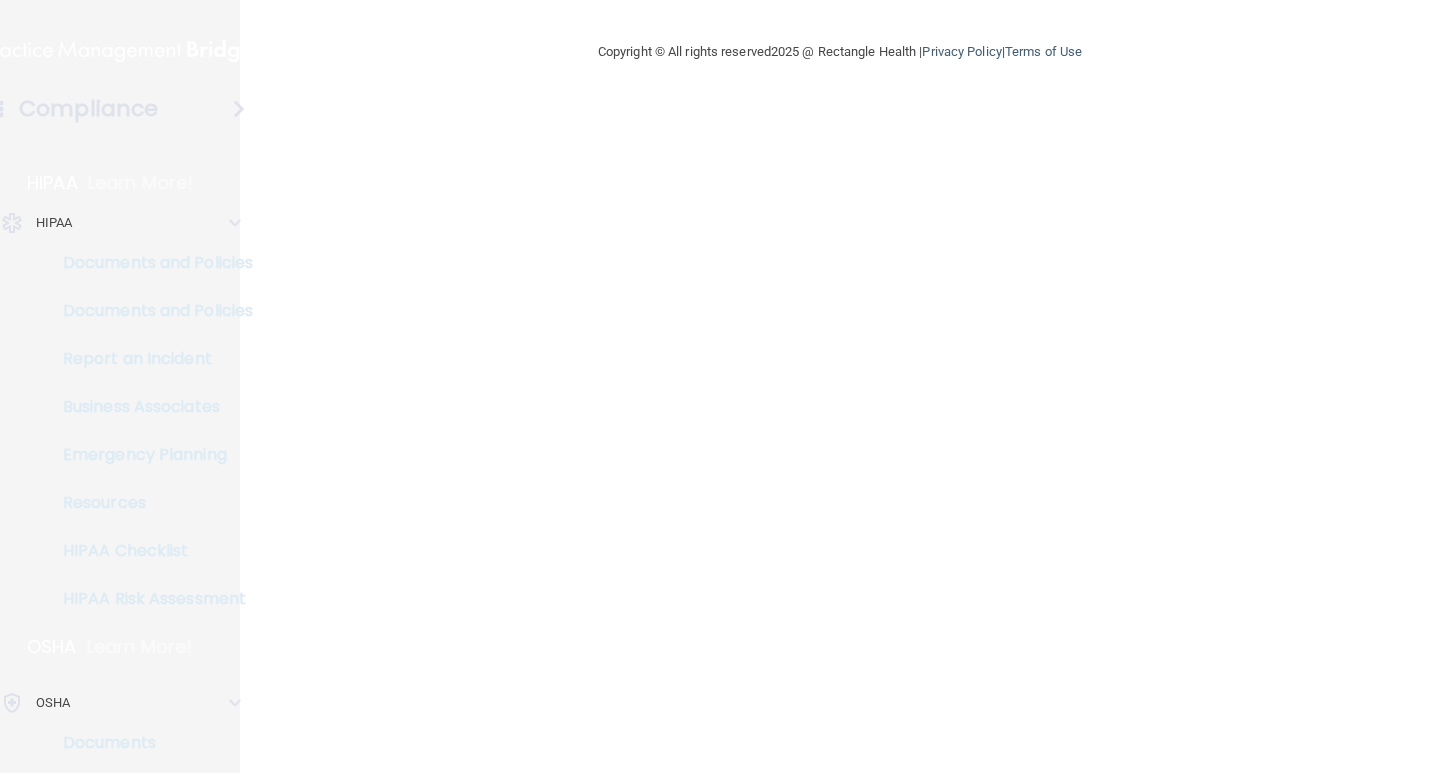 scroll, scrollTop: 0, scrollLeft: 0, axis: both 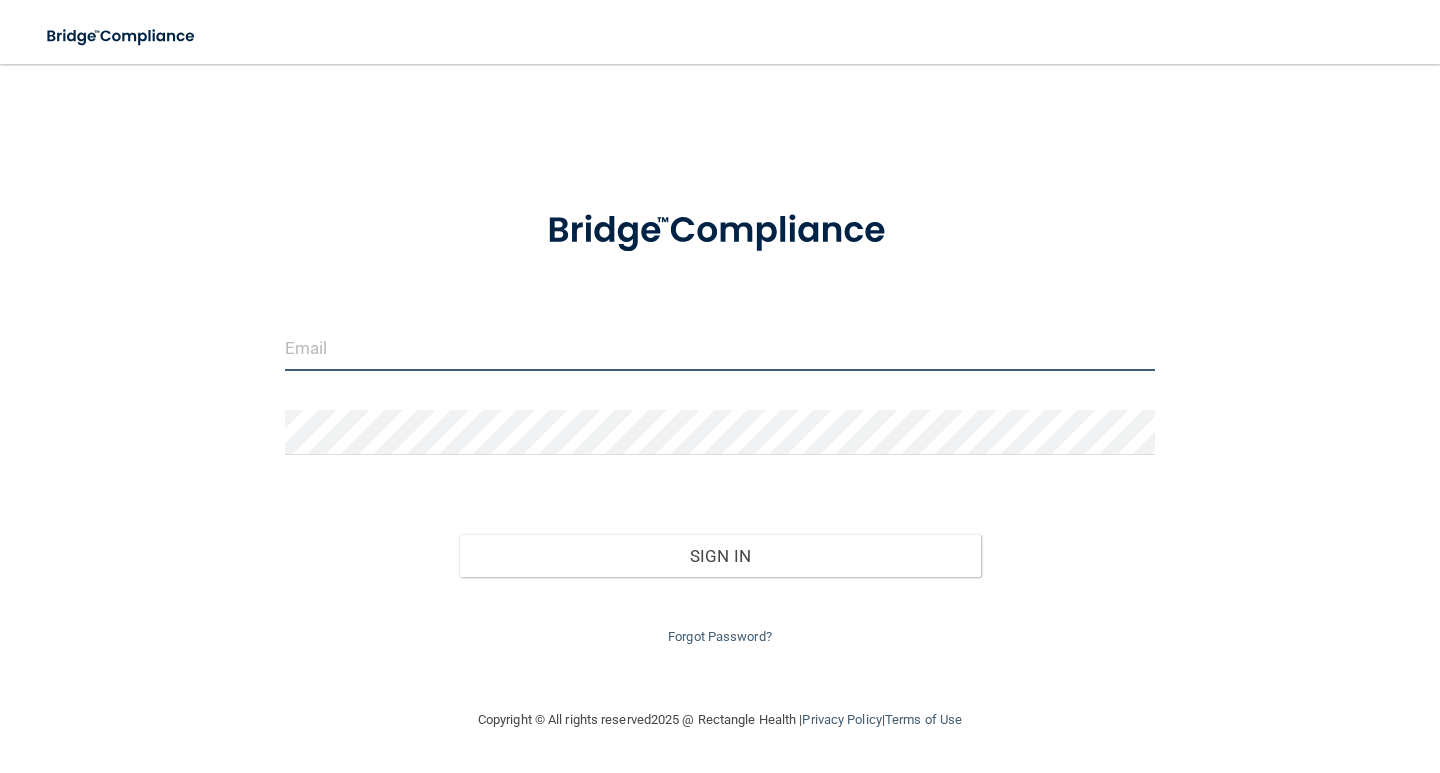 click at bounding box center (720, 348) 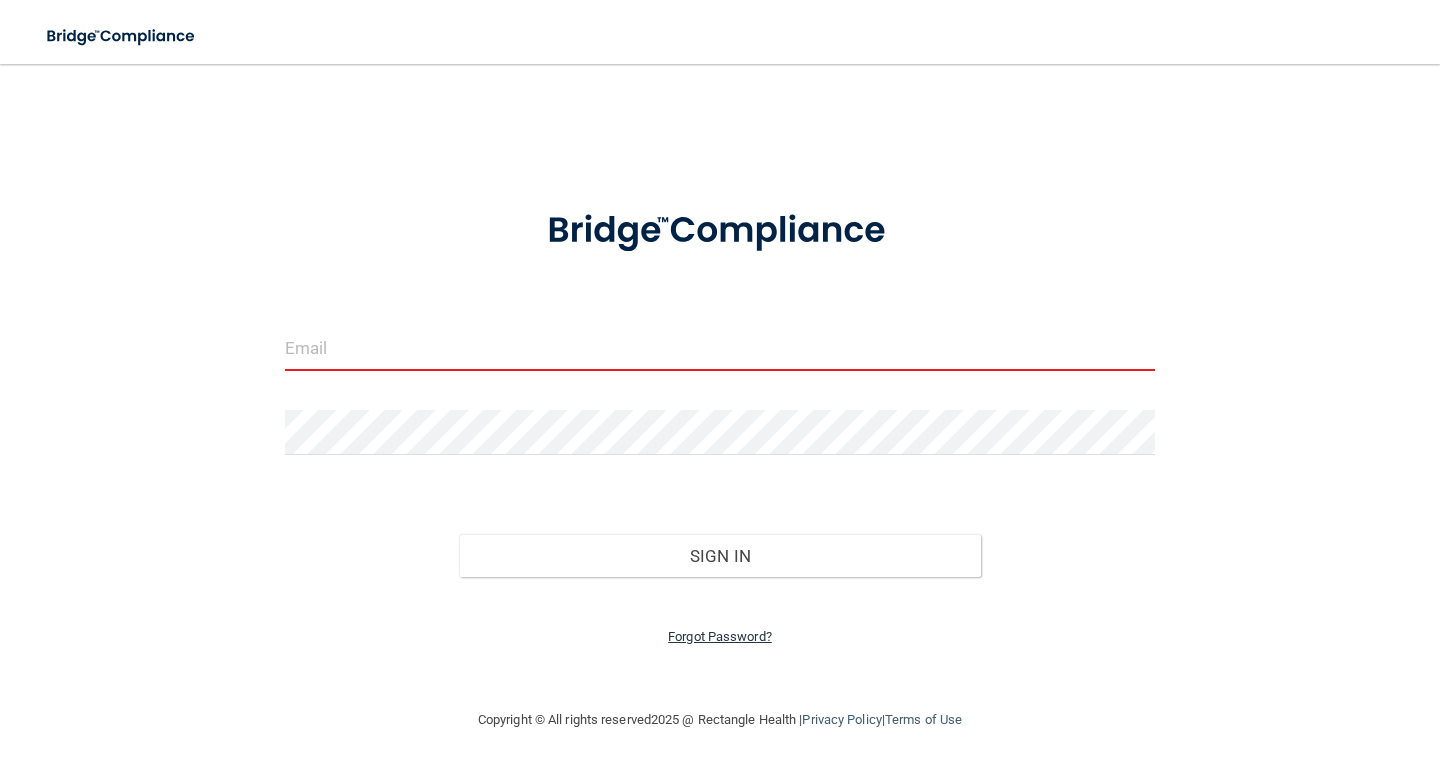 click on "Forgot Password?" at bounding box center (720, 636) 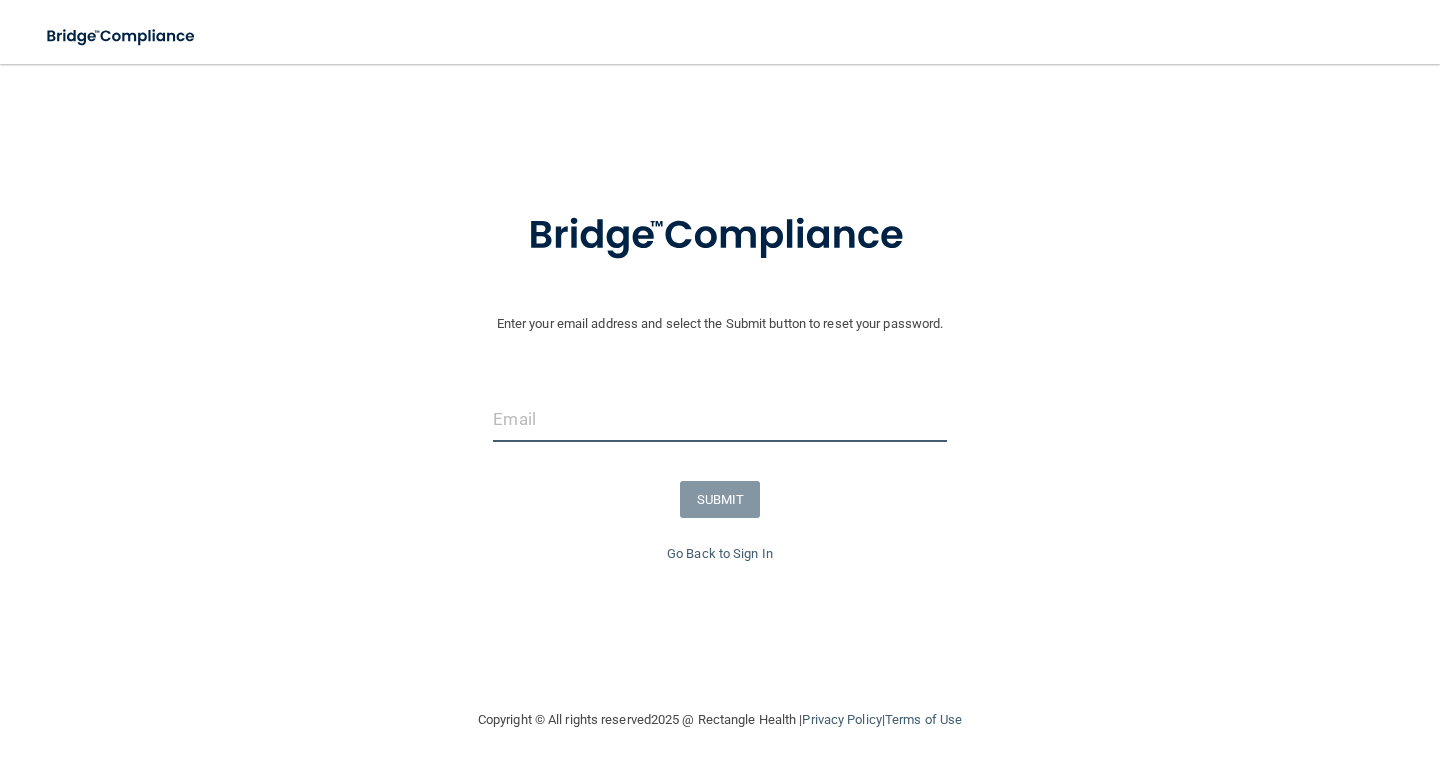 click at bounding box center (719, 419) 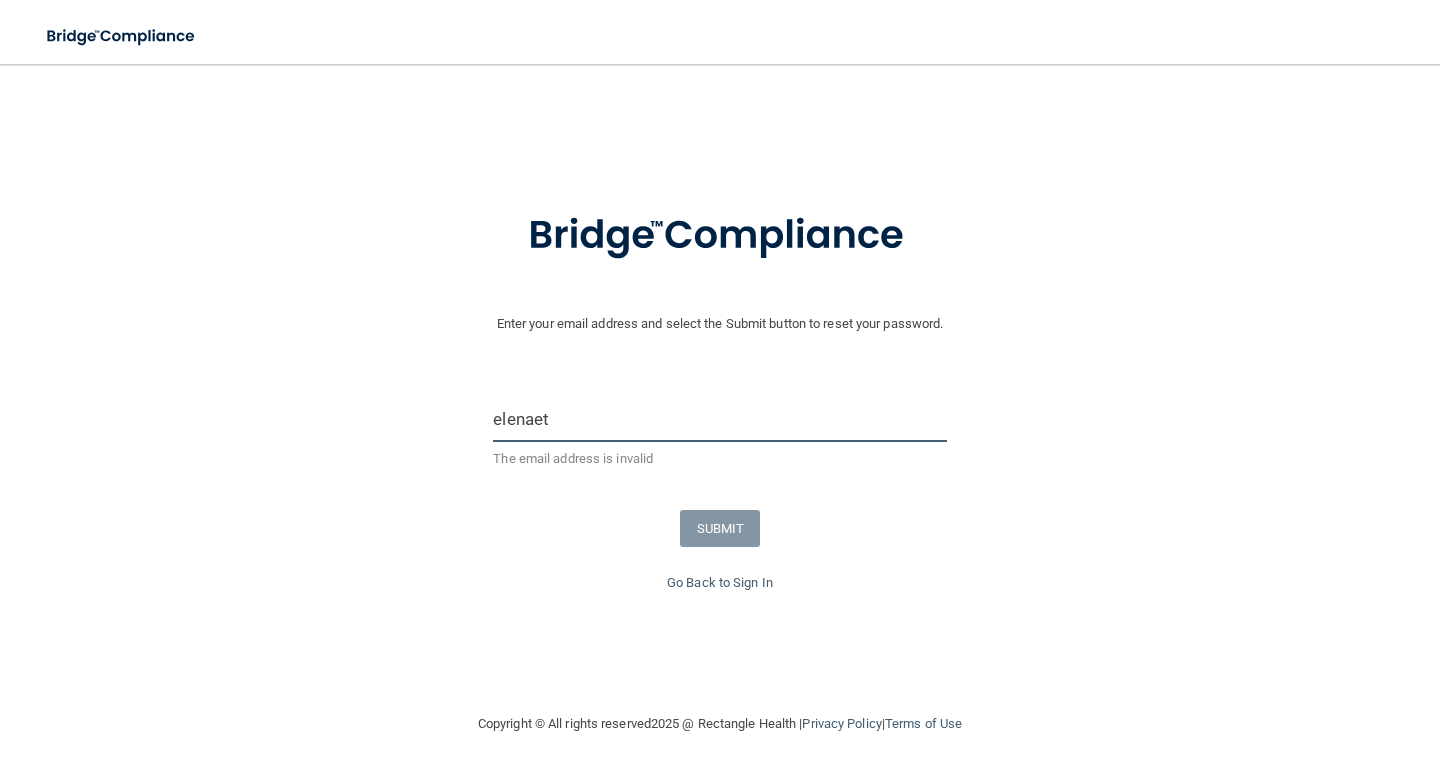 type on "elenaets" 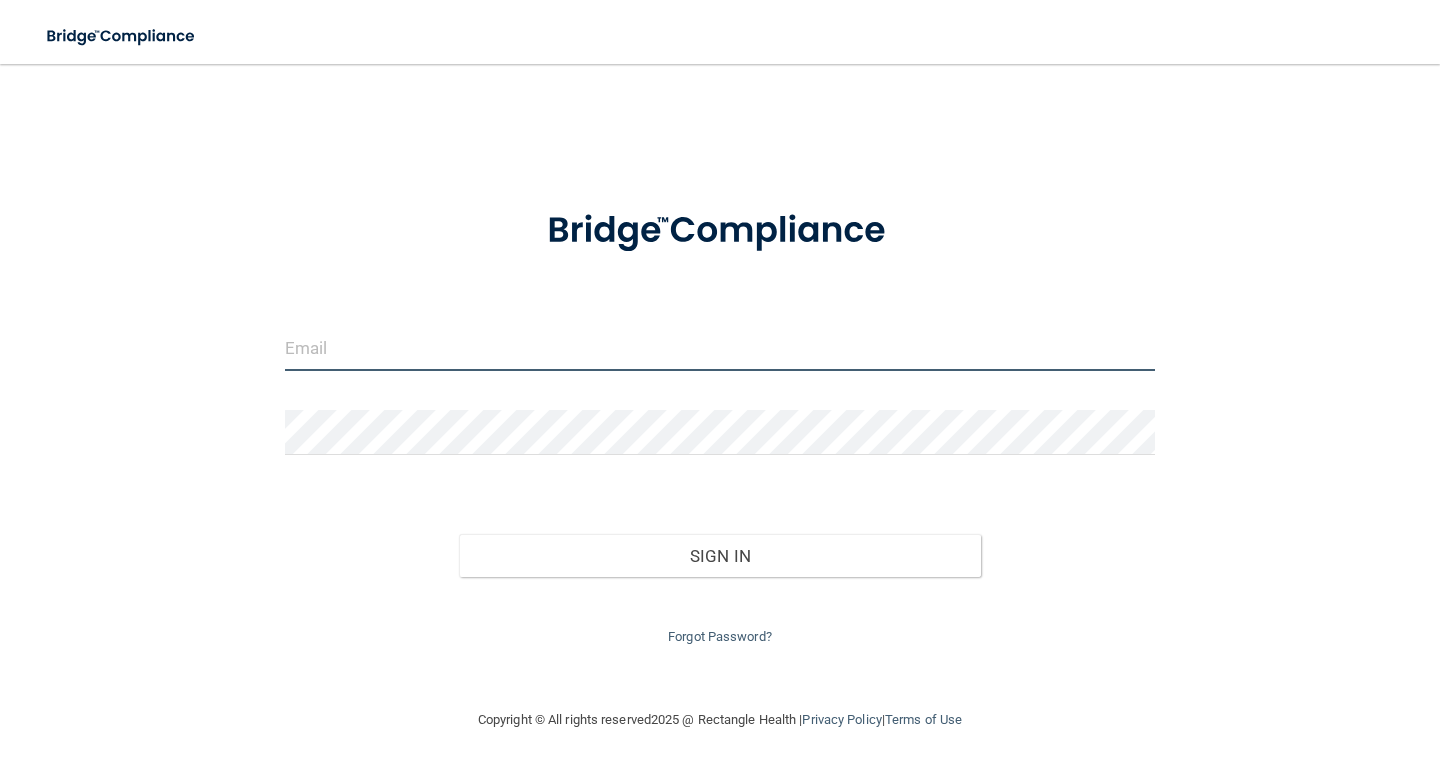 click at bounding box center [720, 348] 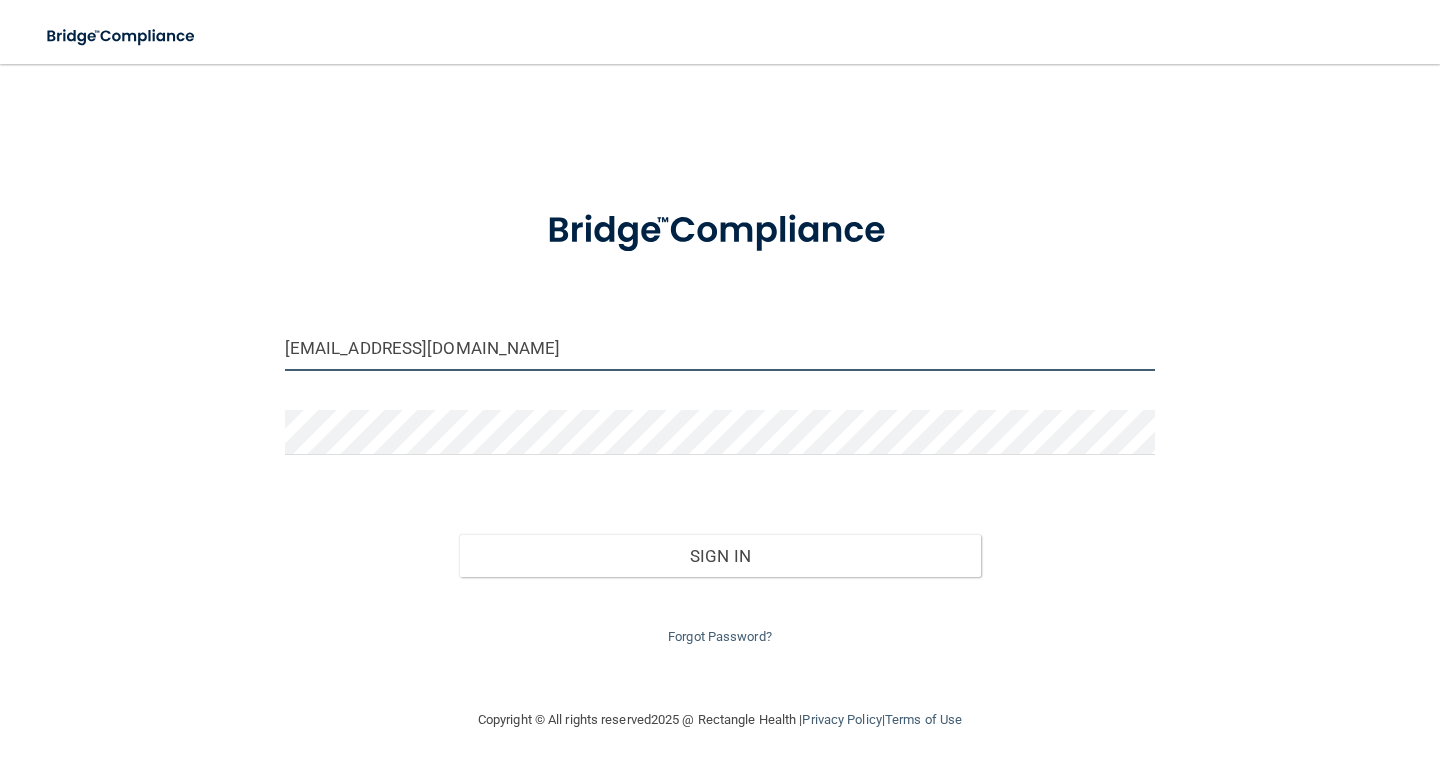 type on "[EMAIL_ADDRESS][DOMAIN_NAME]" 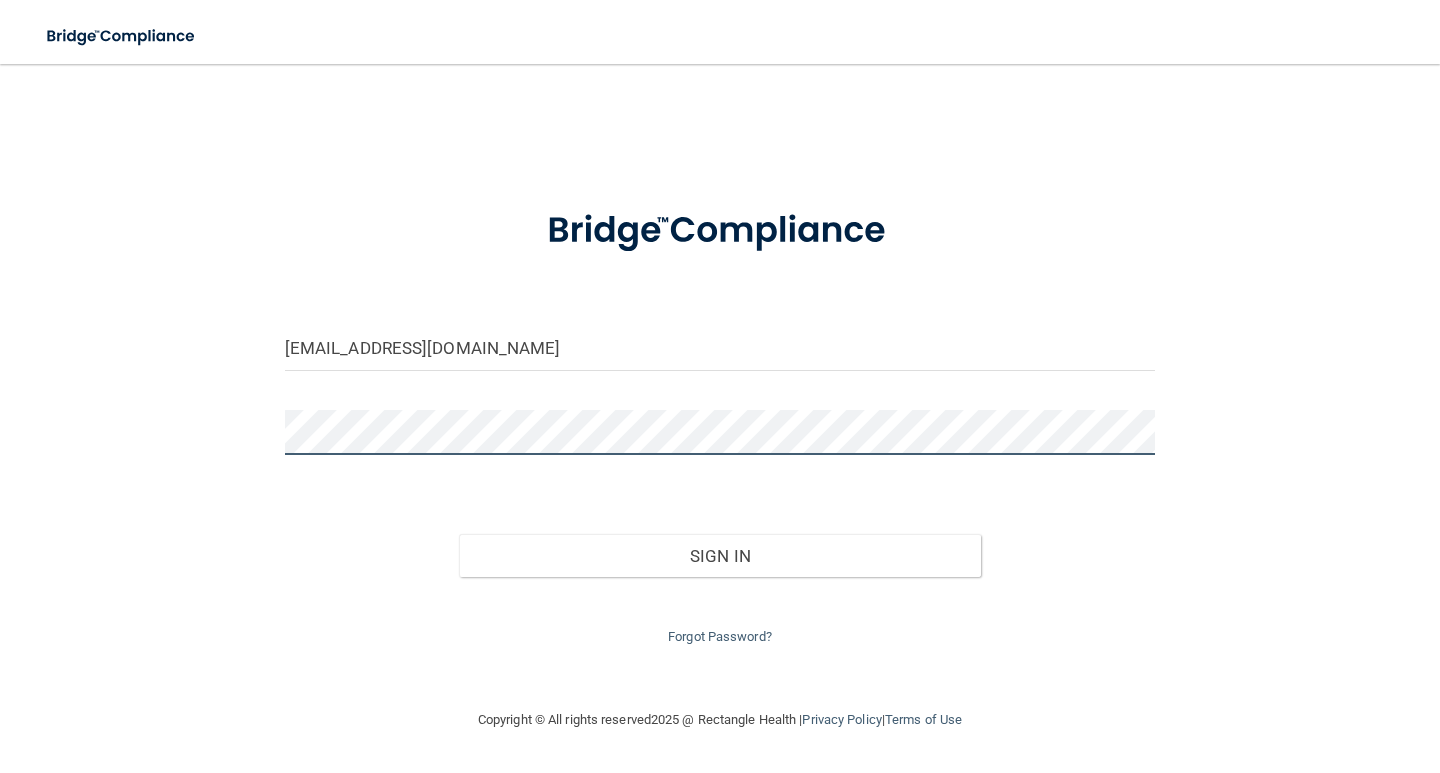click on "Sign In" at bounding box center [720, 556] 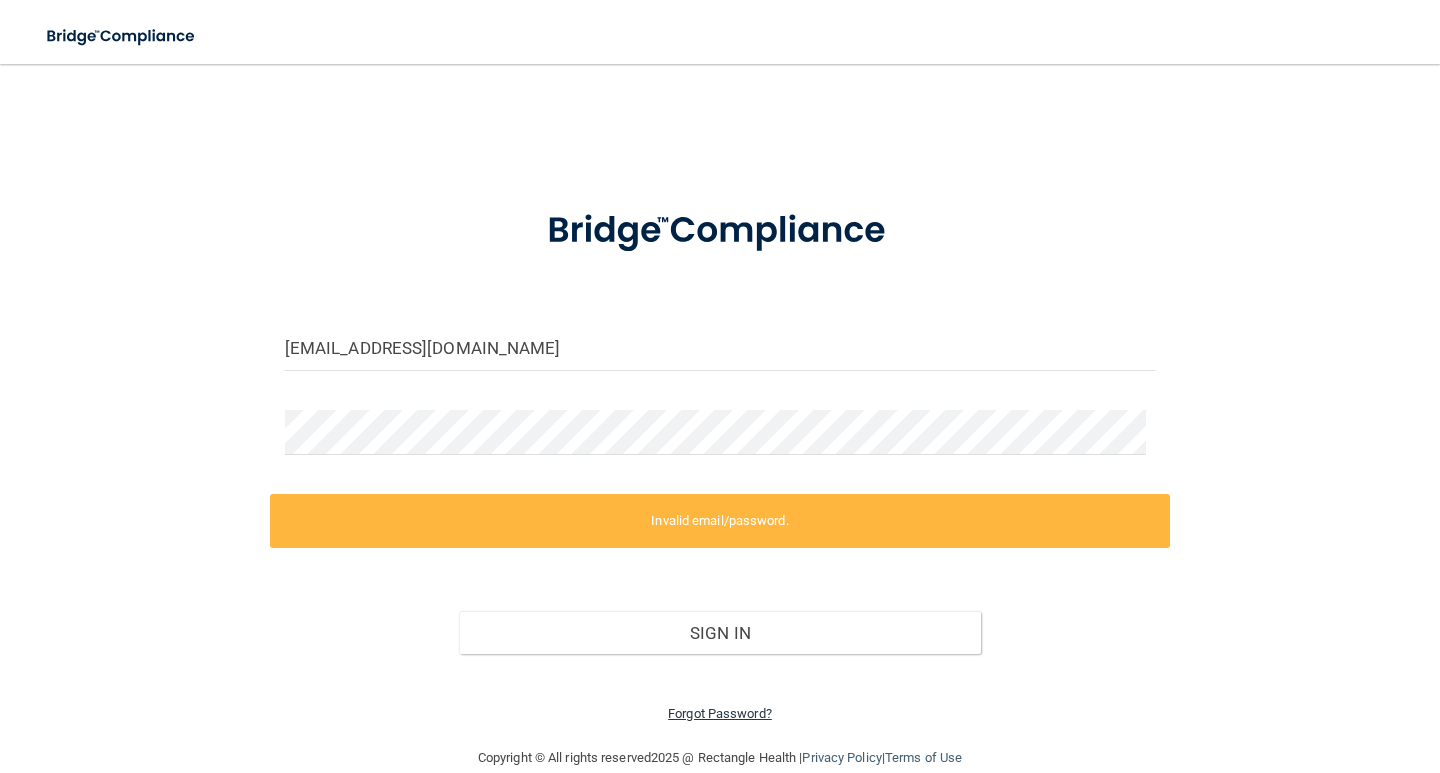 click on "Forgot Password?" at bounding box center [720, 713] 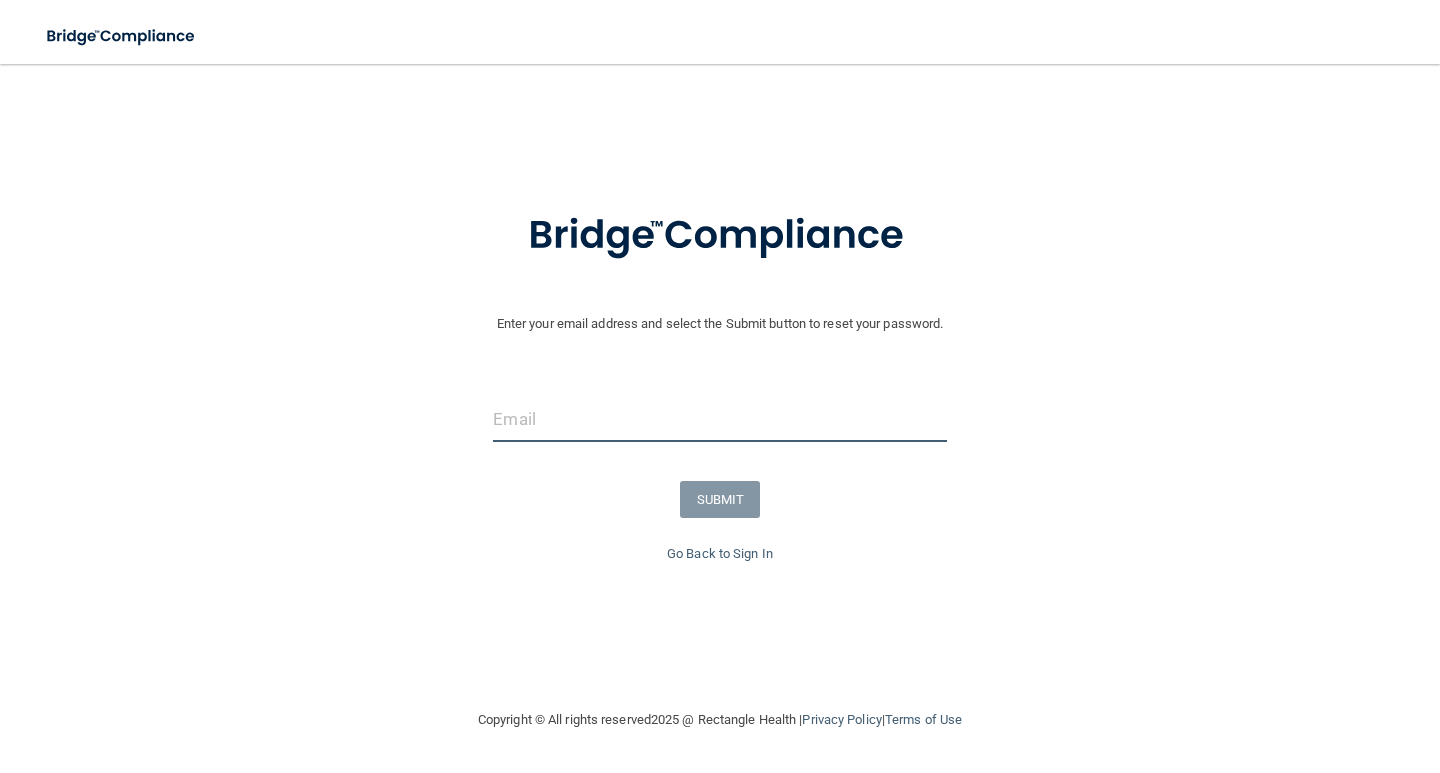 click at bounding box center (719, 419) 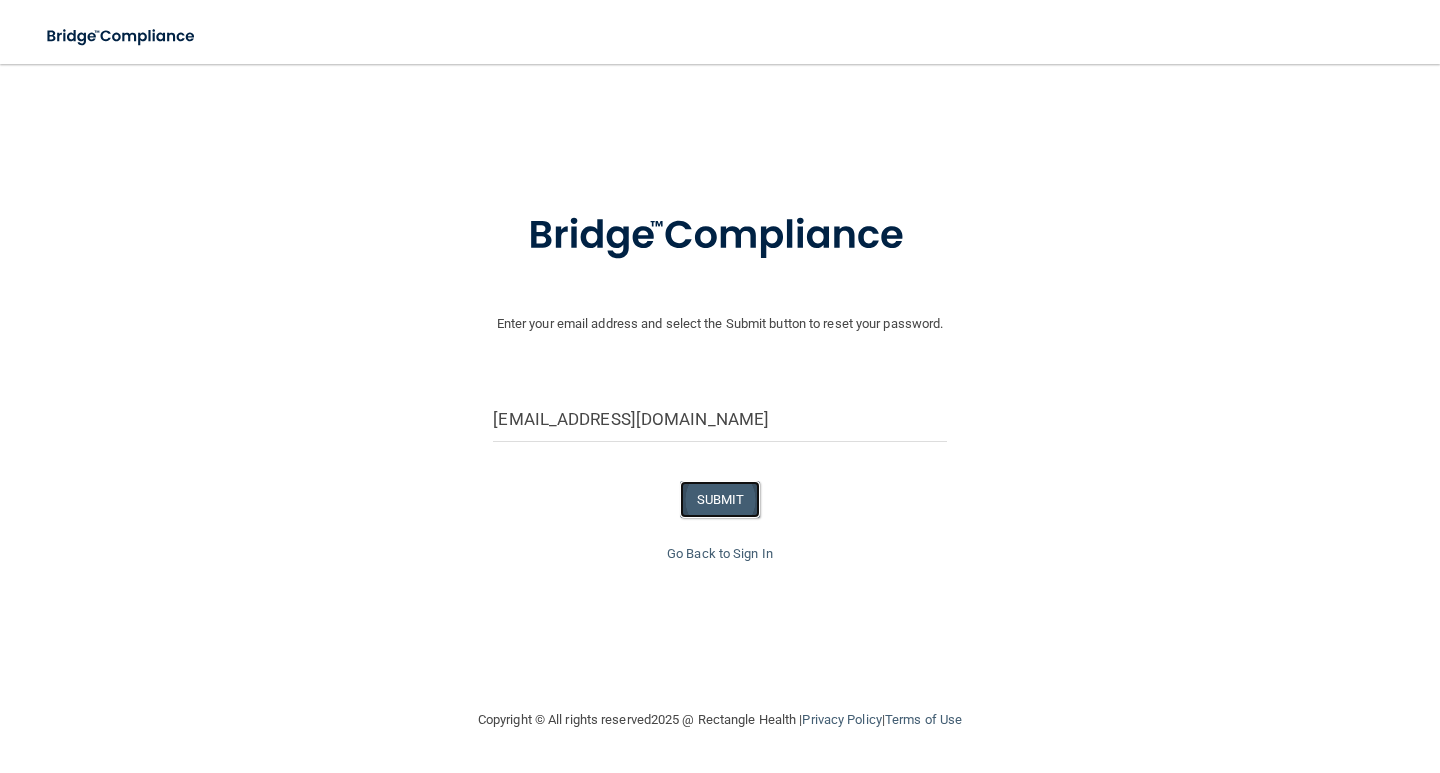 click on "SUBMIT" at bounding box center [720, 499] 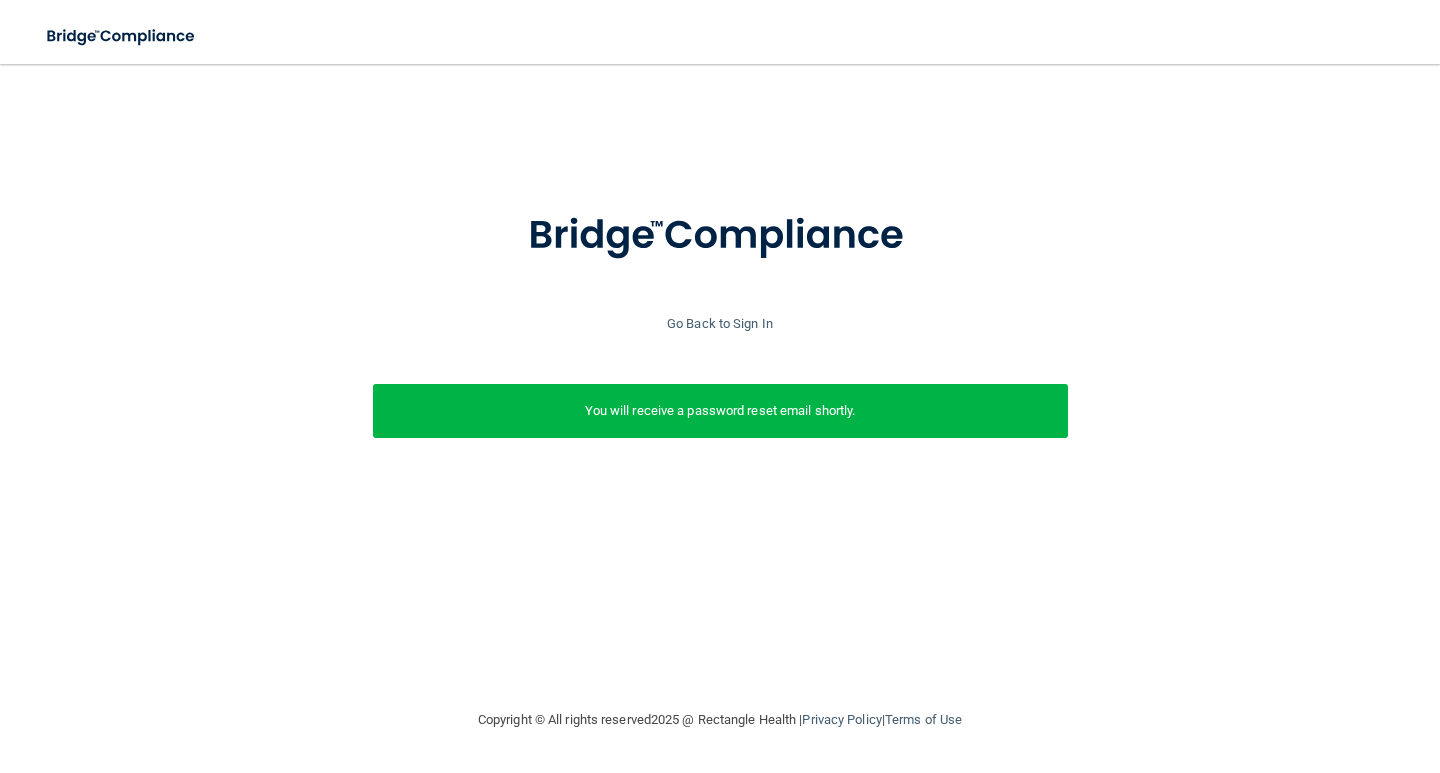 click on "You will receive a password reset email shortly." at bounding box center (720, 411) 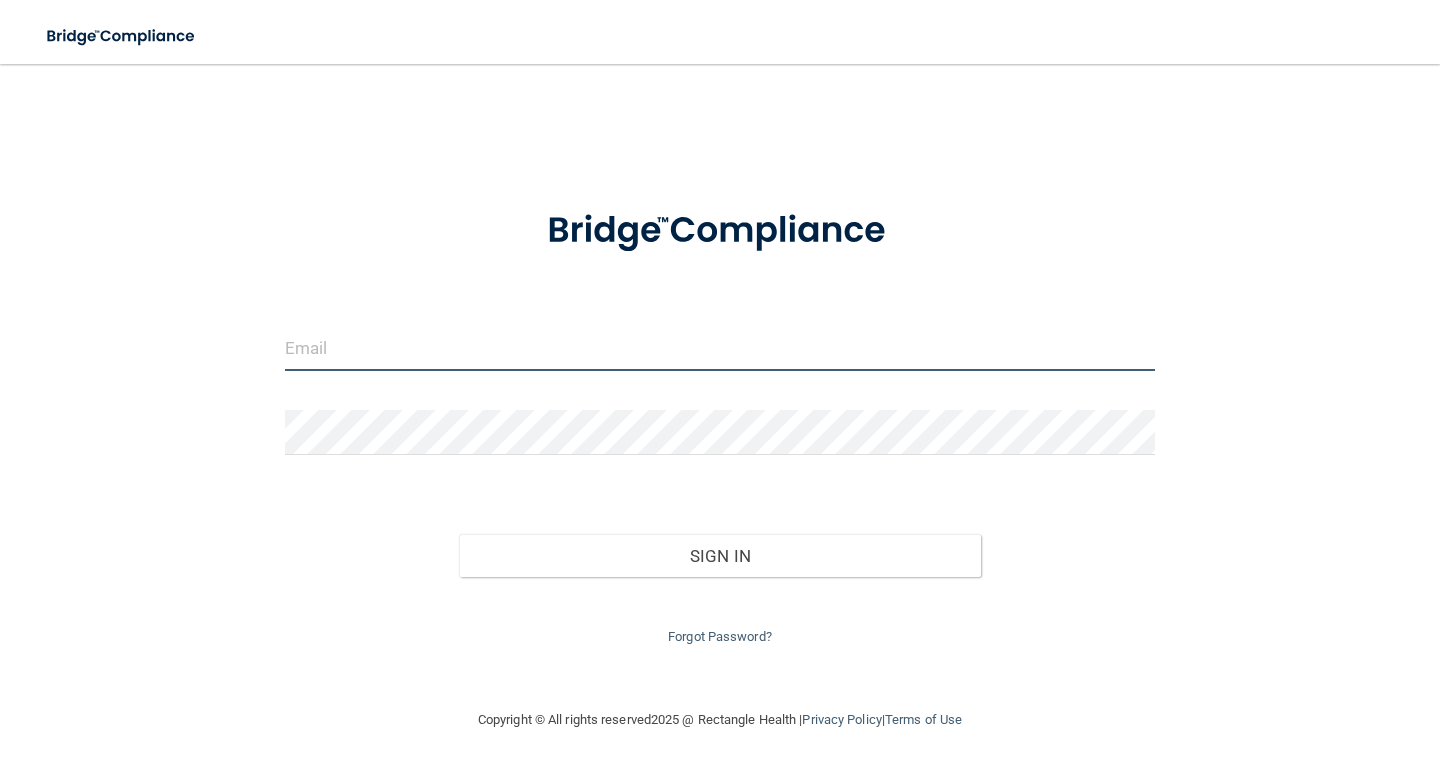 click at bounding box center [720, 348] 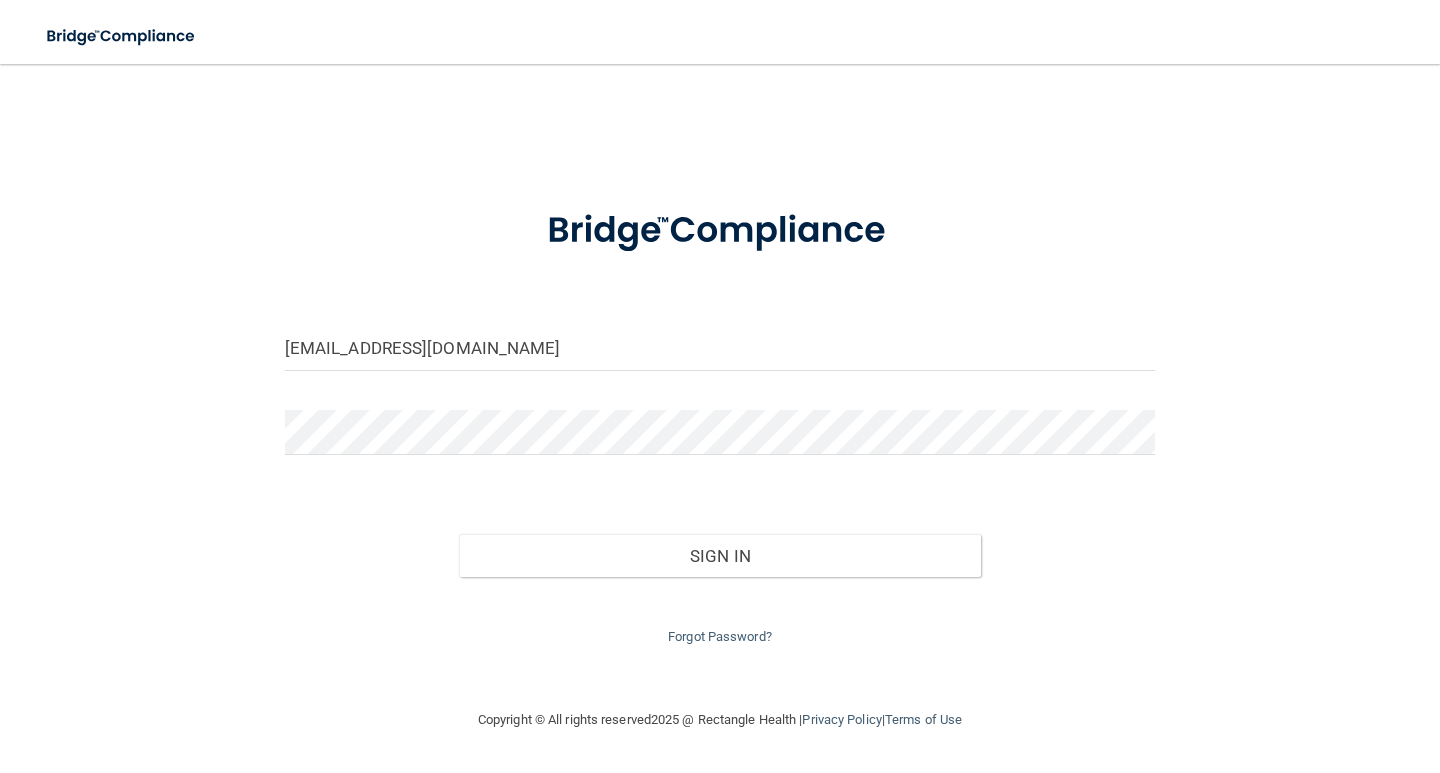 drag, startPoint x: 505, startPoint y: 369, endPoint x: 450, endPoint y: 400, distance: 63.134777 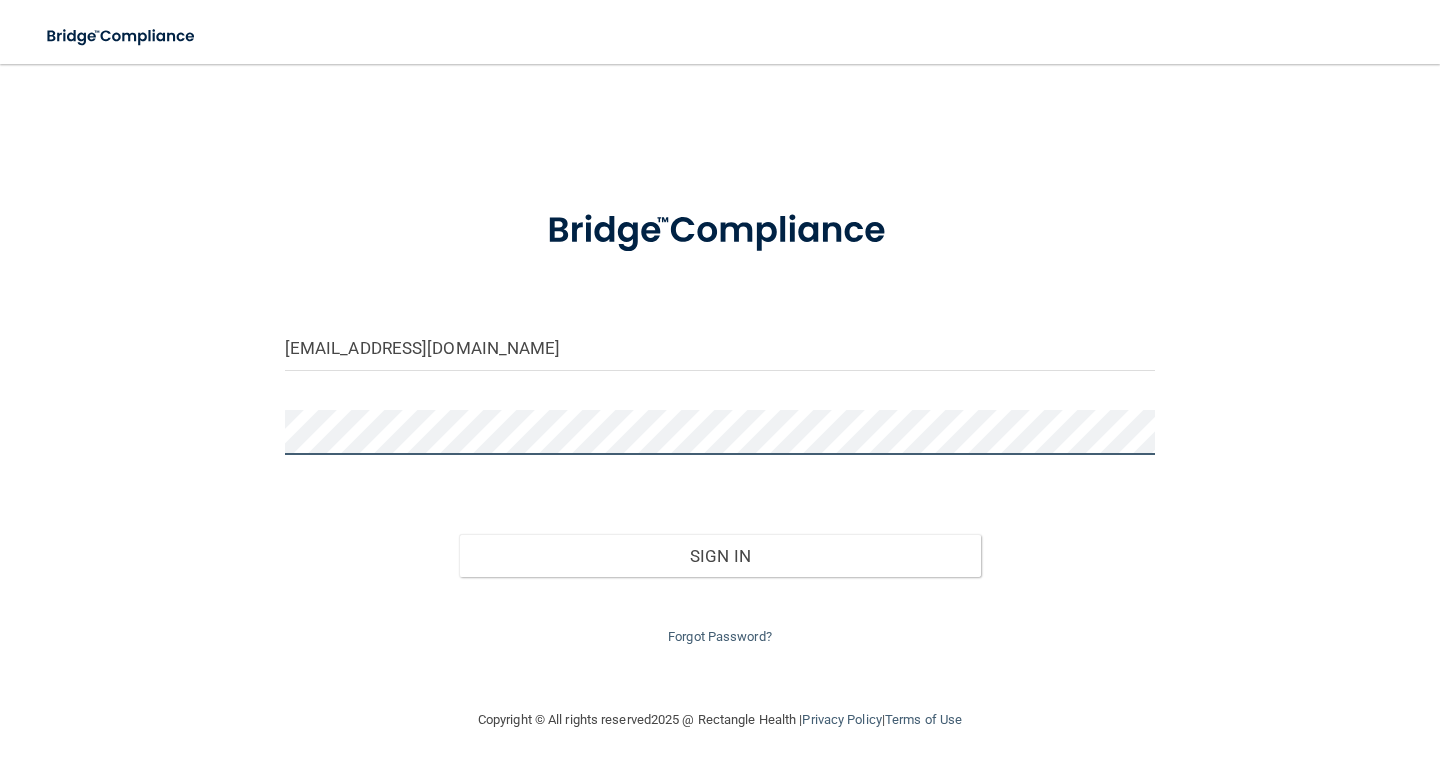 click on "Sign In" at bounding box center [720, 556] 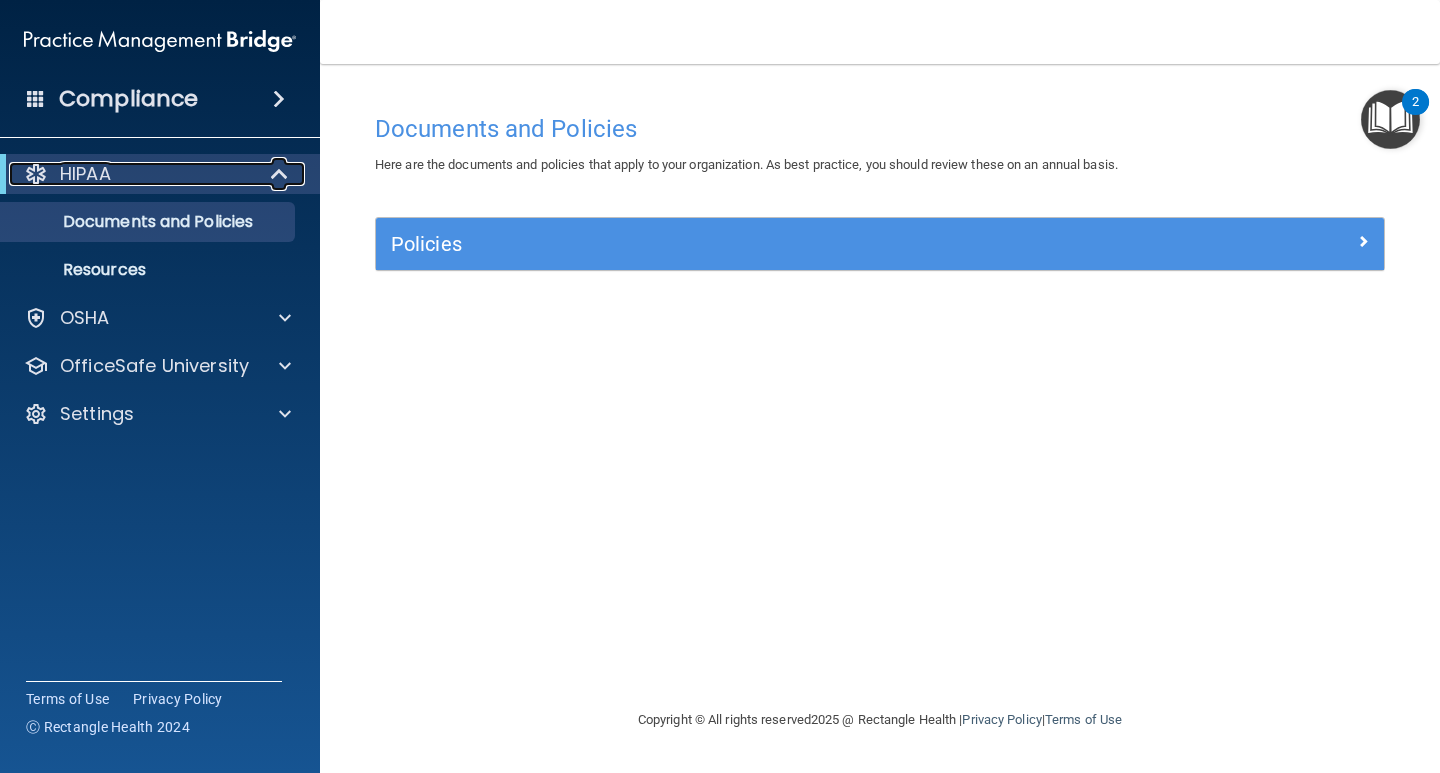 click on "HIPAA" at bounding box center (132, 174) 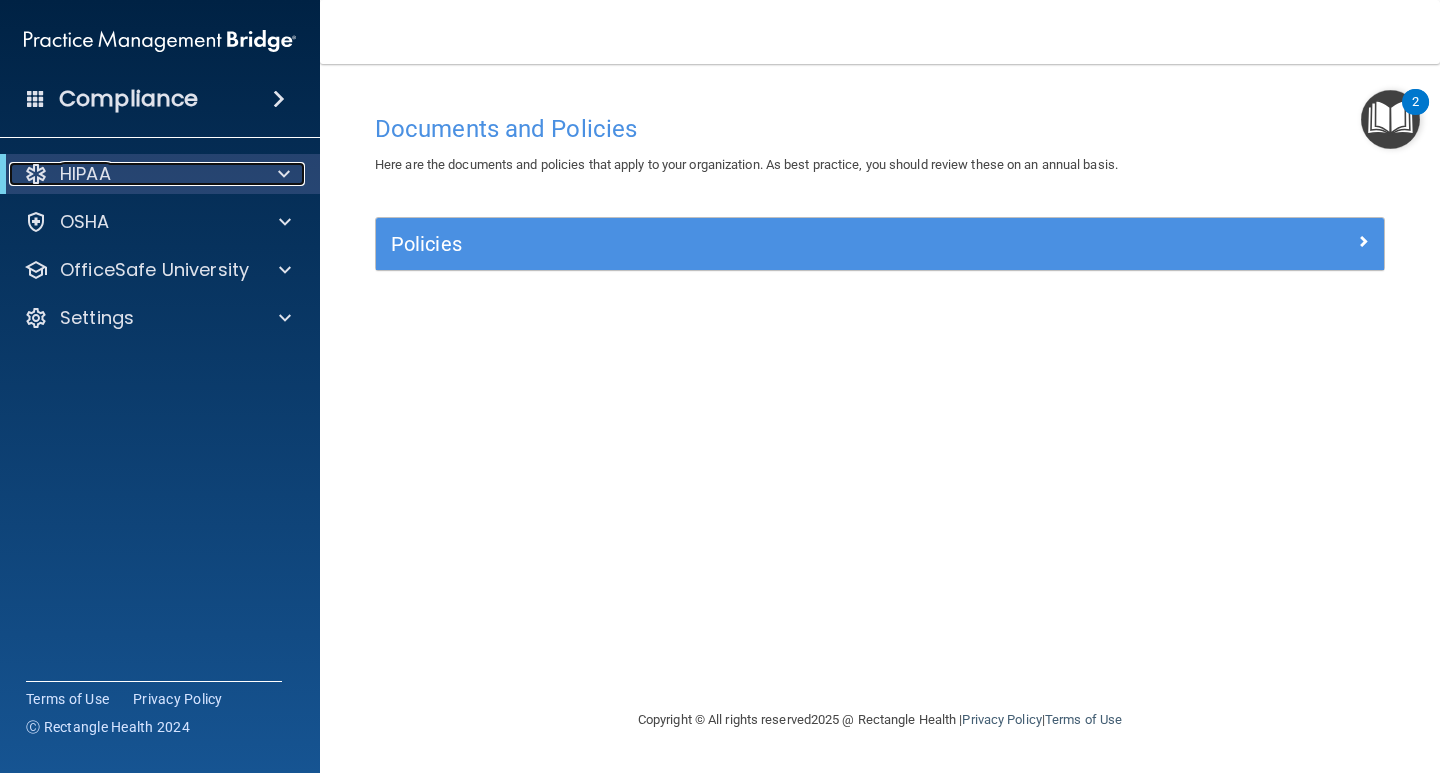click on "HIPAA" at bounding box center (132, 174) 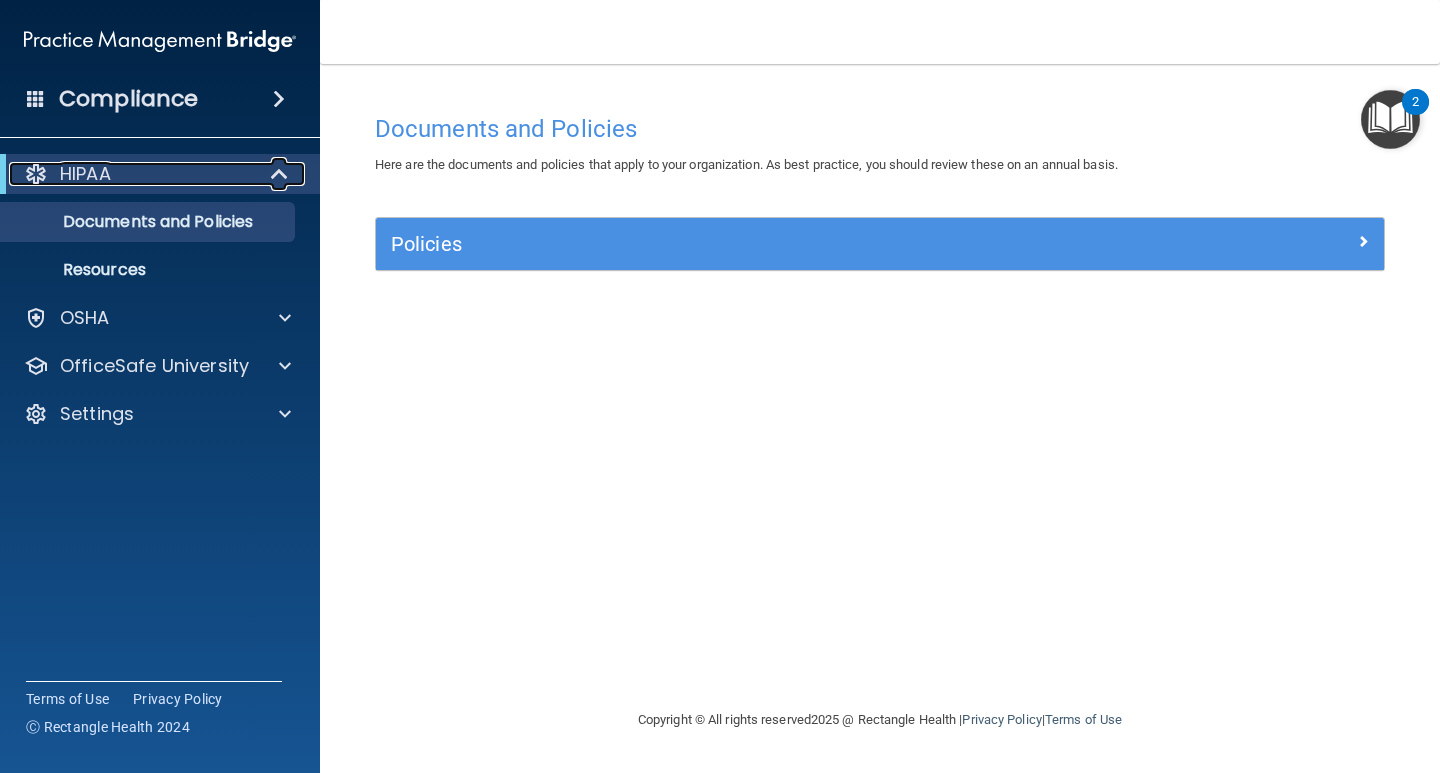 click at bounding box center (280, 174) 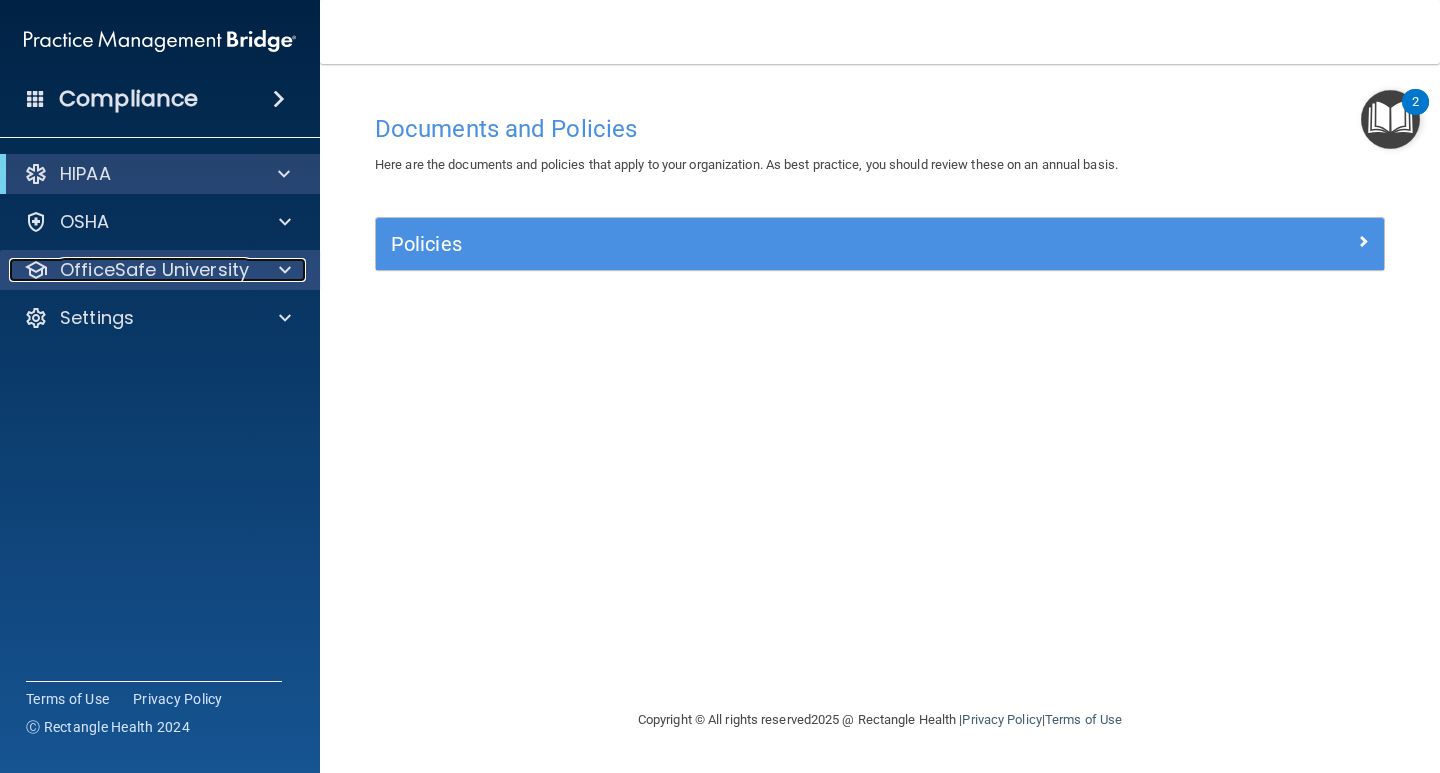 click on "OfficeSafe University" at bounding box center [154, 270] 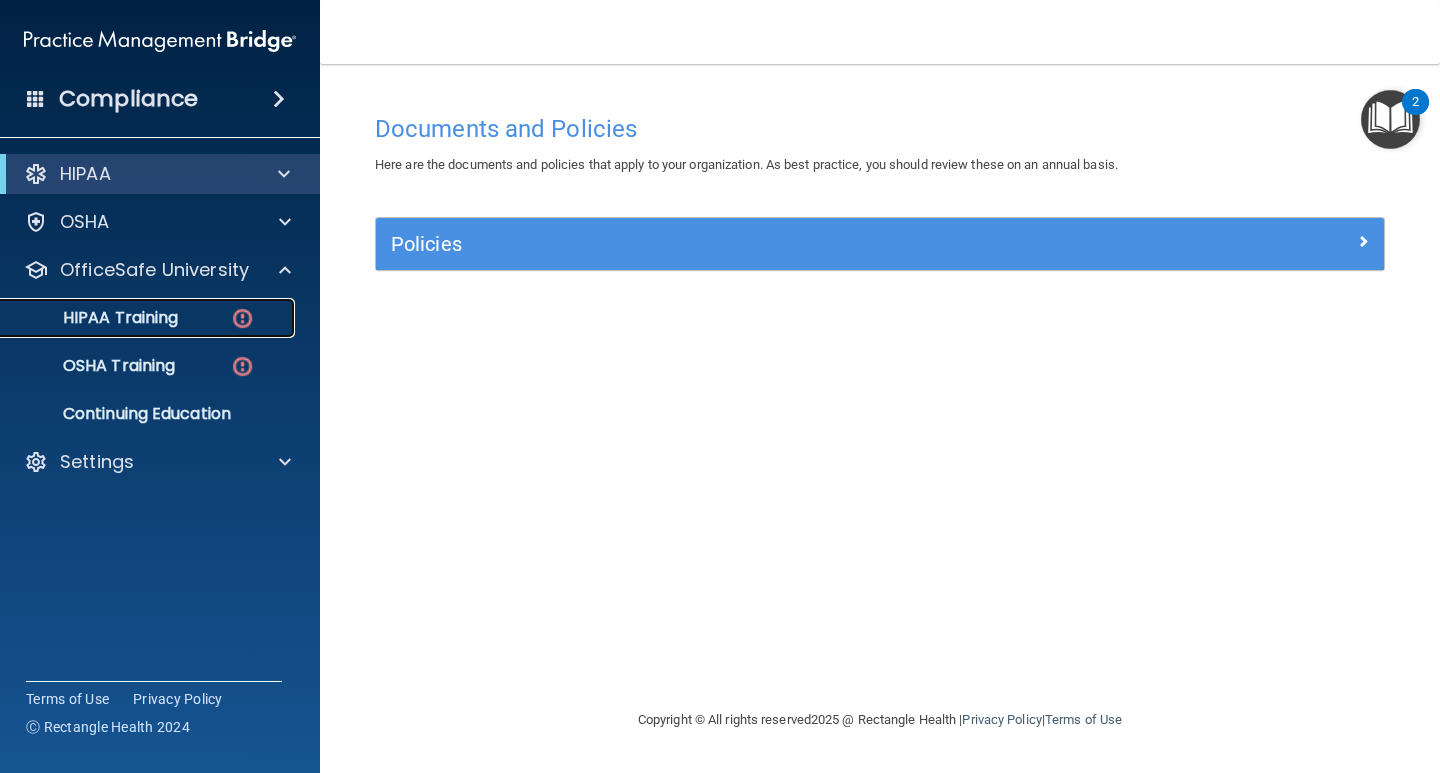 click on "HIPAA Training" at bounding box center [149, 318] 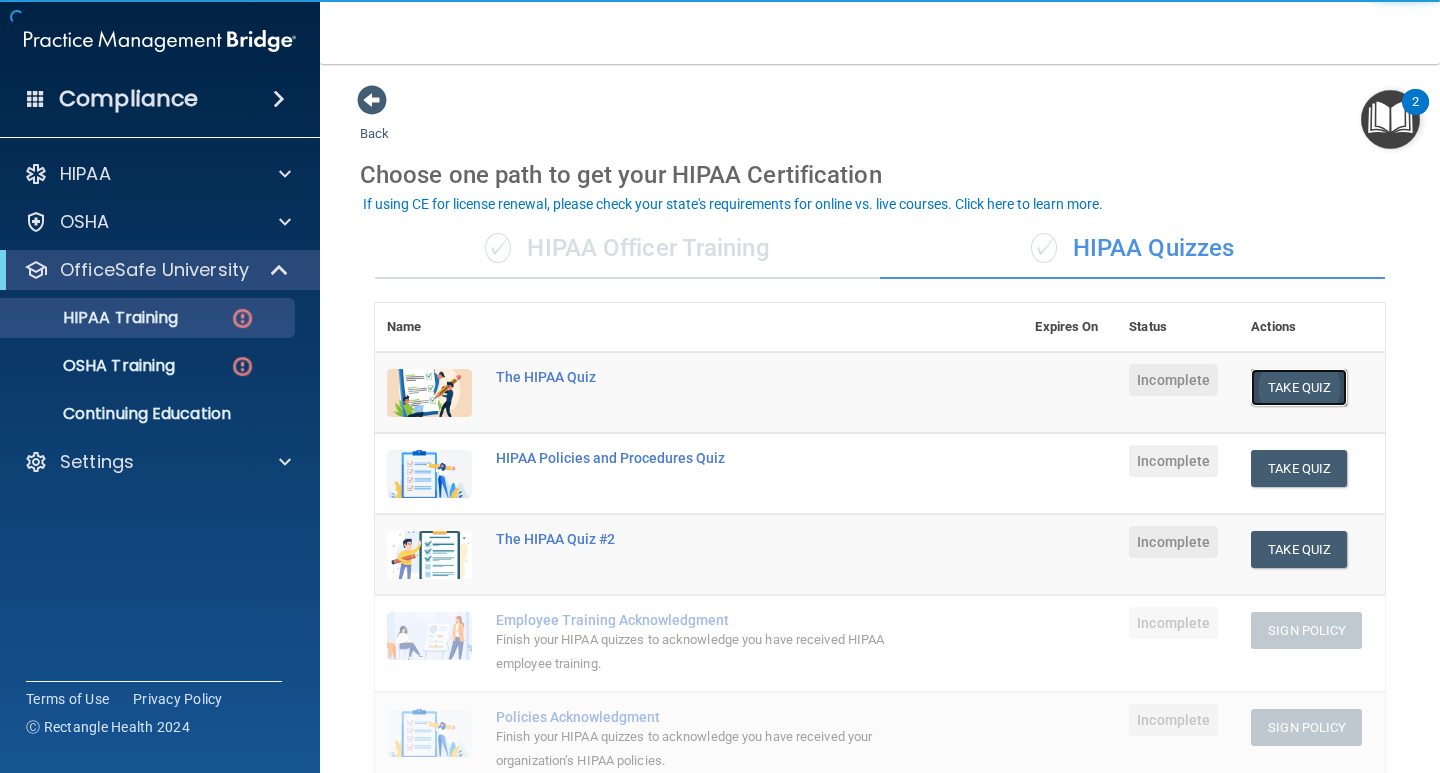 click on "Take Quiz" at bounding box center (1299, 387) 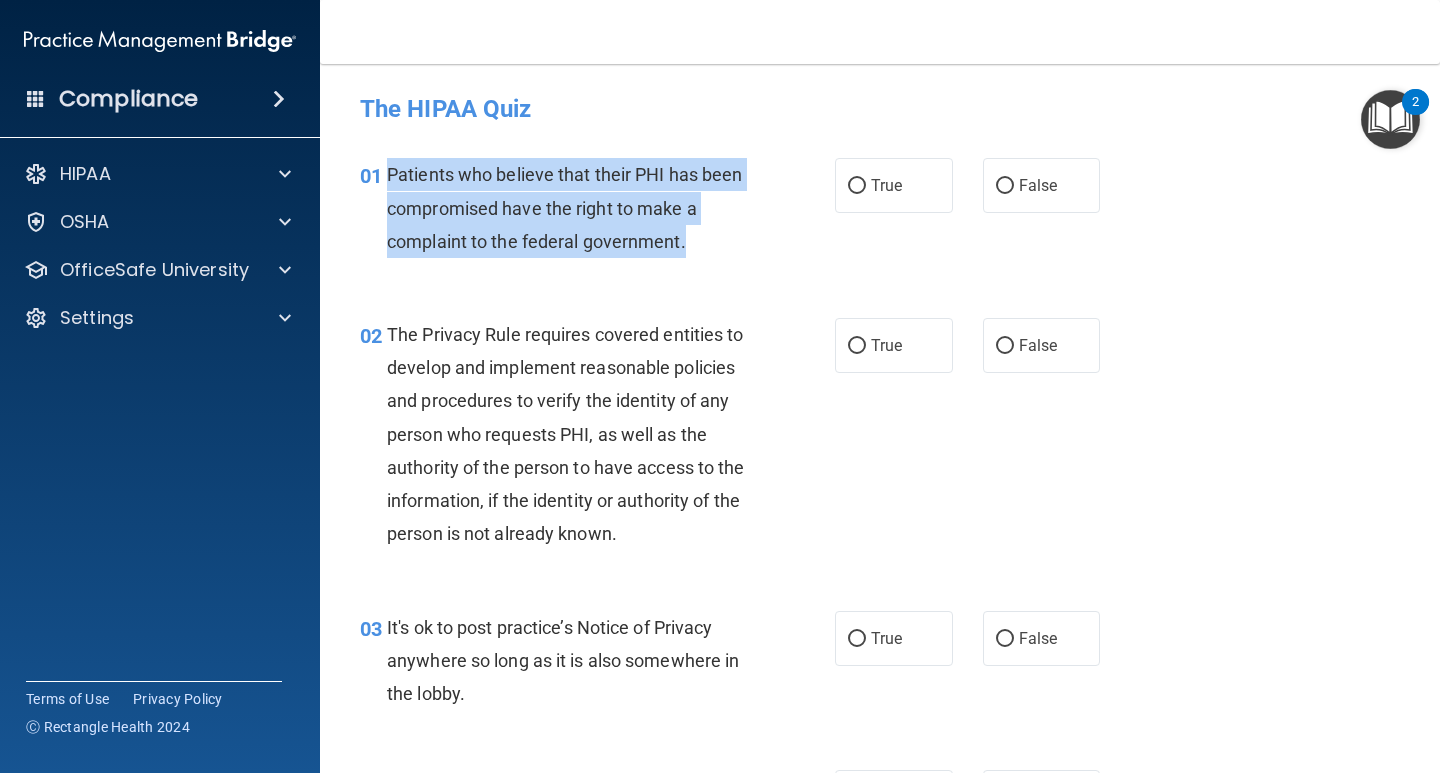 drag, startPoint x: 387, startPoint y: 164, endPoint x: 662, endPoint y: 234, distance: 283.7693 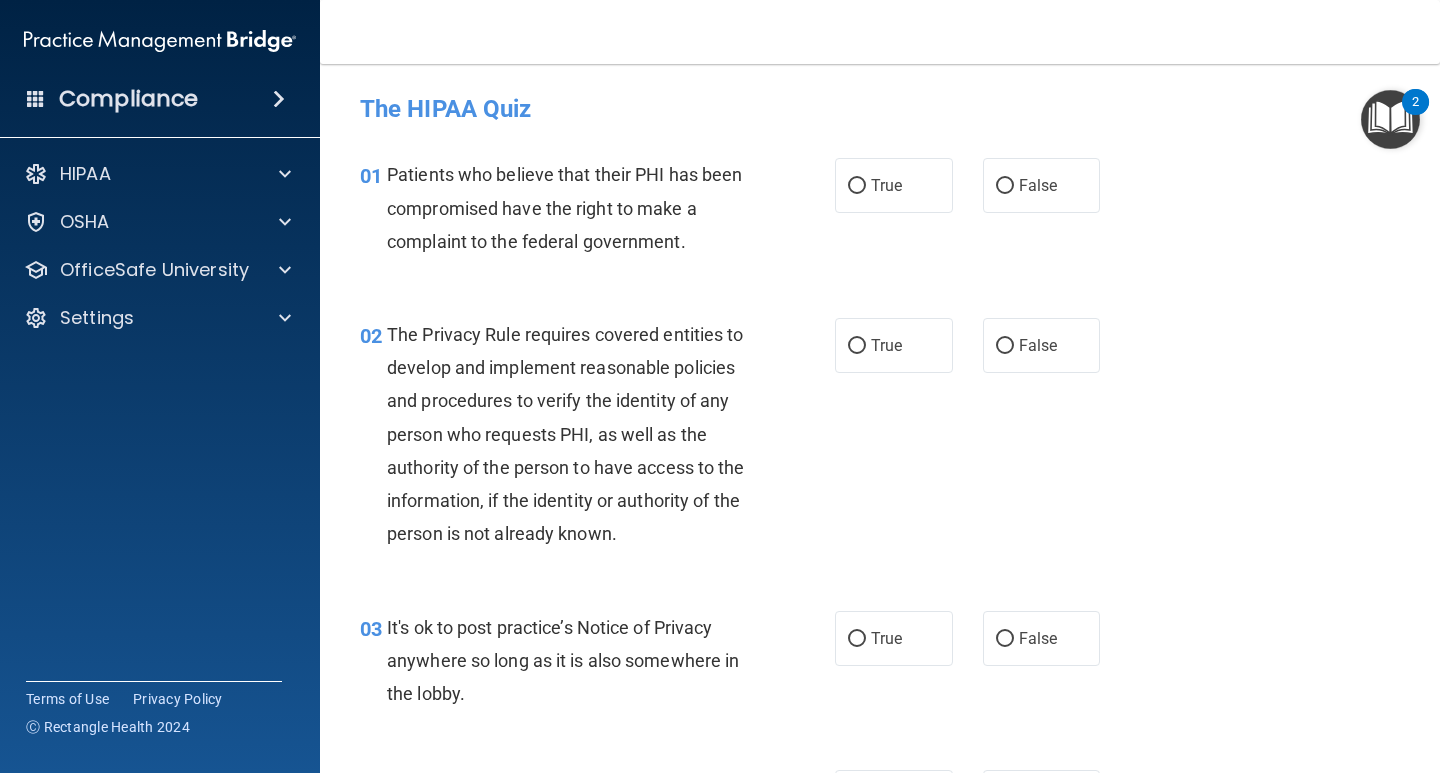 click on "01       Patients who believe that their PHI has been compromised have the right to make a complaint to the federal government.                 True           False" at bounding box center (880, 213) 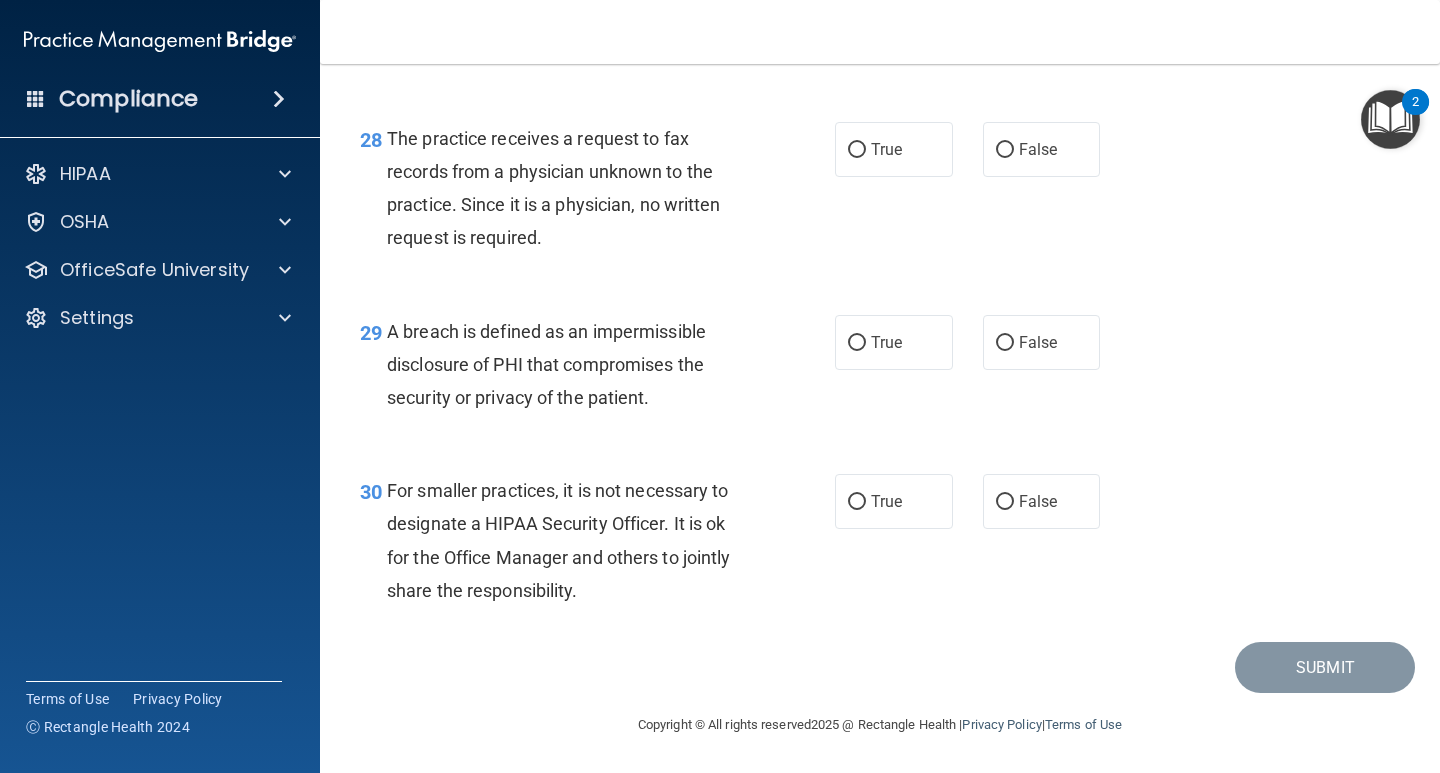 scroll, scrollTop: 0, scrollLeft: 0, axis: both 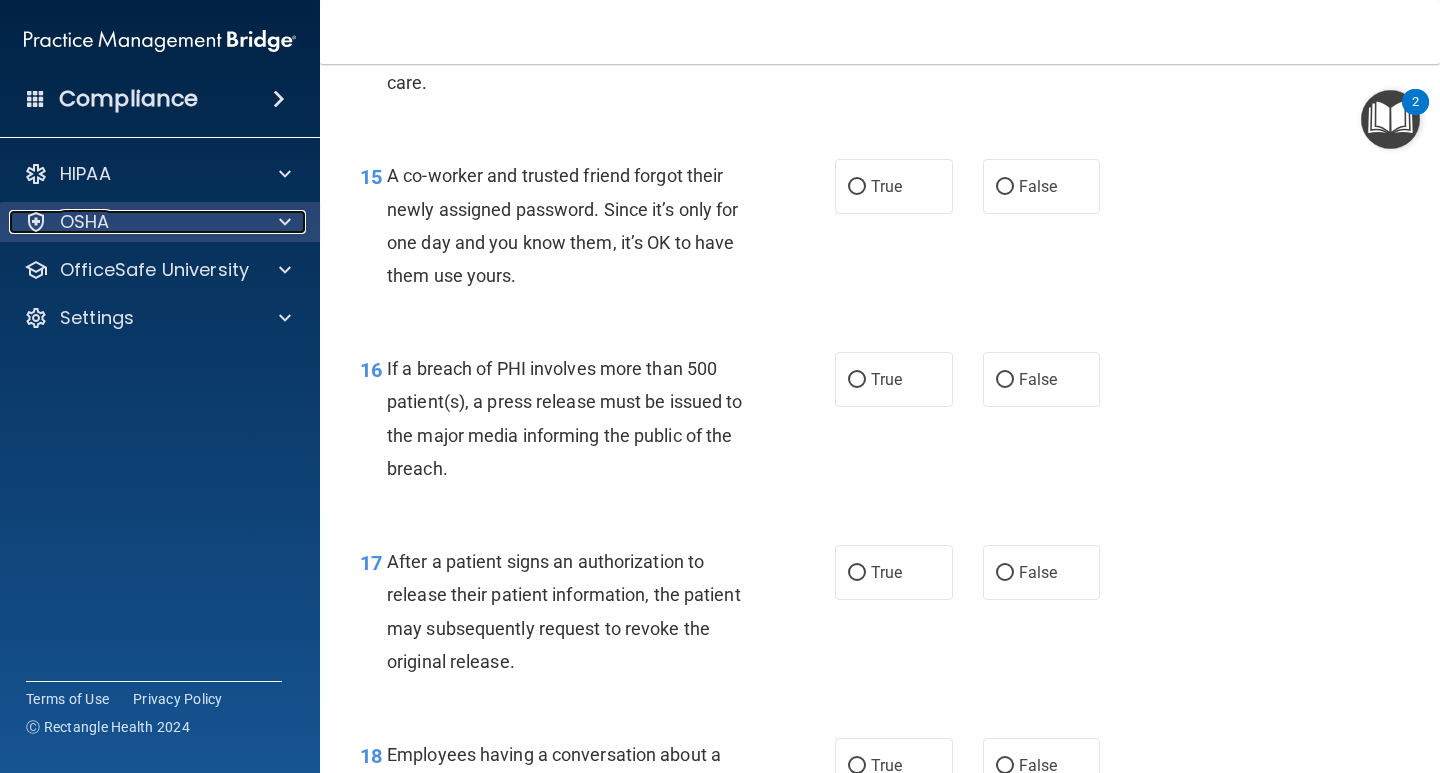 click at bounding box center (285, 222) 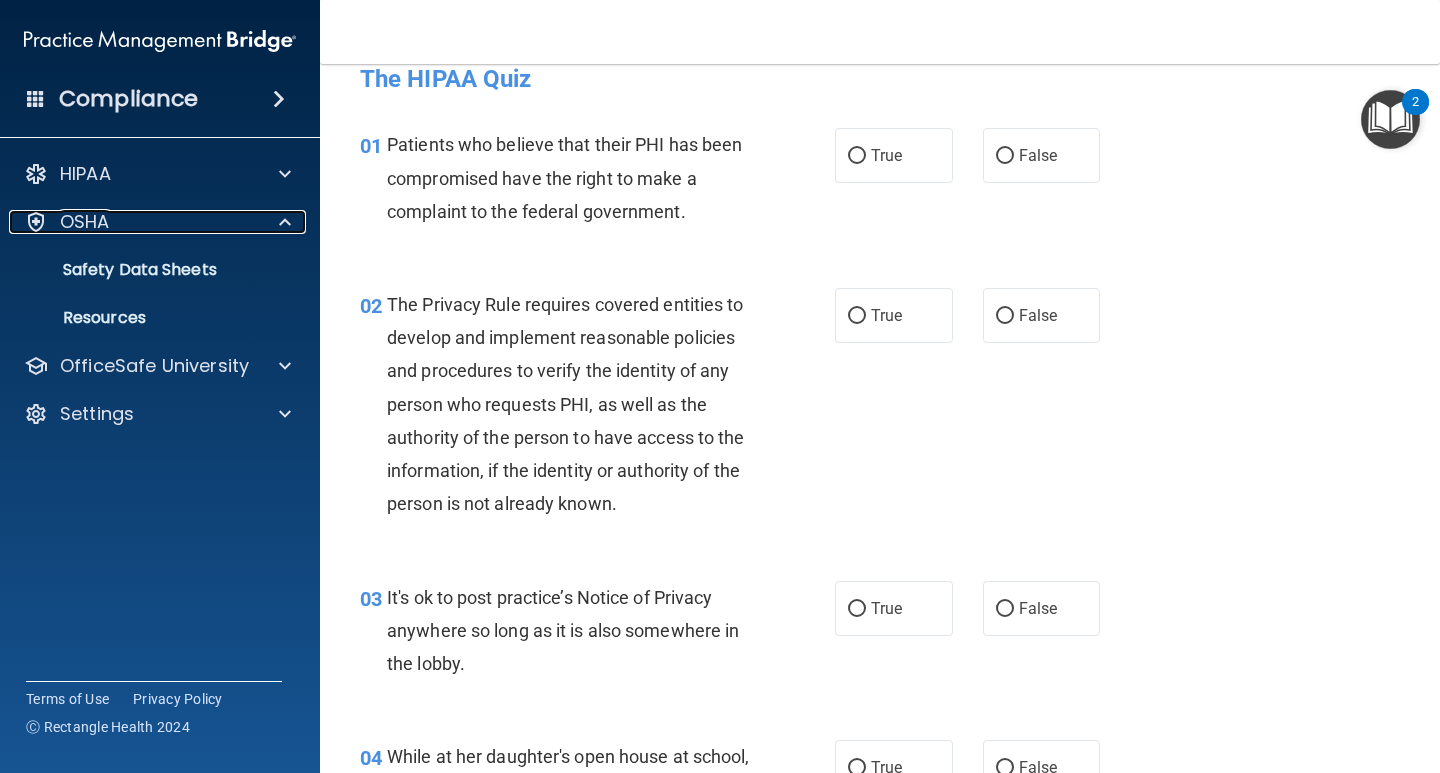 scroll, scrollTop: 0, scrollLeft: 0, axis: both 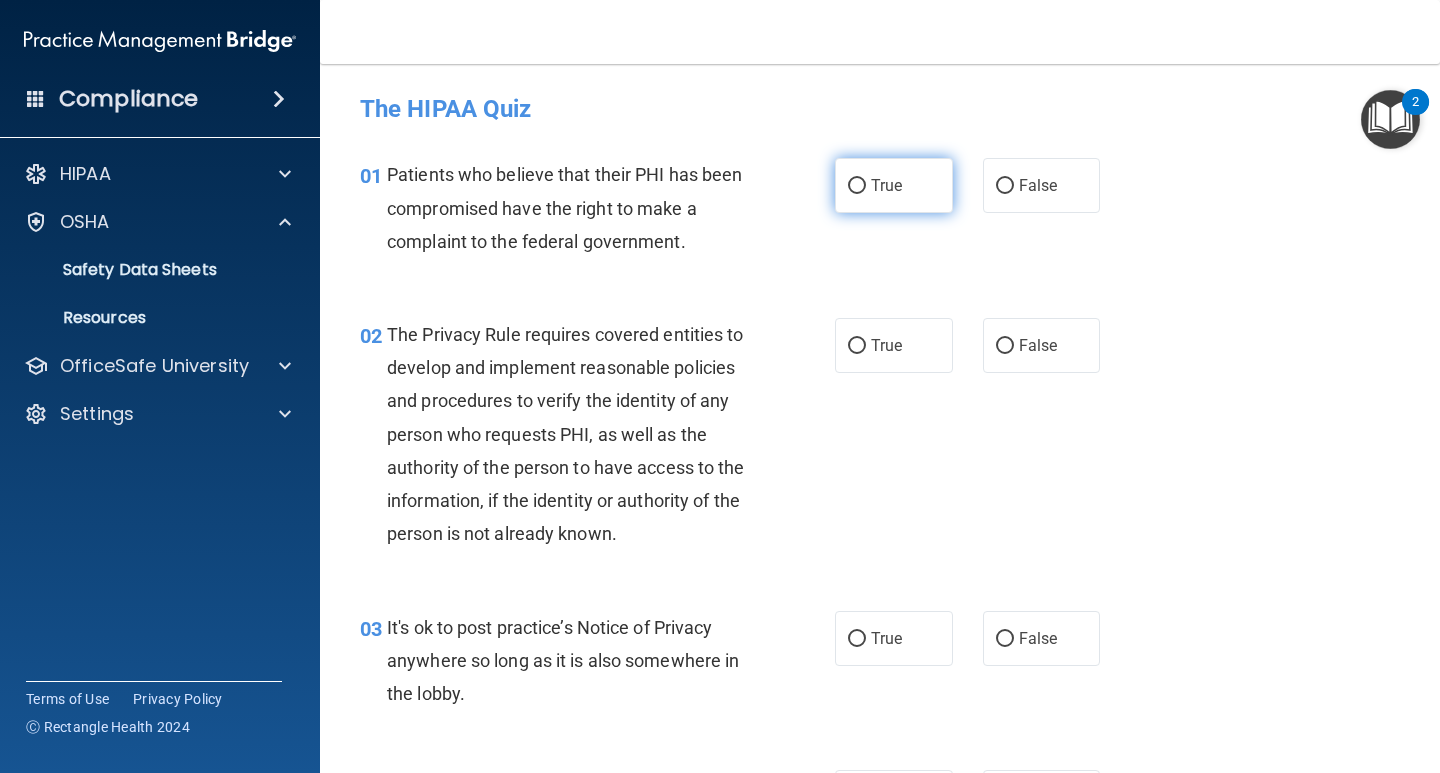 click on "True" at bounding box center (894, 185) 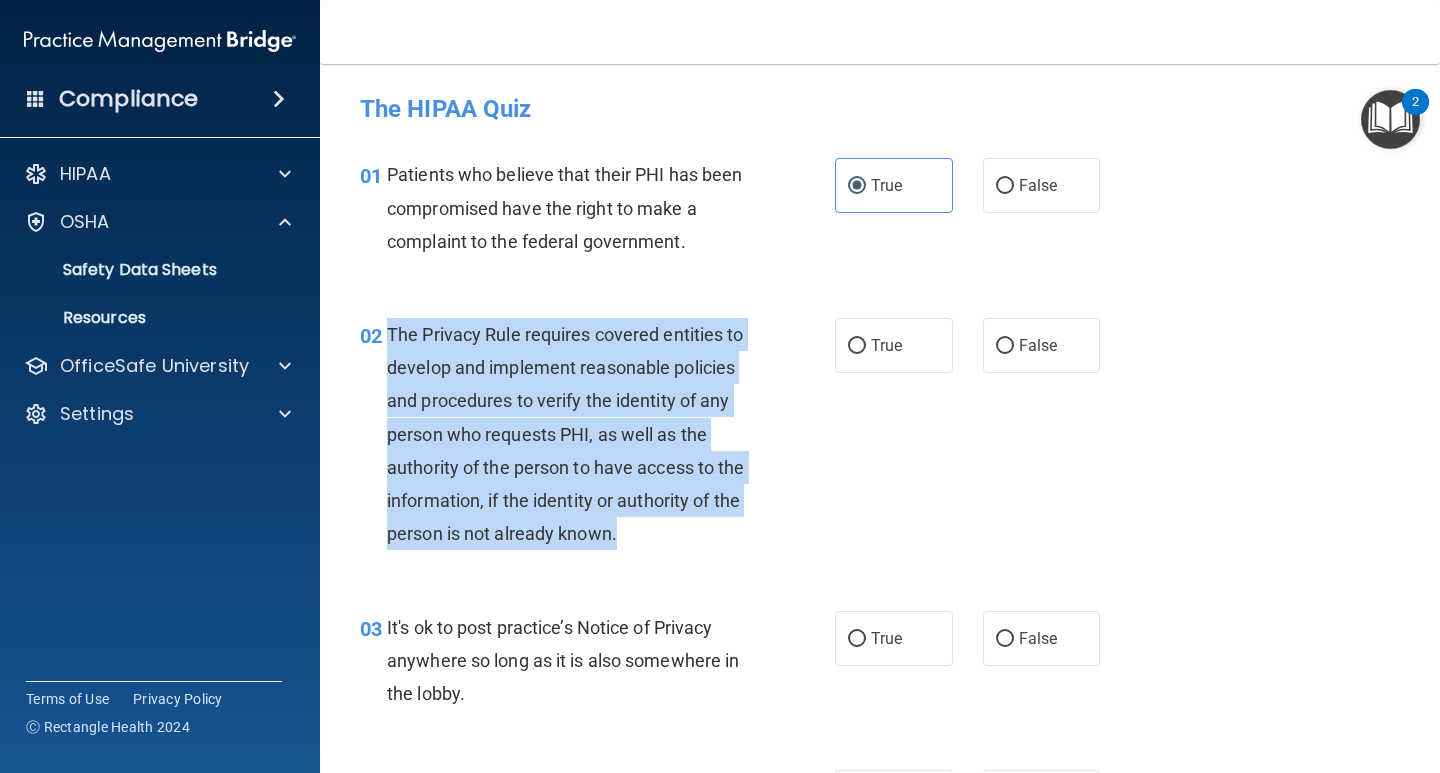 drag, startPoint x: 382, startPoint y: 335, endPoint x: 651, endPoint y: 540, distance: 338.21 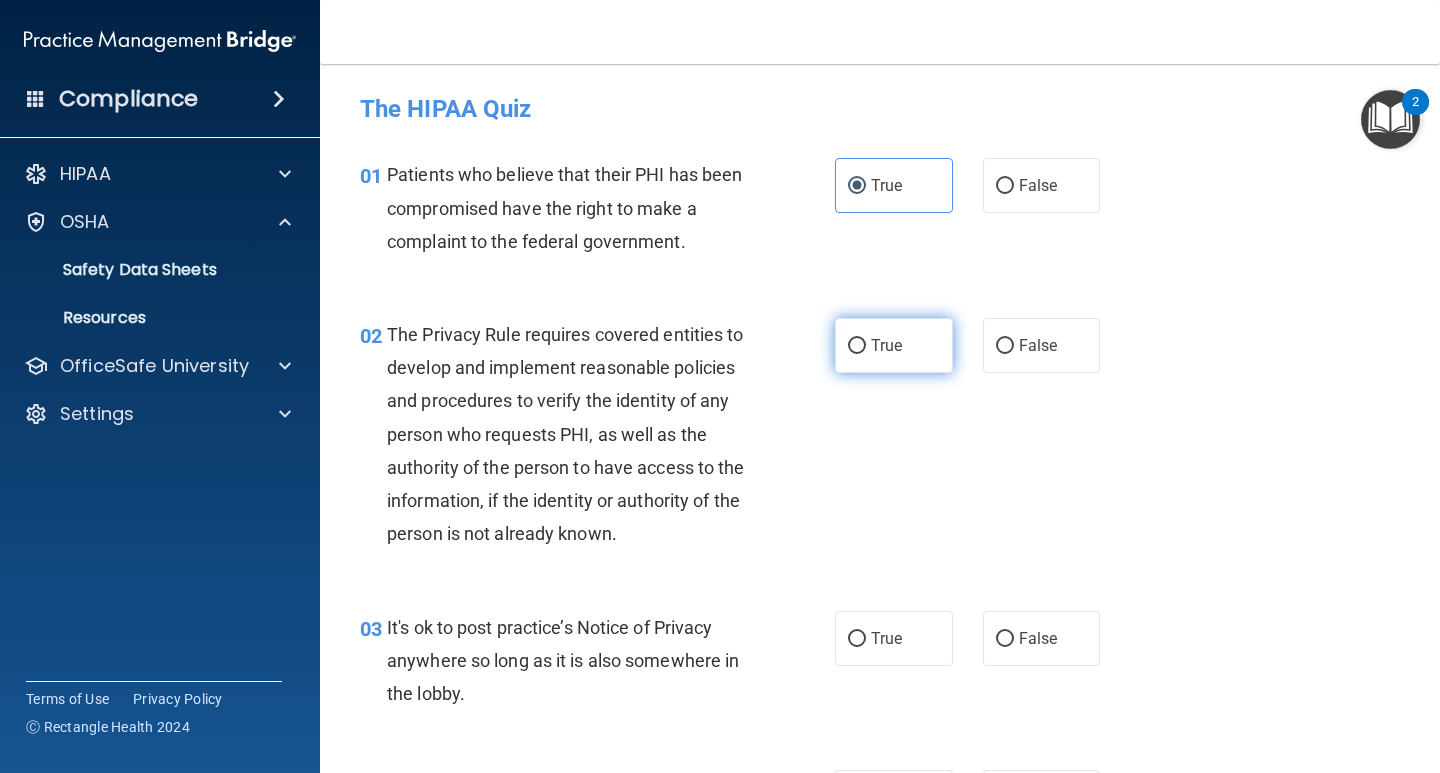 click on "True" at bounding box center [894, 345] 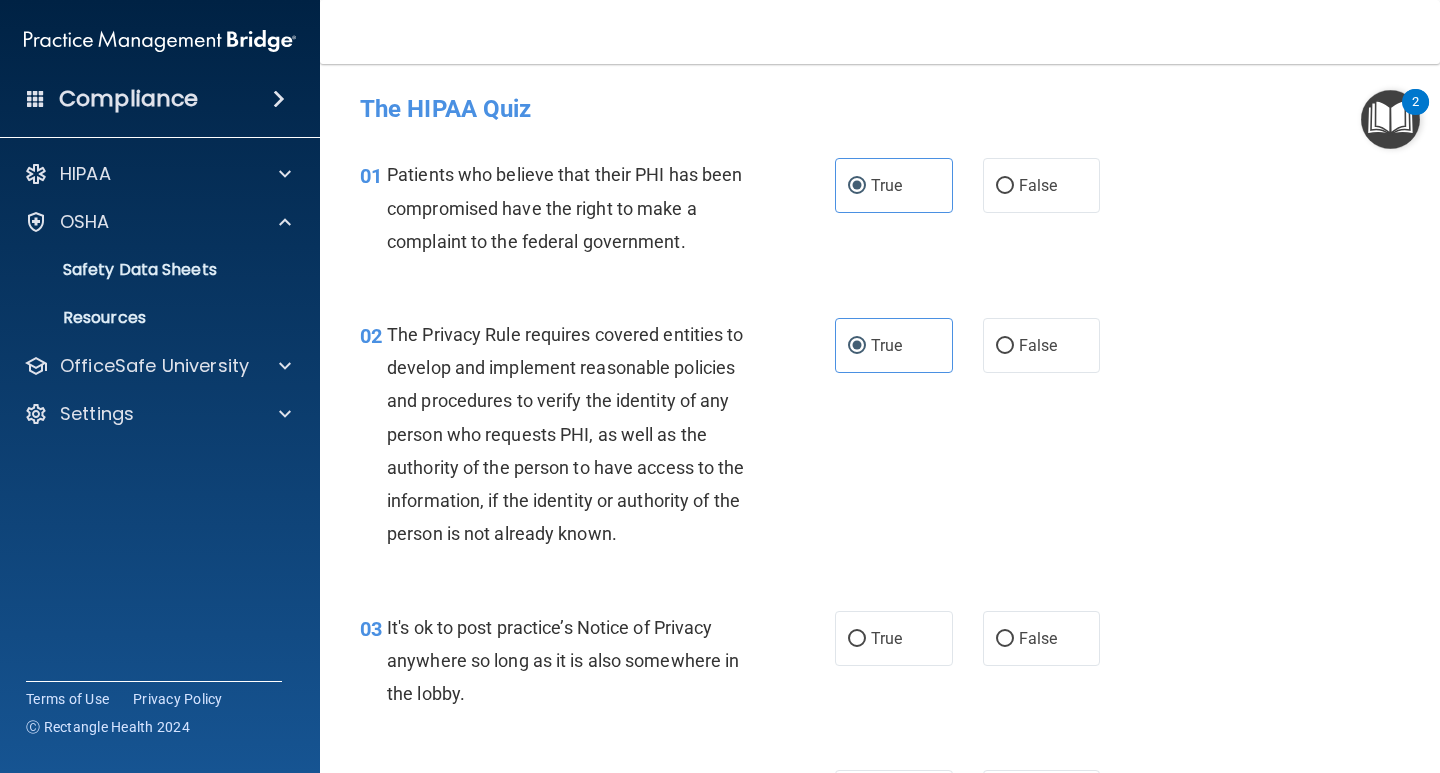scroll, scrollTop: 100, scrollLeft: 0, axis: vertical 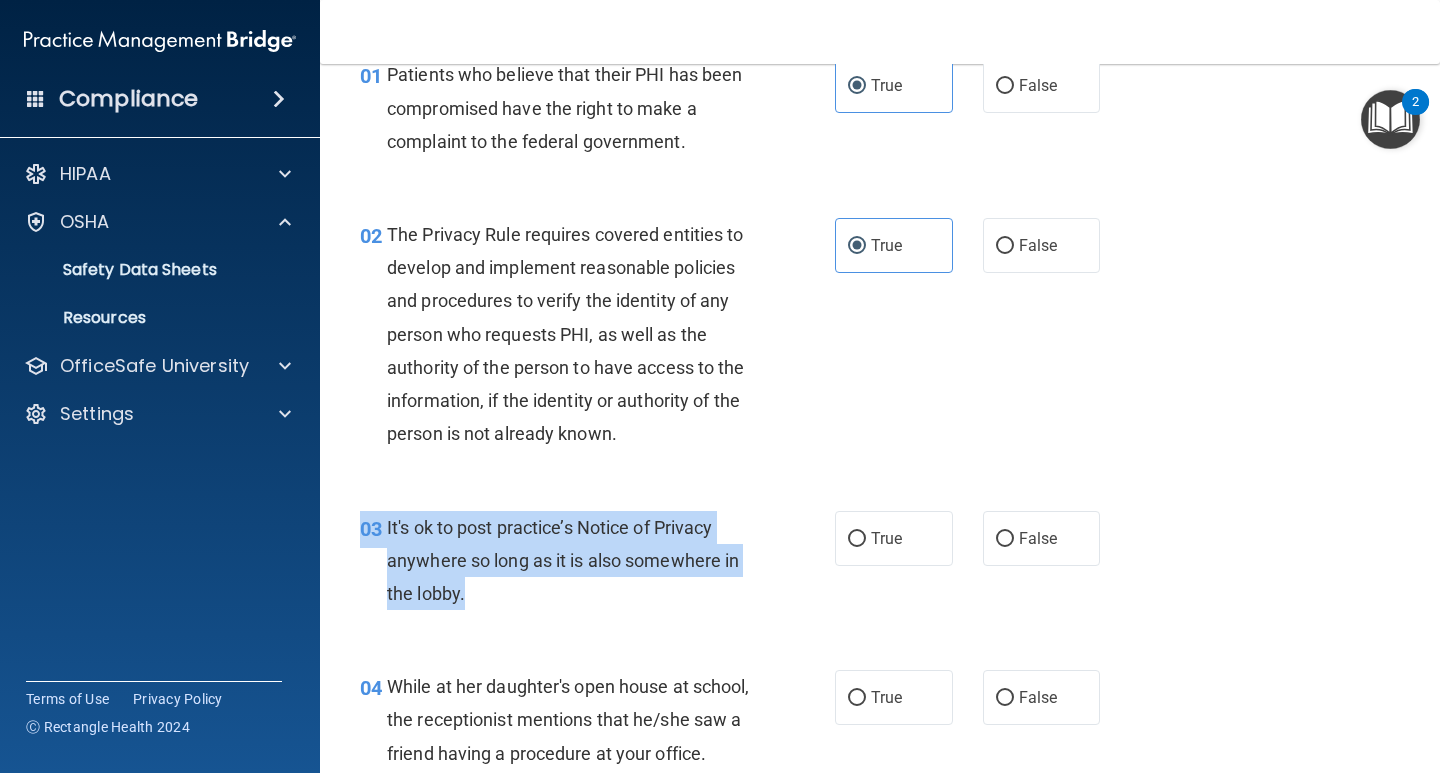 drag, startPoint x: 353, startPoint y: 506, endPoint x: 513, endPoint y: 612, distance: 191.92706 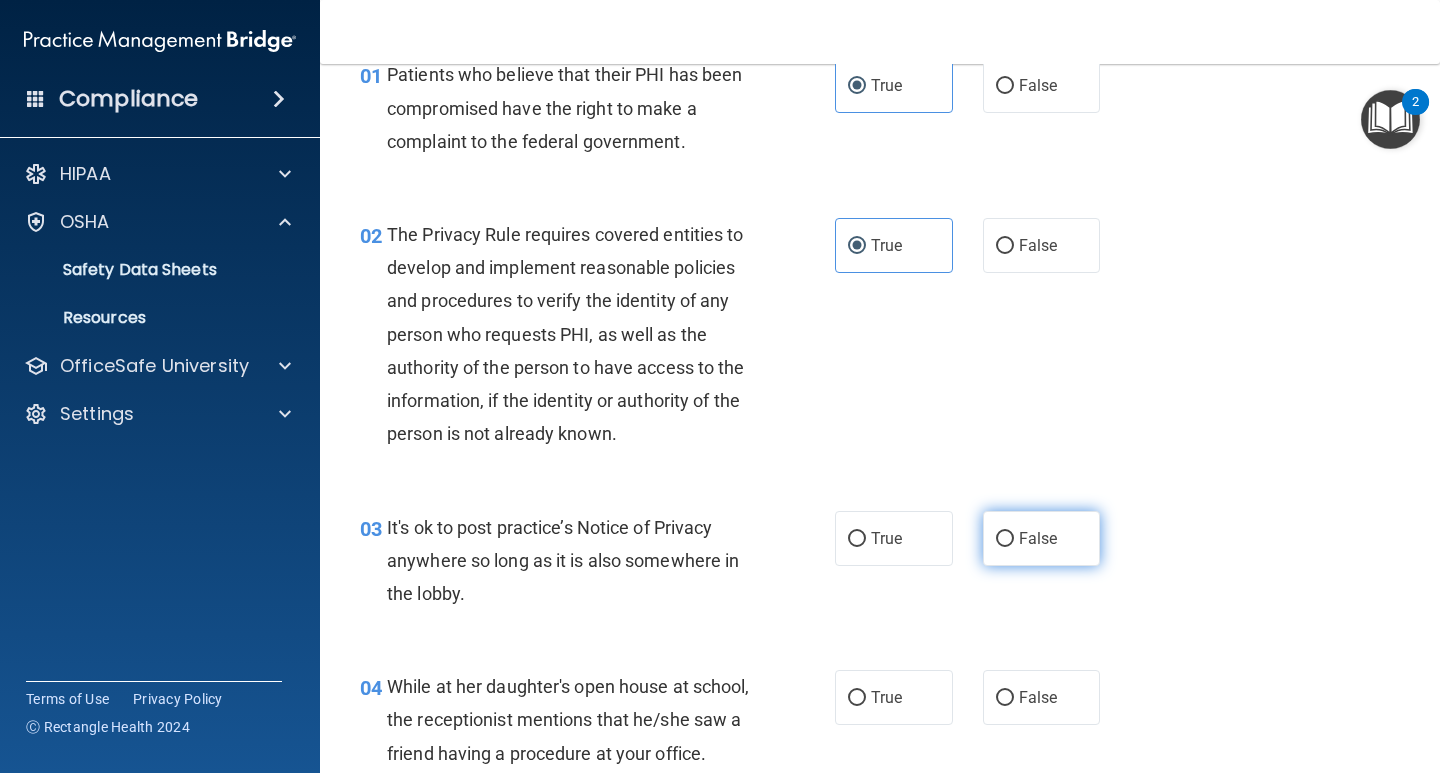 click on "False" at bounding box center (1038, 538) 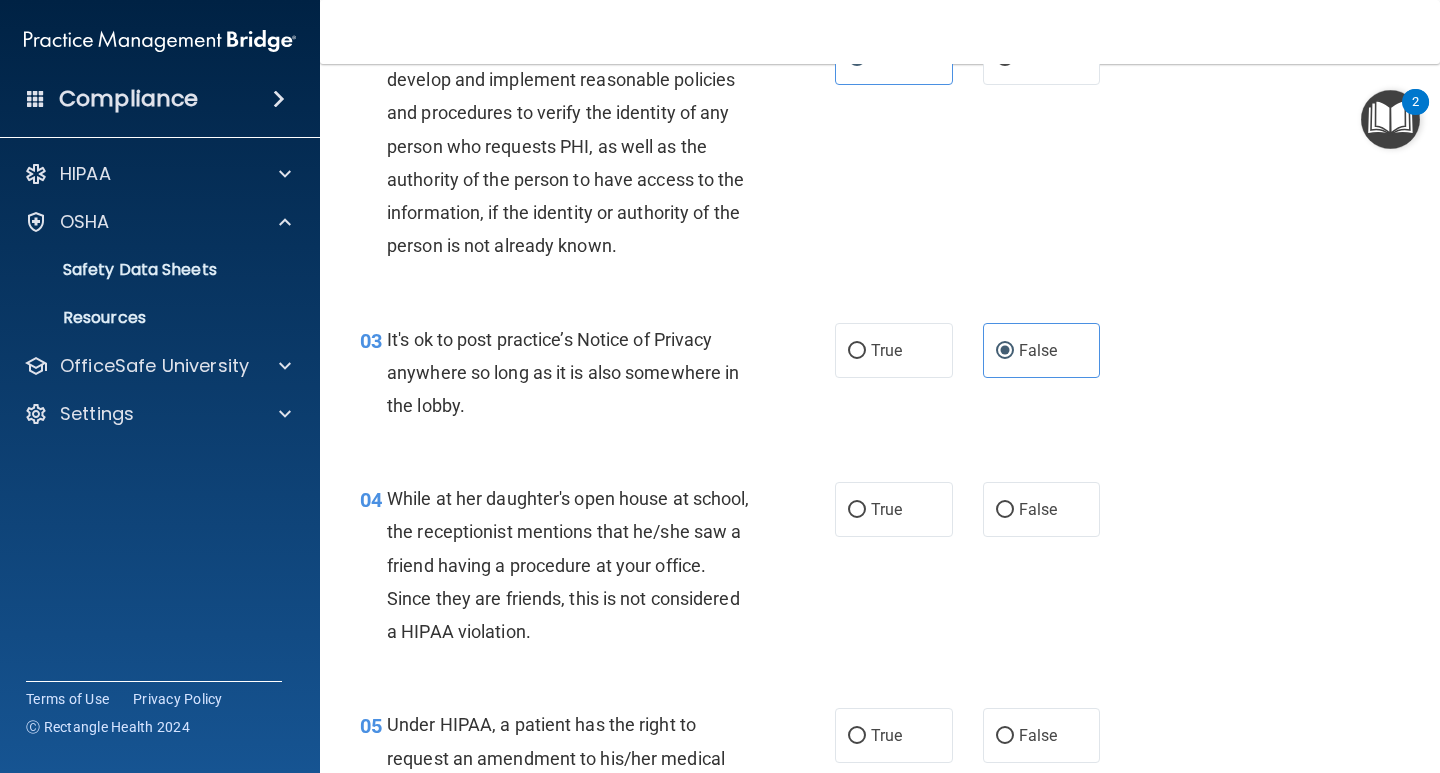 scroll, scrollTop: 300, scrollLeft: 0, axis: vertical 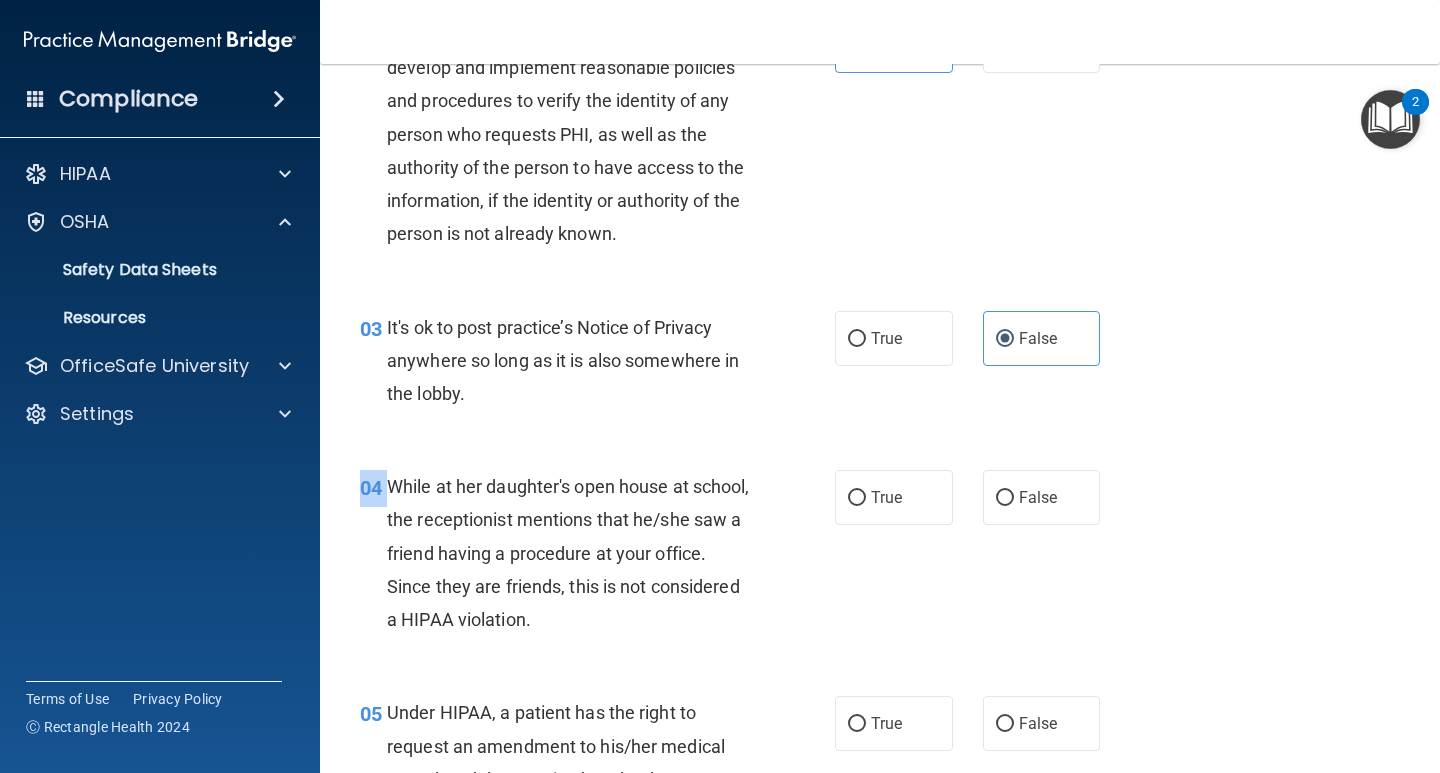 drag, startPoint x: 388, startPoint y: 486, endPoint x: 640, endPoint y: 651, distance: 301.21255 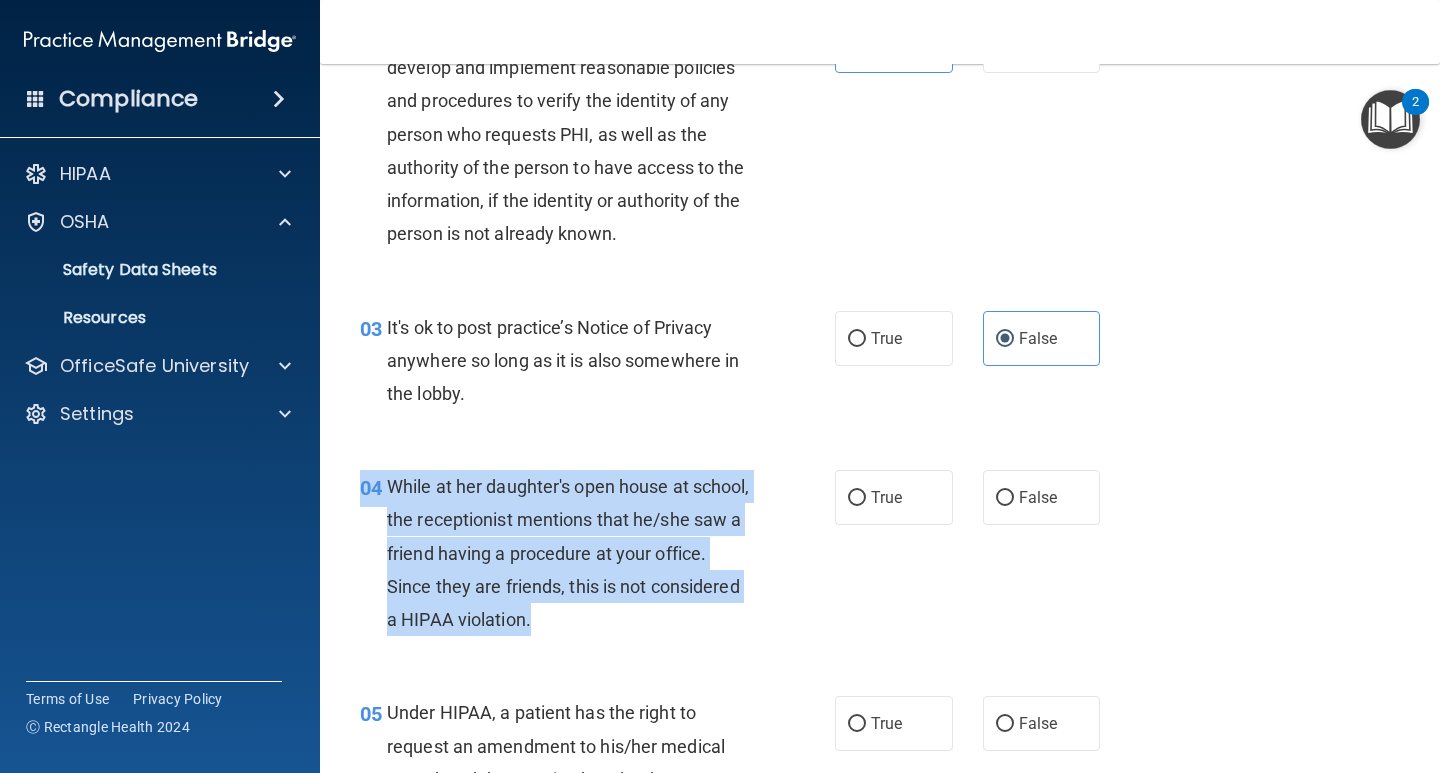 drag, startPoint x: 650, startPoint y: 641, endPoint x: 358, endPoint y: 467, distance: 339.91174 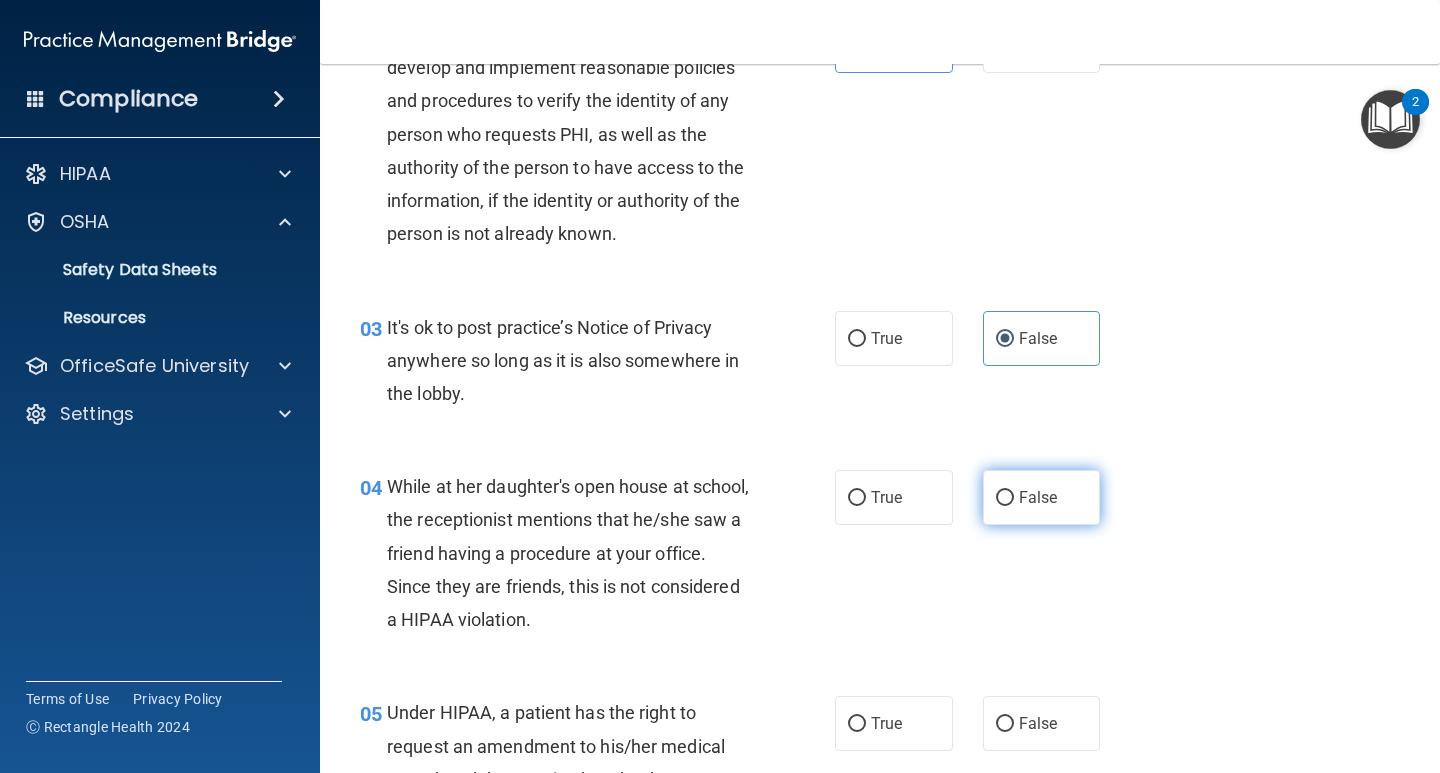 drag, startPoint x: 1060, startPoint y: 515, endPoint x: 891, endPoint y: 552, distance: 173.00288 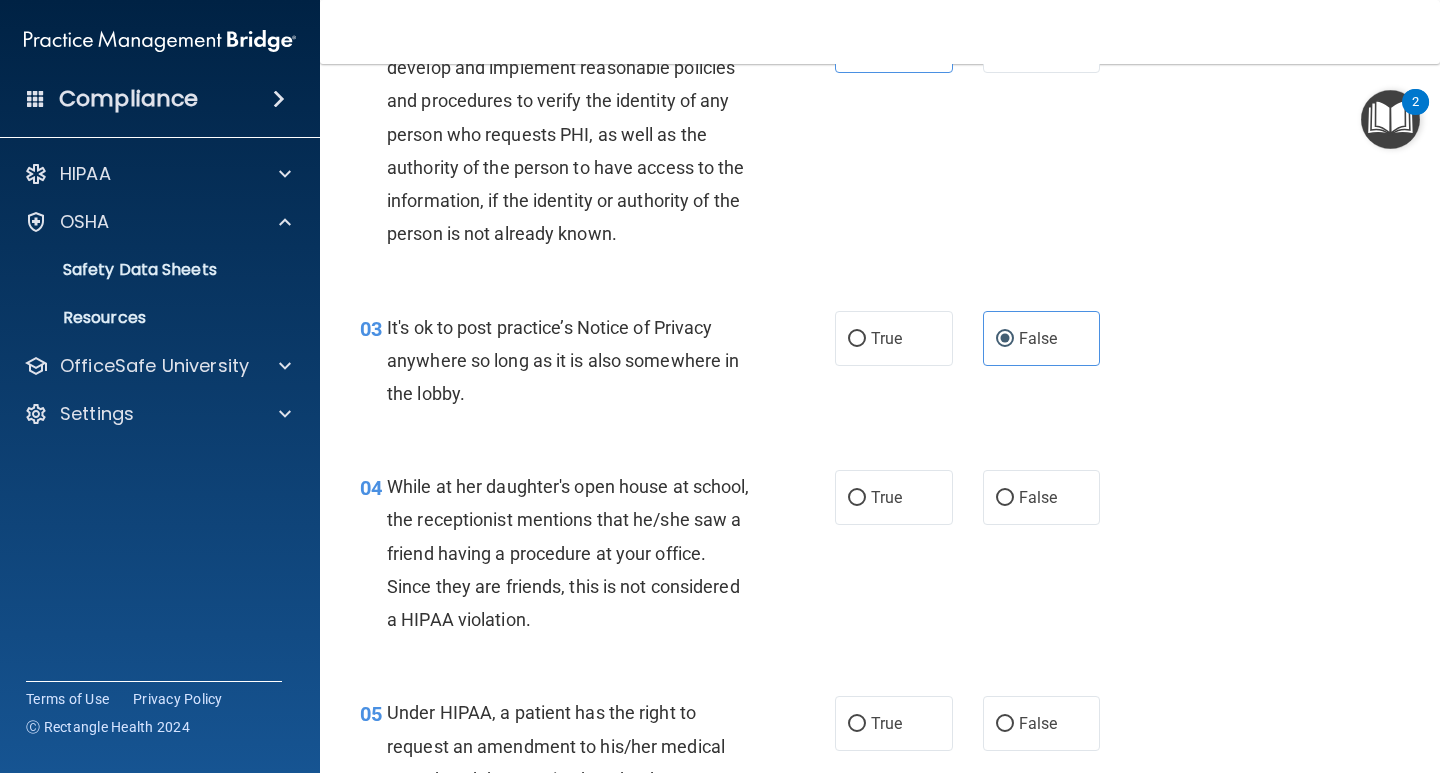 click on "False" at bounding box center (1042, 497) 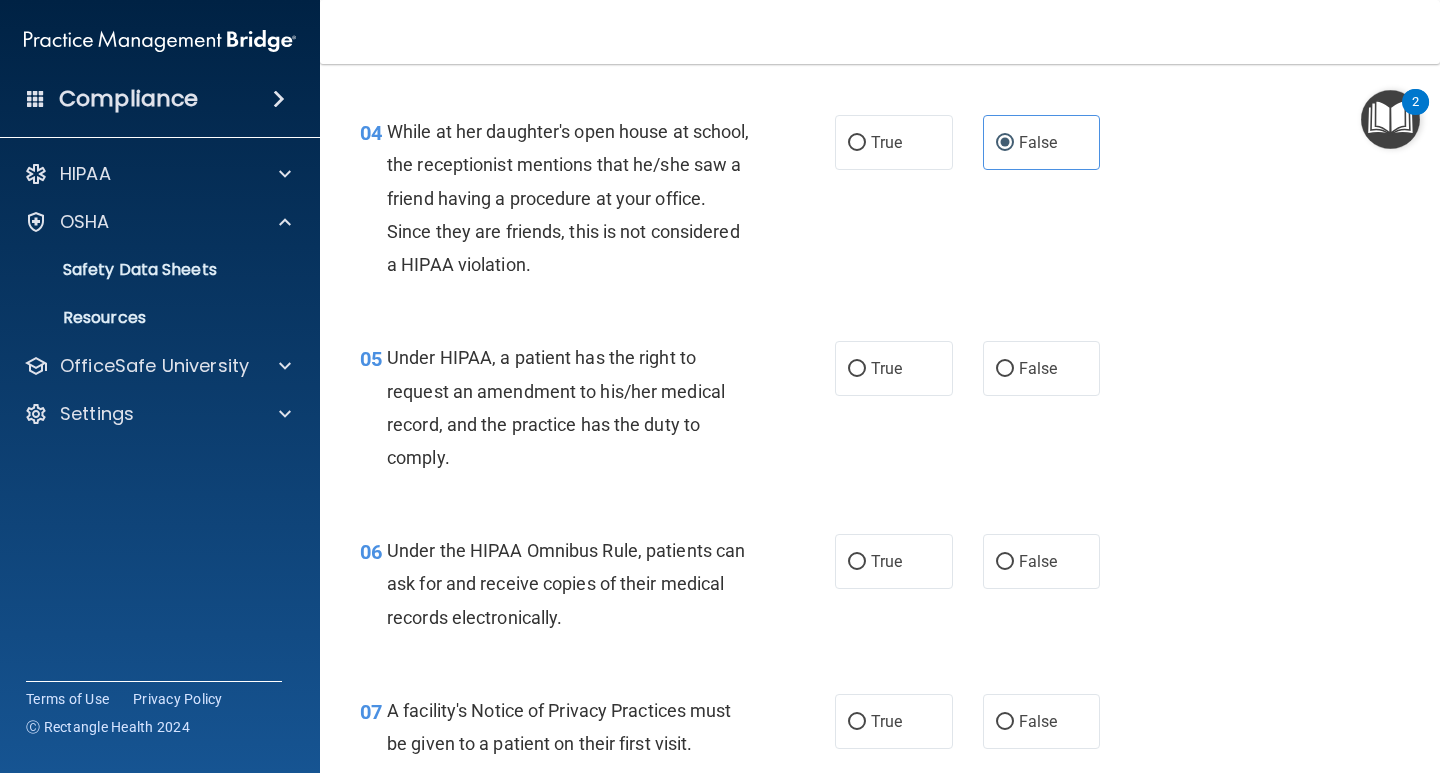 scroll, scrollTop: 700, scrollLeft: 0, axis: vertical 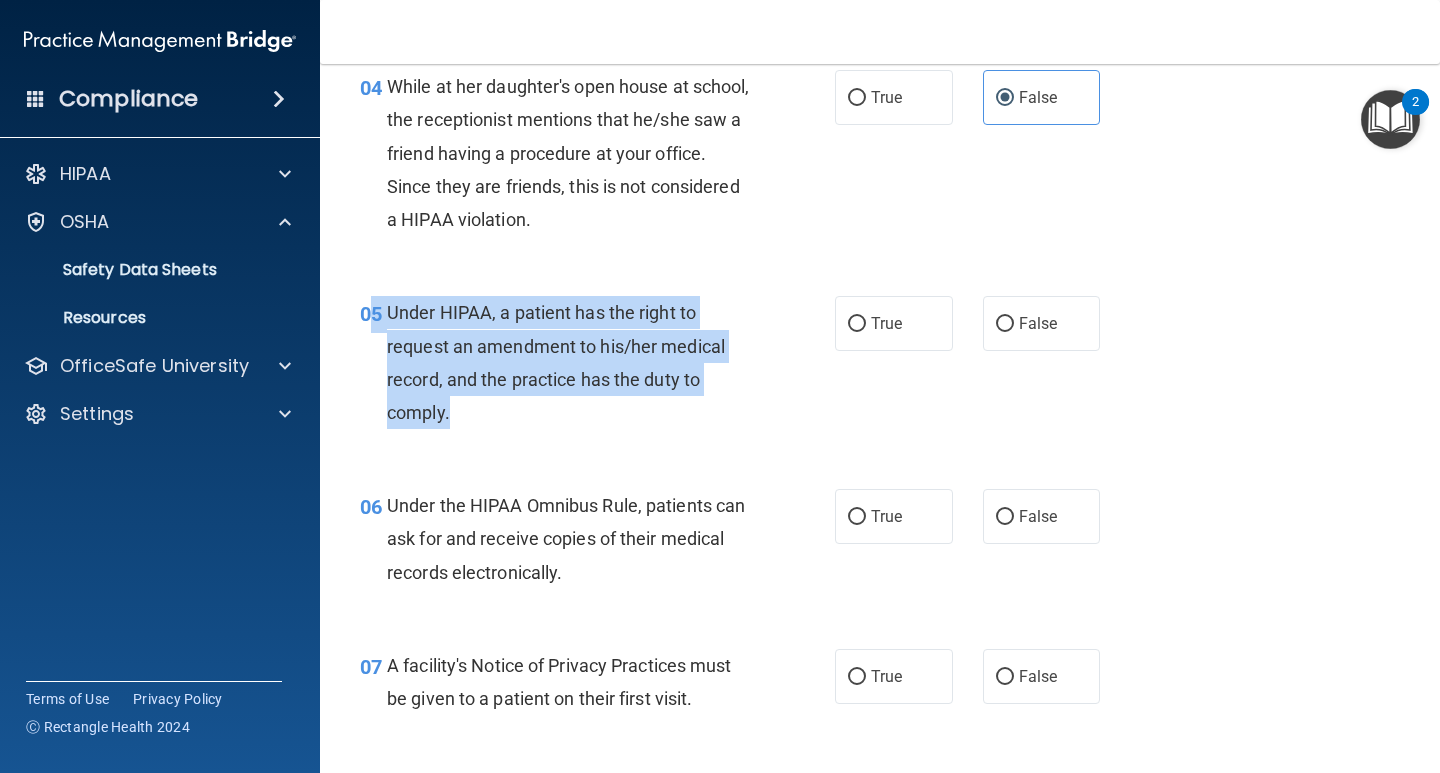 drag, startPoint x: 373, startPoint y: 302, endPoint x: 541, endPoint y: 423, distance: 207.03865 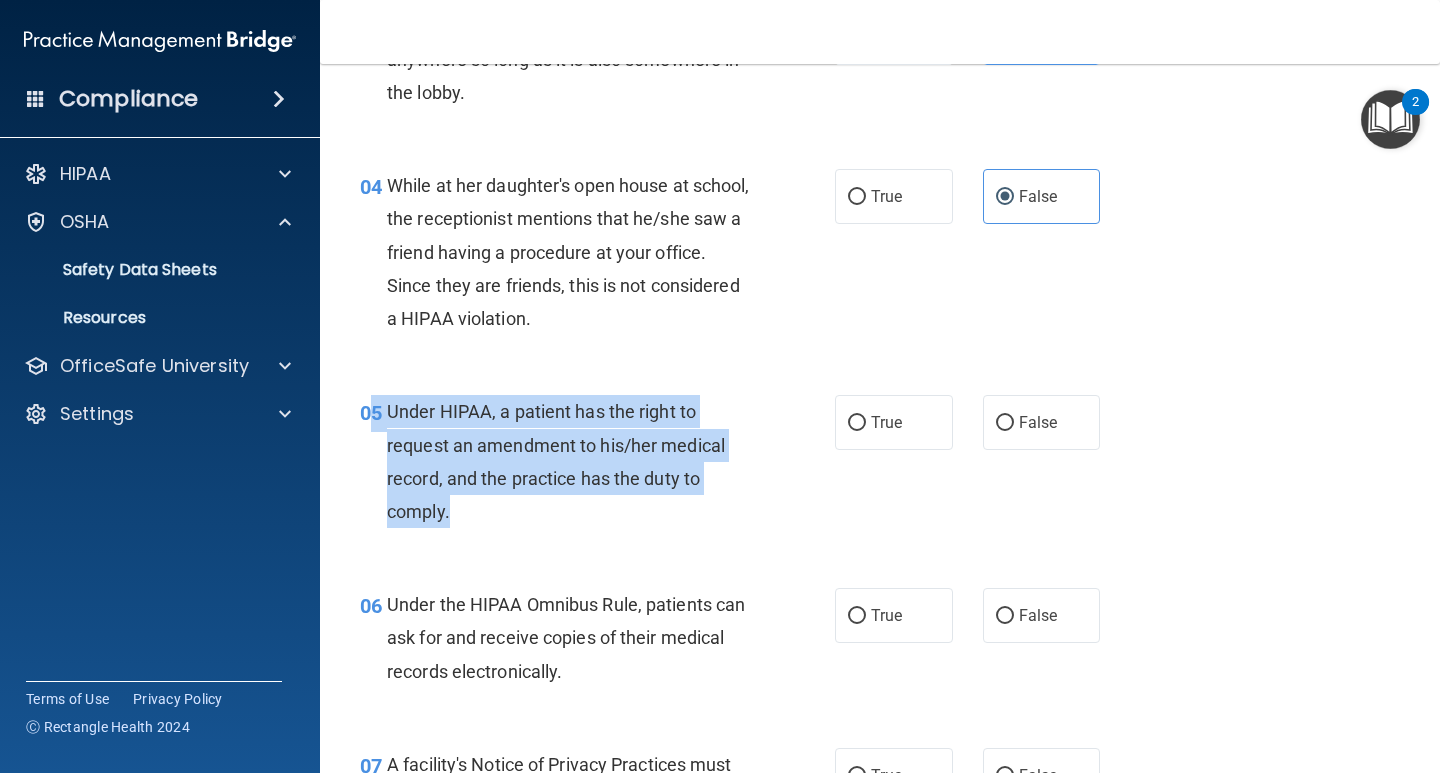 scroll, scrollTop: 600, scrollLeft: 0, axis: vertical 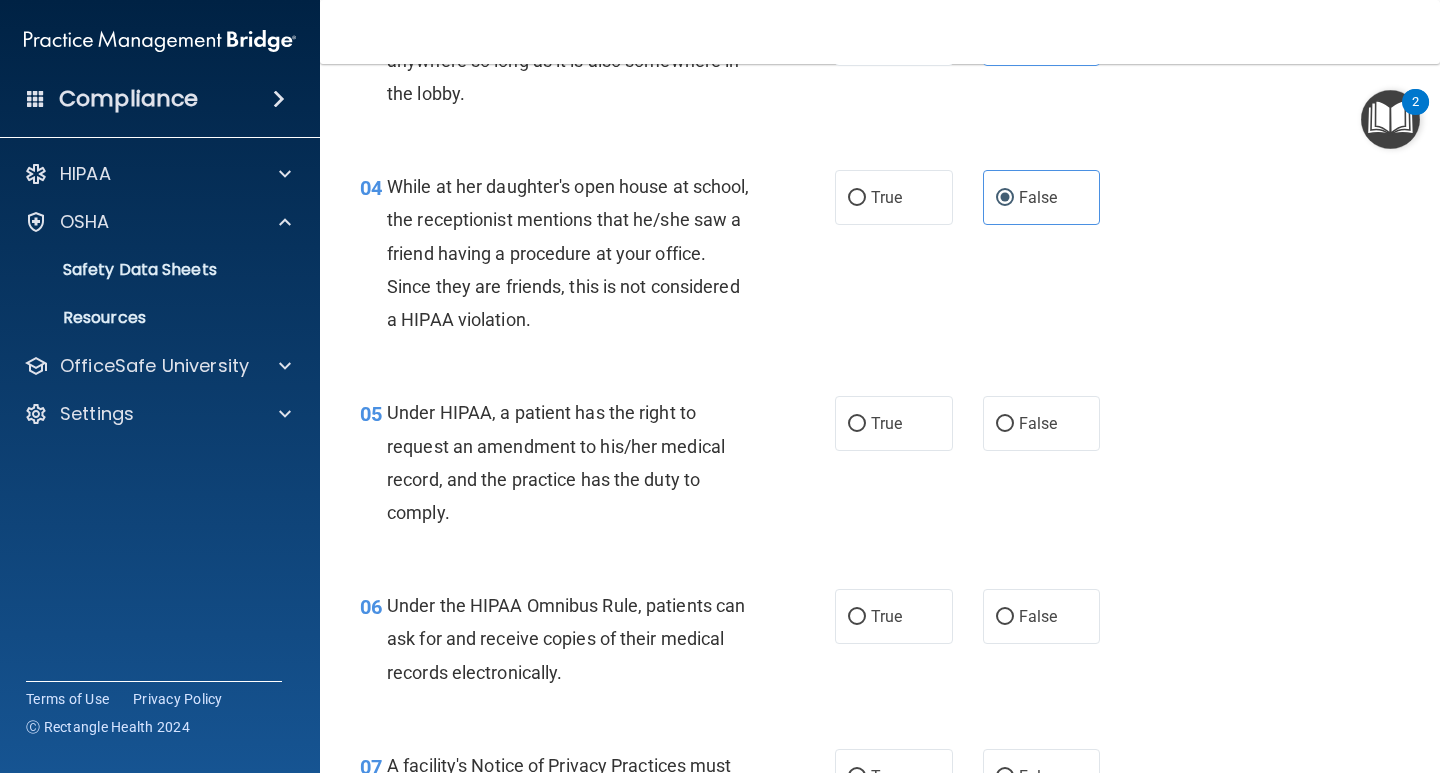 click on "05       Under HIPAA, a patient has the right to request an amendment to his/her medical record, and the practice has the duty to comply.                 True           False" at bounding box center [880, 467] 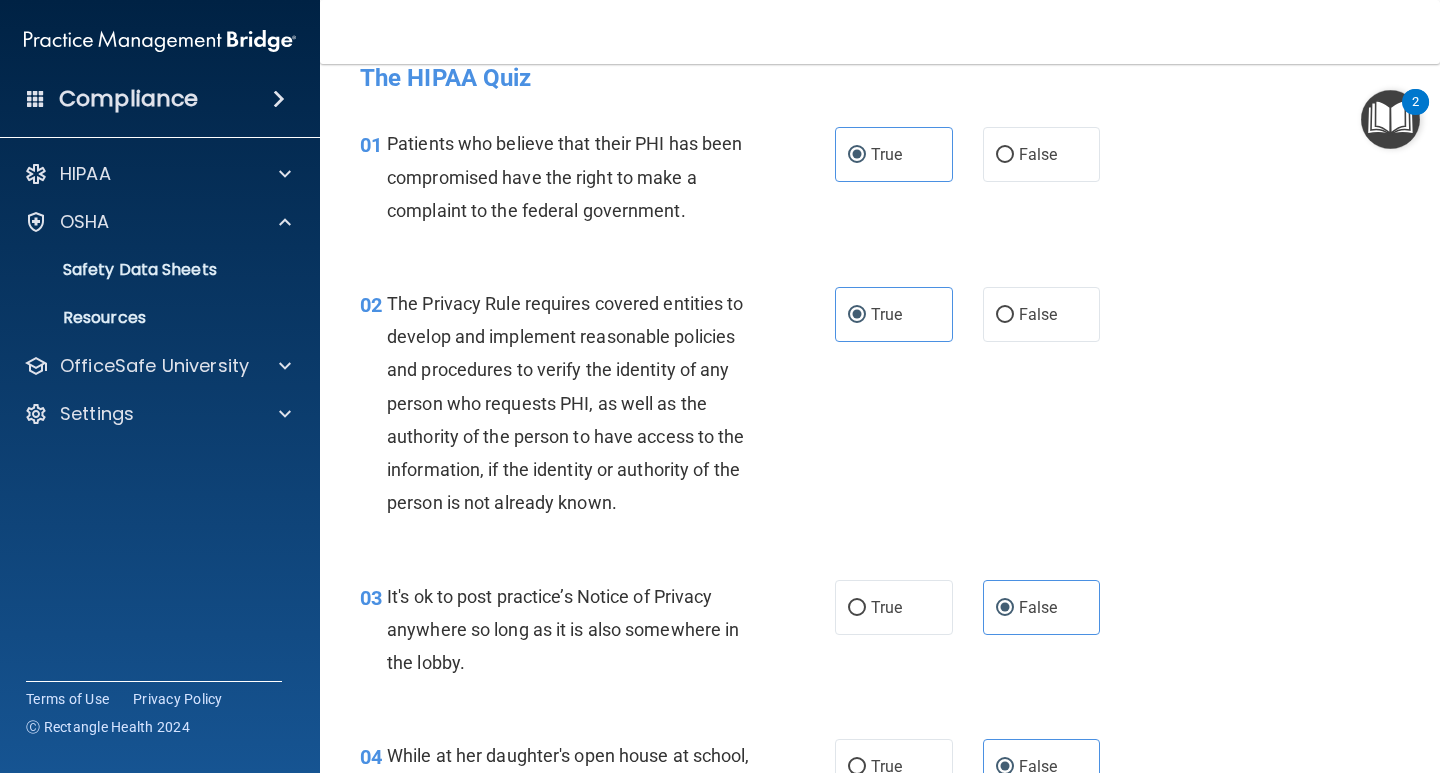 scroll, scrollTop: 0, scrollLeft: 0, axis: both 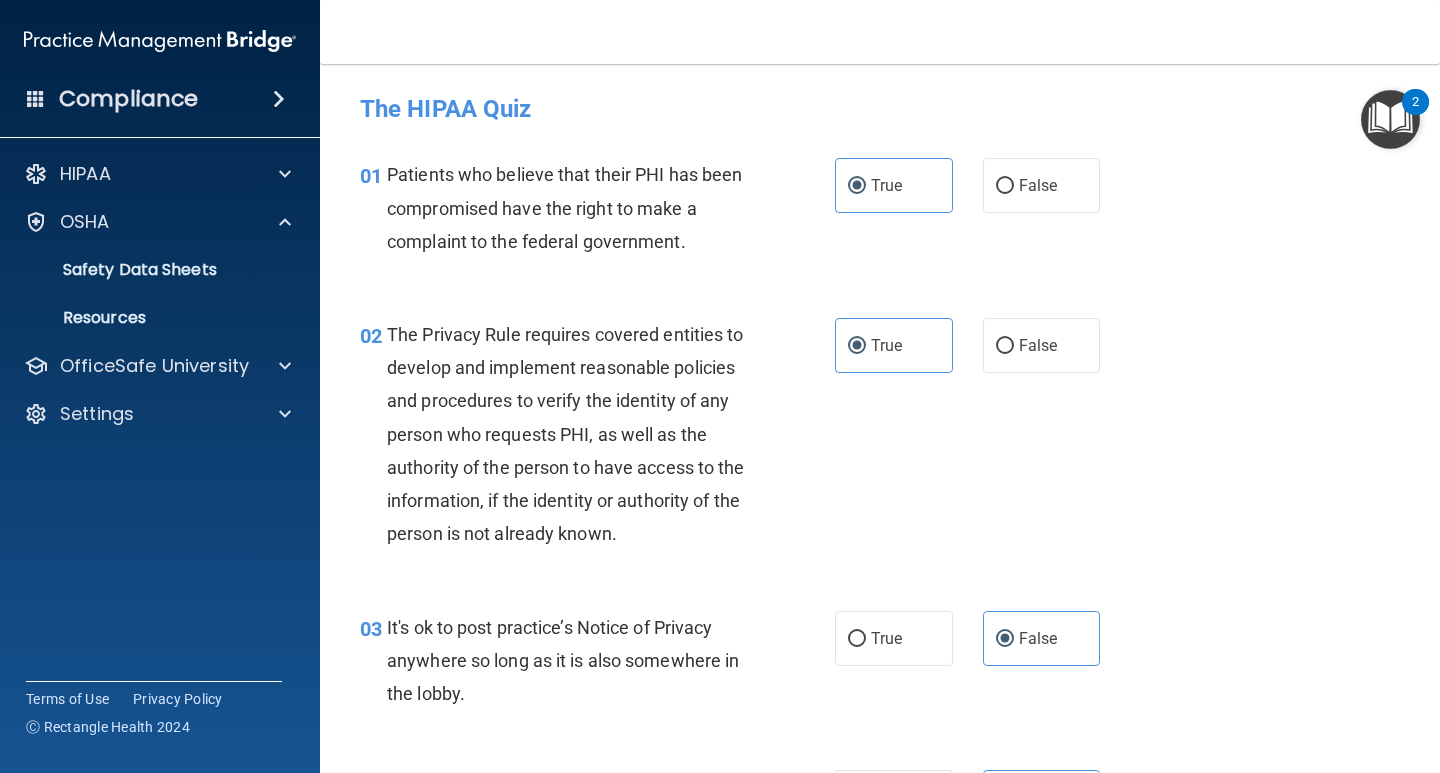 click on "02       The Privacy Rule requires covered entities to develop and implement reasonable policies and procedures to verify the identity of any person who requests PHI, as well as the authority of the person to have access to the information, if the identity or authority of the person is not already known.                 True           False" at bounding box center (880, 439) 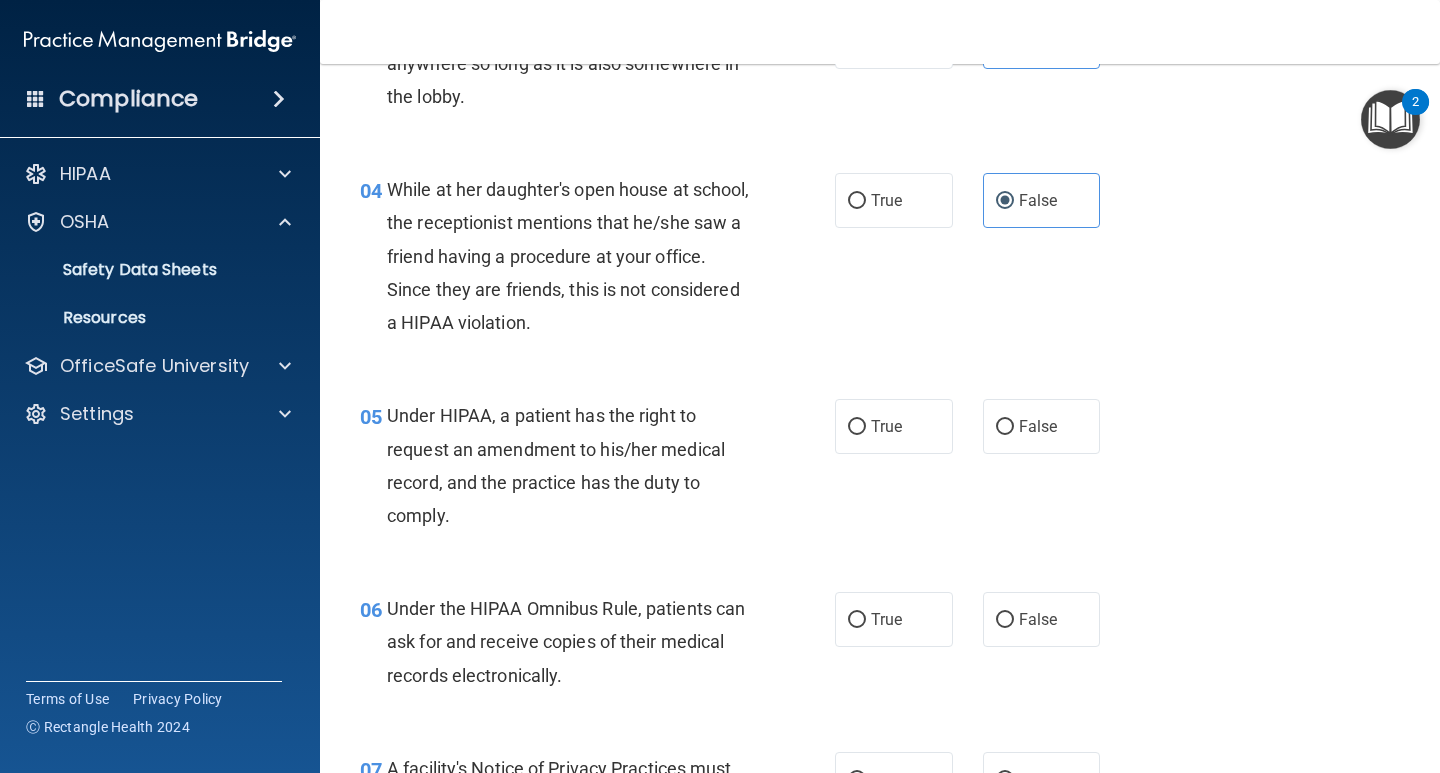 scroll, scrollTop: 600, scrollLeft: 0, axis: vertical 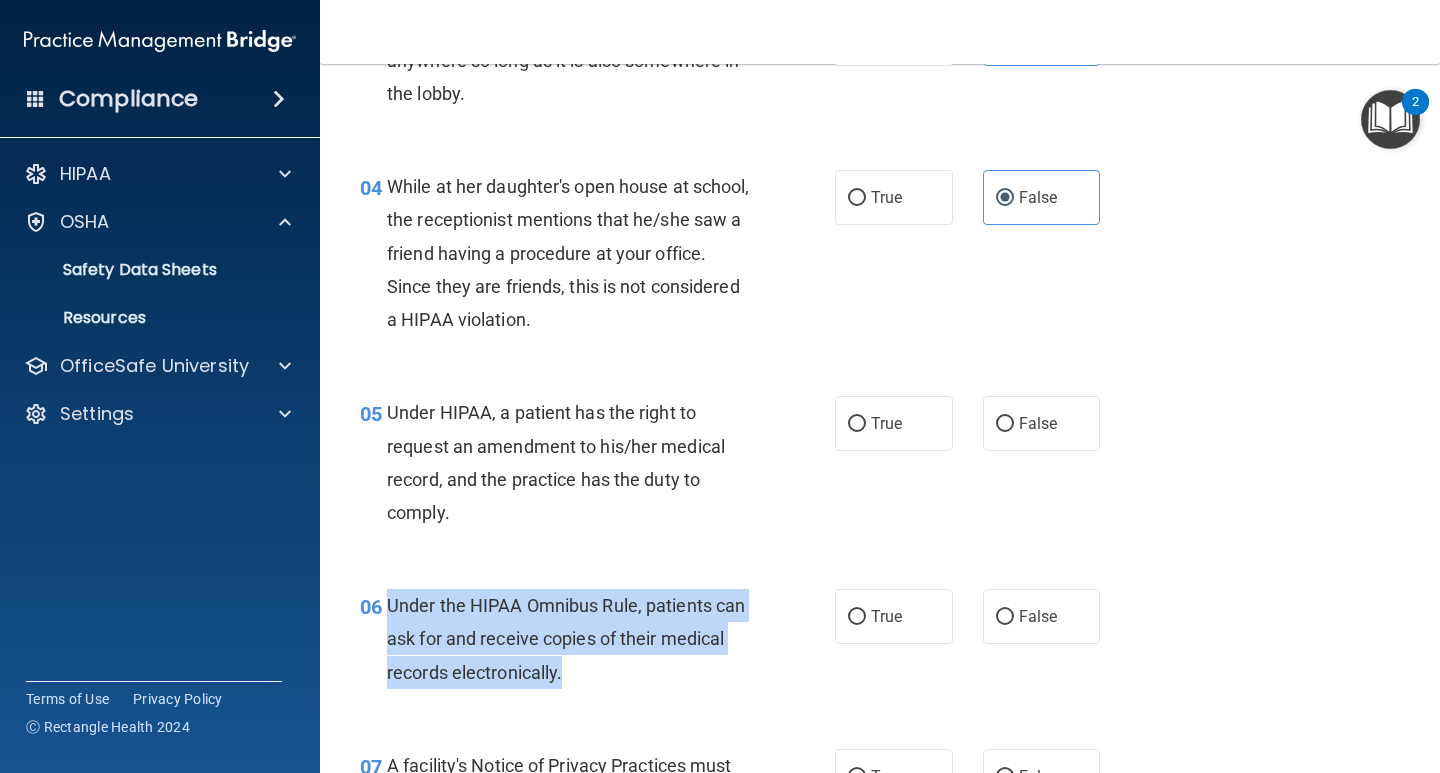 drag, startPoint x: 416, startPoint y: 614, endPoint x: 642, endPoint y: 691, distance: 238.7572 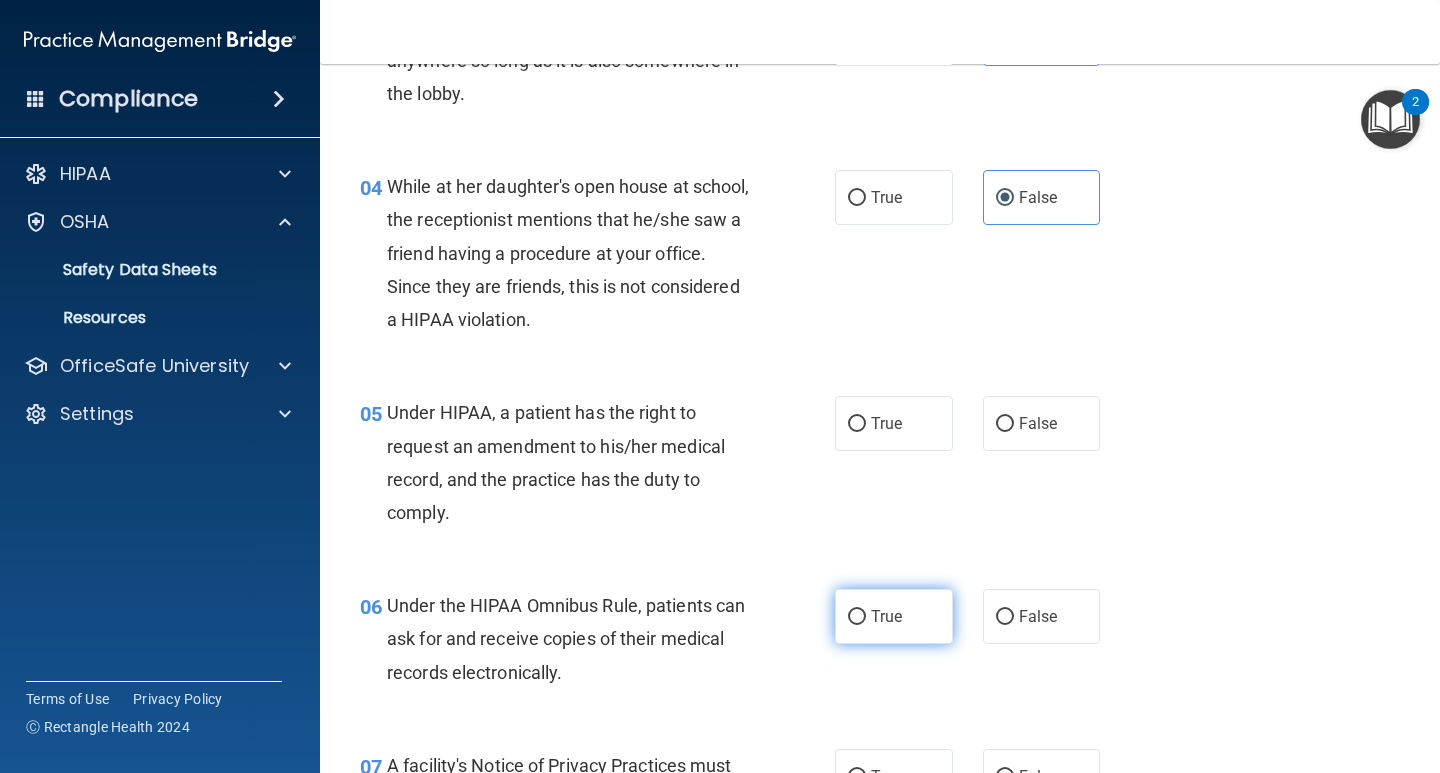 click on "True" at bounding box center [886, 616] 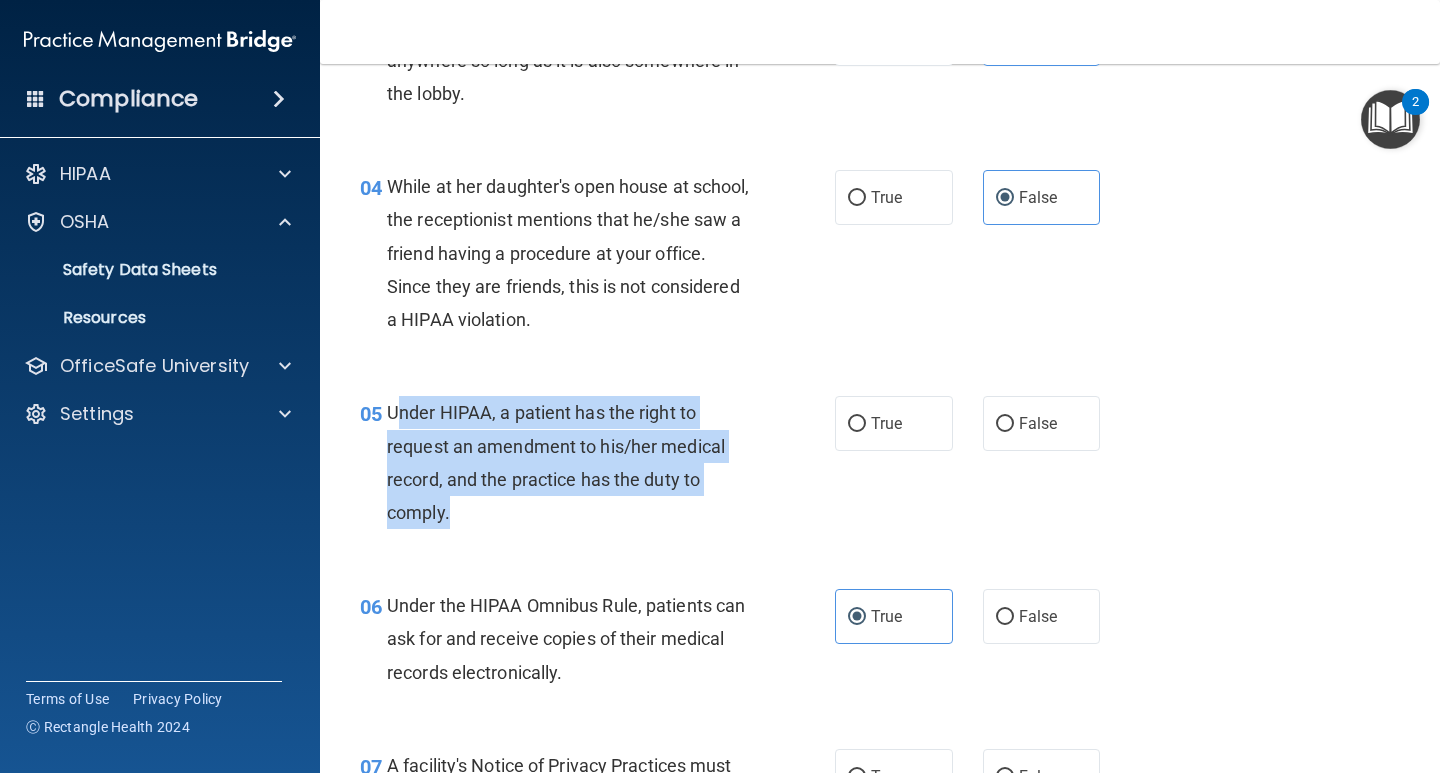 drag, startPoint x: 576, startPoint y: 505, endPoint x: 393, endPoint y: 397, distance: 212.49236 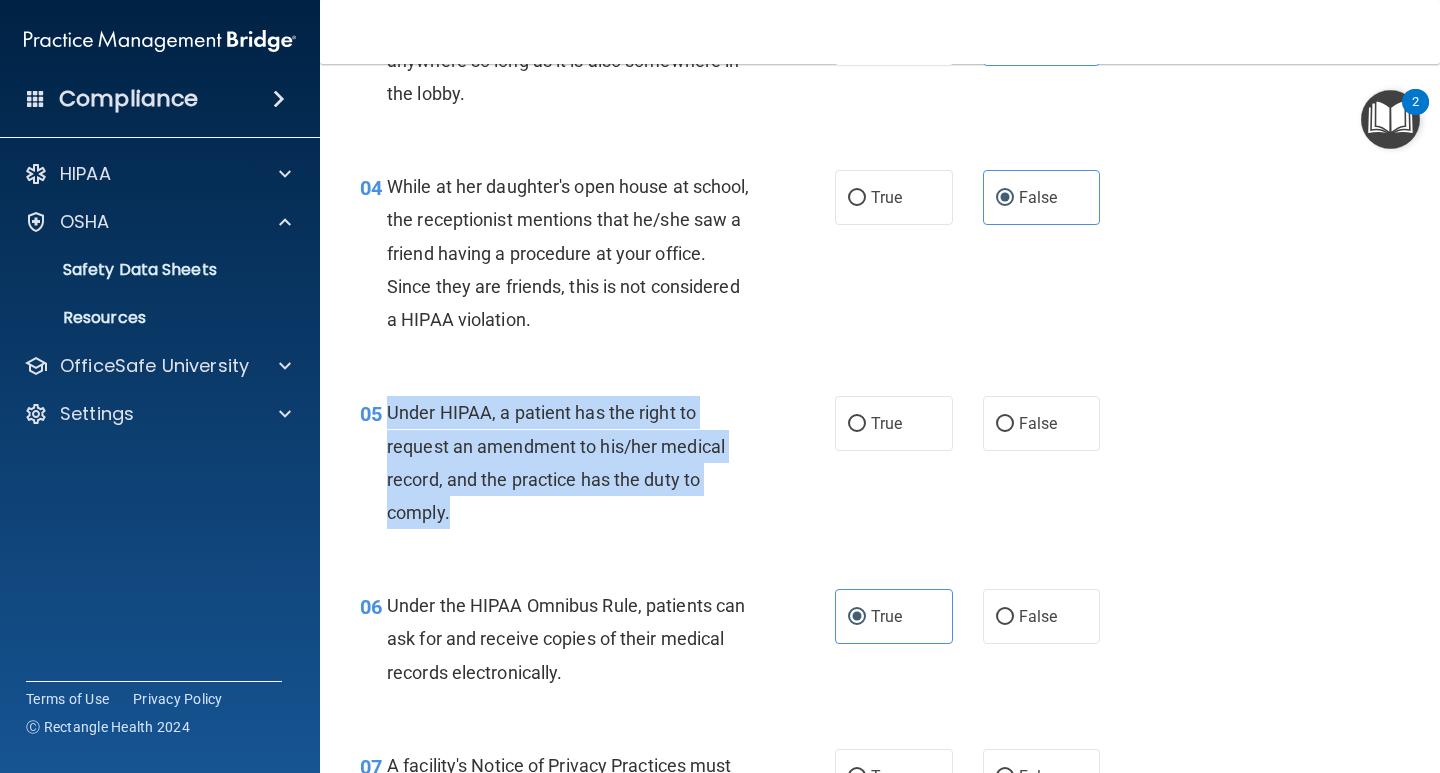 drag, startPoint x: 392, startPoint y: 416, endPoint x: 486, endPoint y: 517, distance: 137.97464 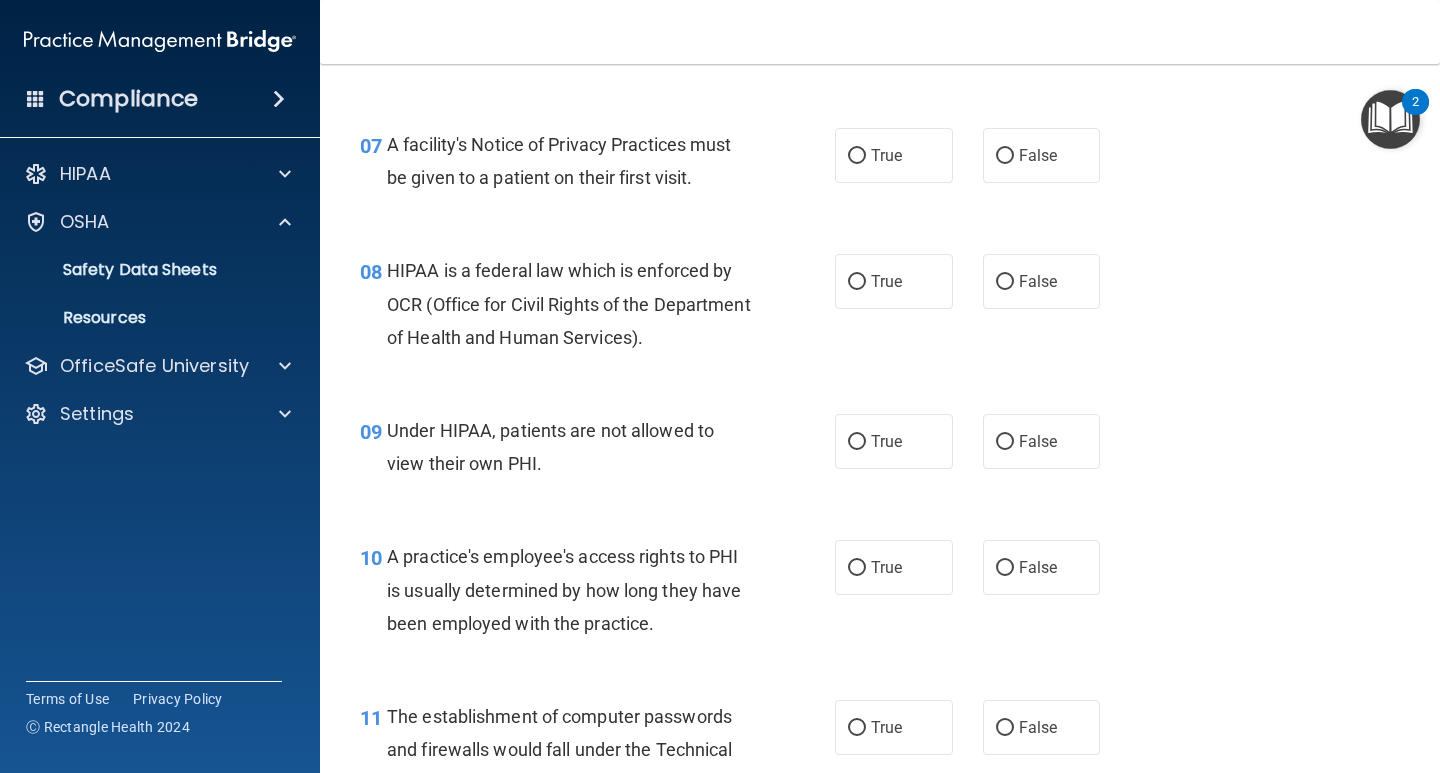 drag, startPoint x: 734, startPoint y: 632, endPoint x: 655, endPoint y: 610, distance: 82.006096 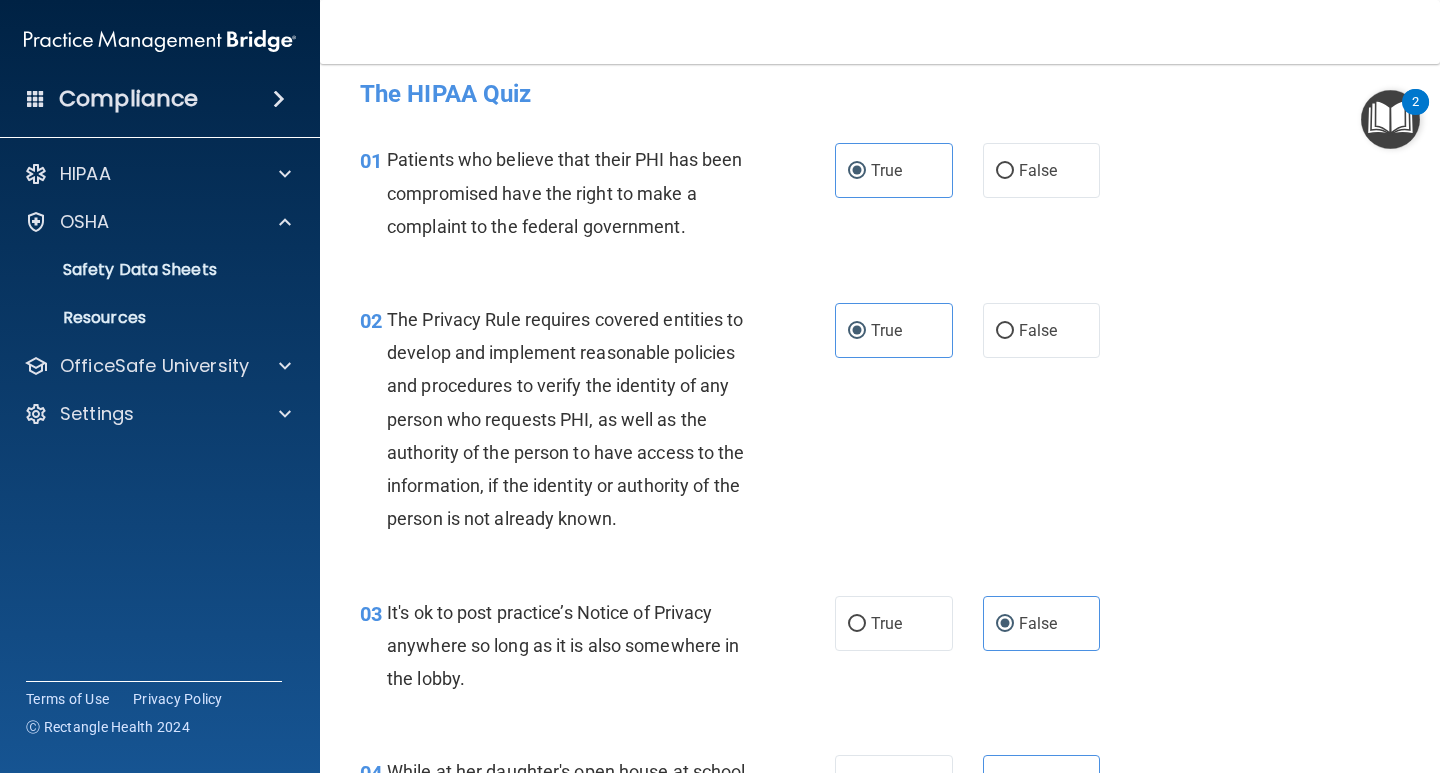 scroll, scrollTop: 0, scrollLeft: 0, axis: both 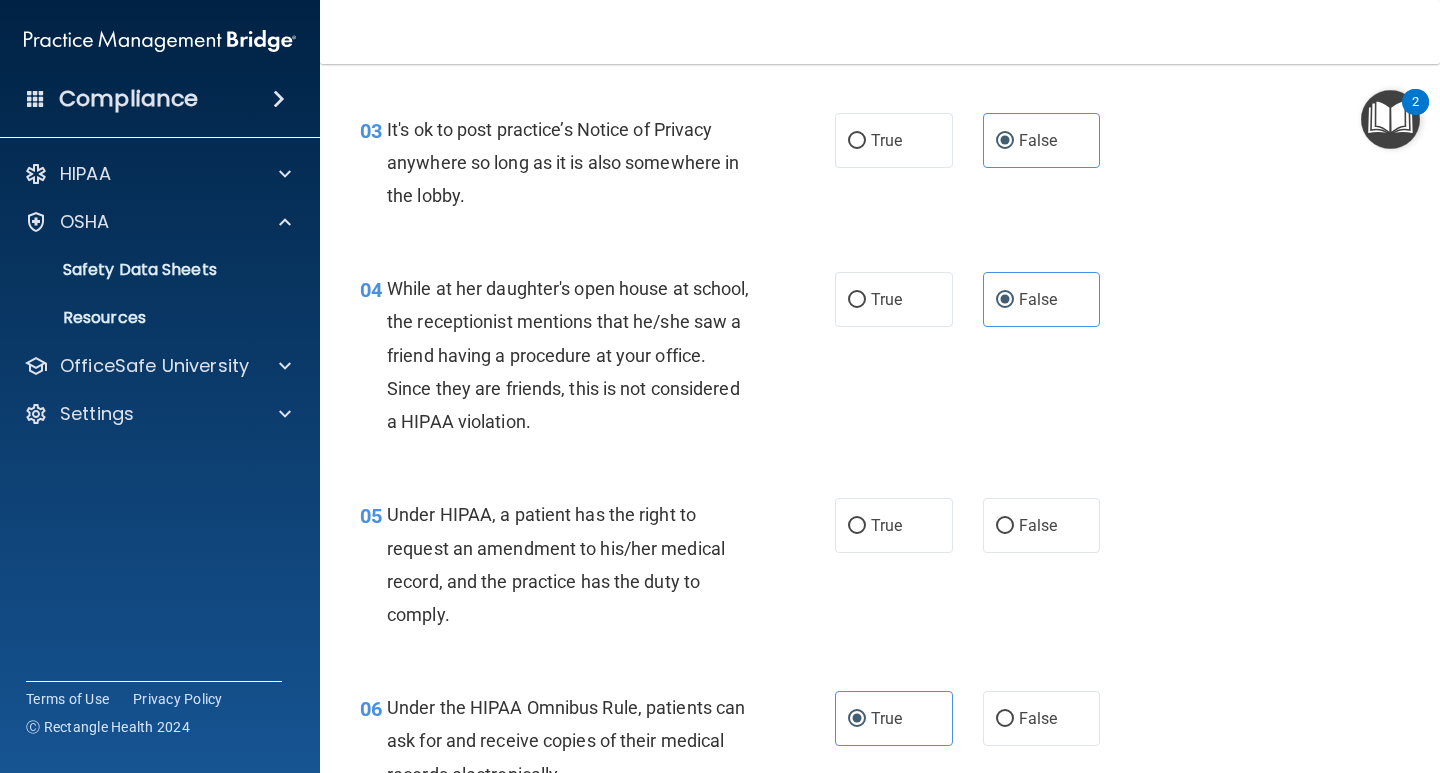 drag, startPoint x: 875, startPoint y: 516, endPoint x: 588, endPoint y: 557, distance: 289.9138 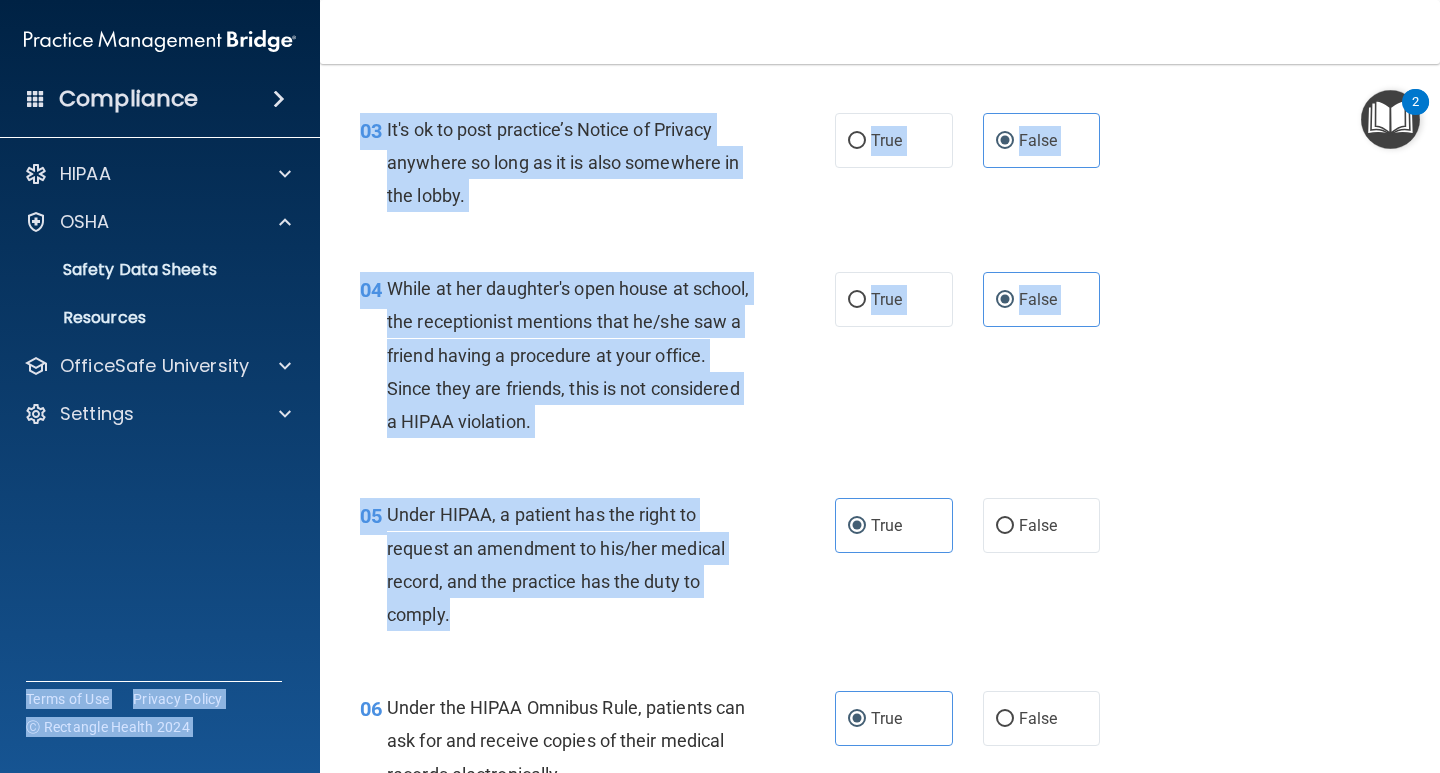 drag, startPoint x: 475, startPoint y: 619, endPoint x: 310, endPoint y: 471, distance: 221.65062 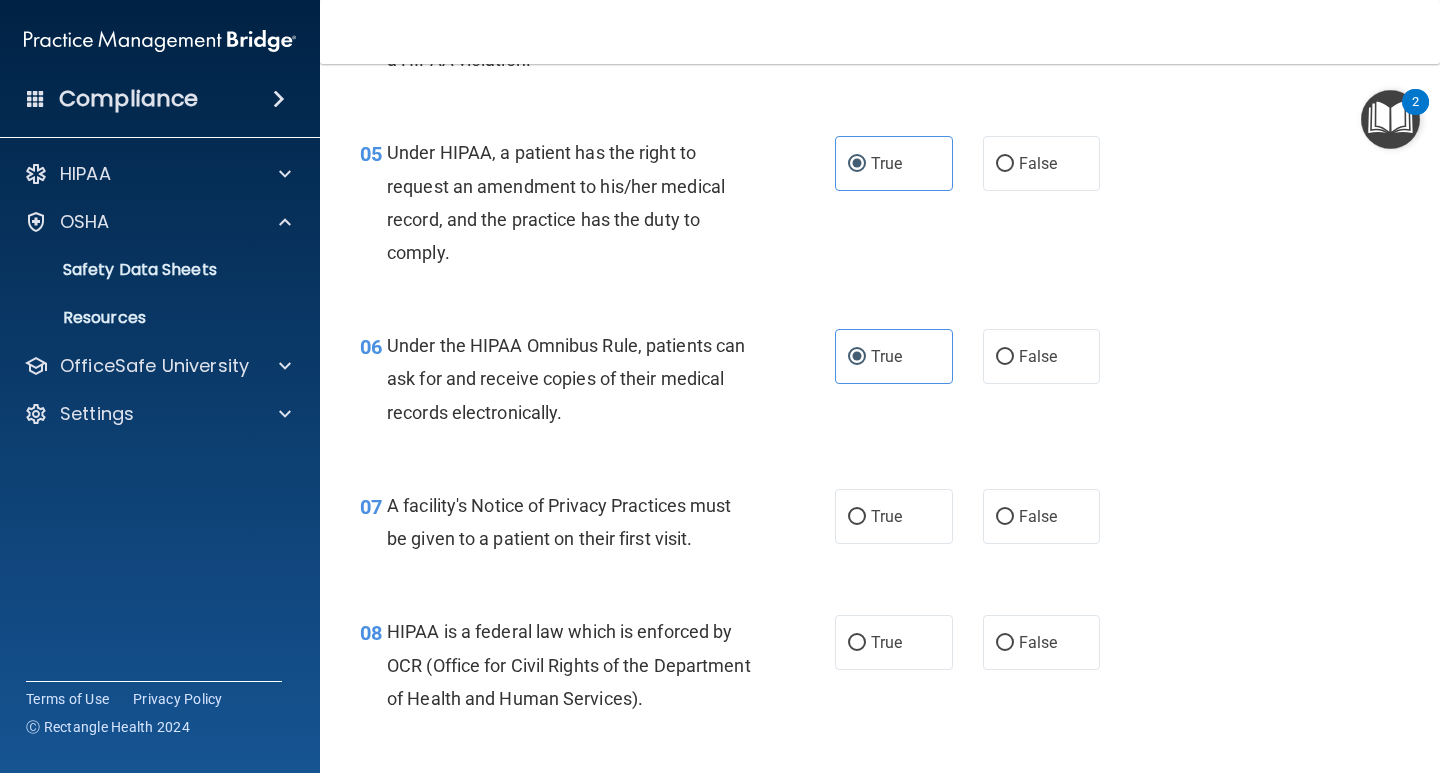 scroll, scrollTop: 898, scrollLeft: 0, axis: vertical 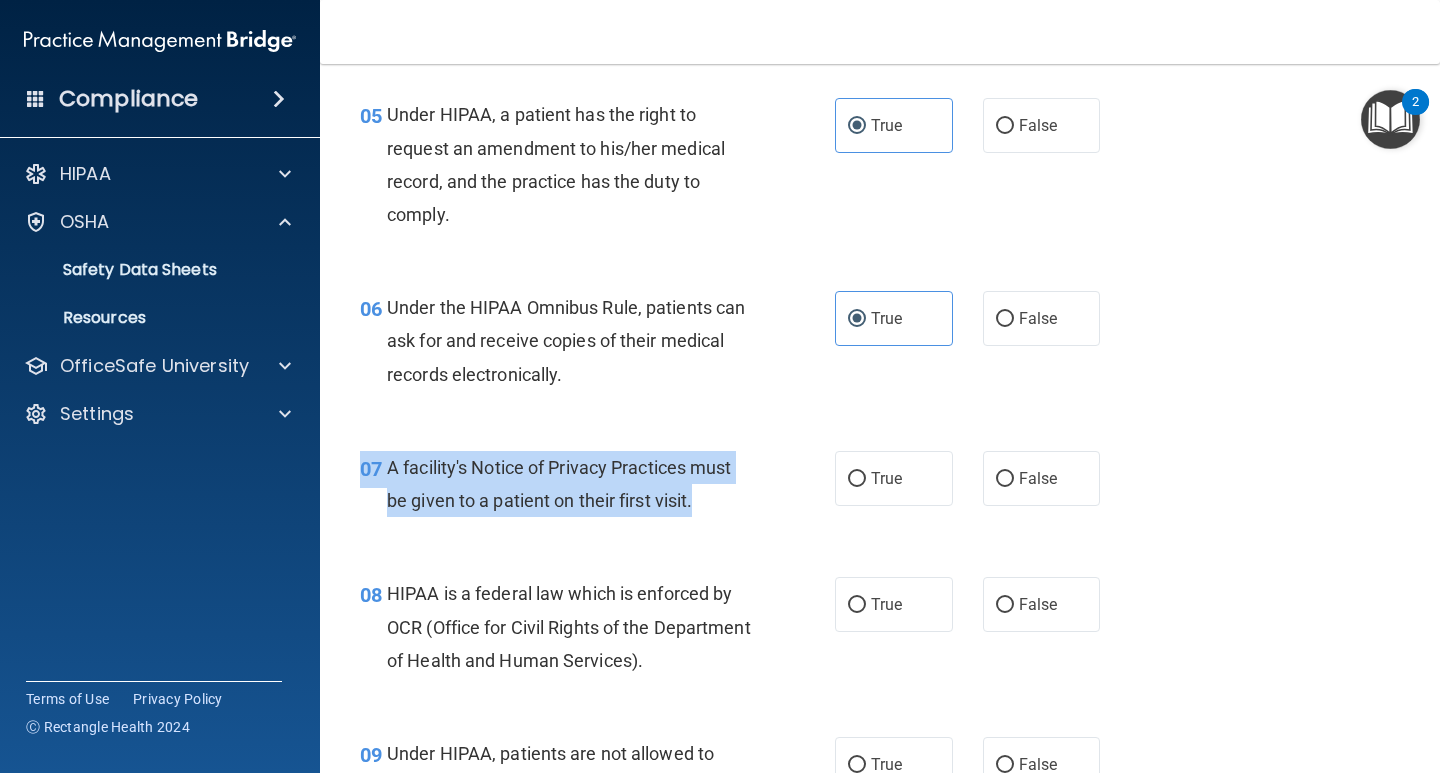 drag, startPoint x: 716, startPoint y: 495, endPoint x: 373, endPoint y: 426, distance: 349.8714 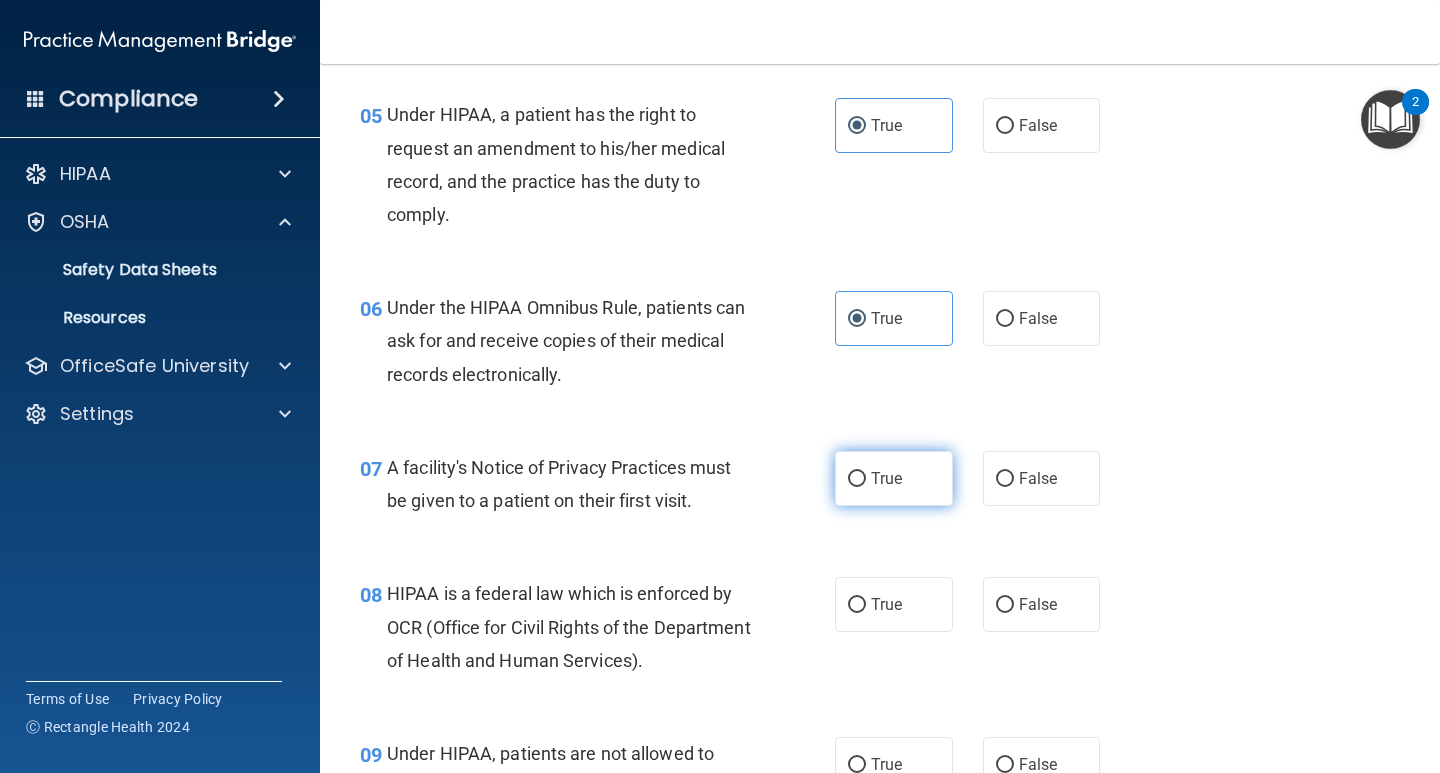click on "True" at bounding box center (894, 478) 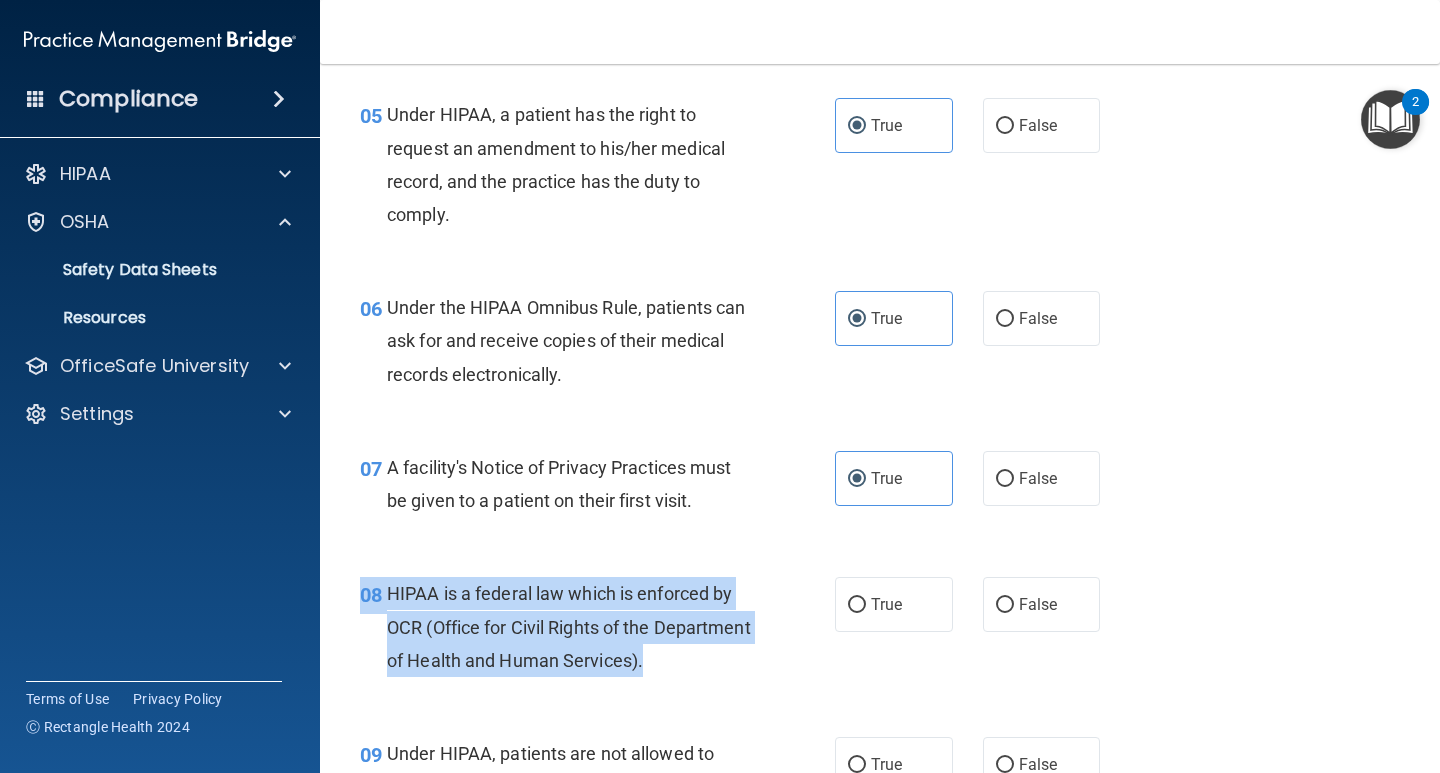 drag, startPoint x: 795, startPoint y: 667, endPoint x: 412, endPoint y: 552, distance: 399.8925 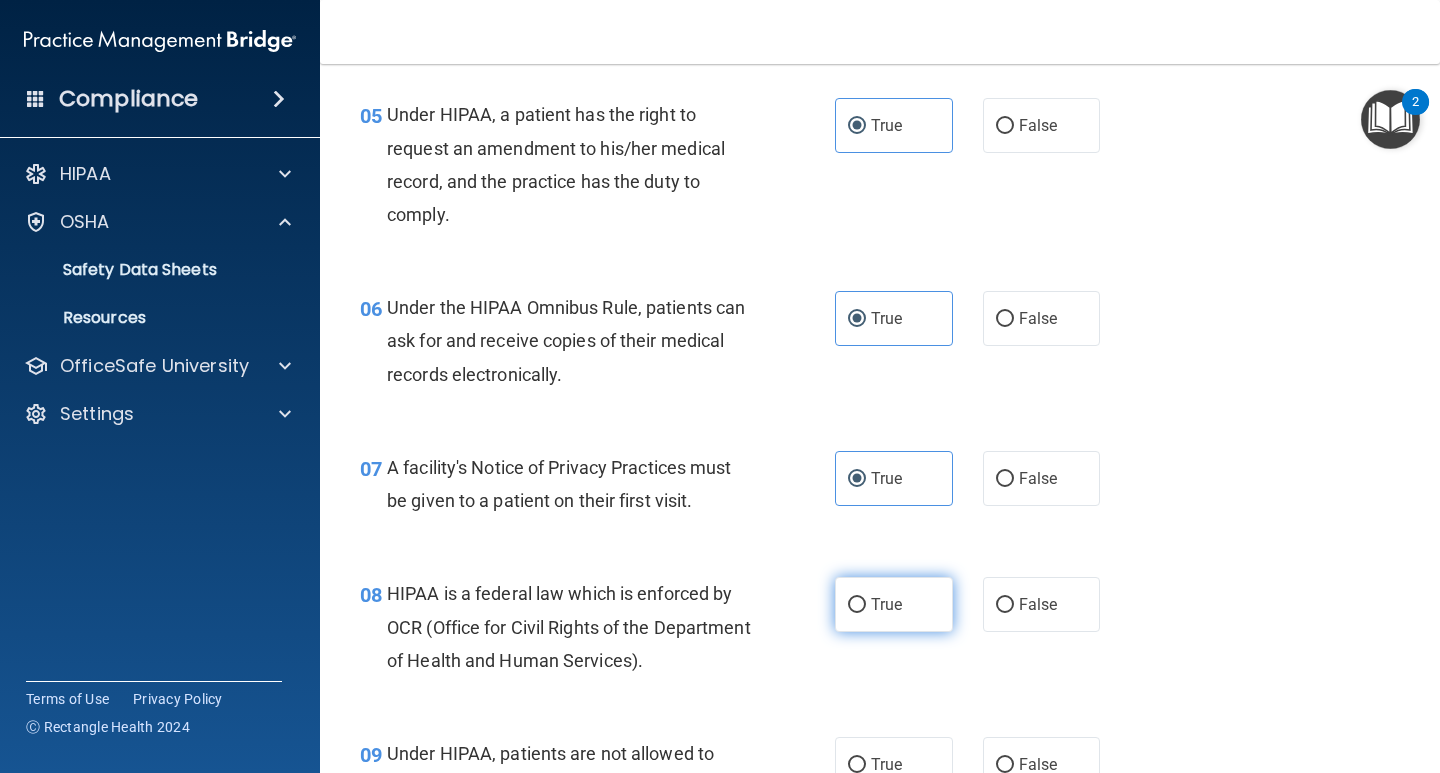 click on "True" at bounding box center (894, 604) 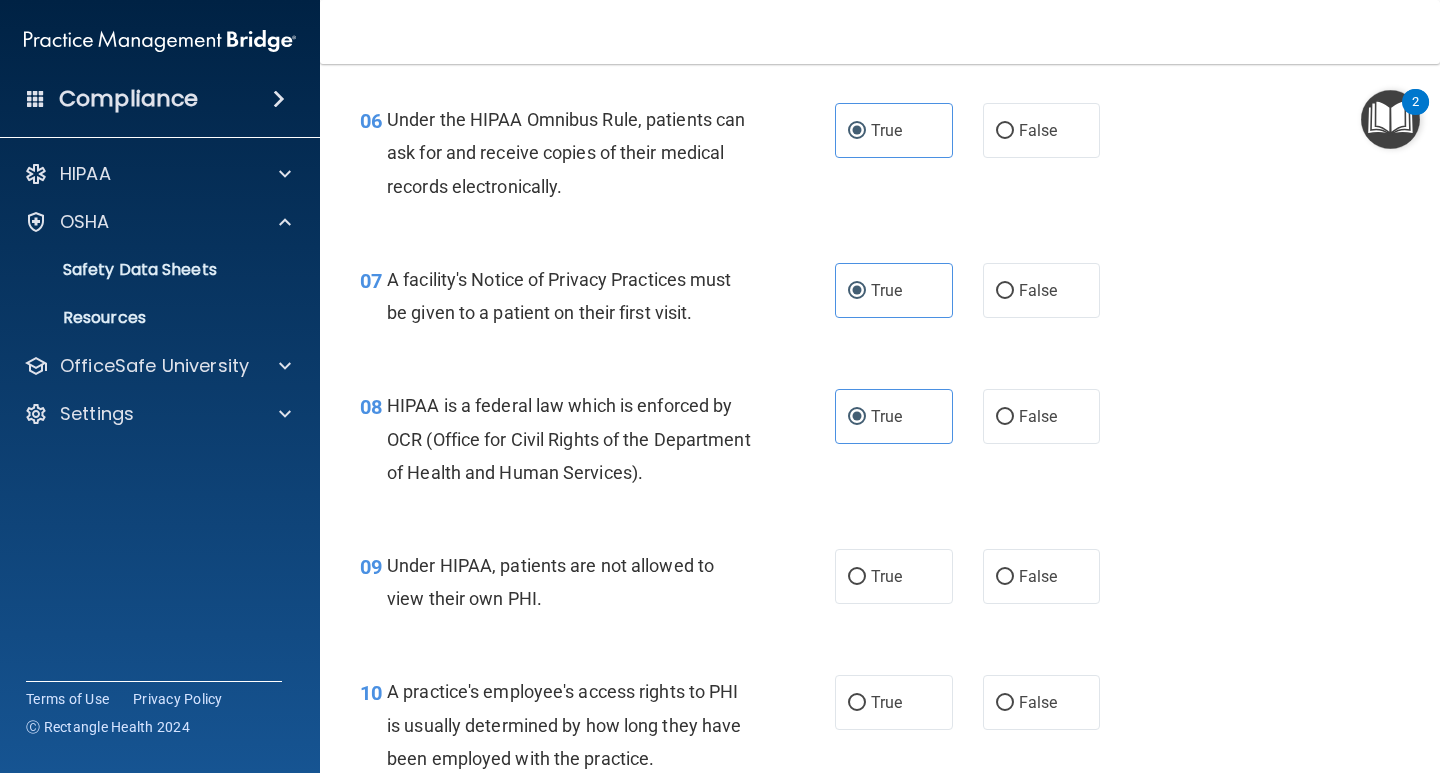 scroll, scrollTop: 1098, scrollLeft: 0, axis: vertical 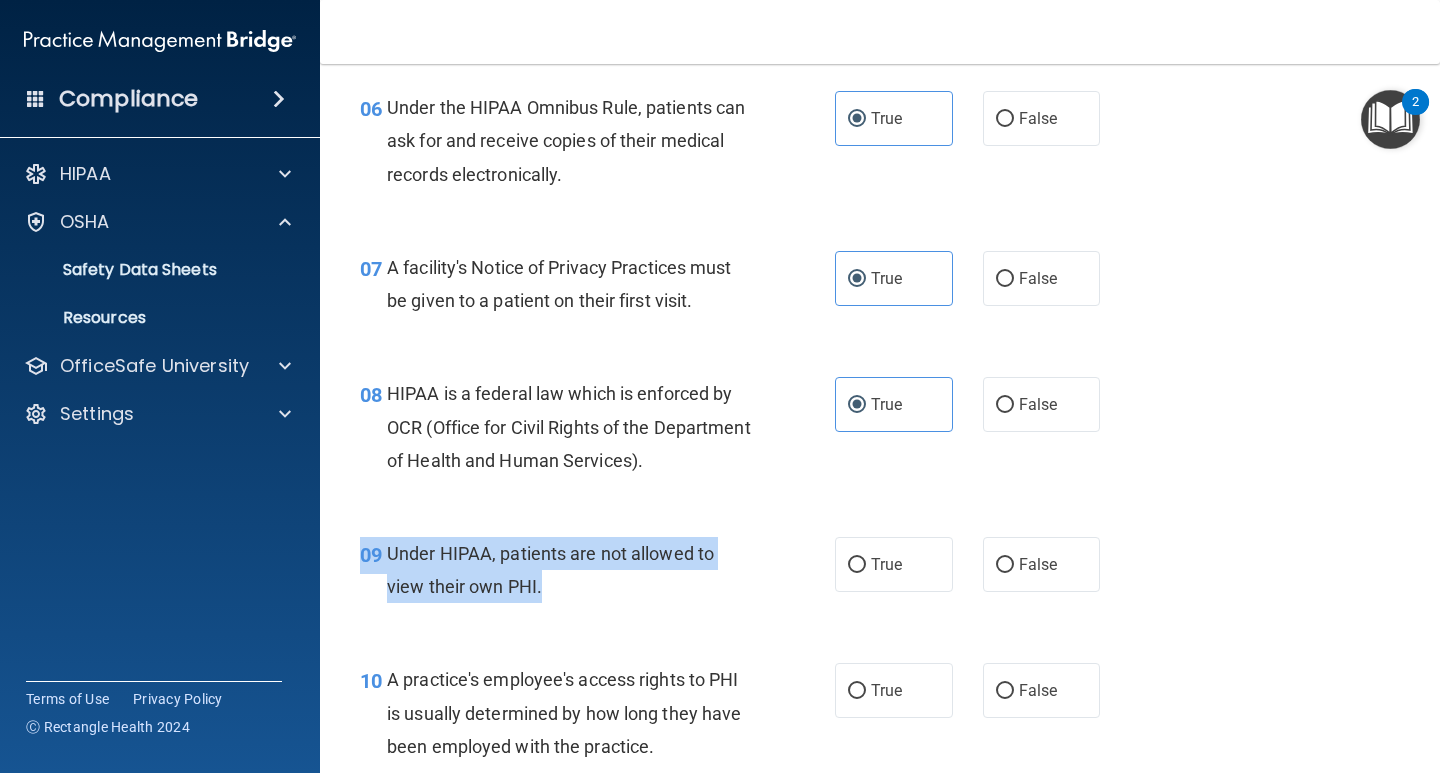 drag, startPoint x: 688, startPoint y: 592, endPoint x: 396, endPoint y: 531, distance: 298.30353 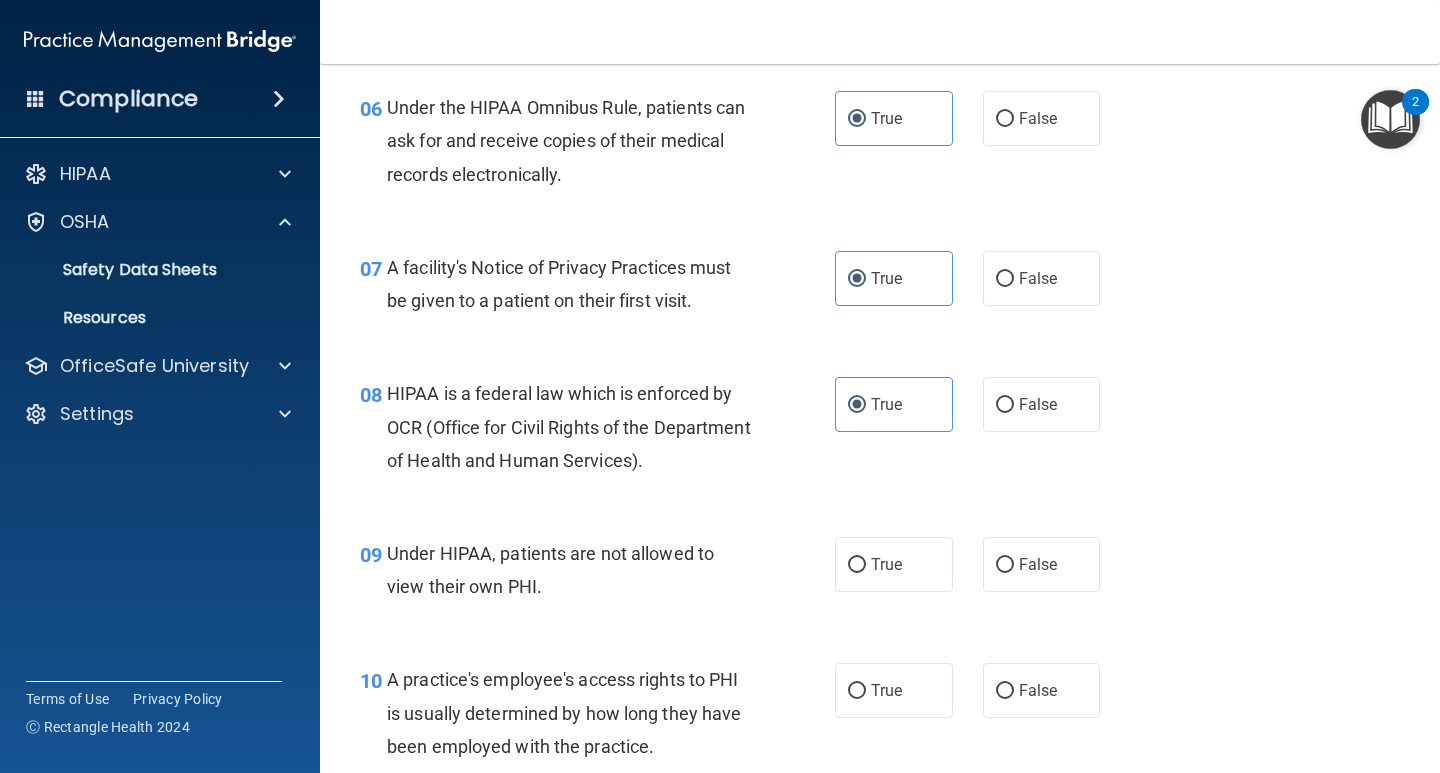 drag, startPoint x: 637, startPoint y: 661, endPoint x: 622, endPoint y: 648, distance: 19.849434 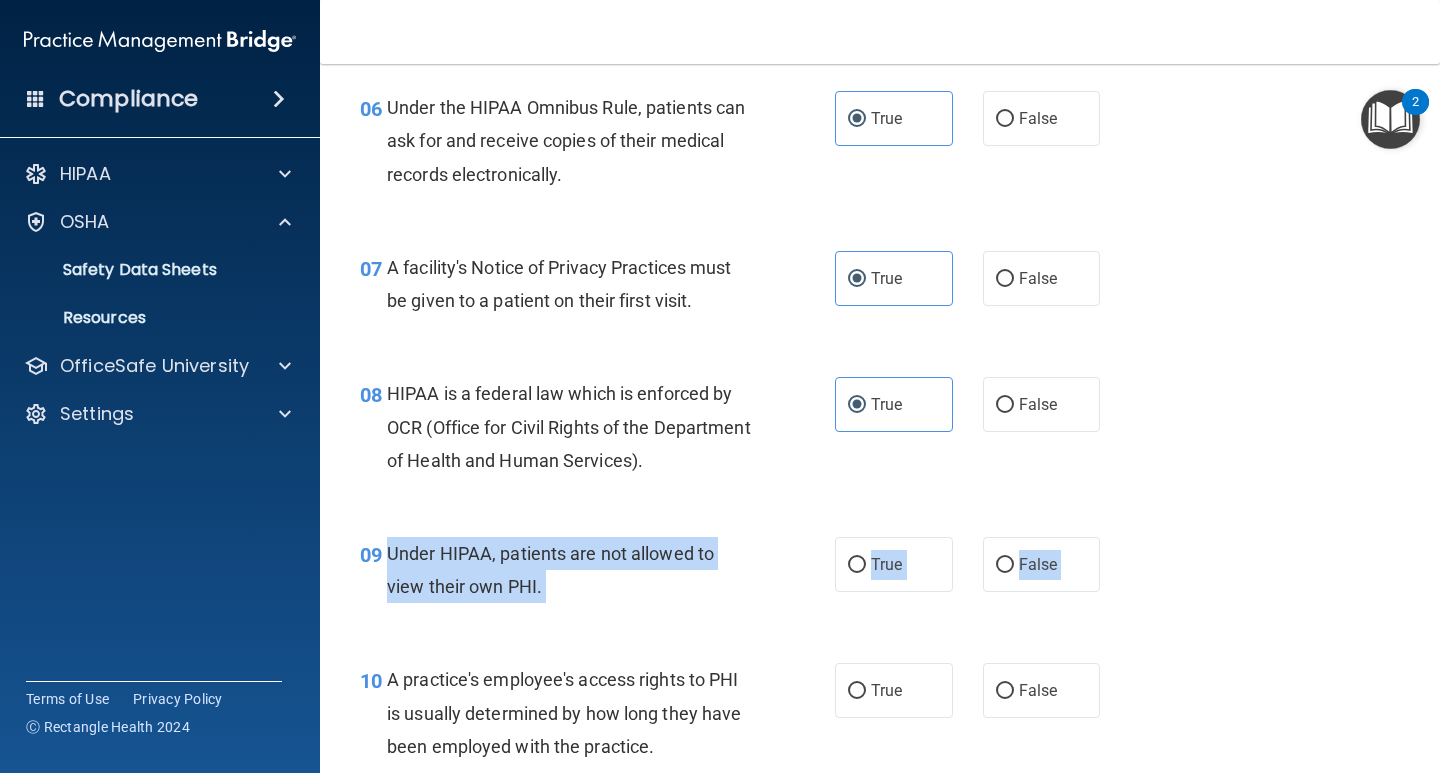 drag, startPoint x: 389, startPoint y: 558, endPoint x: 1000, endPoint y: 661, distance: 619.62085 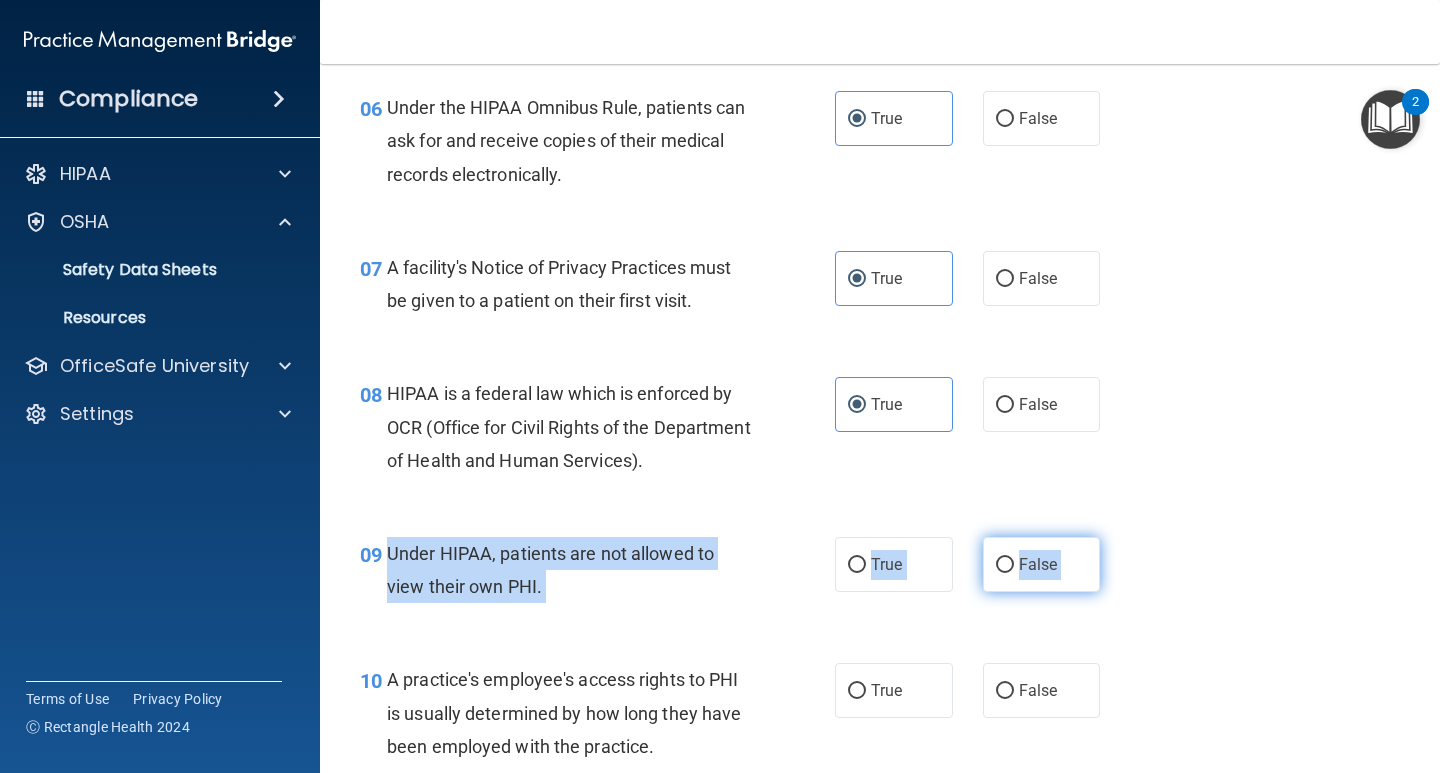 click on "False" at bounding box center [1005, 565] 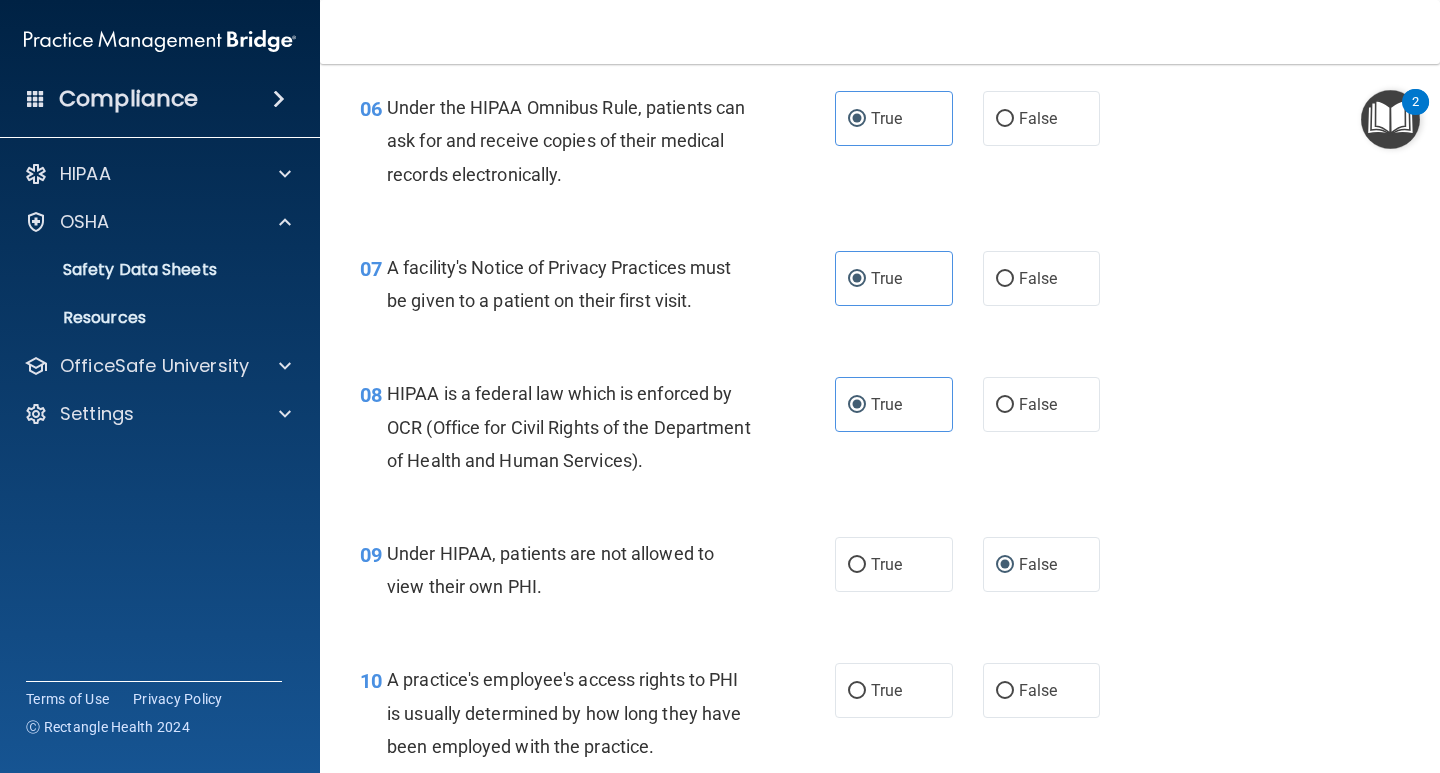 click on "08       HIPAA is a federal law which is enforced by OCR (Office for Civil Rights of the Department of Health and Human Services).                 True           False" at bounding box center [880, 432] 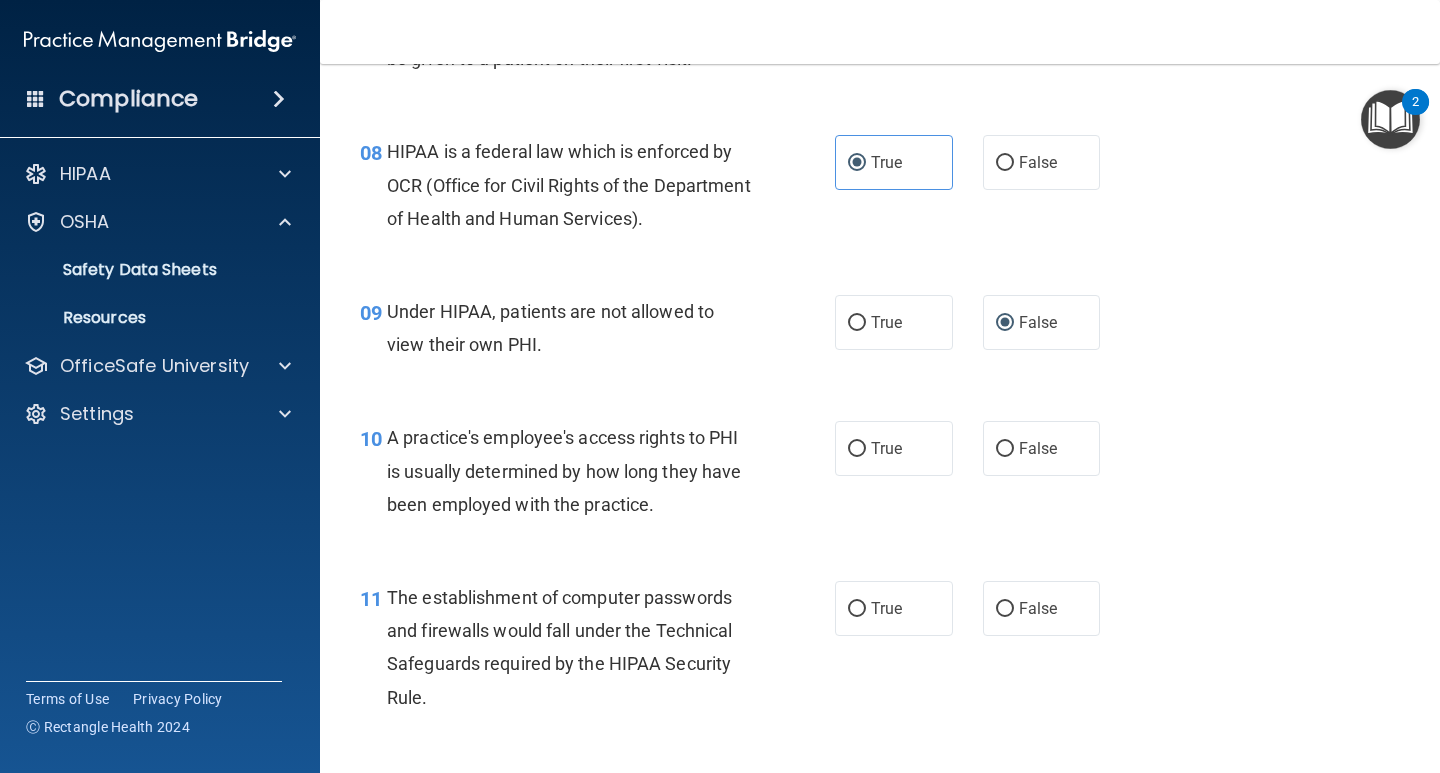 scroll, scrollTop: 1398, scrollLeft: 0, axis: vertical 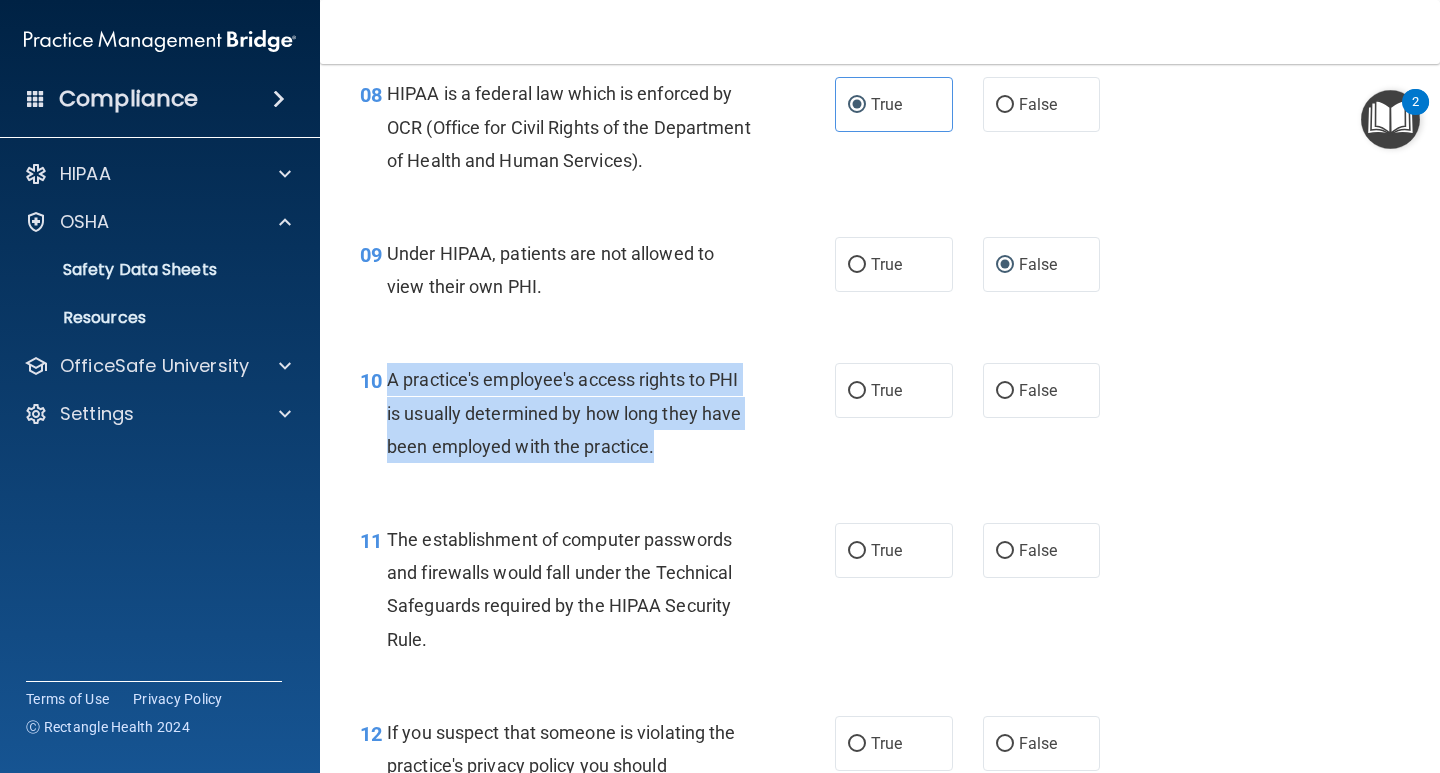 drag, startPoint x: 382, startPoint y: 372, endPoint x: 802, endPoint y: 458, distance: 428.71436 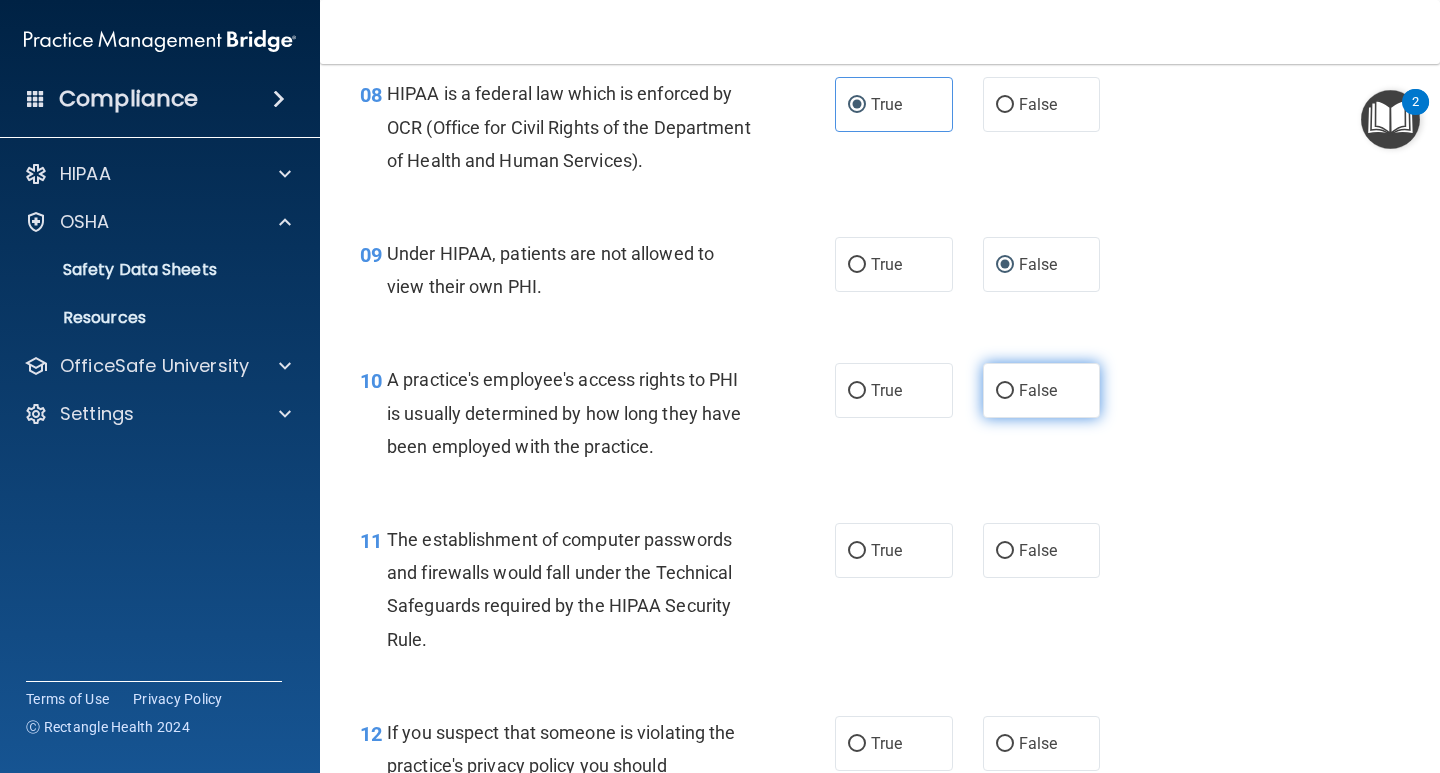 click on "False" at bounding box center (1042, 390) 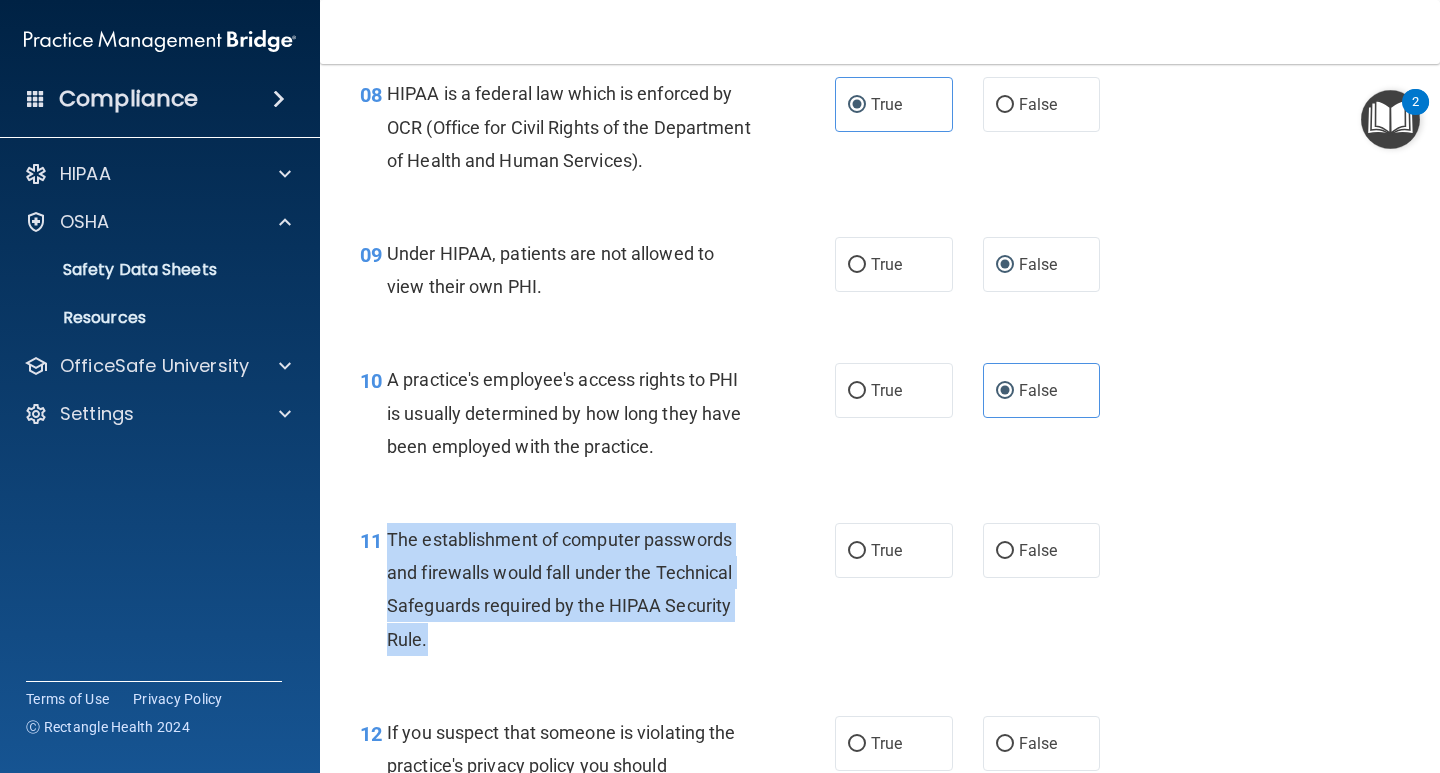 drag, startPoint x: 387, startPoint y: 535, endPoint x: 487, endPoint y: 643, distance: 147.18695 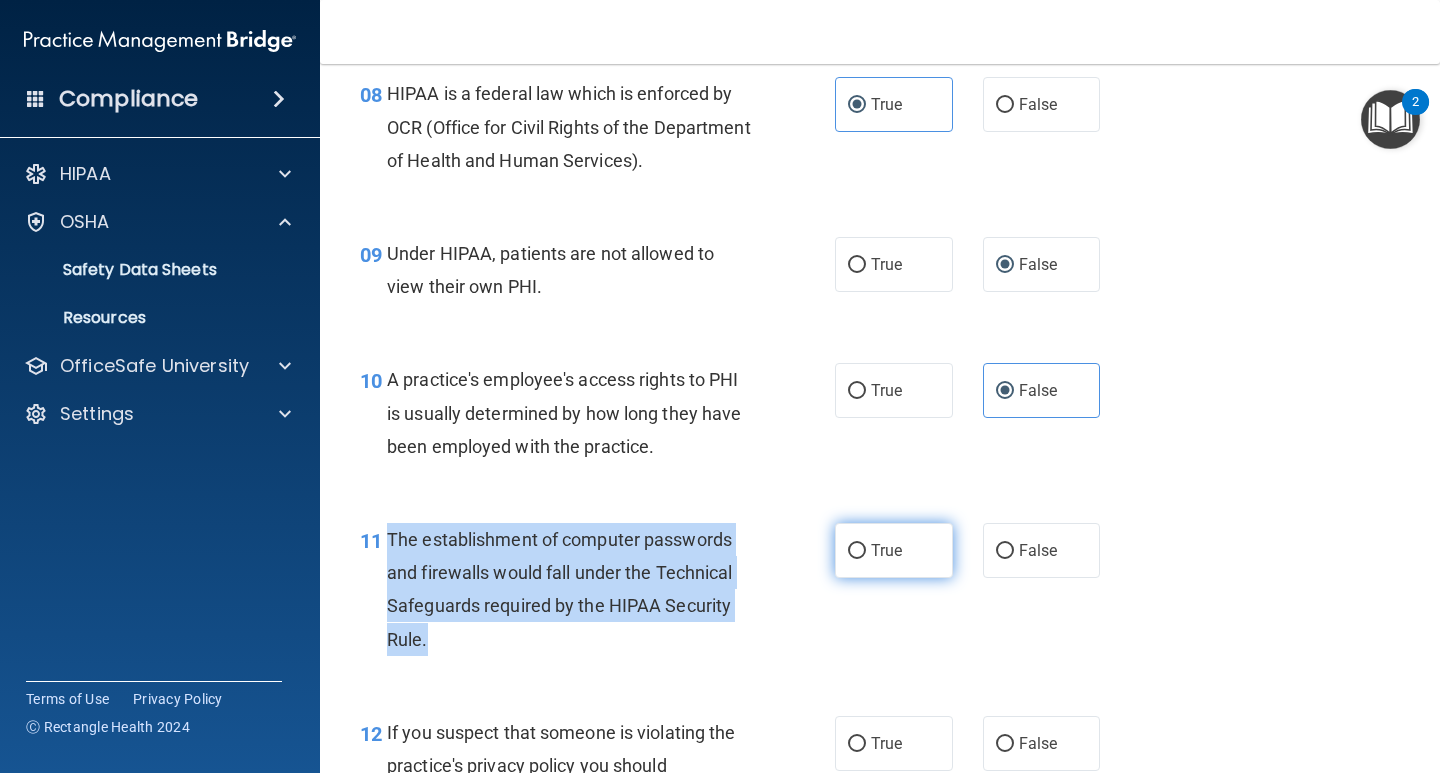 click on "True" at bounding box center [857, 551] 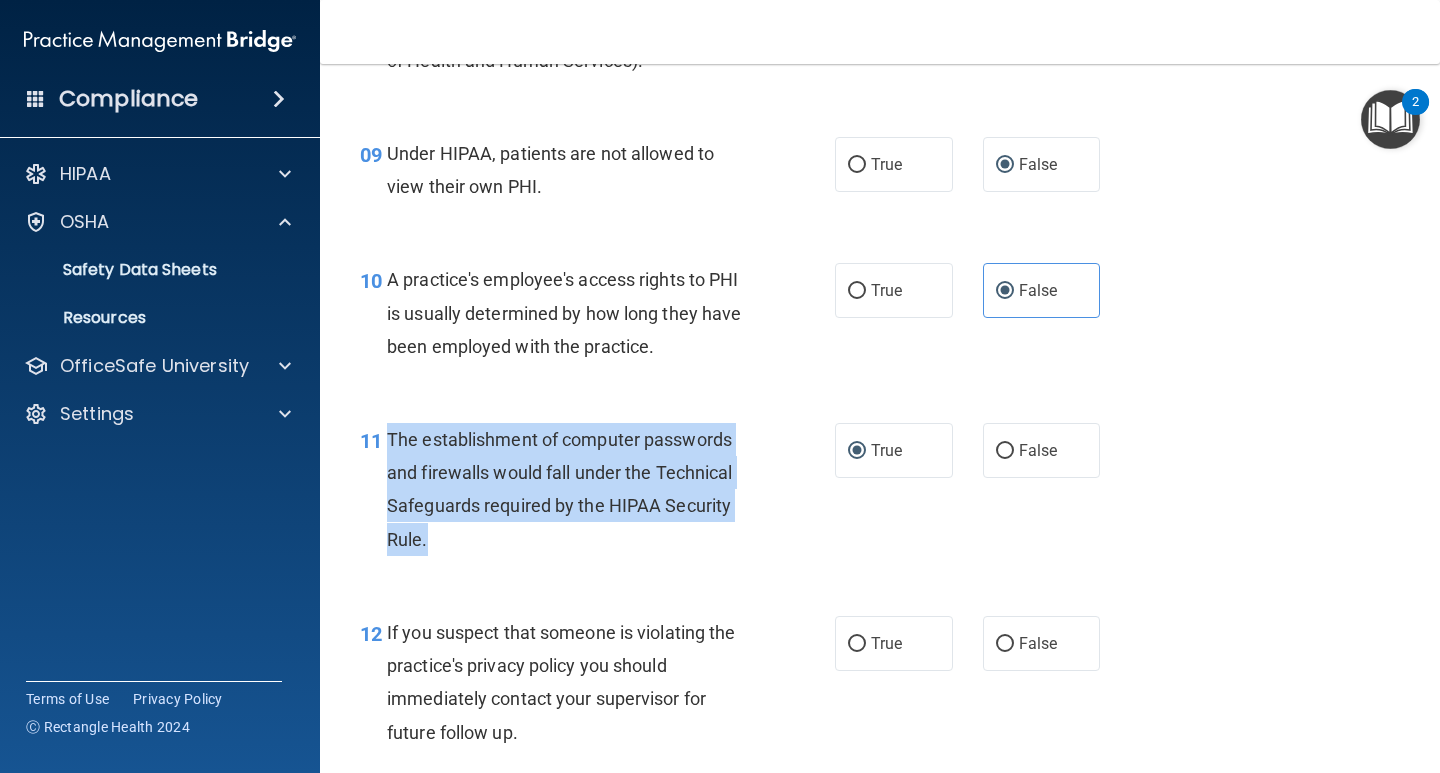 scroll, scrollTop: 1598, scrollLeft: 0, axis: vertical 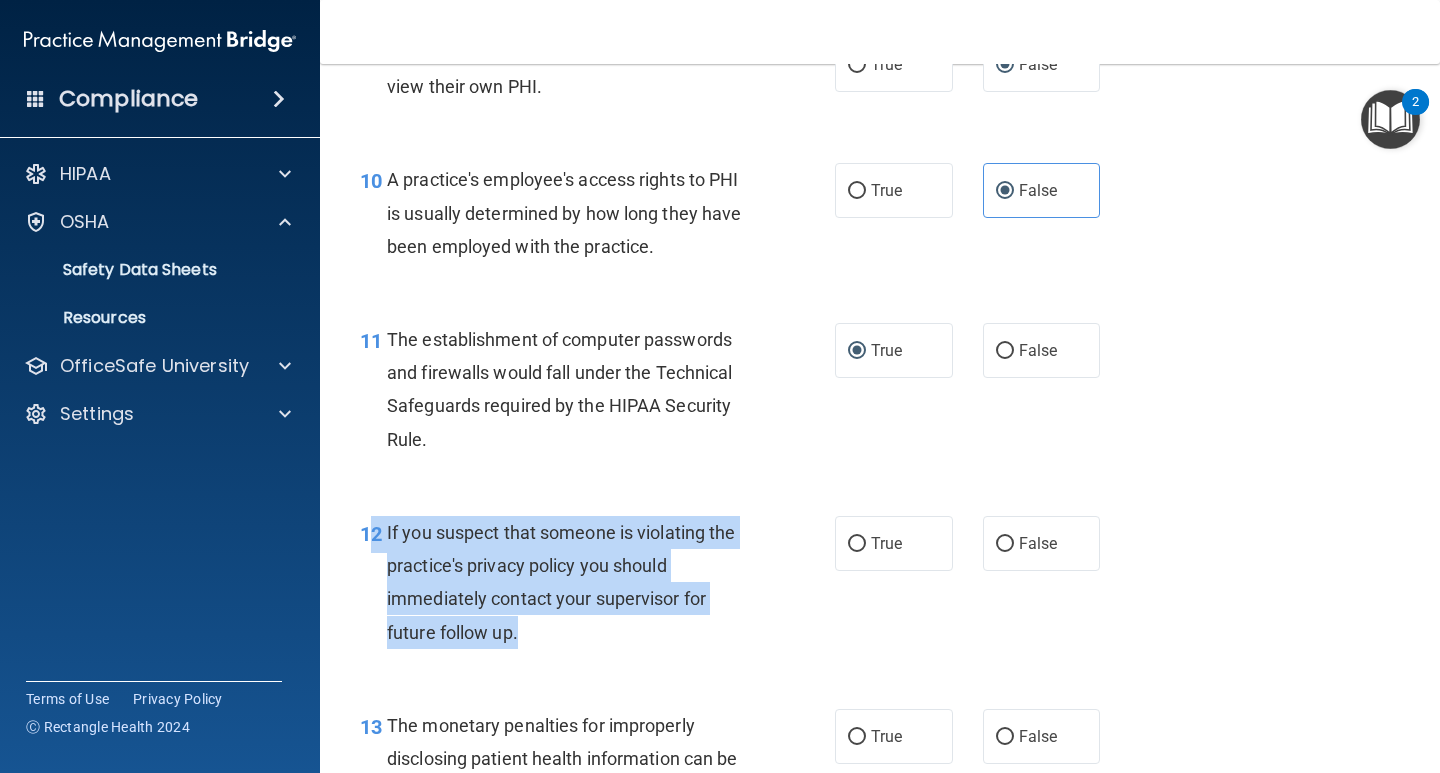 drag, startPoint x: 513, startPoint y: 628, endPoint x: 356, endPoint y: 523, distance: 188.87563 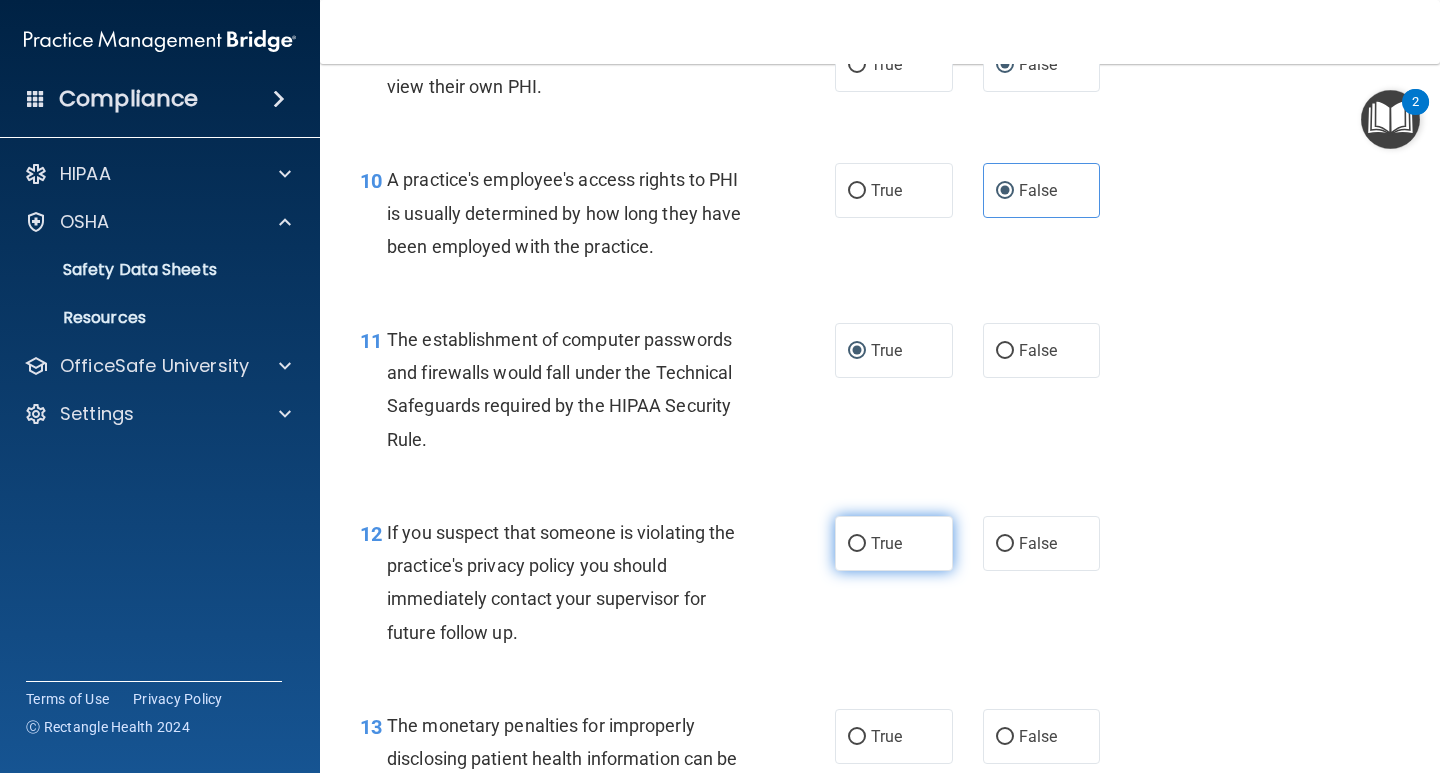 click on "True" at bounding box center (886, 543) 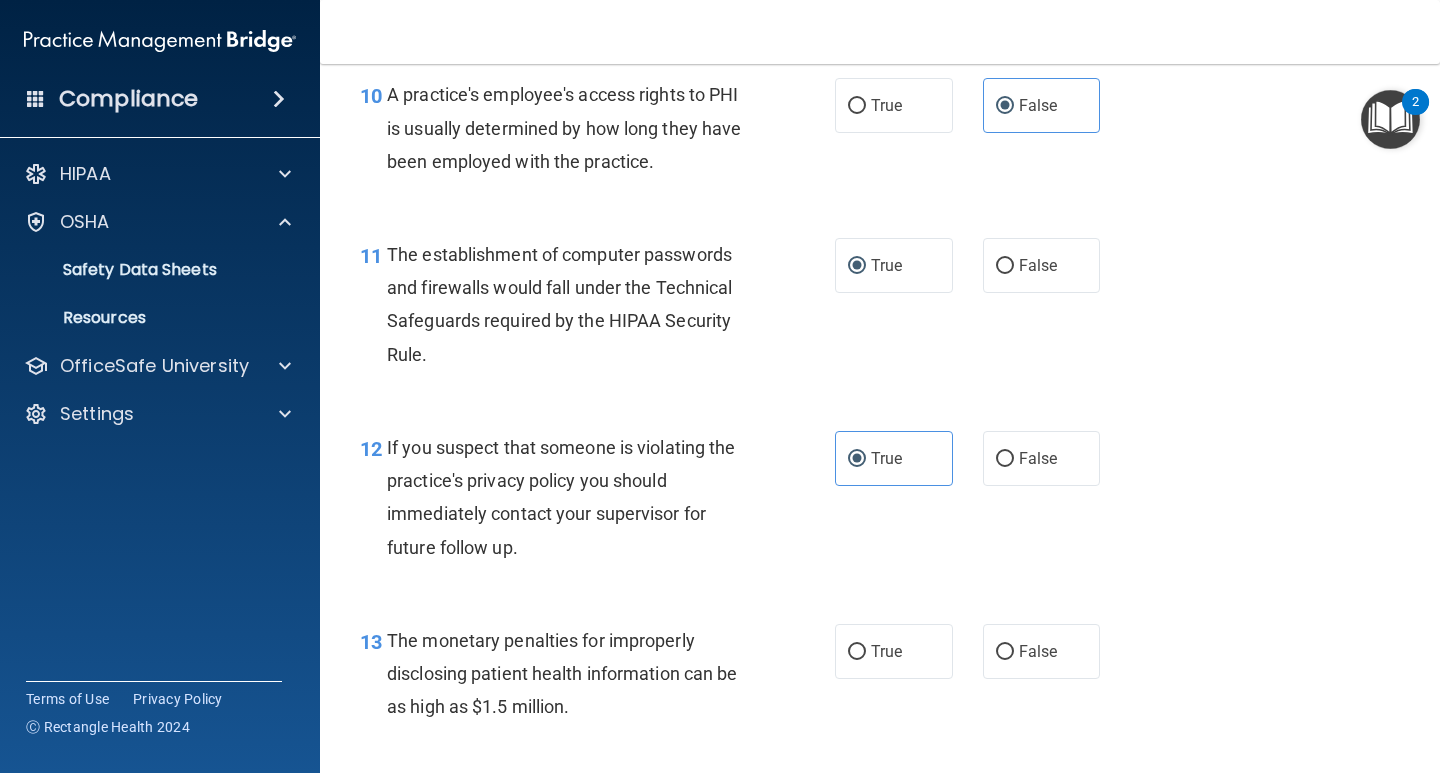 scroll, scrollTop: 1898, scrollLeft: 0, axis: vertical 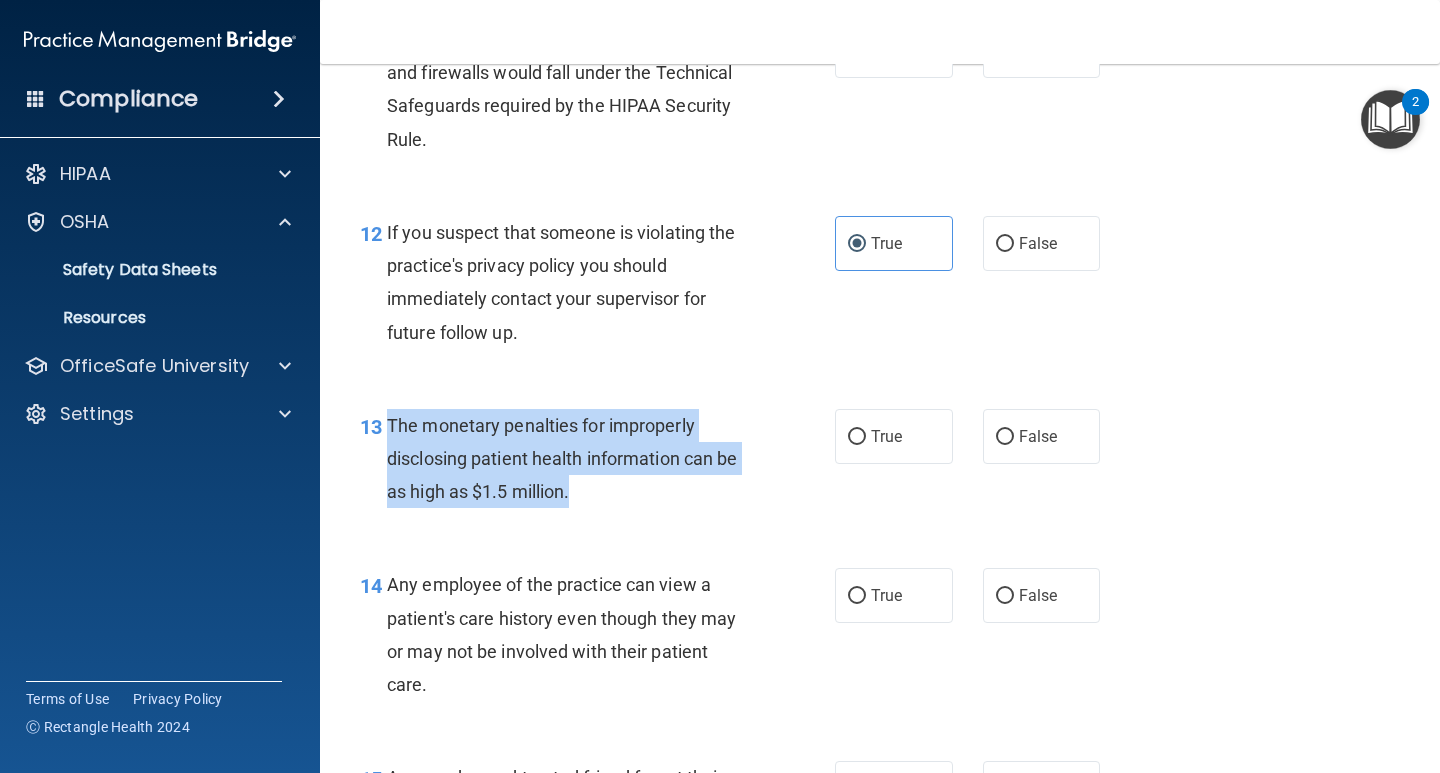 drag, startPoint x: 611, startPoint y: 489, endPoint x: 387, endPoint y: 420, distance: 234.38643 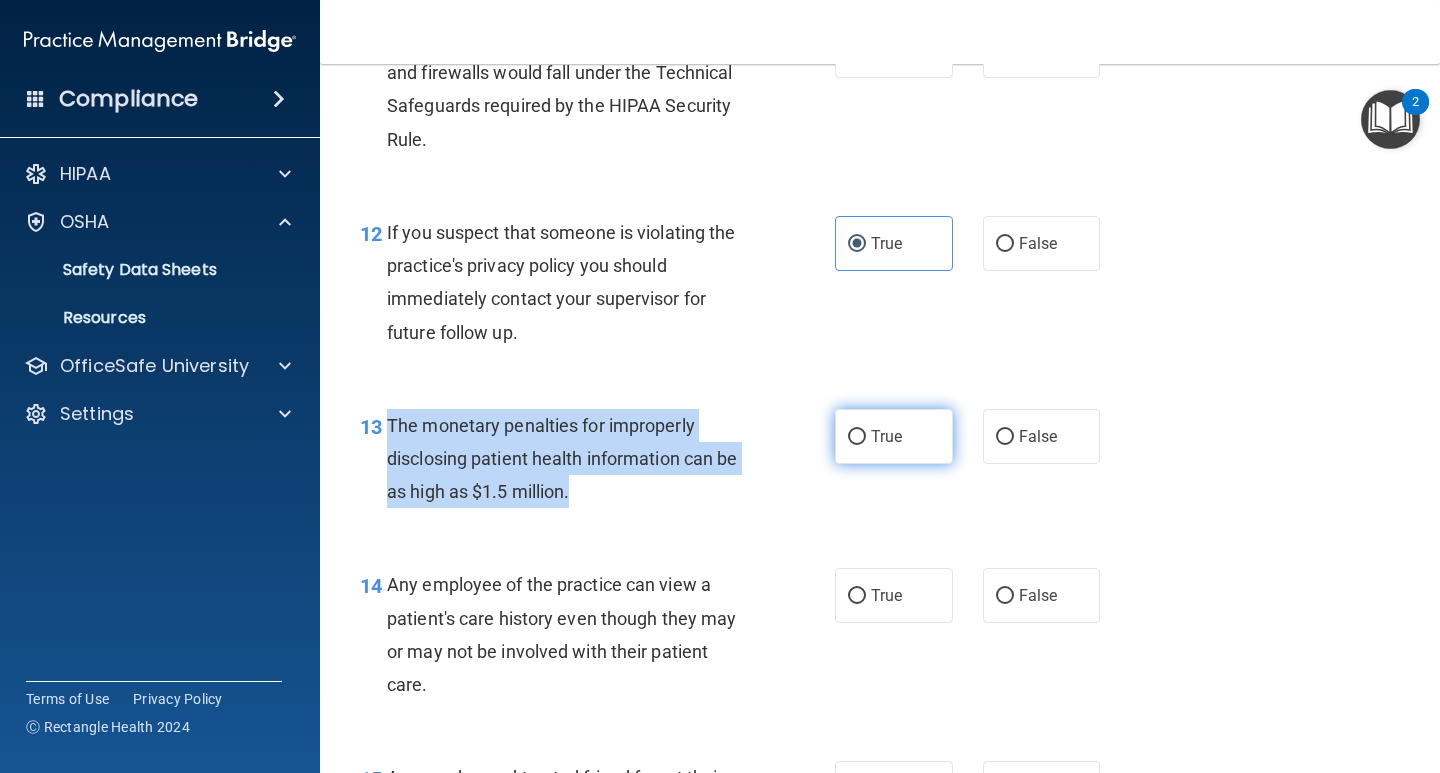 click on "True" at bounding box center [857, 437] 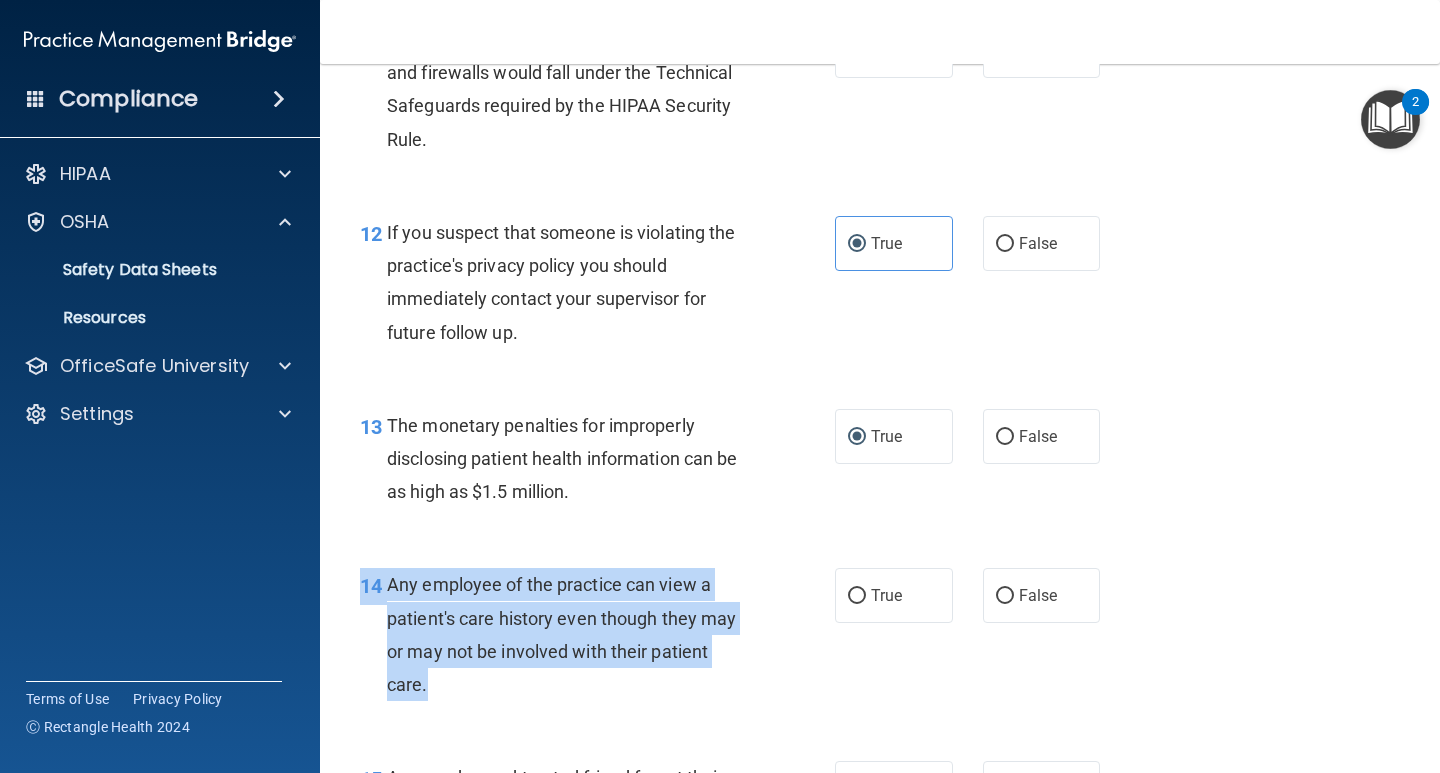 drag, startPoint x: 508, startPoint y: 685, endPoint x: 366, endPoint y: 567, distance: 184.62936 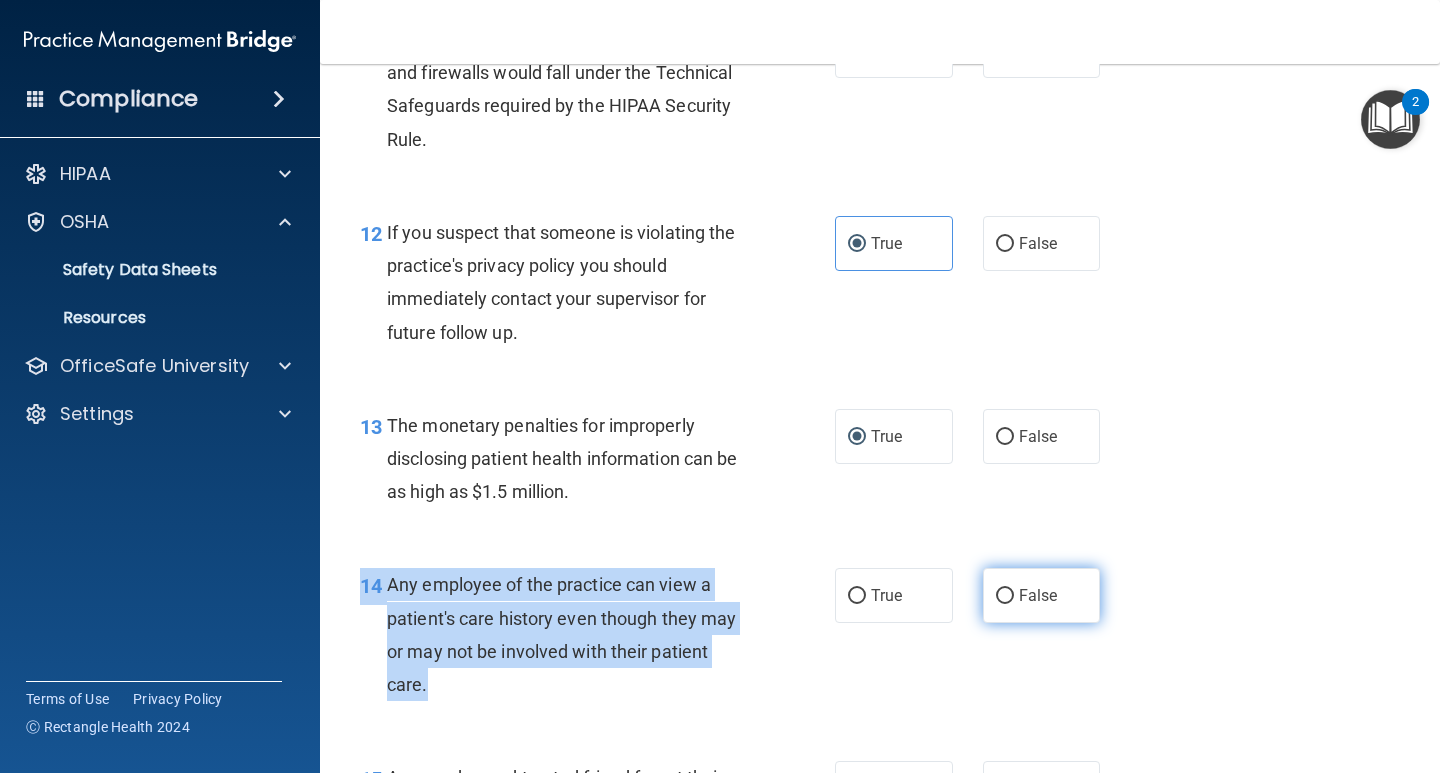 drag, startPoint x: 999, startPoint y: 592, endPoint x: 977, endPoint y: 596, distance: 22.36068 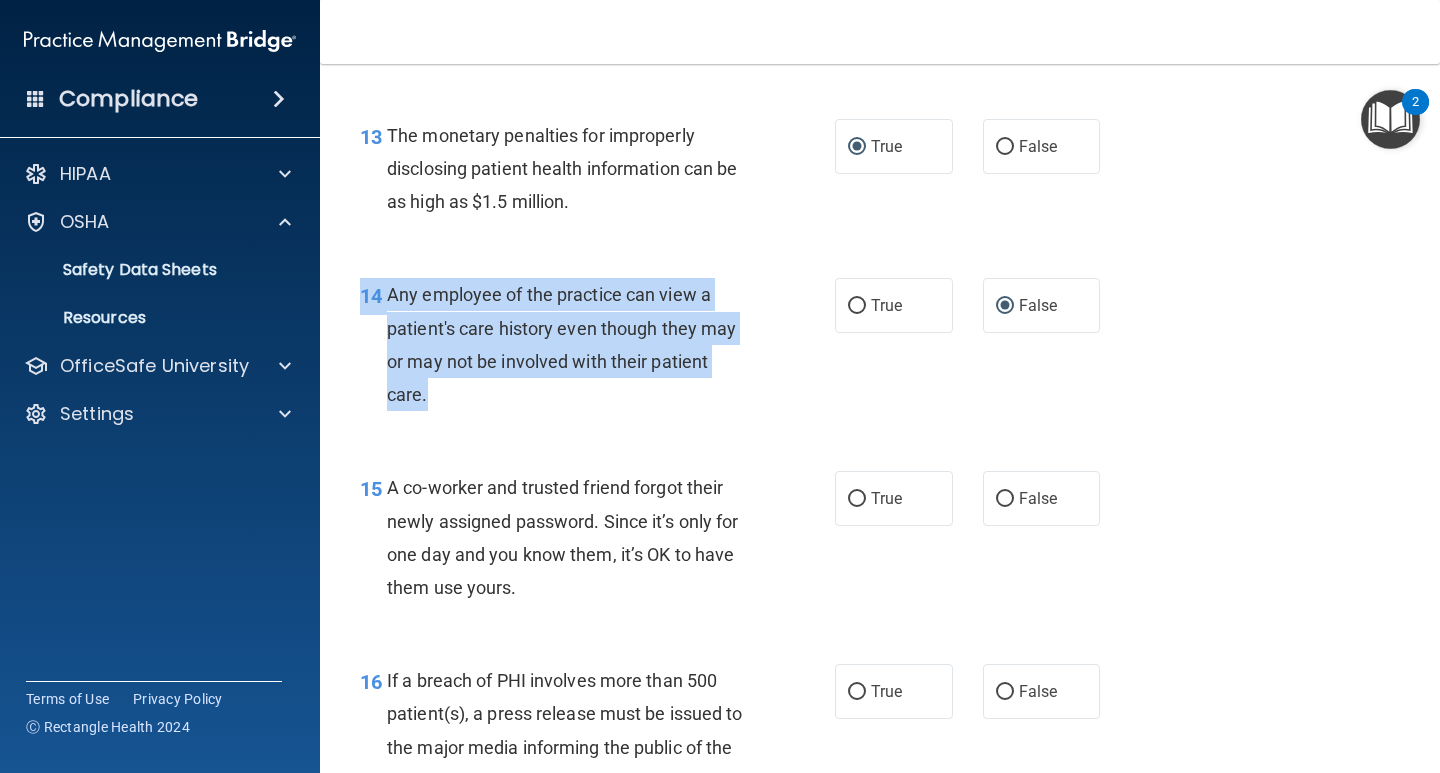 scroll, scrollTop: 2198, scrollLeft: 0, axis: vertical 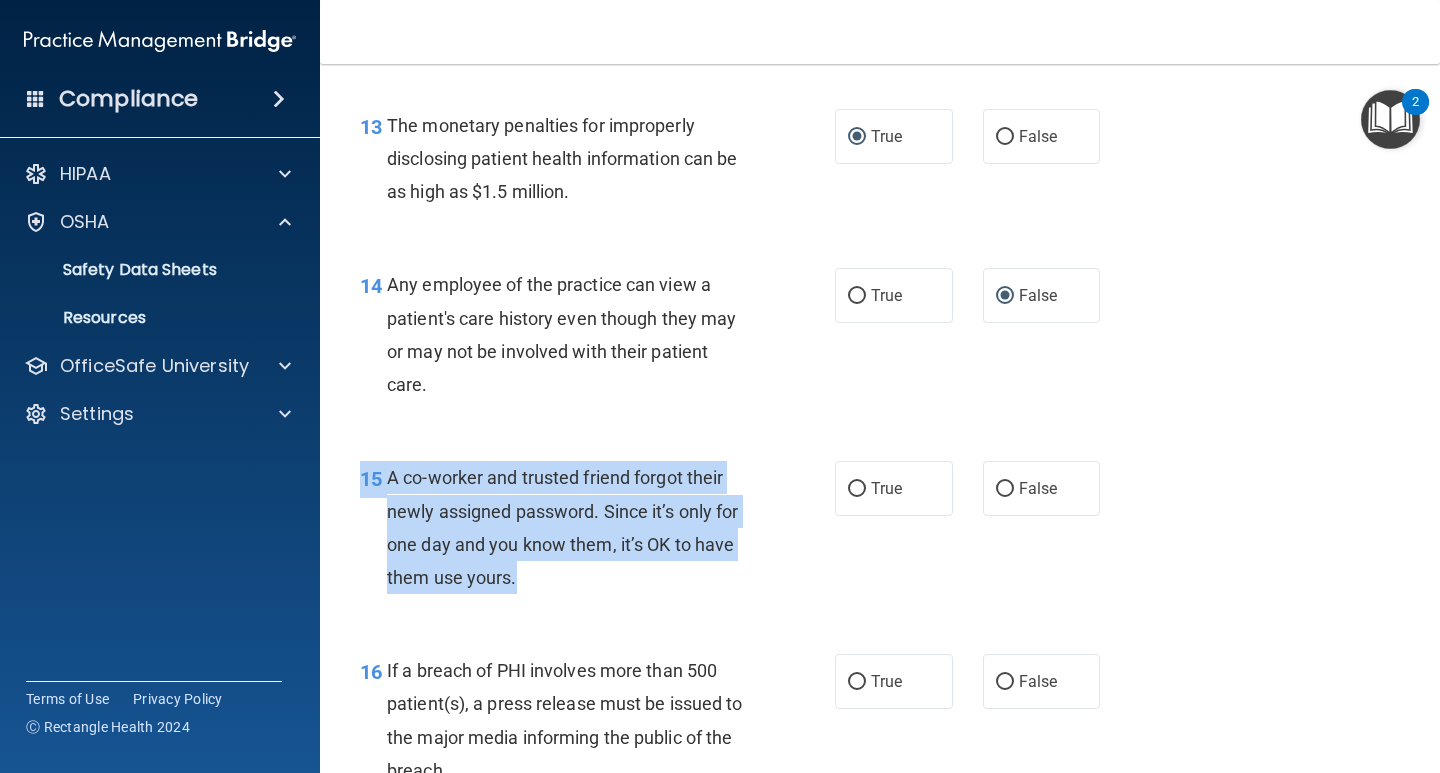 drag, startPoint x: 566, startPoint y: 603, endPoint x: 357, endPoint y: 479, distance: 243.01646 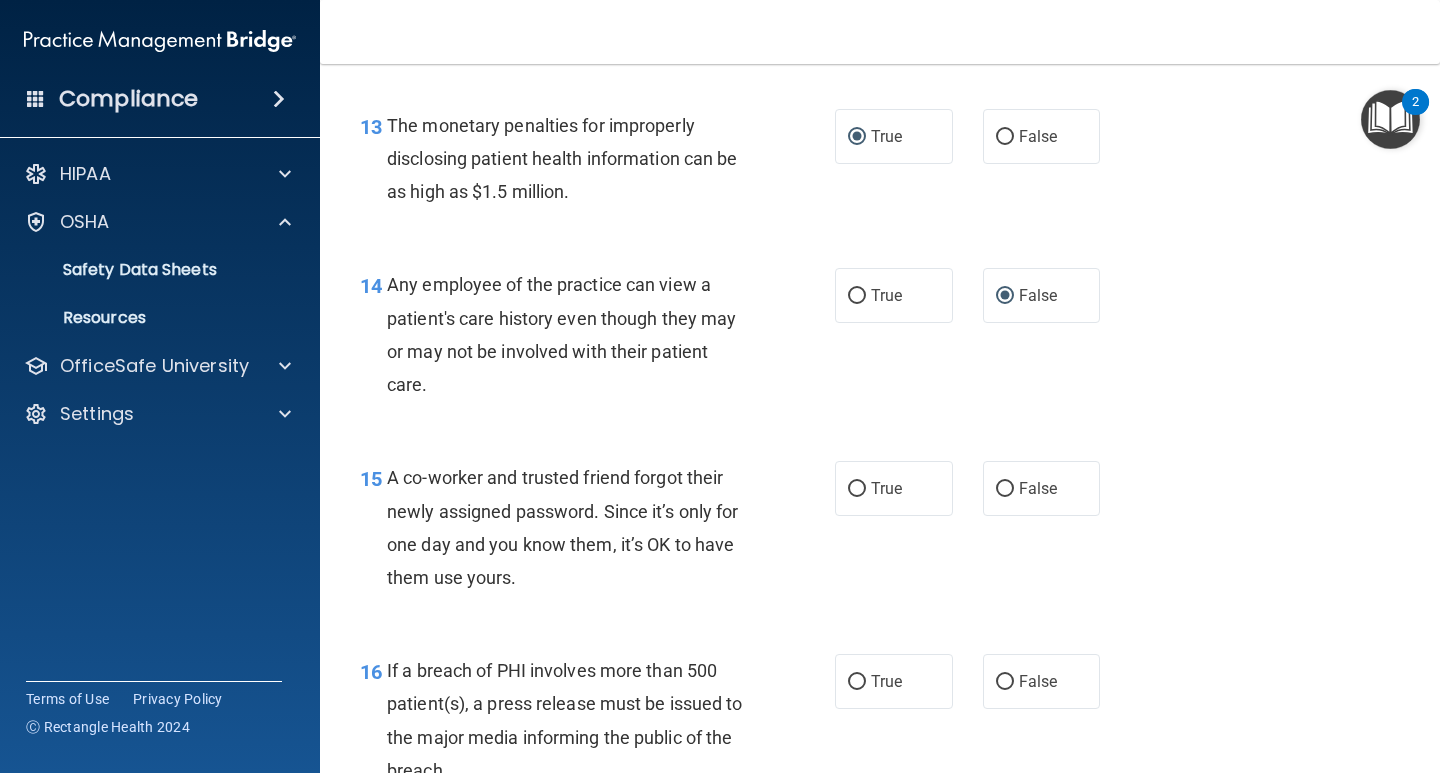 click on "15       A co-worker and trusted friend forgot their newly assigned password. Since it’s only for one day and you know them, it’s OK to have them use yours.                 True           False" at bounding box center [880, 532] 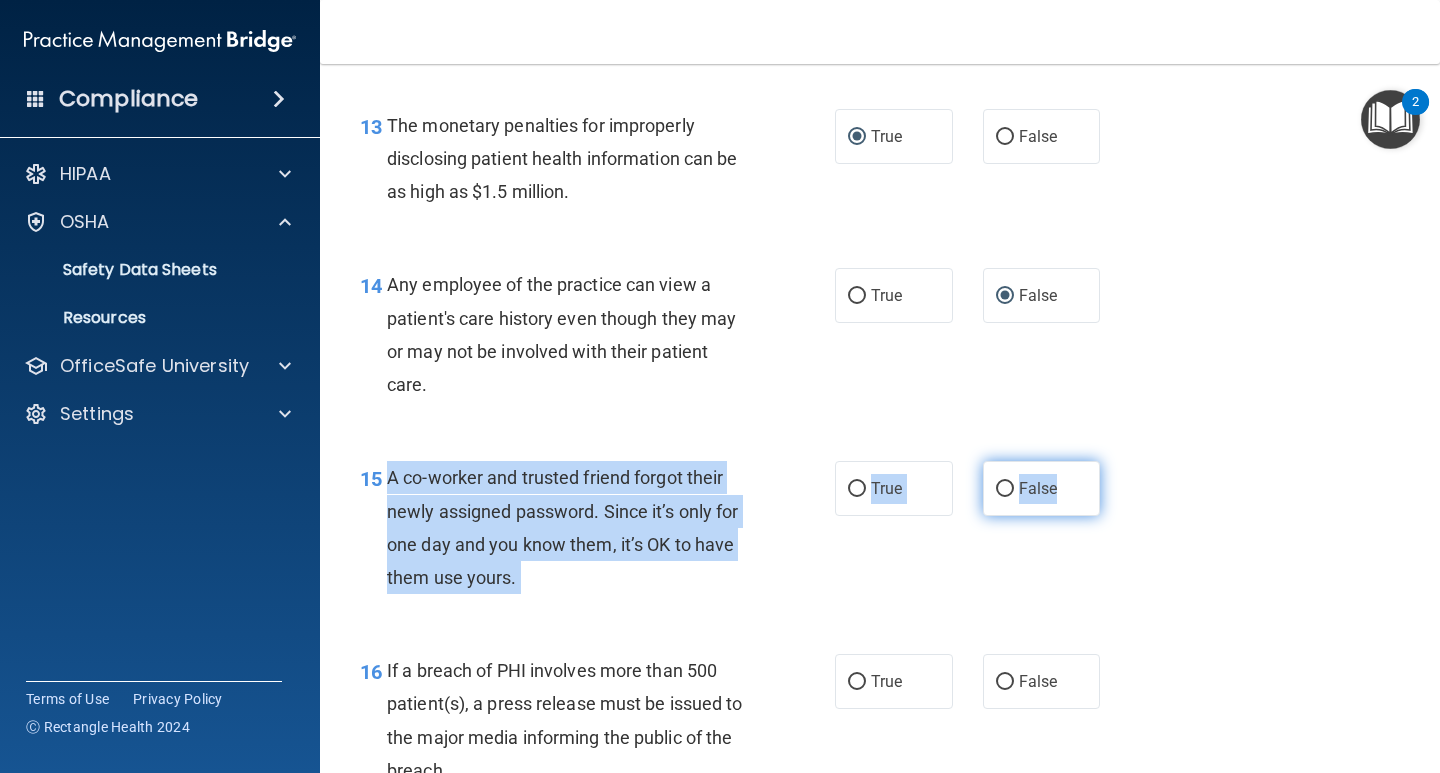 drag, startPoint x: 384, startPoint y: 472, endPoint x: 1062, endPoint y: 493, distance: 678.32513 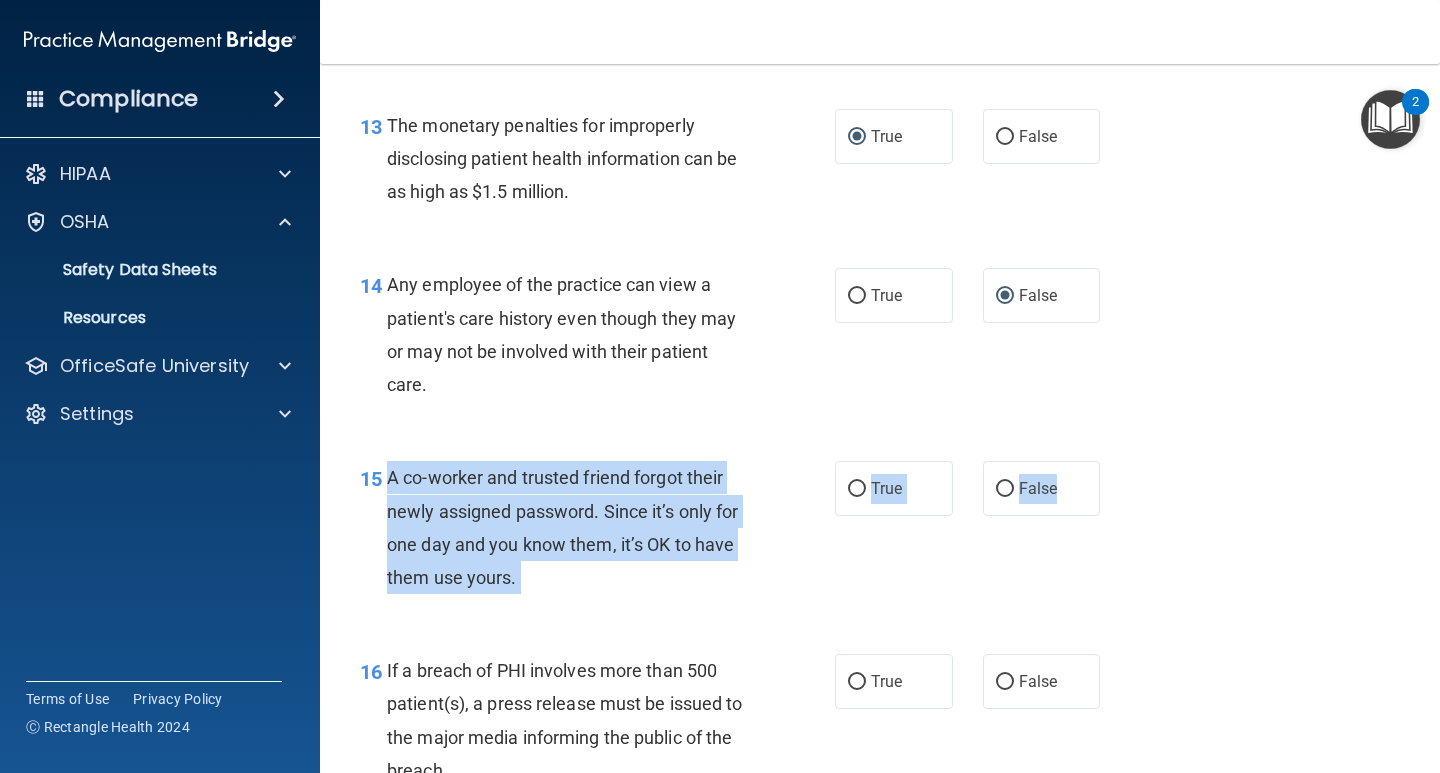 click on "A co-worker and trusted friend forgot their newly assigned password. Since it’s only for one day and you know them, it’s OK to have them use yours." at bounding box center [576, 527] 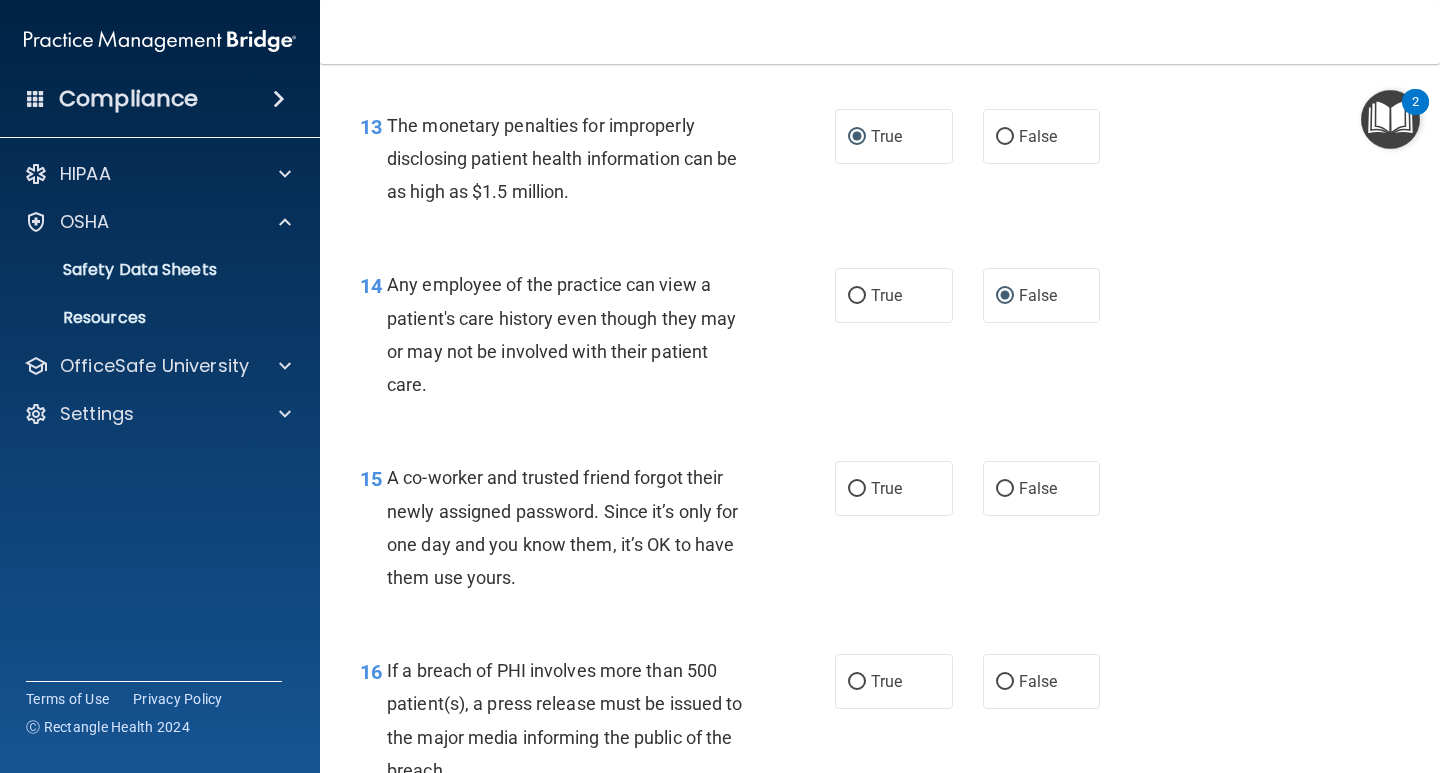 click on "14       Any employee of the practice can view a patient's care history even though they may or may not be involved with their patient care." at bounding box center [597, 339] 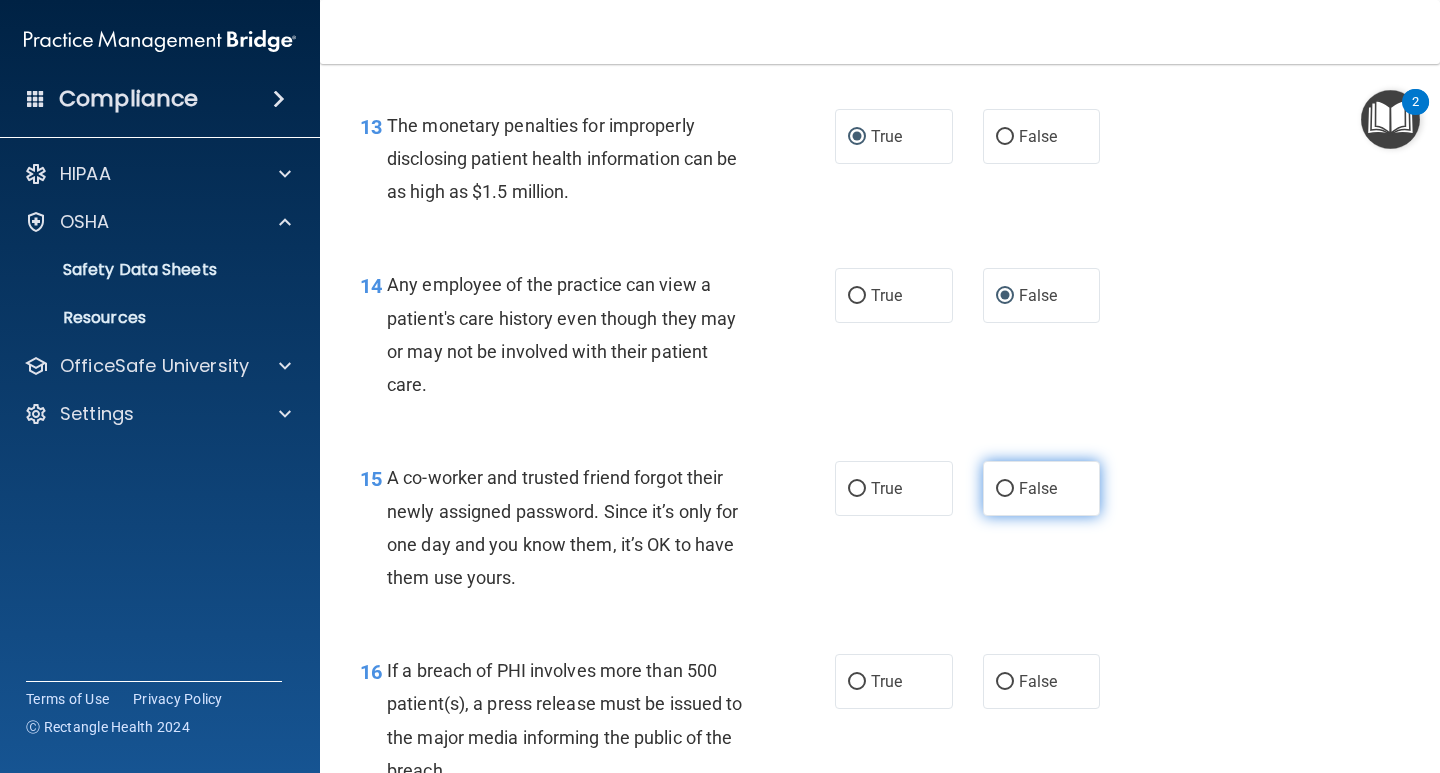 click on "False" at bounding box center (1005, 489) 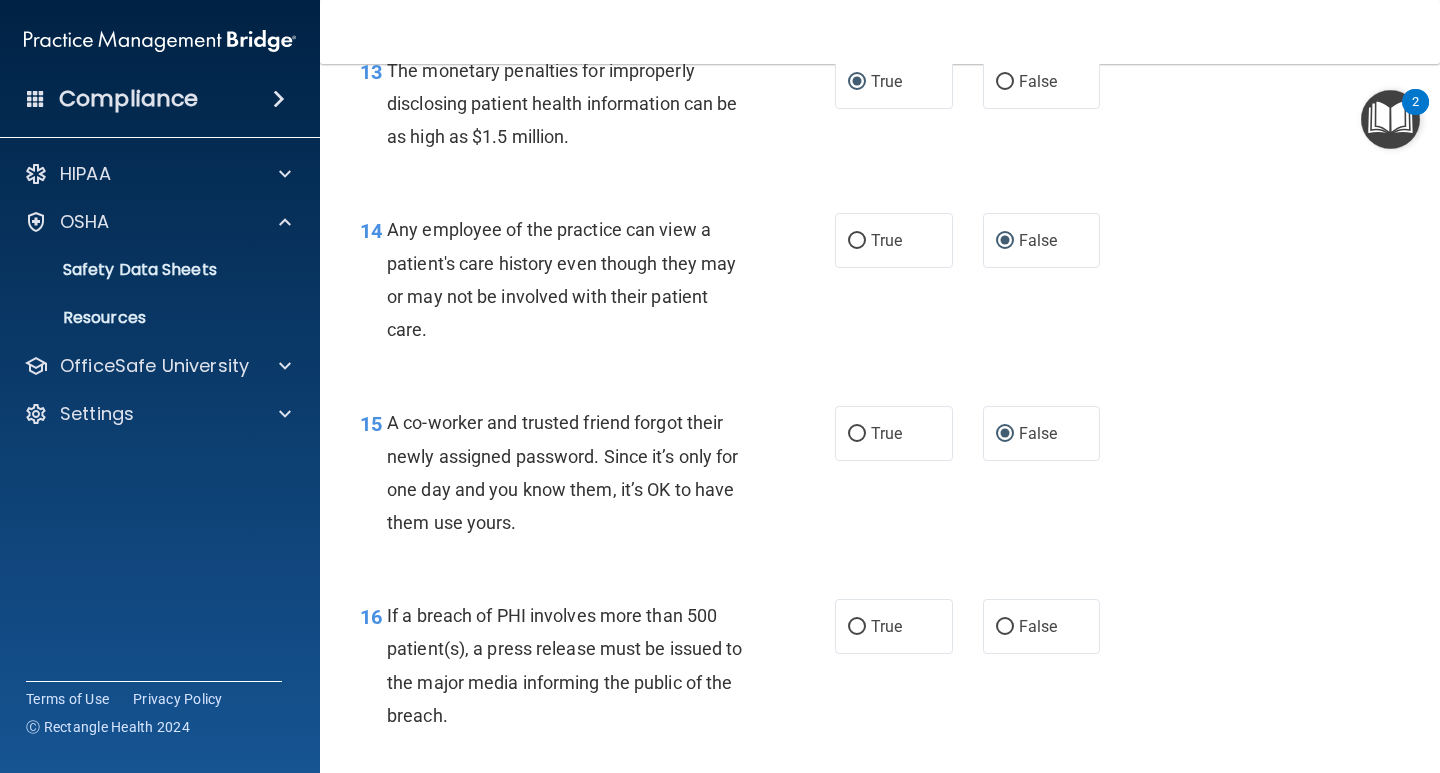 scroll, scrollTop: 2398, scrollLeft: 0, axis: vertical 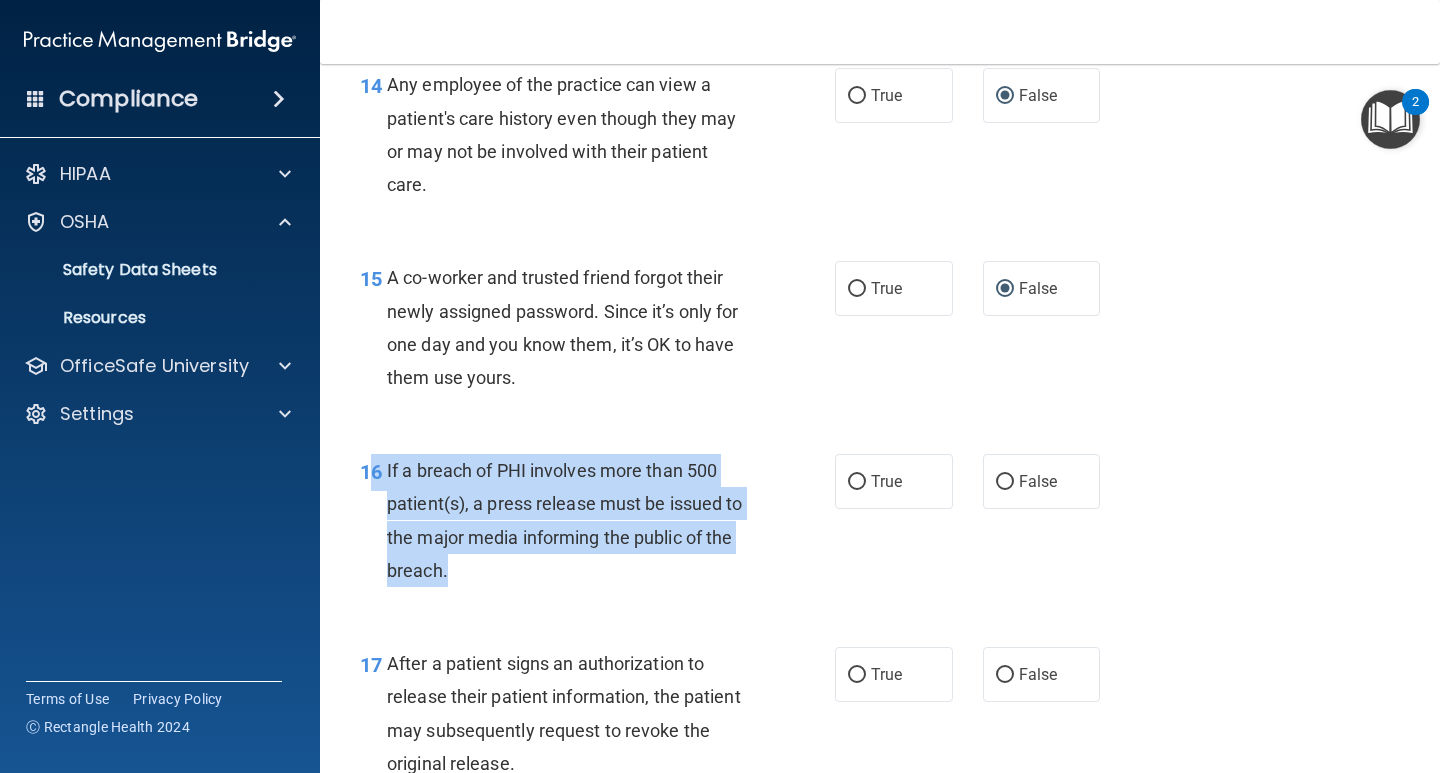 drag, startPoint x: 472, startPoint y: 587, endPoint x: 423, endPoint y: 454, distance: 141.7392 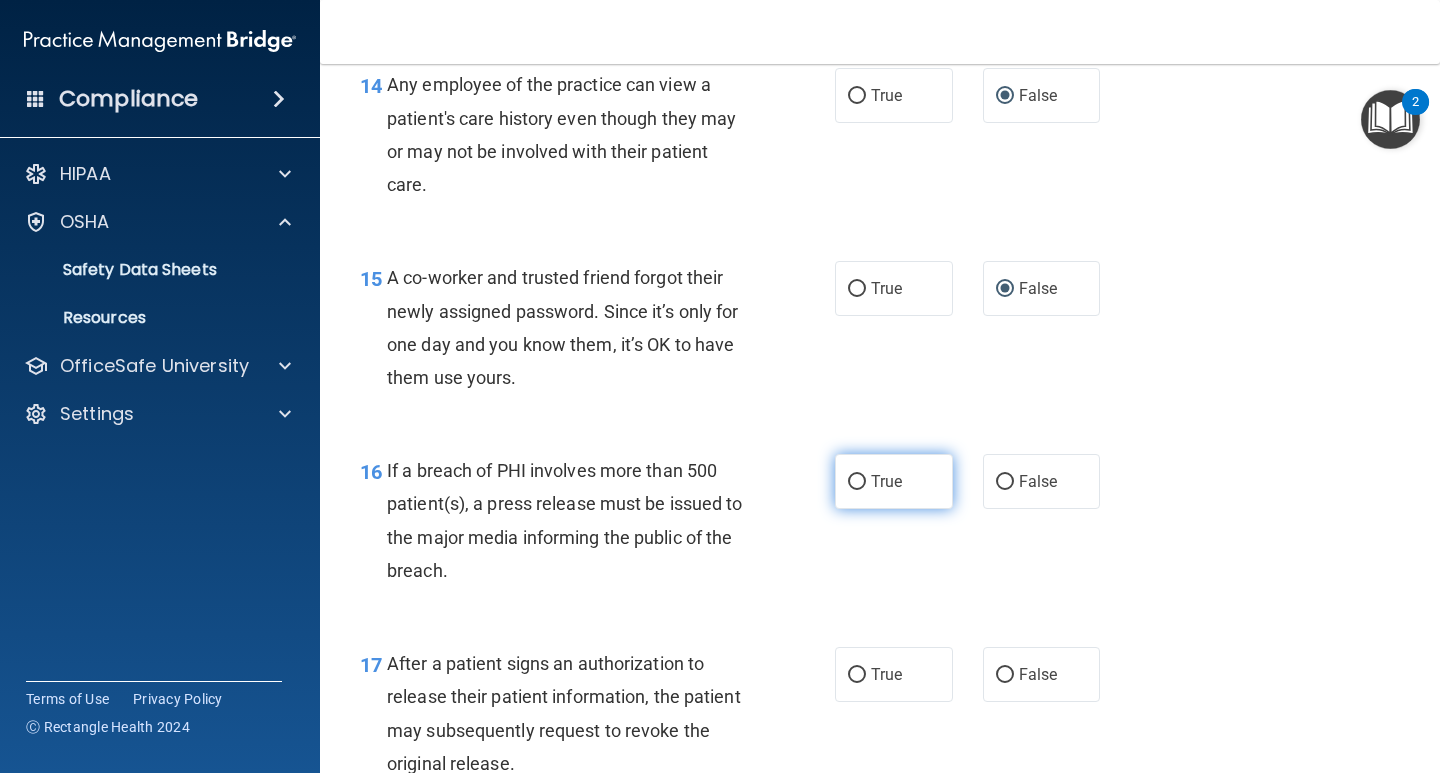 click on "True" at bounding box center [894, 481] 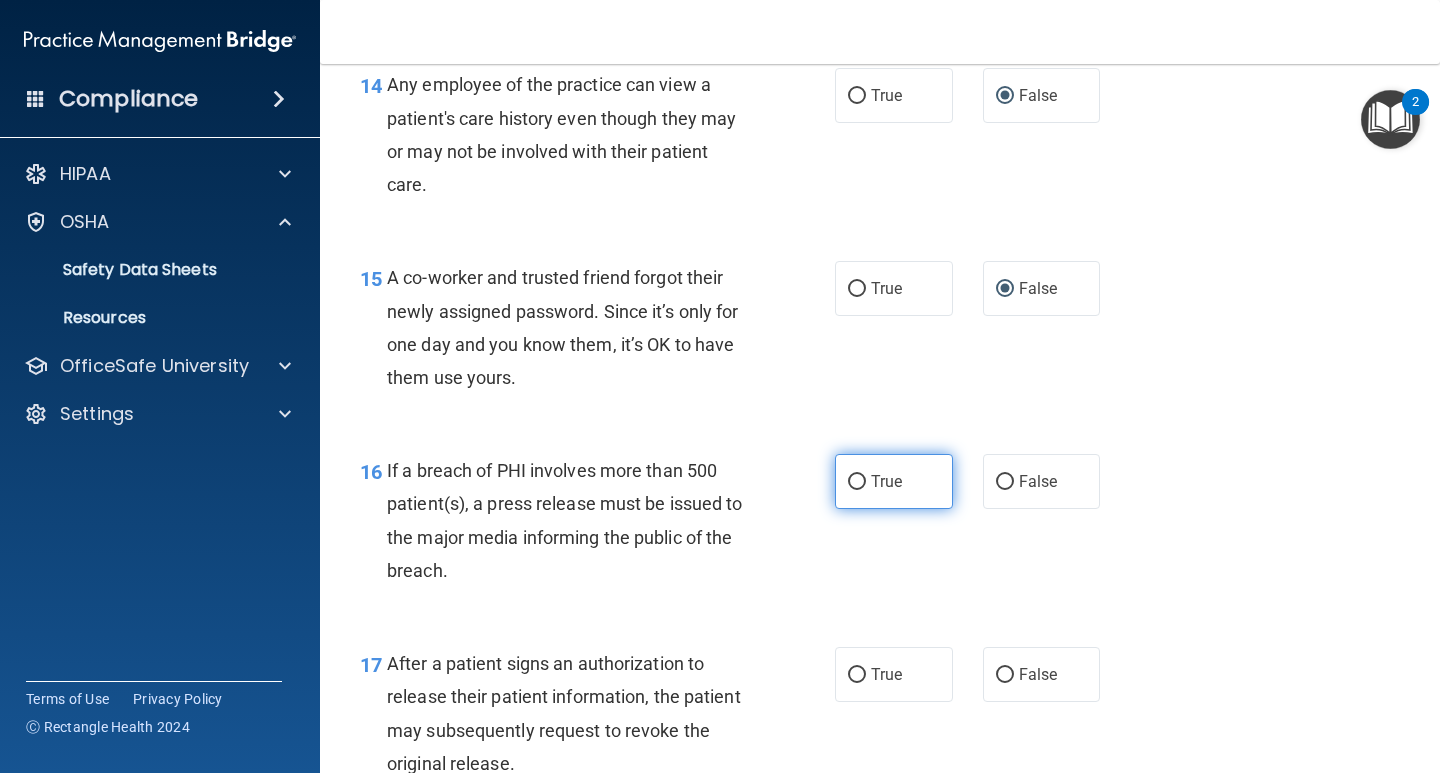 click on "True" at bounding box center (857, 482) 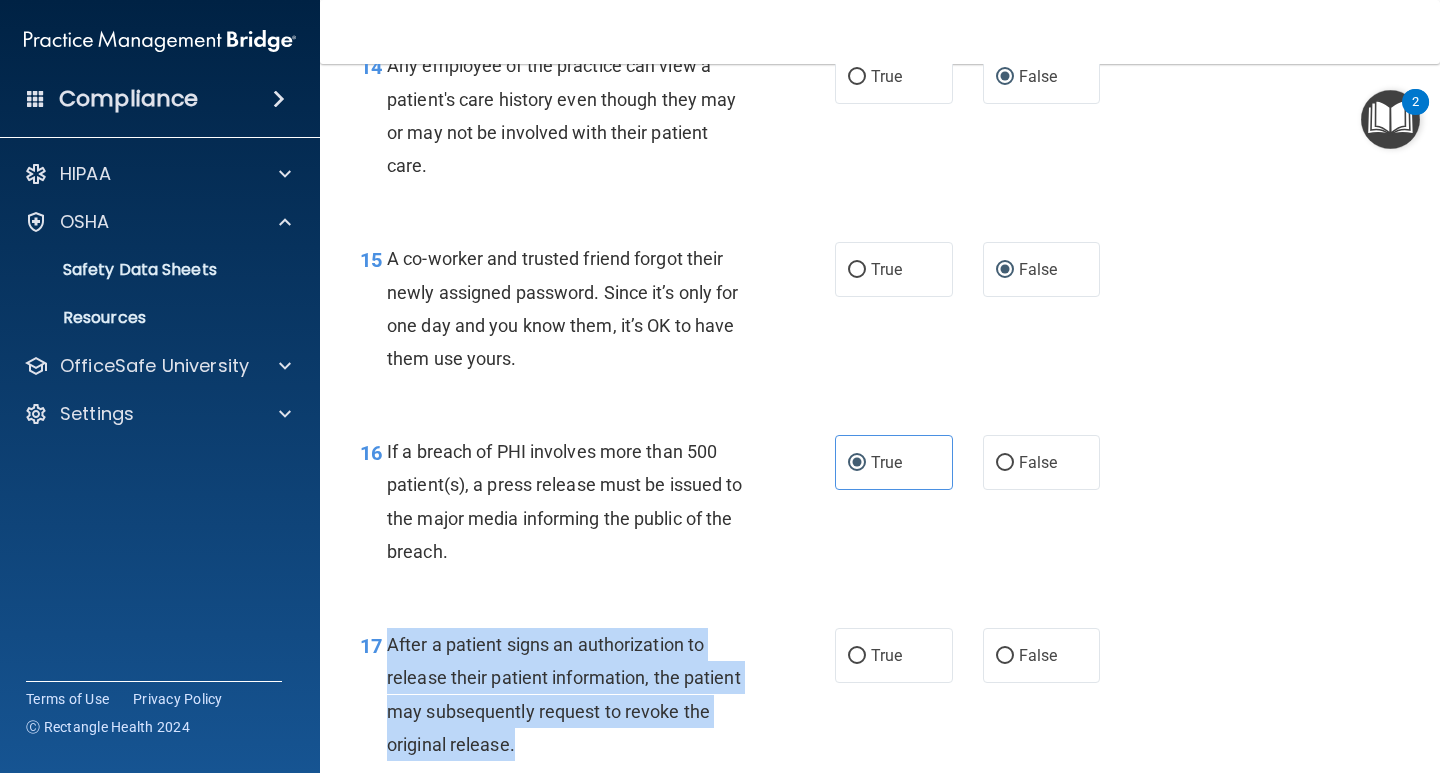 drag, startPoint x: 386, startPoint y: 668, endPoint x: 571, endPoint y: 752, distance: 203.17726 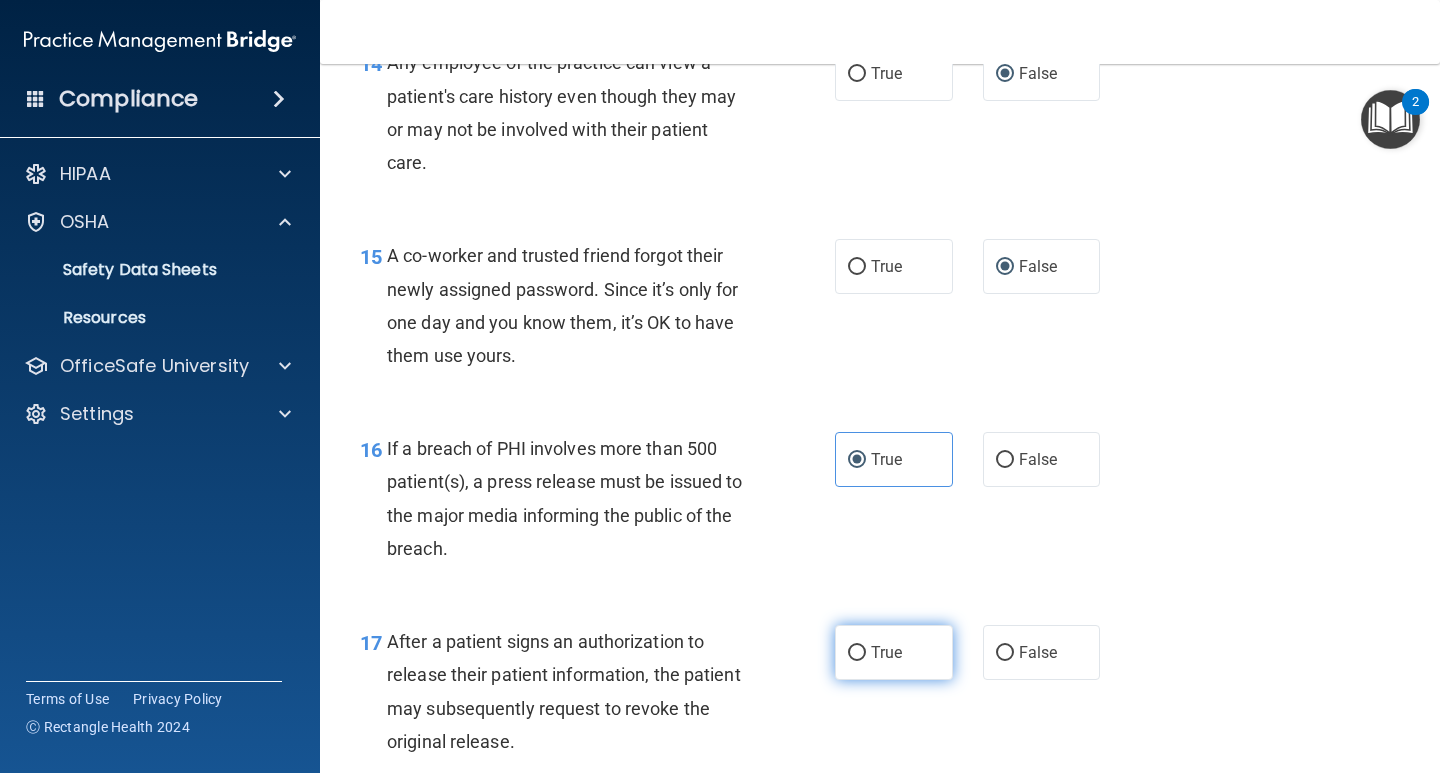 click on "True" at bounding box center [894, 652] 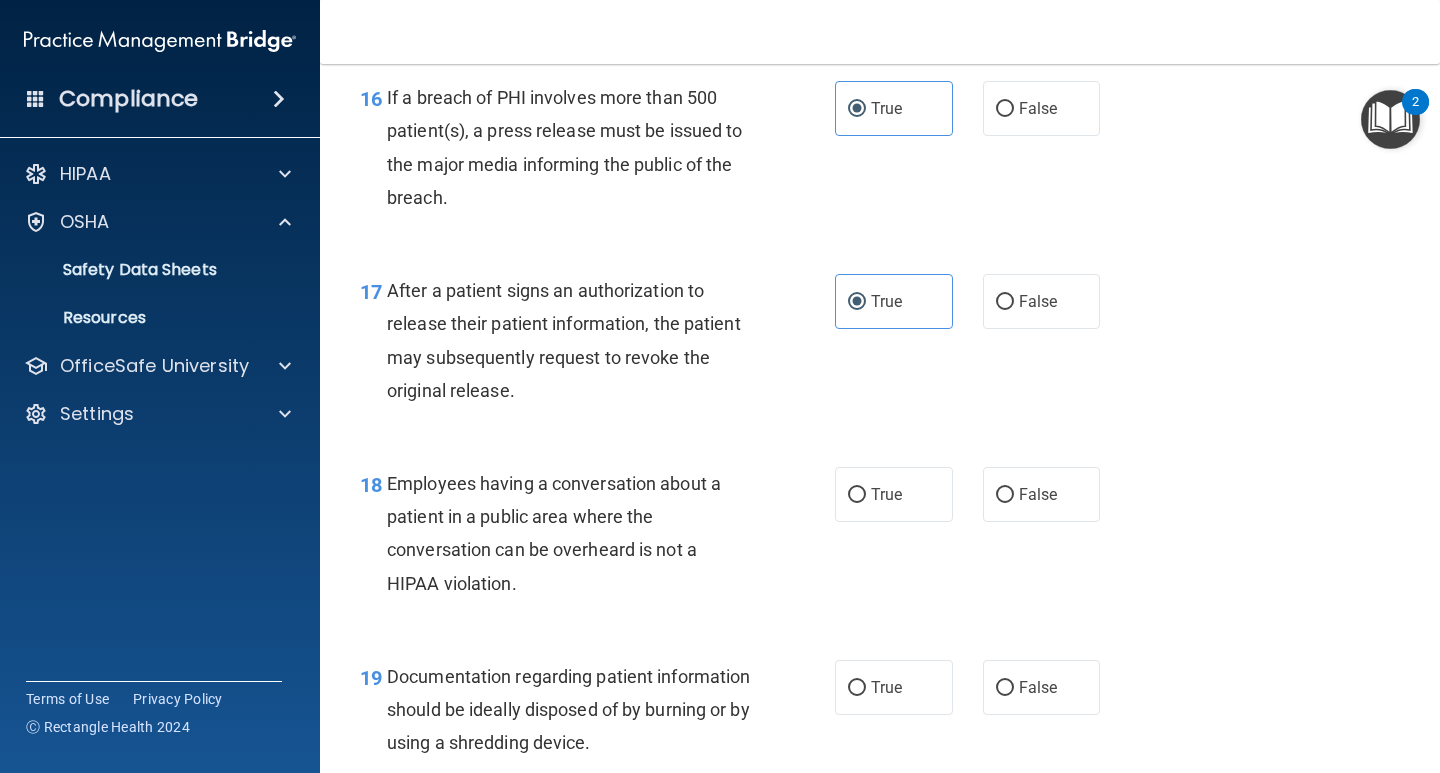 scroll, scrollTop: 2820, scrollLeft: 0, axis: vertical 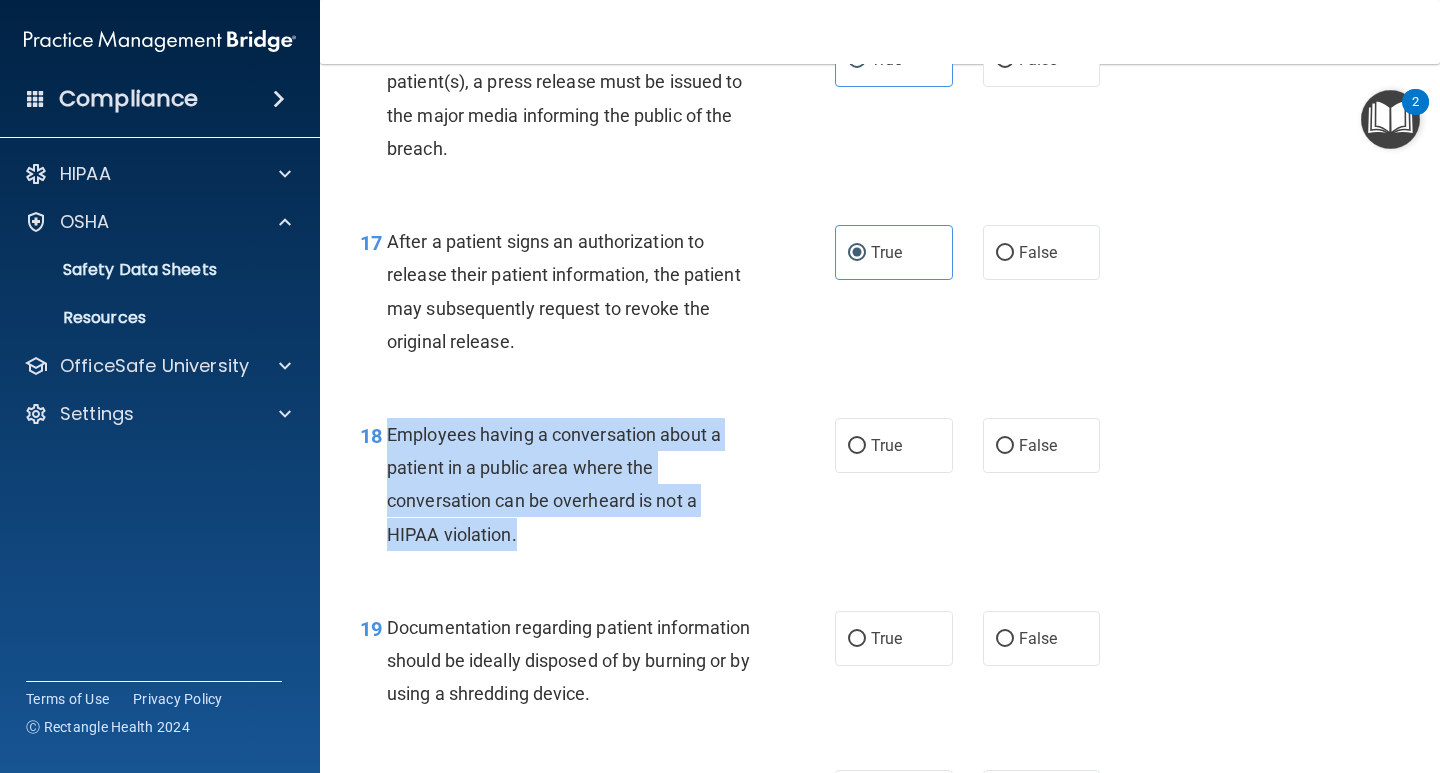 drag, startPoint x: 522, startPoint y: 534, endPoint x: 379, endPoint y: 431, distance: 176.2328 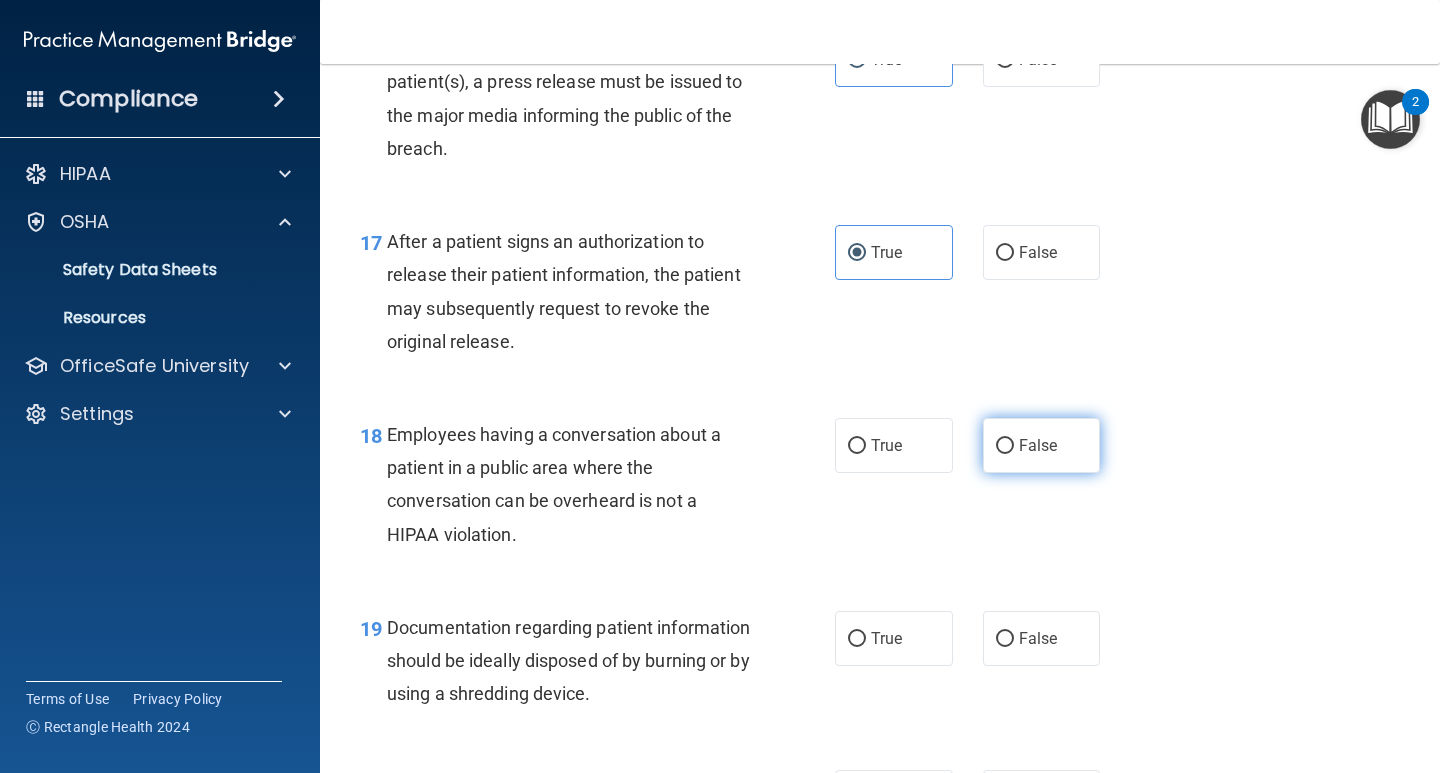 click on "False" at bounding box center [1042, 445] 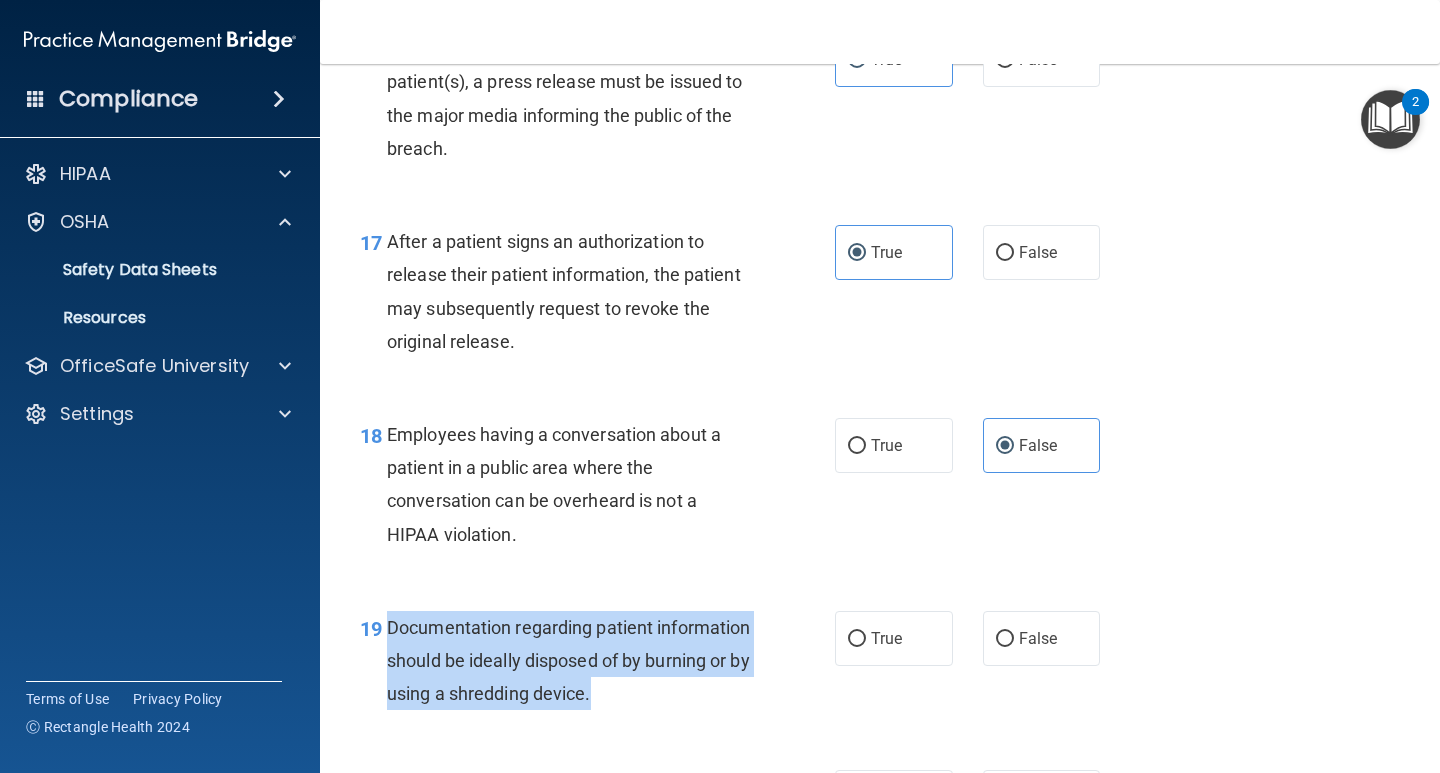 drag, startPoint x: 676, startPoint y: 690, endPoint x: 388, endPoint y: 611, distance: 298.63858 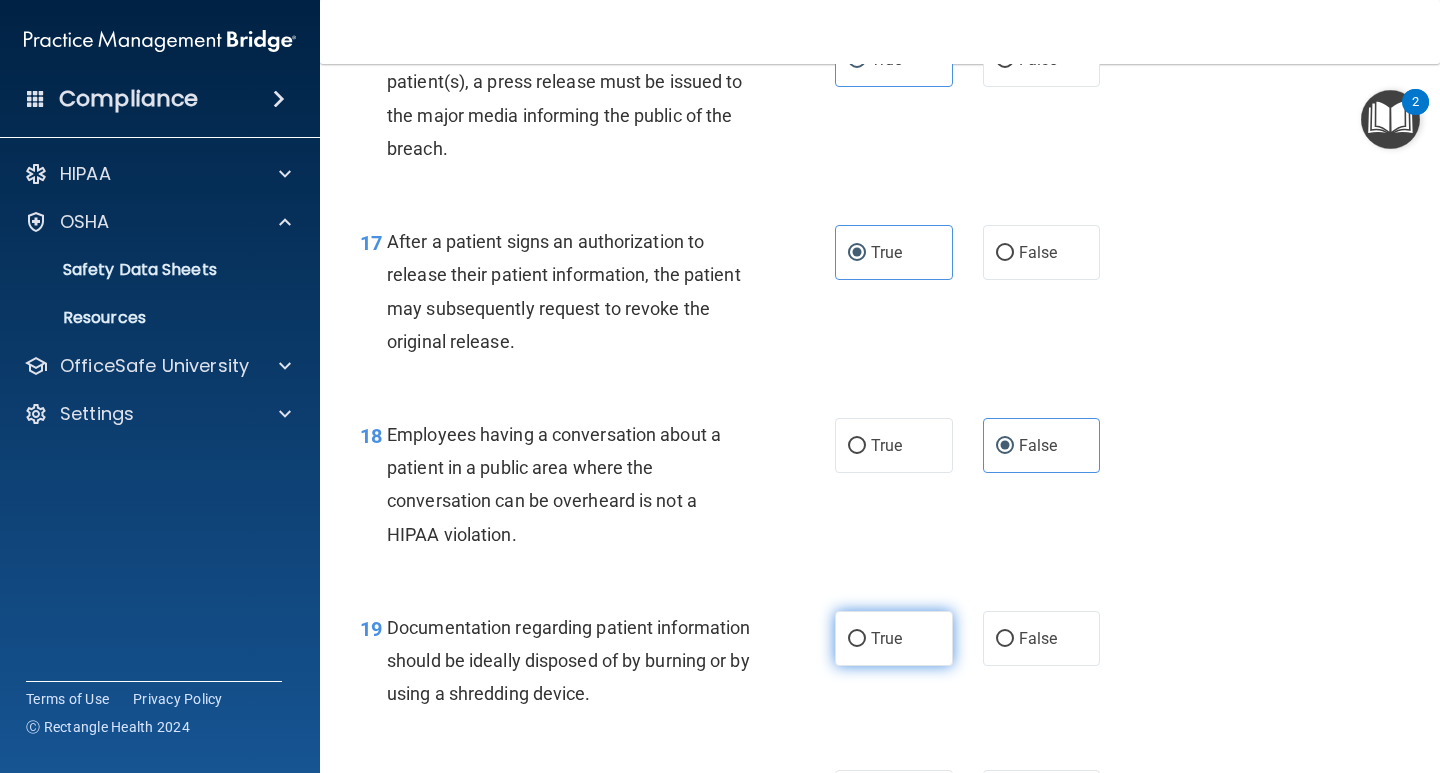 click on "True" at bounding box center (894, 638) 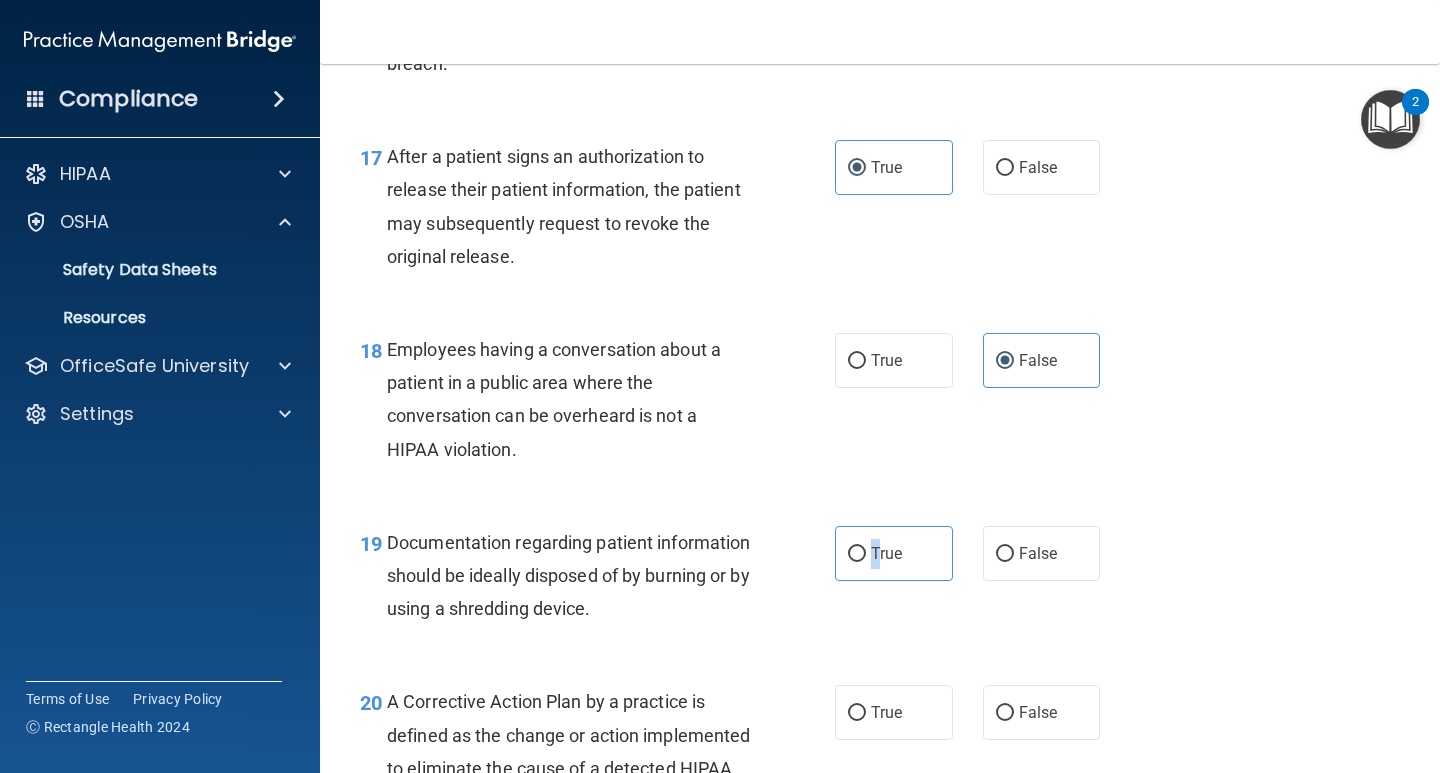 scroll, scrollTop: 3120, scrollLeft: 0, axis: vertical 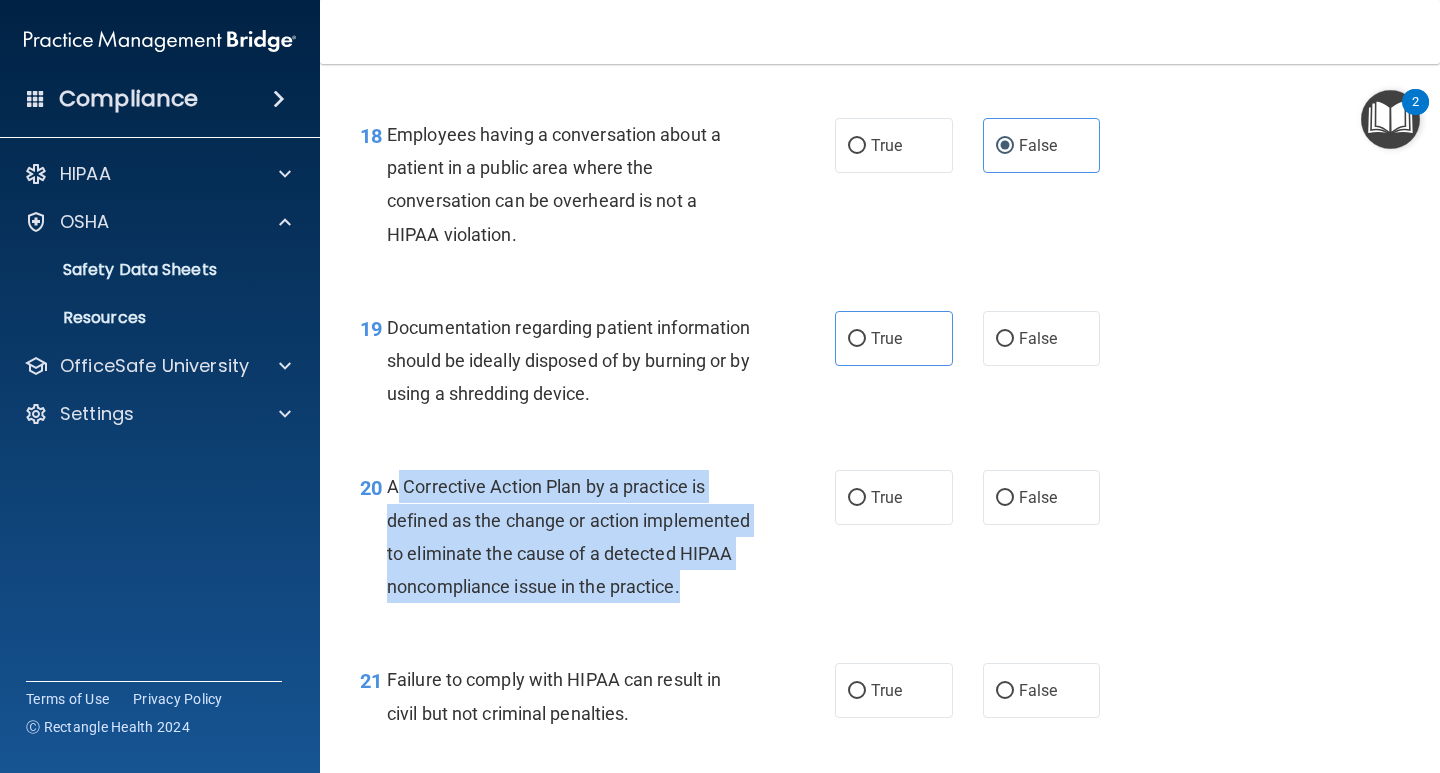 drag, startPoint x: 488, startPoint y: 619, endPoint x: 393, endPoint y: 479, distance: 169.18924 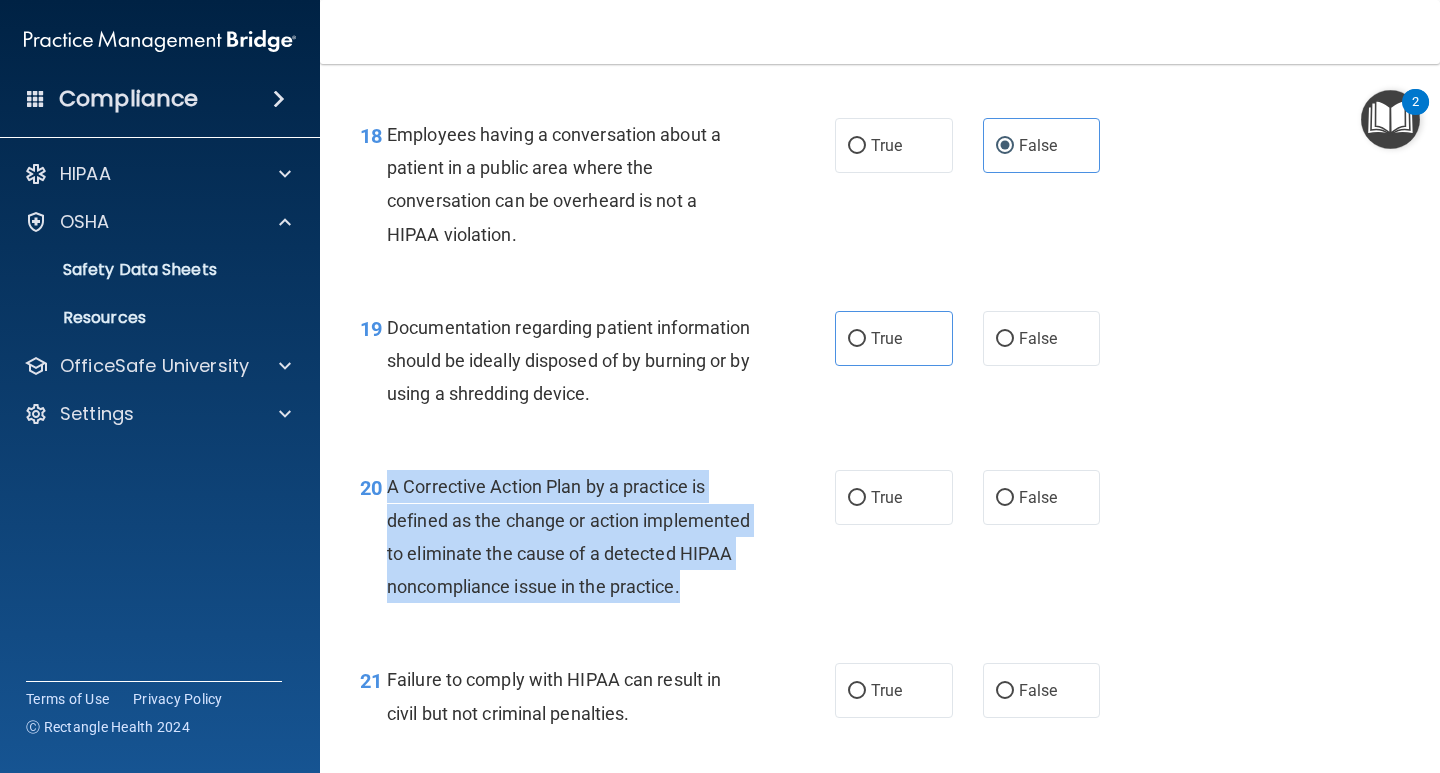 drag, startPoint x: 388, startPoint y: 488, endPoint x: 485, endPoint y: 631, distance: 172.79468 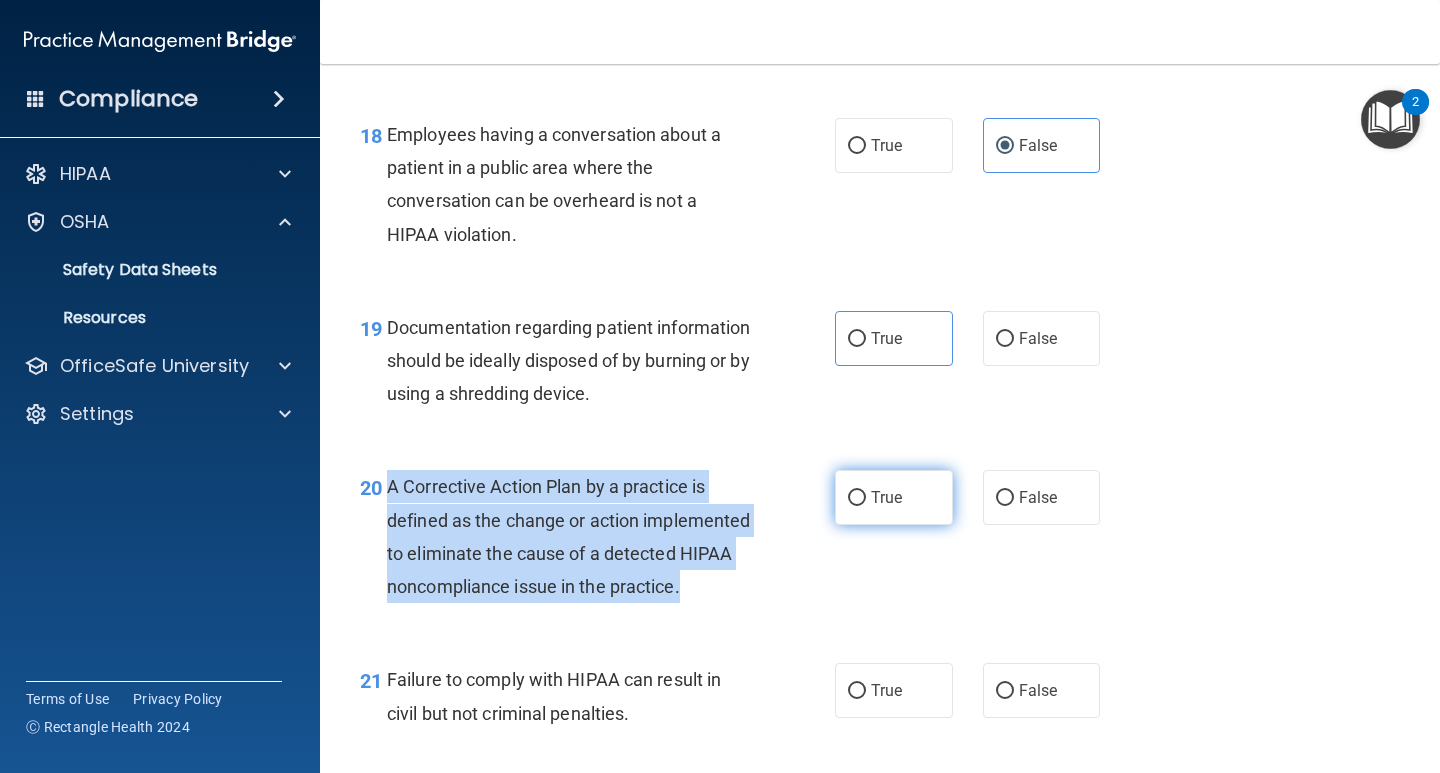 click on "True" at bounding box center [857, 498] 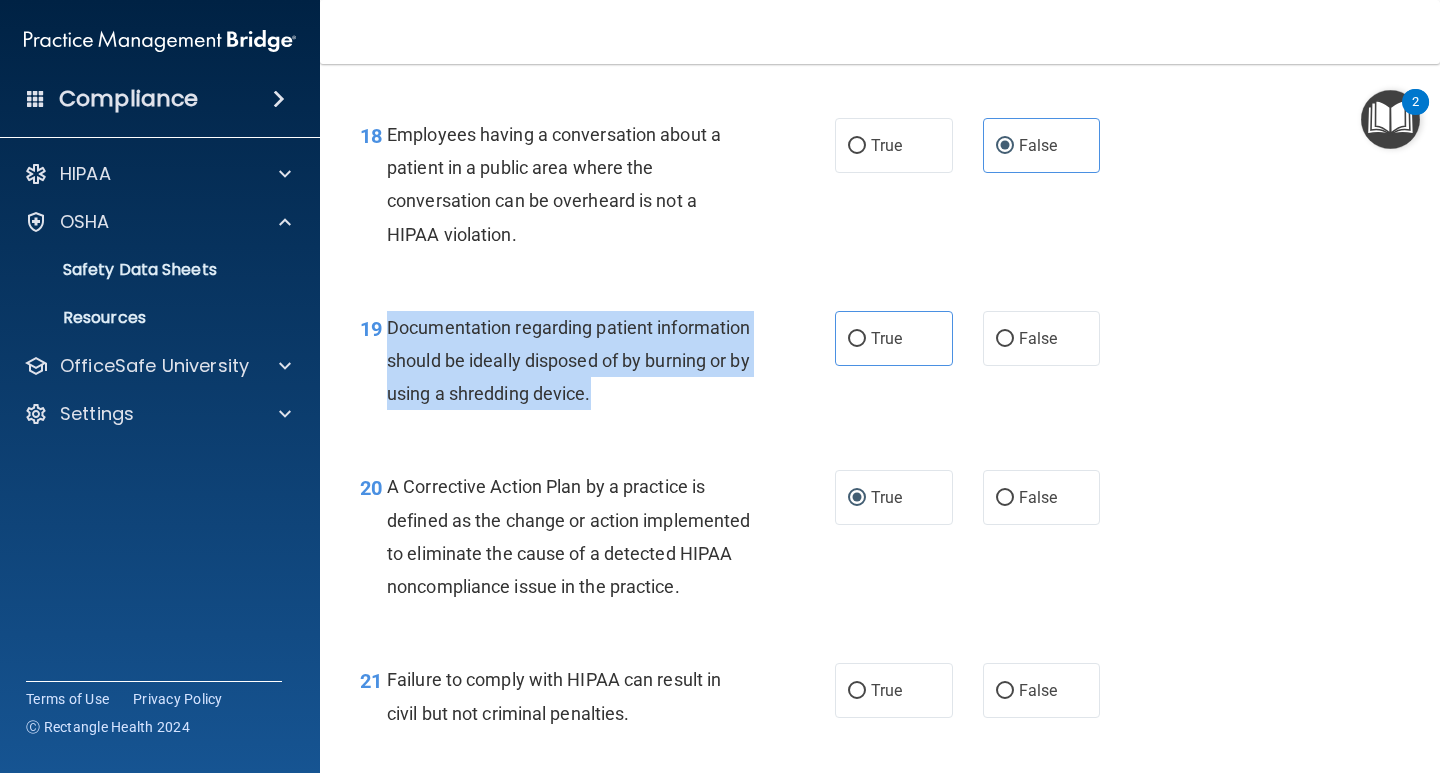 drag, startPoint x: 693, startPoint y: 393, endPoint x: 386, endPoint y: 315, distance: 316.75385 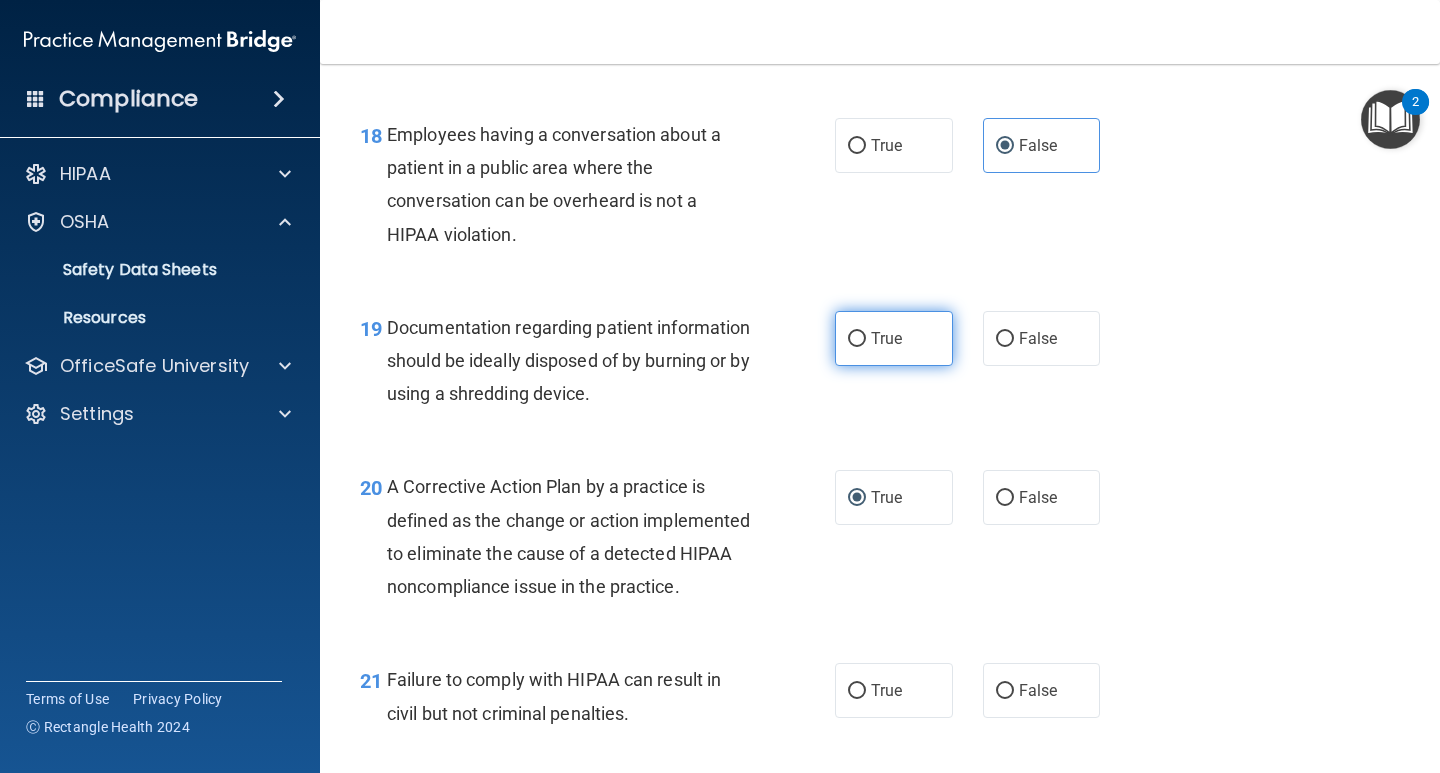 click on "True" at bounding box center [894, 338] 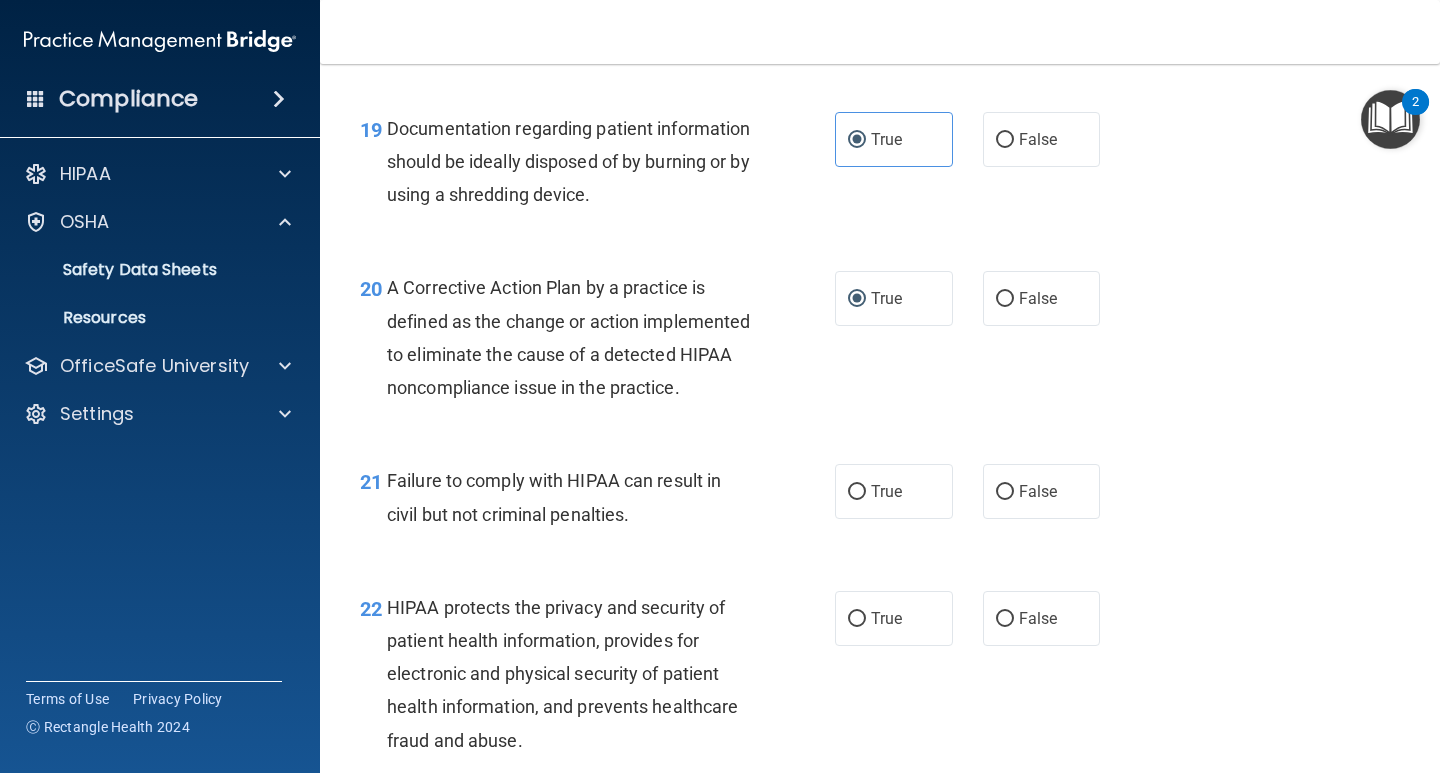 scroll, scrollTop: 3320, scrollLeft: 0, axis: vertical 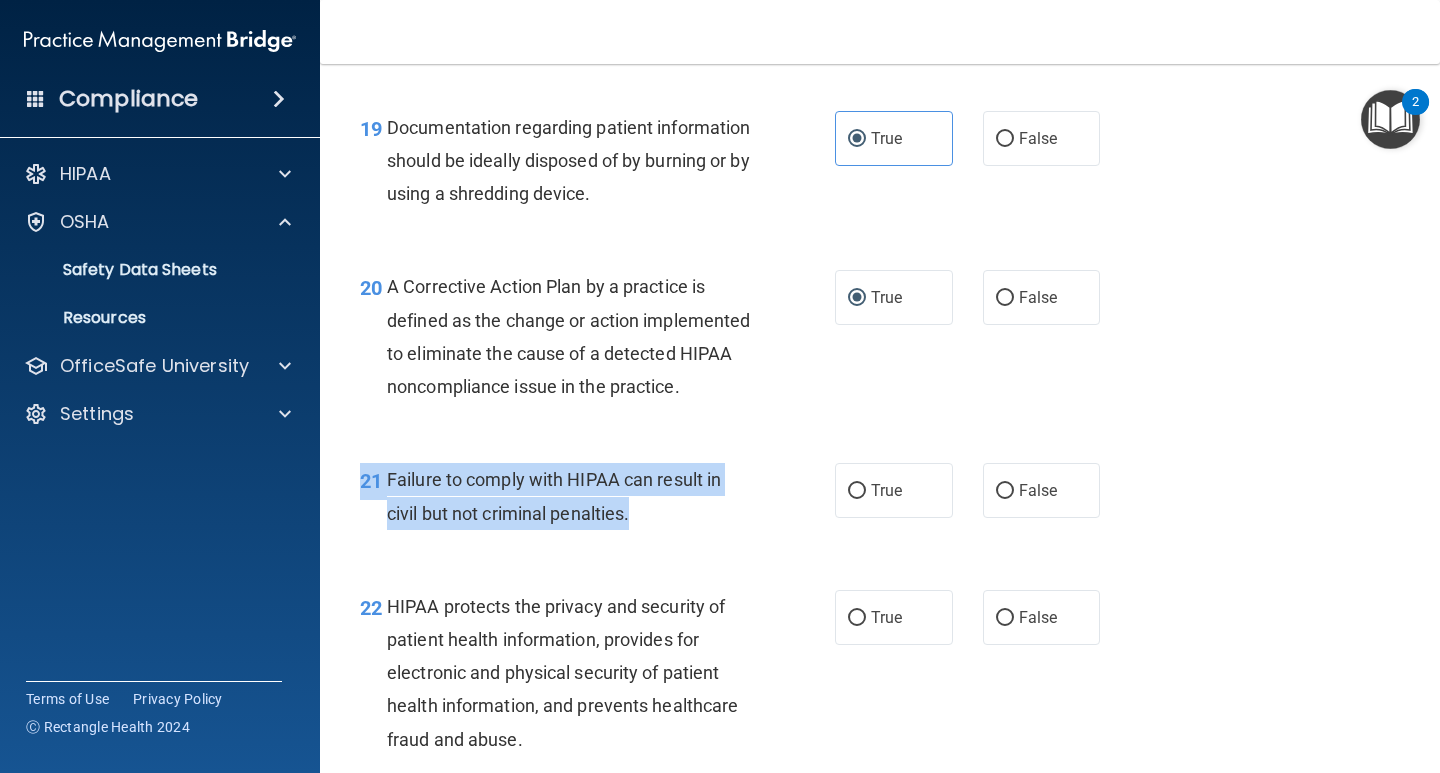 drag, startPoint x: 659, startPoint y: 550, endPoint x: 360, endPoint y: 515, distance: 301.04153 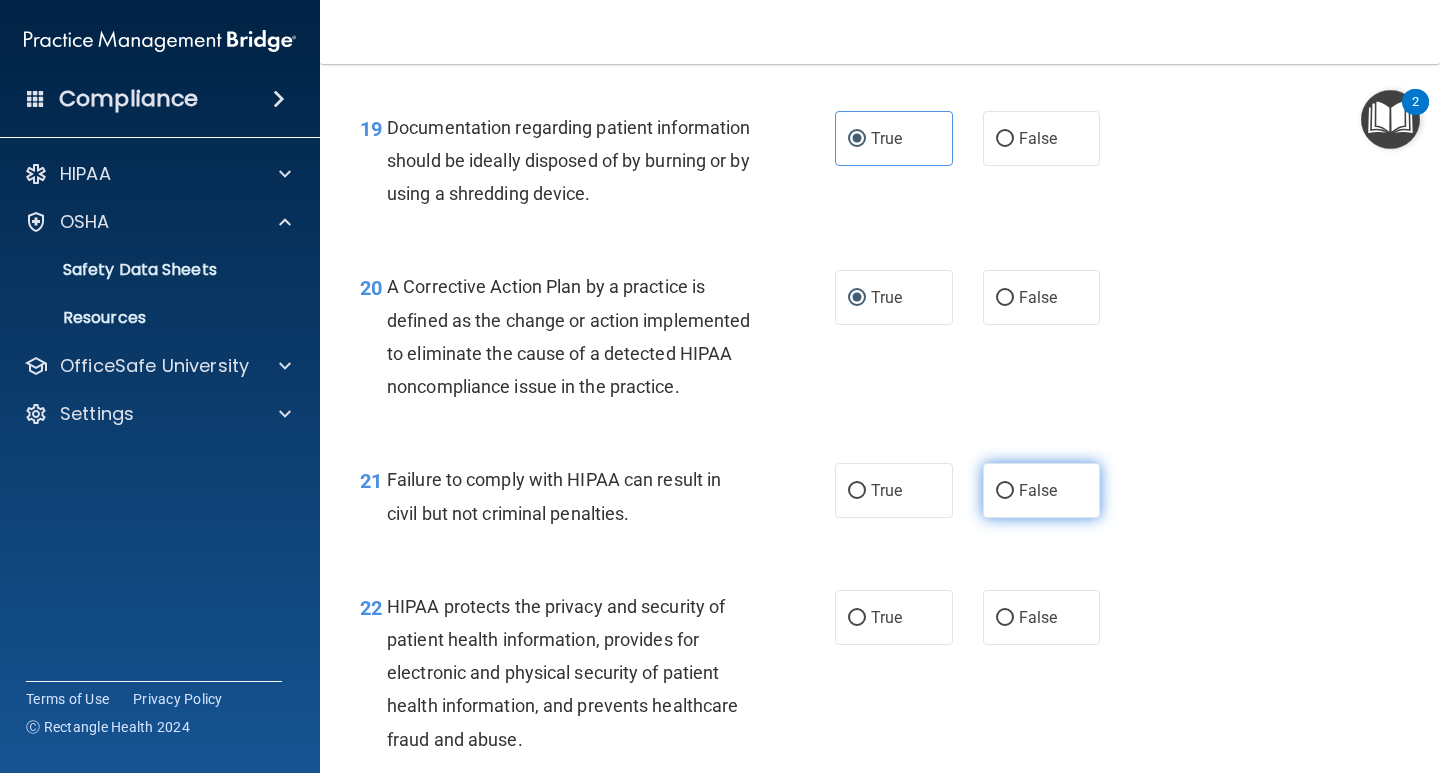 click on "False" at bounding box center (1042, 490) 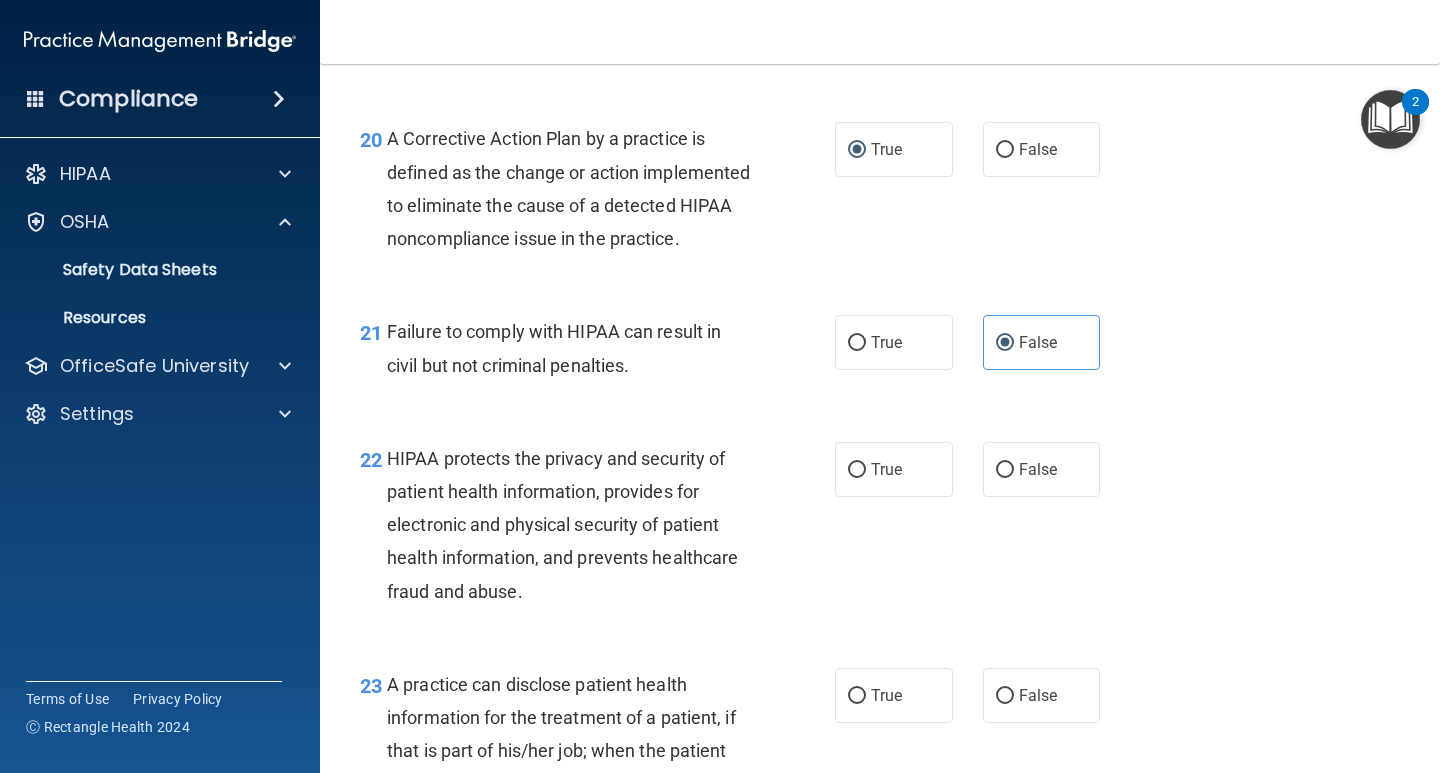 scroll, scrollTop: 3520, scrollLeft: 0, axis: vertical 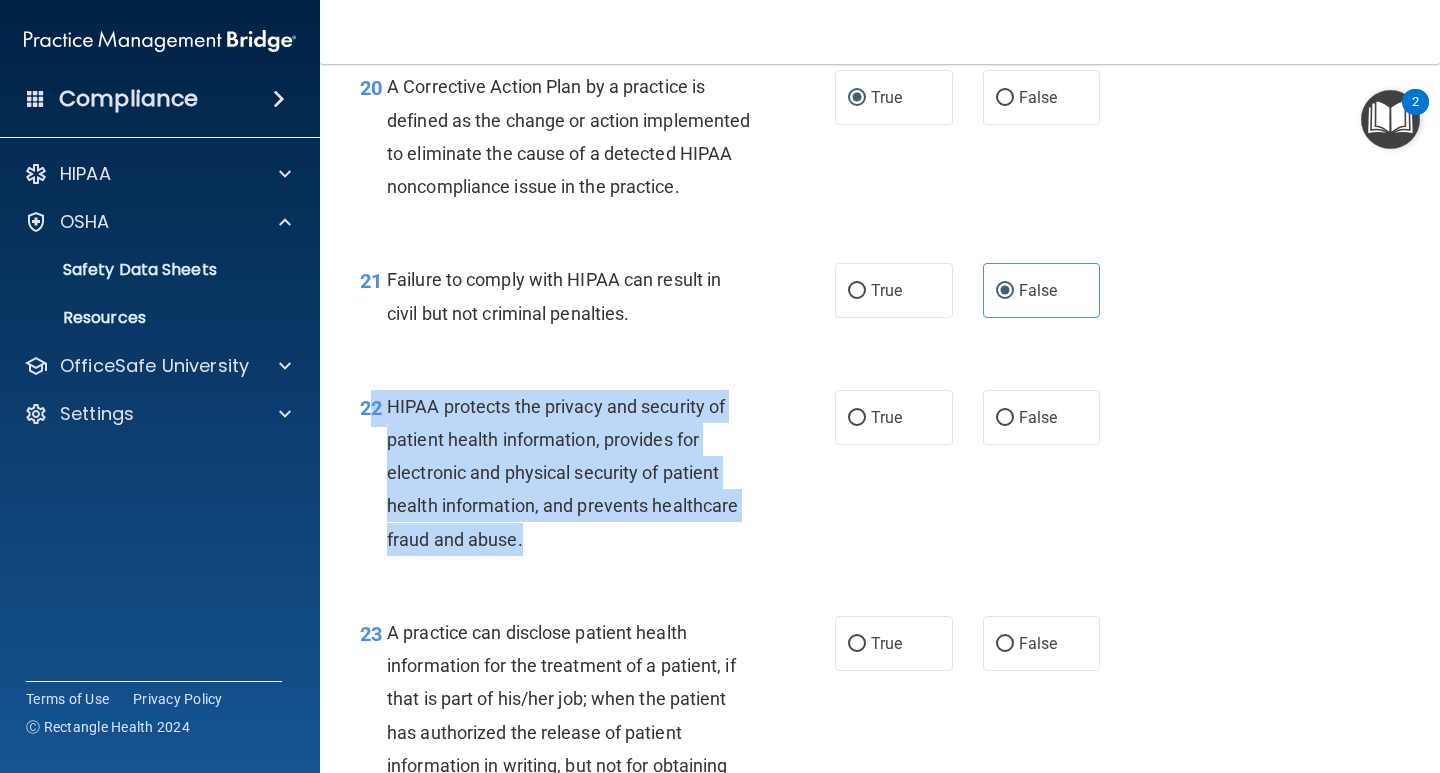 drag, startPoint x: 569, startPoint y: 563, endPoint x: 373, endPoint y: 443, distance: 229.81732 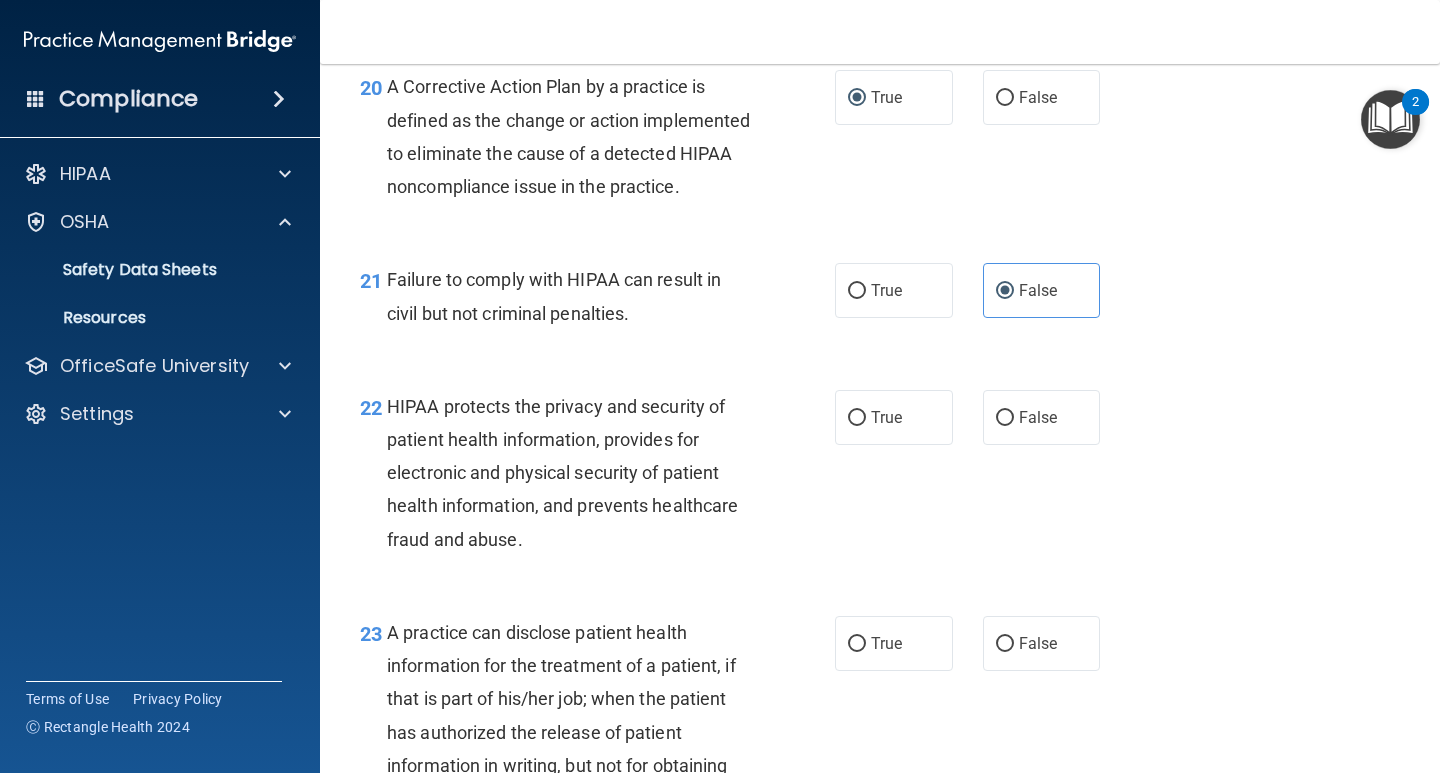 click on "22       HIPAA protects the privacy and security of patient health information, provides for electronic and physical security of patient health information, and prevents healthcare fraud and abuse.                 True           False" at bounding box center [880, 478] 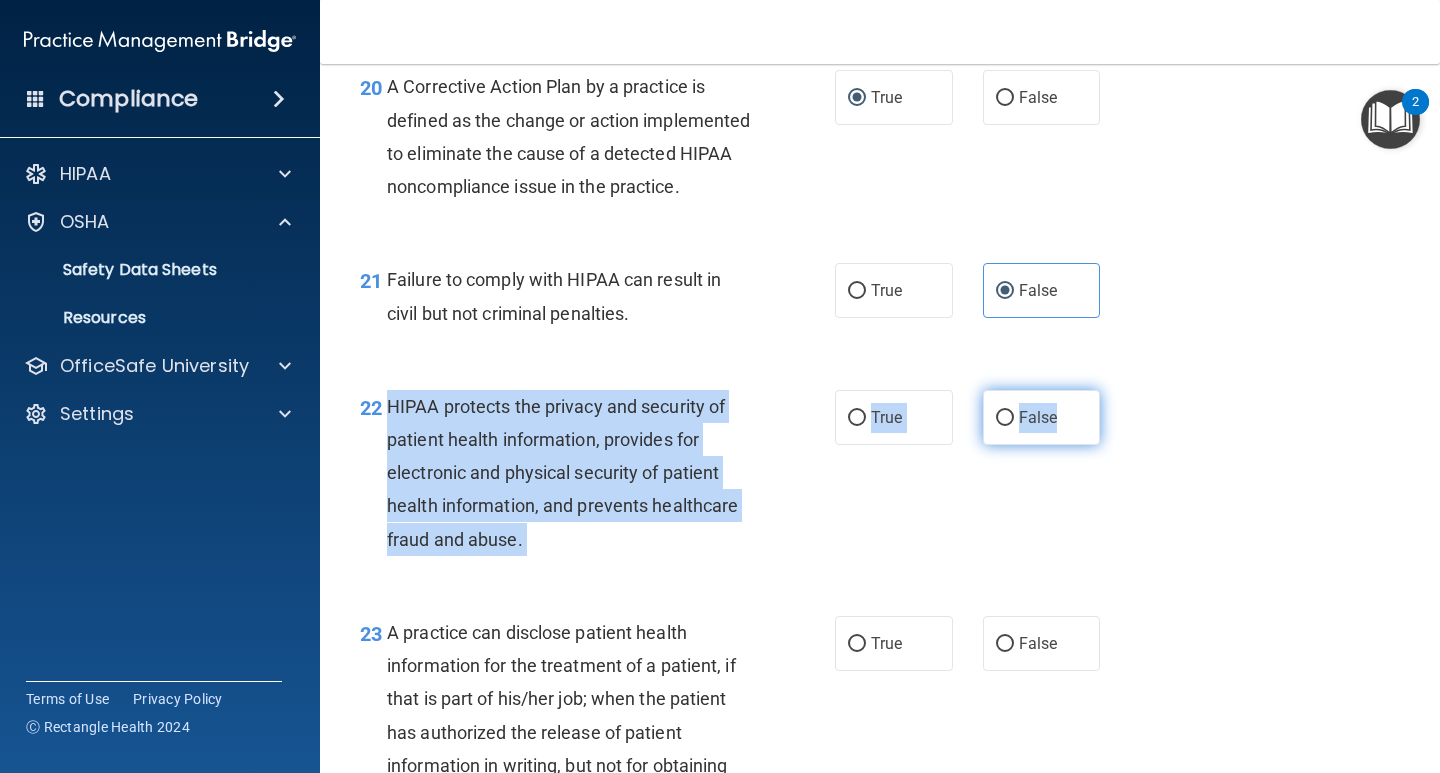 drag, startPoint x: 385, startPoint y: 437, endPoint x: 1071, endPoint y: 448, distance: 686.0882 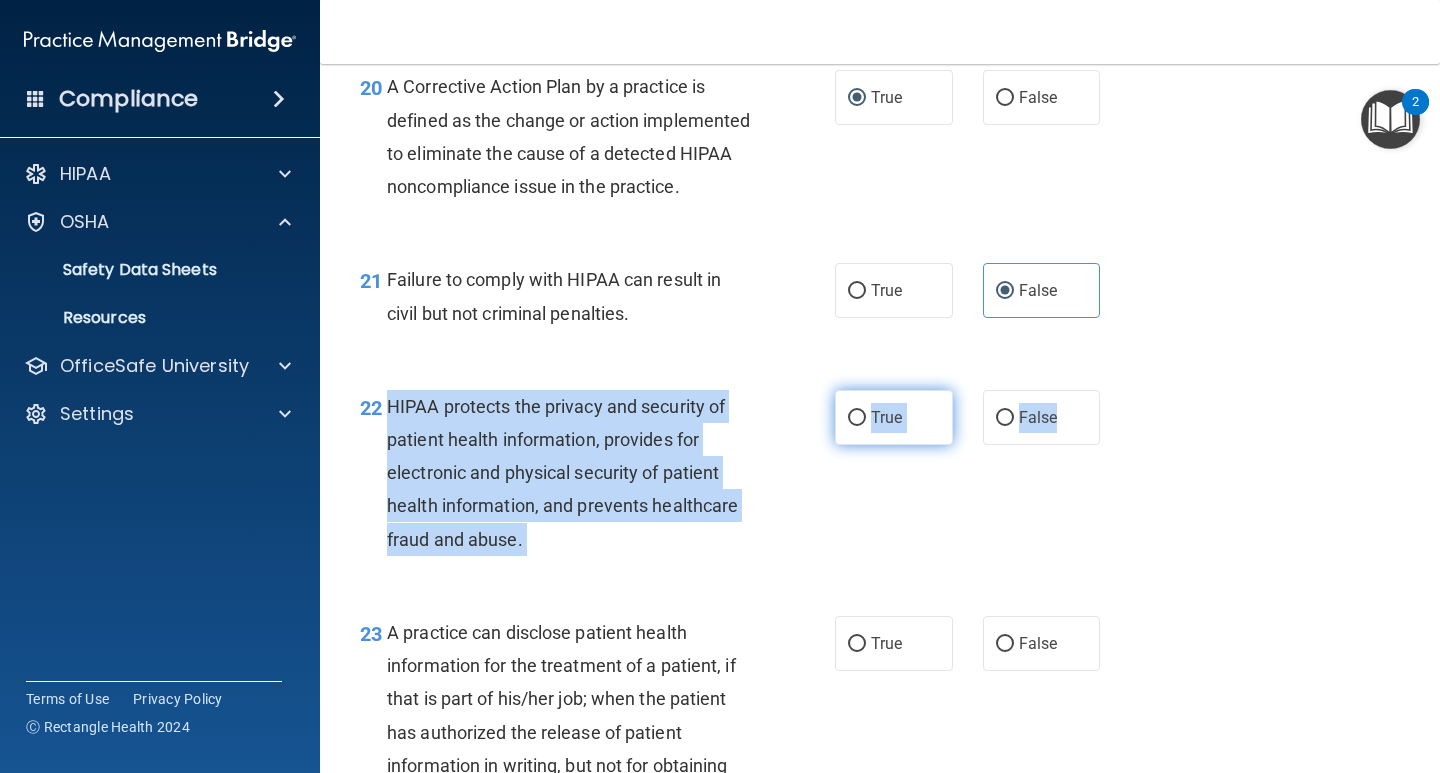 click on "True" at bounding box center [894, 417] 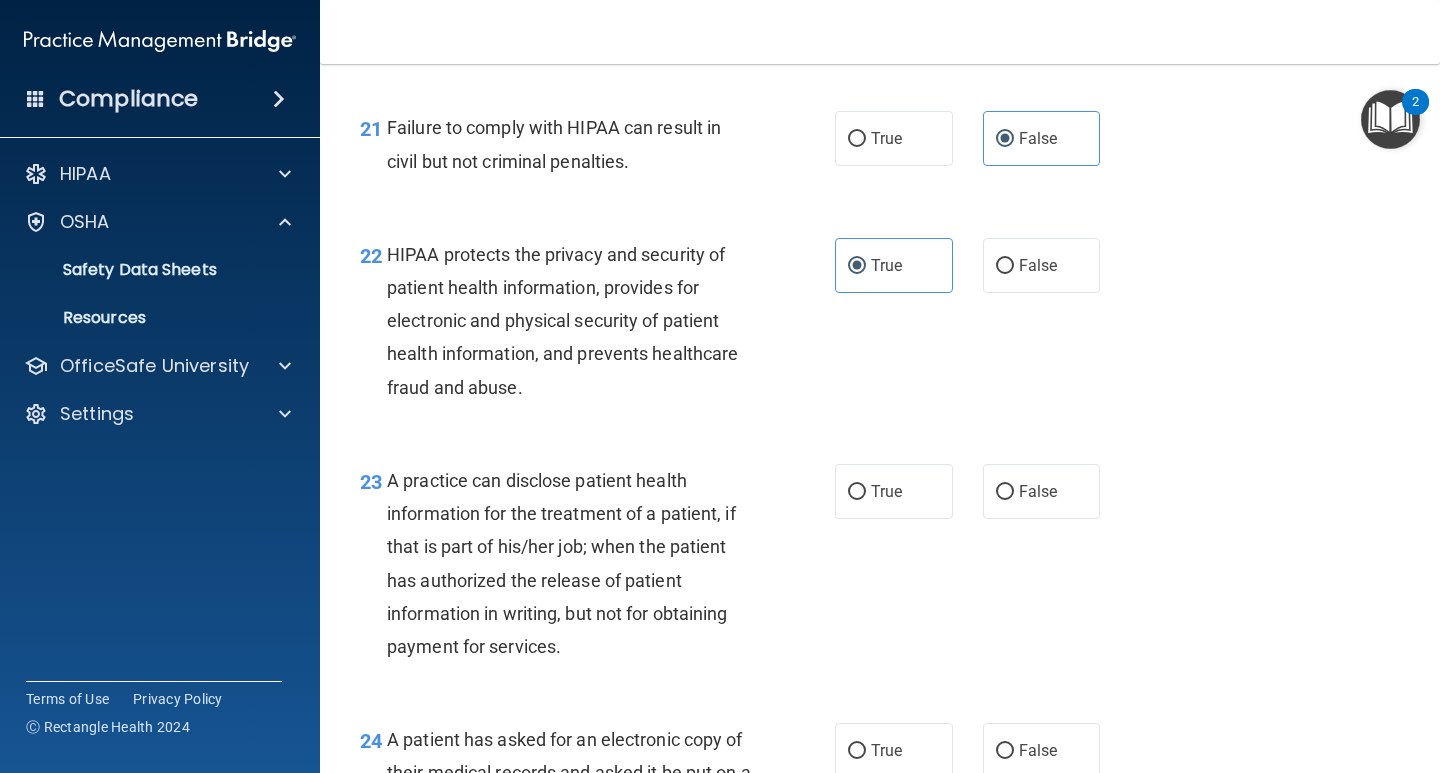 scroll, scrollTop: 3720, scrollLeft: 0, axis: vertical 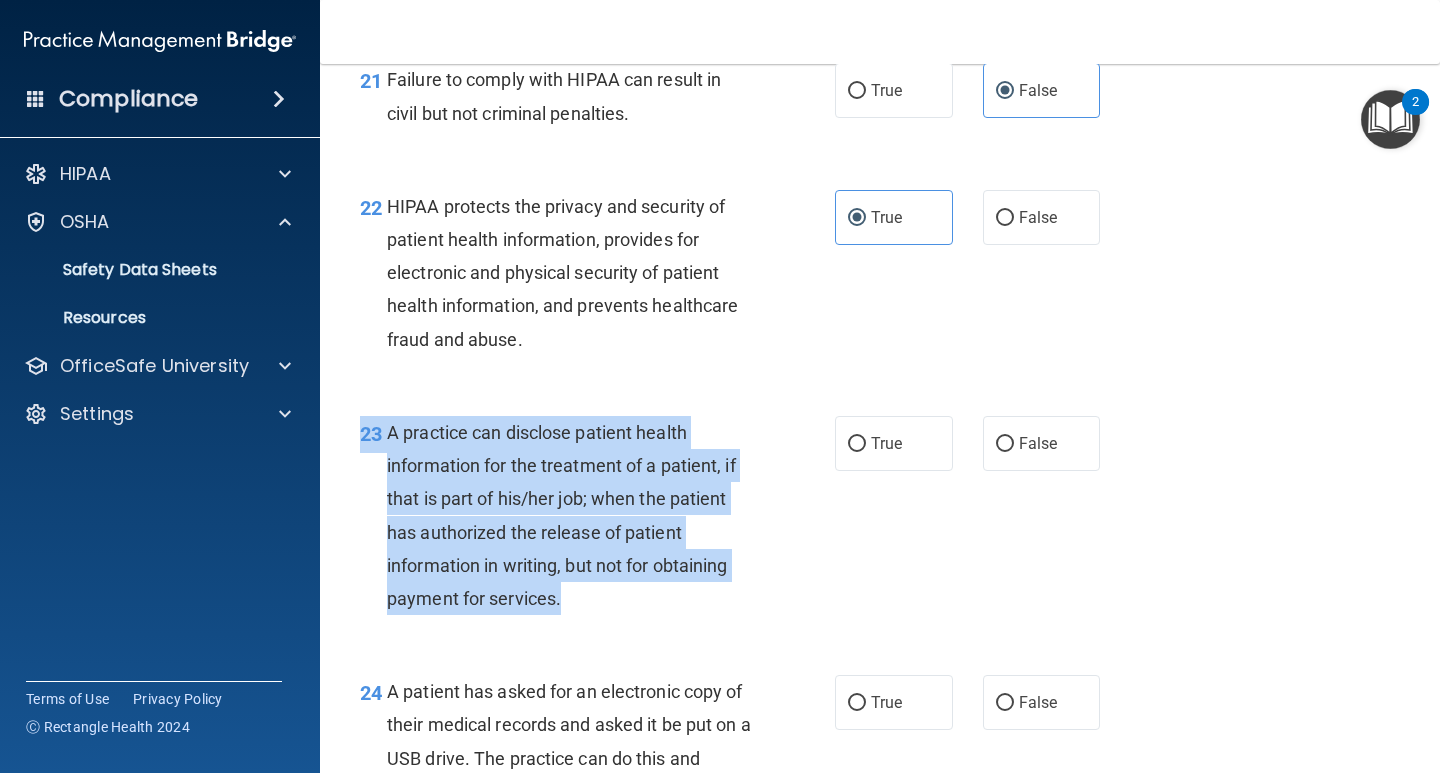 drag, startPoint x: 604, startPoint y: 636, endPoint x: 350, endPoint y: 470, distance: 303.4337 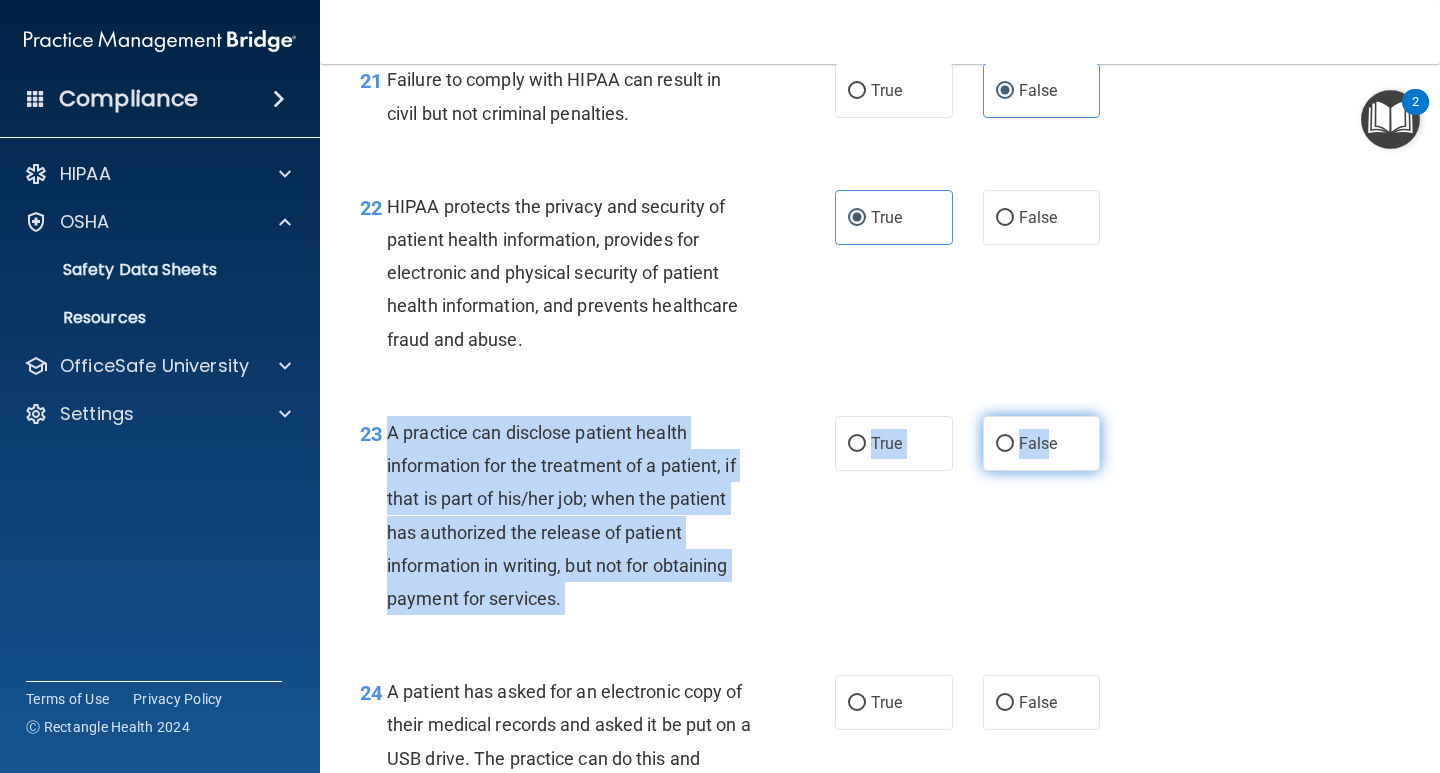 drag, startPoint x: 384, startPoint y: 465, endPoint x: 1041, endPoint y: 466, distance: 657.00073 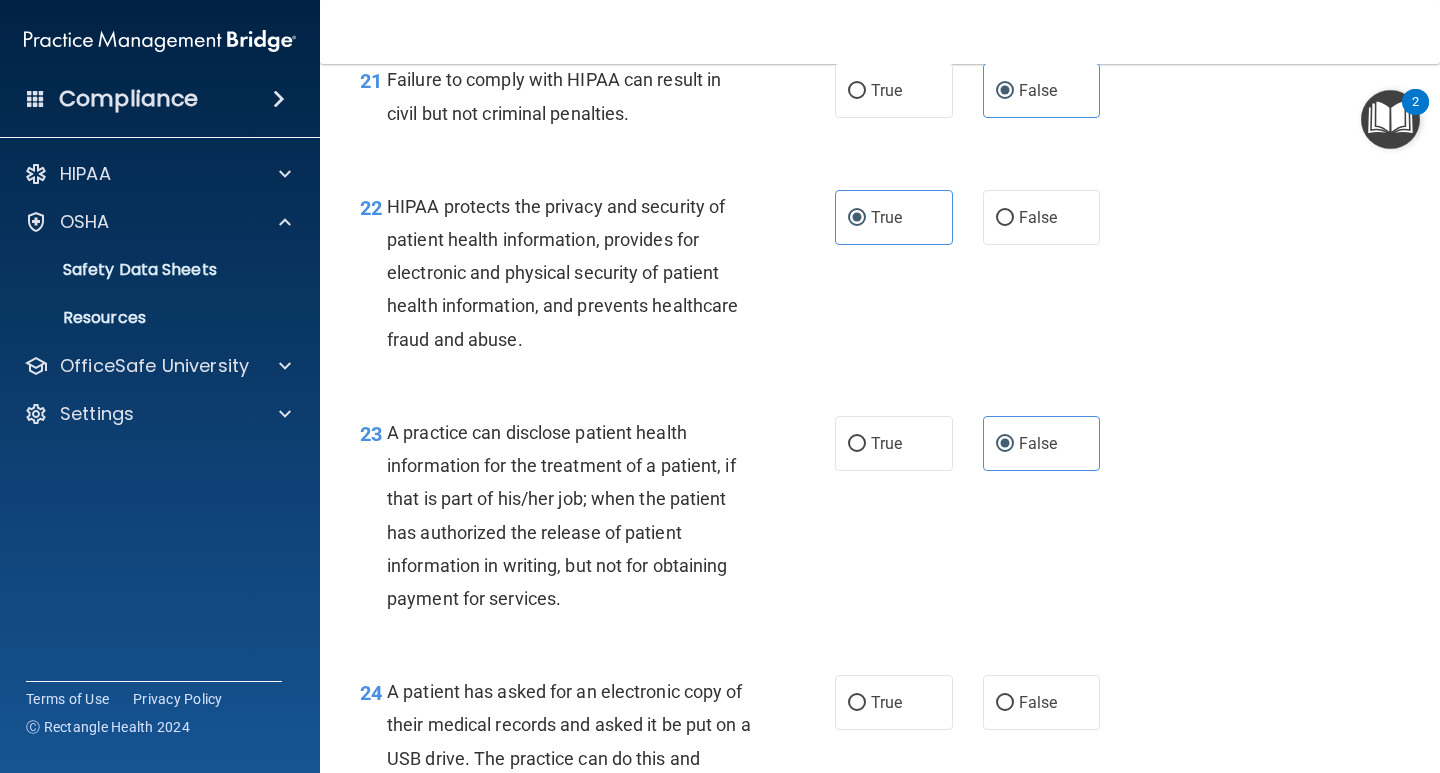 drag, startPoint x: 1010, startPoint y: 516, endPoint x: 698, endPoint y: 564, distance: 315.67072 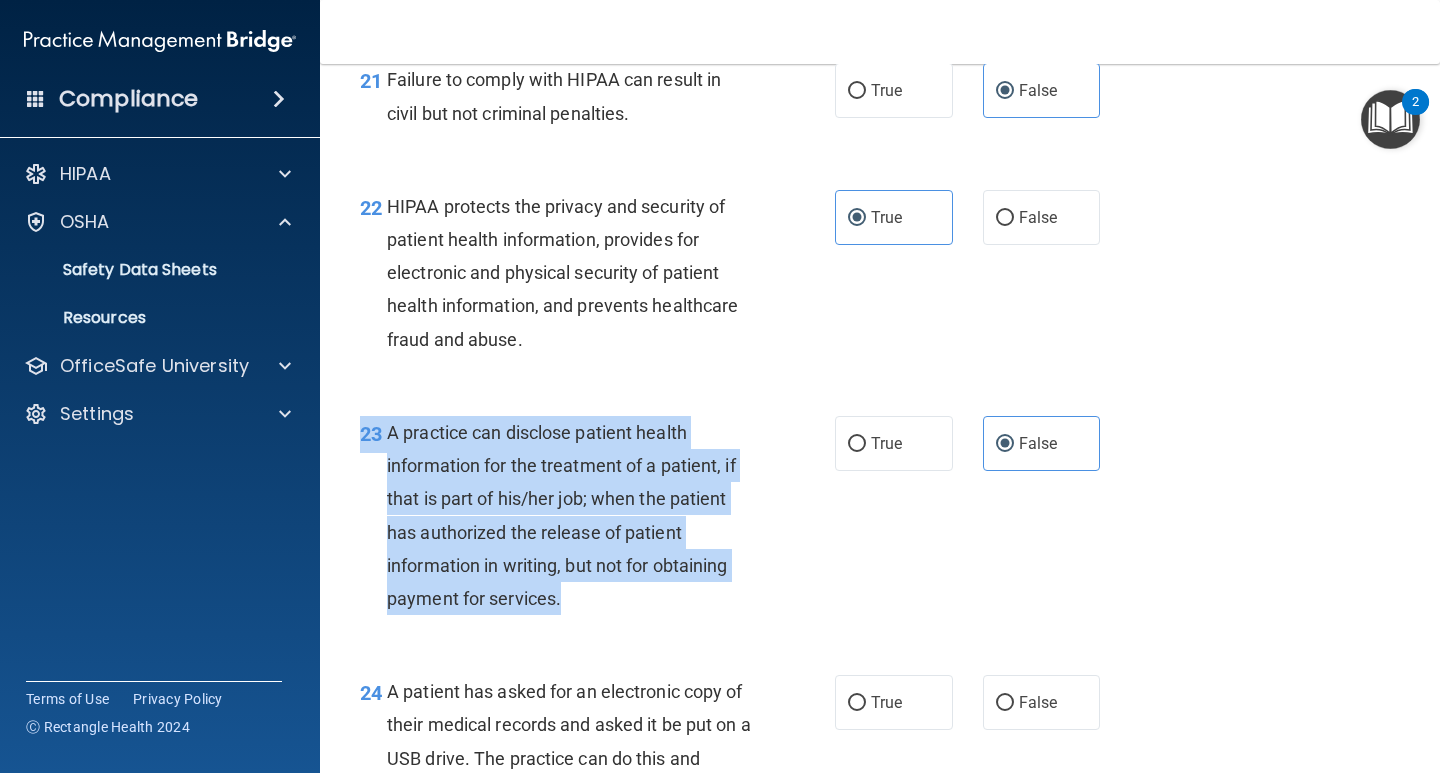 drag, startPoint x: 610, startPoint y: 649, endPoint x: 368, endPoint y: 428, distance: 327.72702 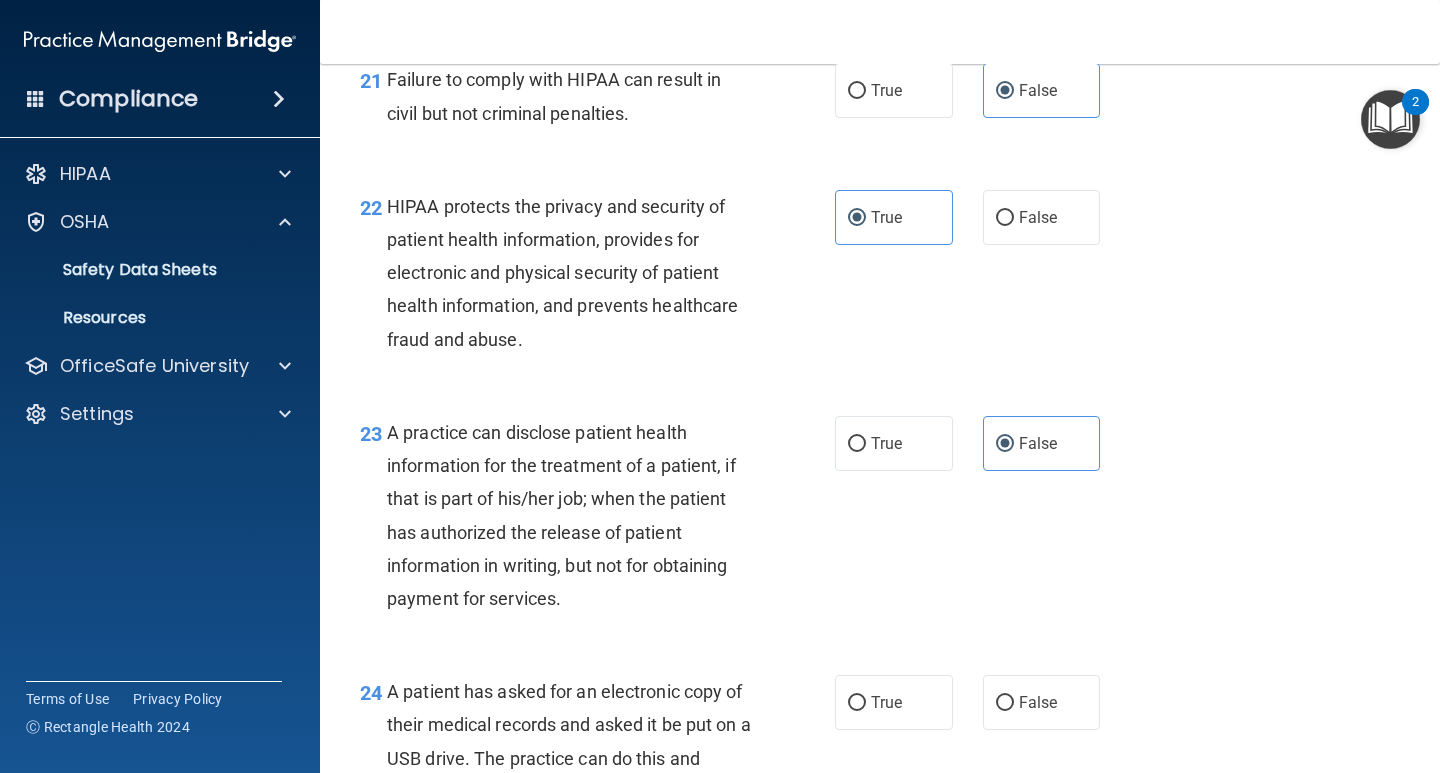 click on "23       A practice can disclose patient health information for the treatment of a patient, if that is part of his/her job; when the patient has authorized the release of patient information in writing, but not for obtaining payment for services.                 True           False" at bounding box center (880, 520) 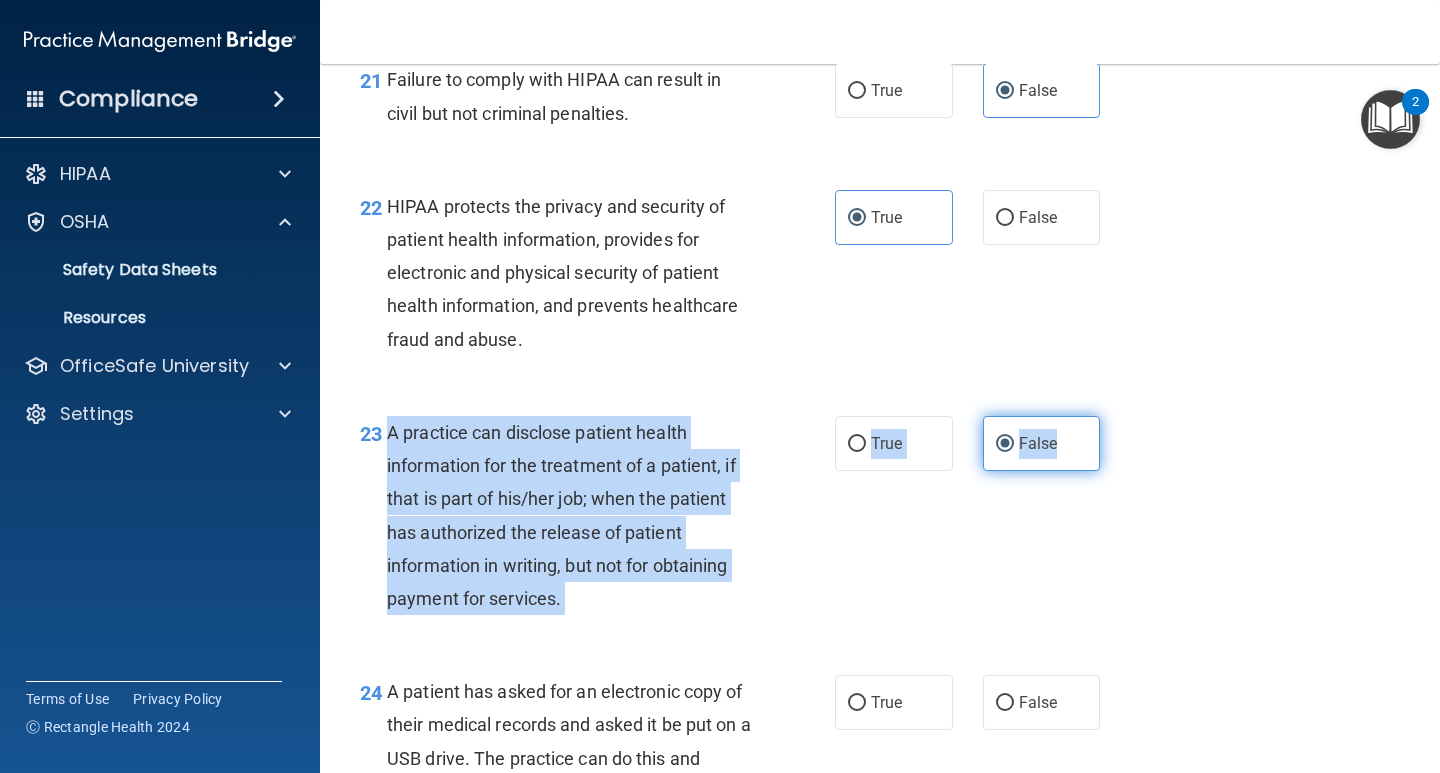 drag, startPoint x: 388, startPoint y: 462, endPoint x: 1068, endPoint y: 479, distance: 680.21246 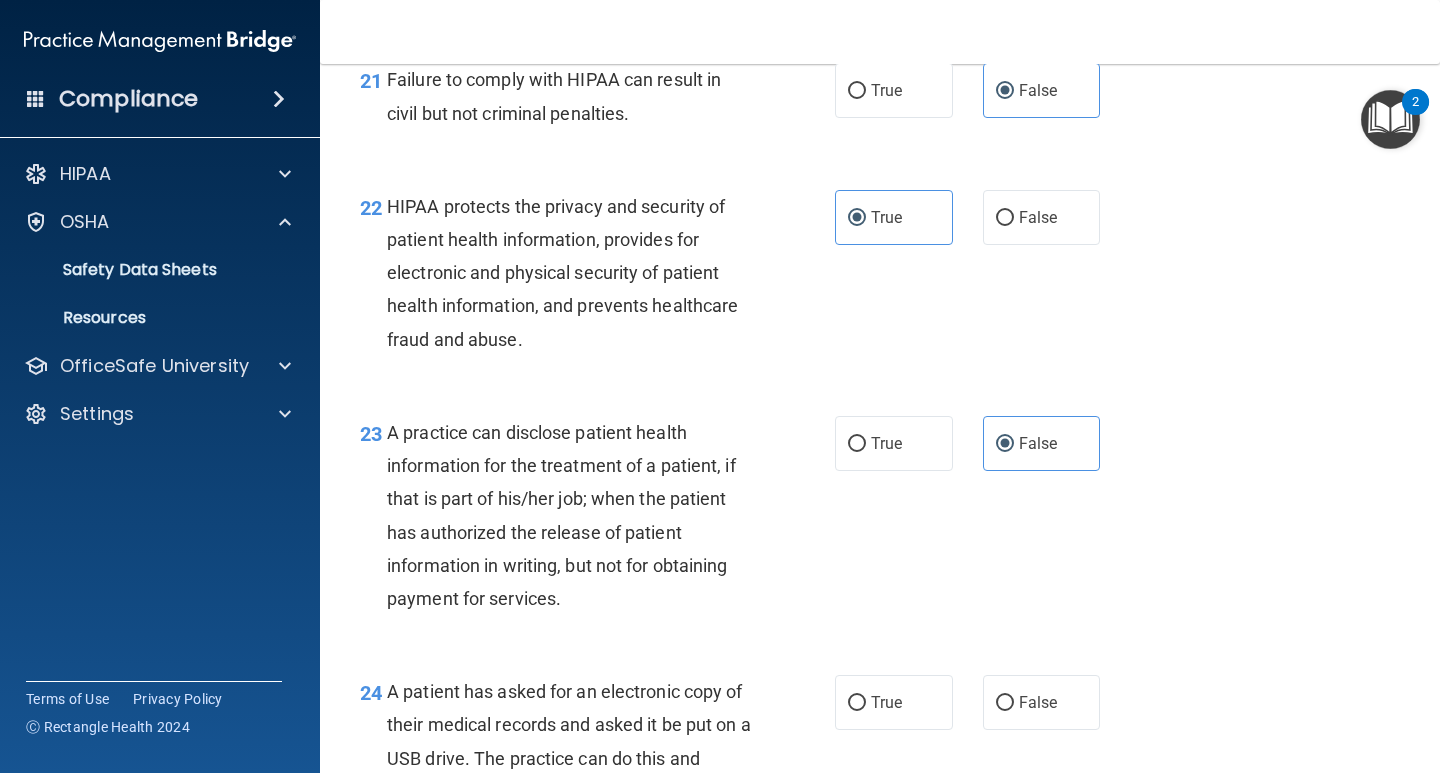 click on "23       A practice can disclose patient health information for the treatment of a patient, if that is part of his/her job; when the patient has authorized the release of patient information in writing, but not for obtaining payment for services.                 True           False" at bounding box center (880, 520) 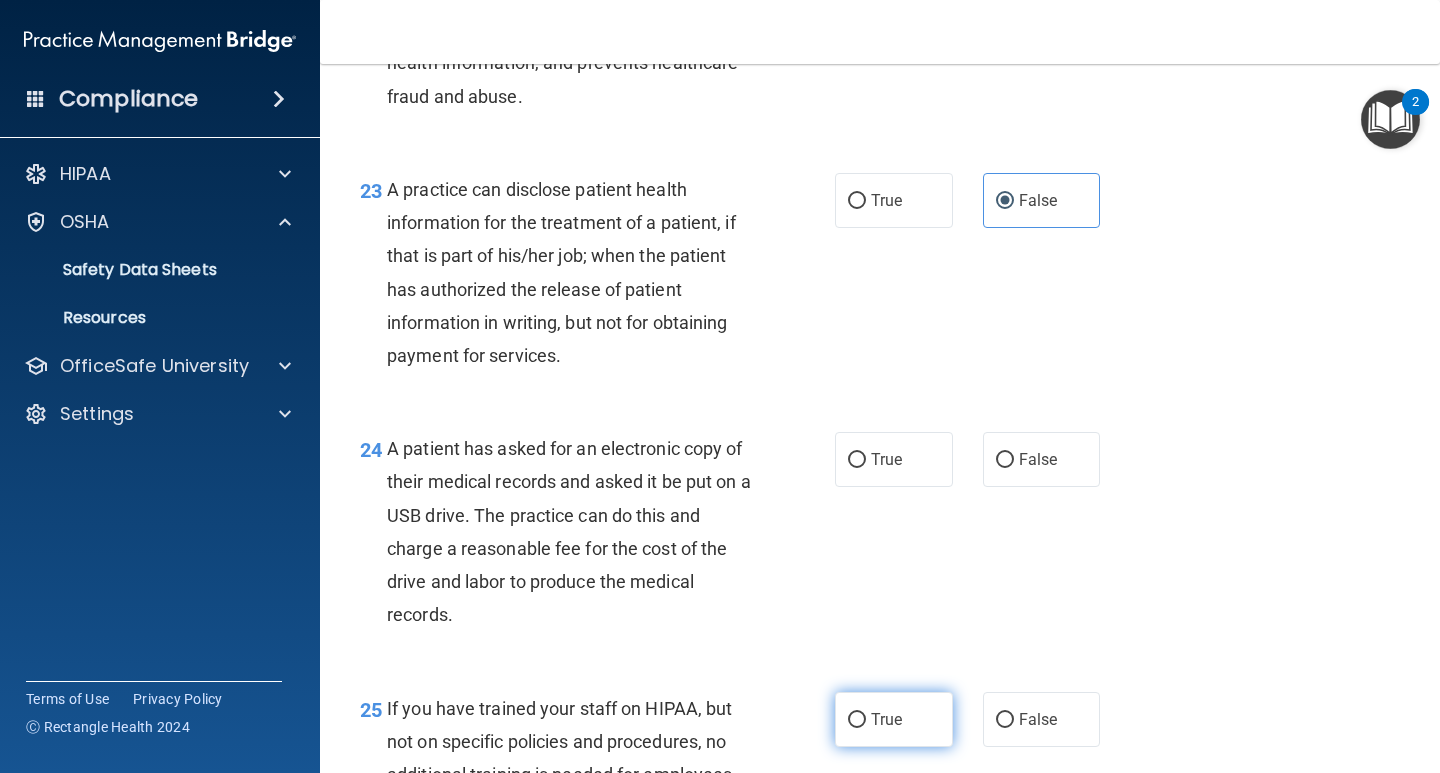 scroll, scrollTop: 4020, scrollLeft: 0, axis: vertical 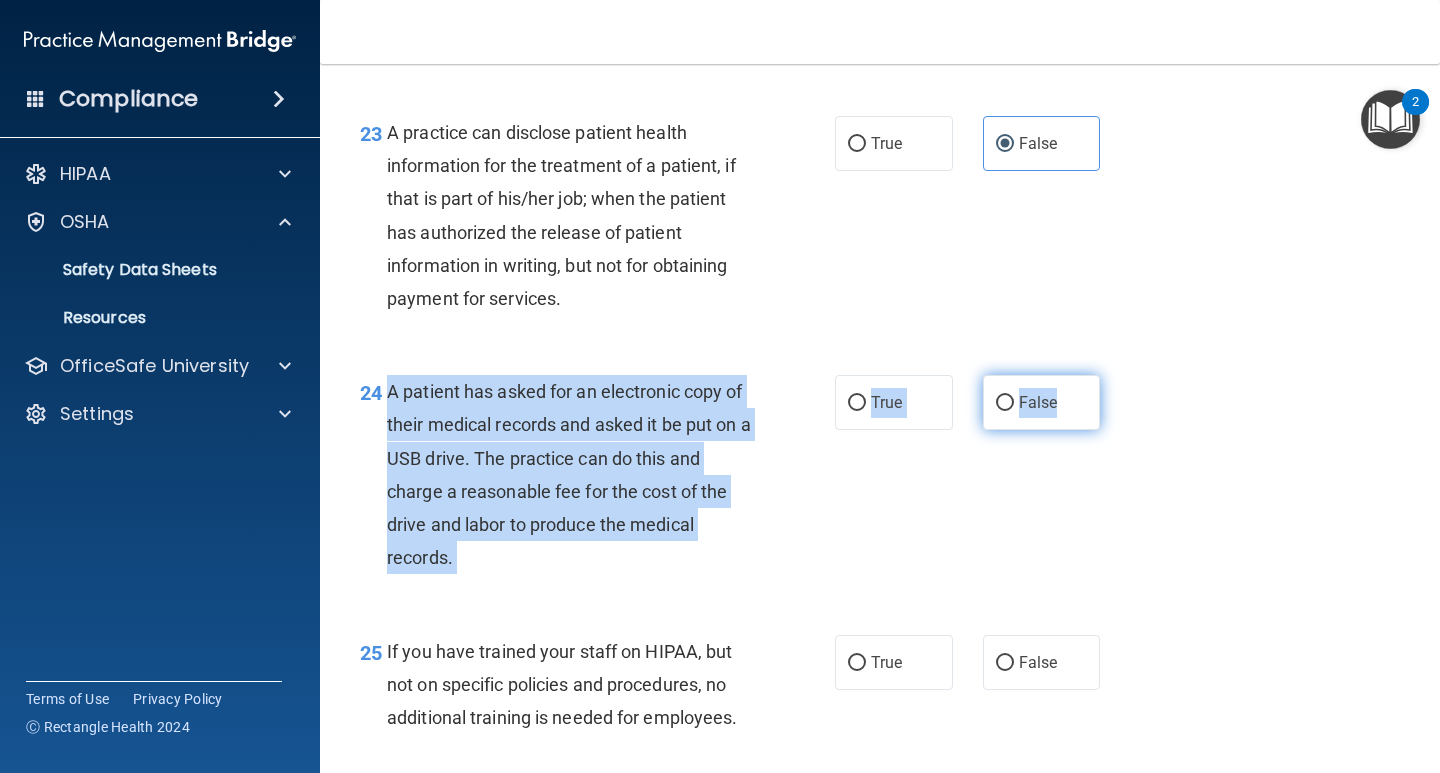 drag, startPoint x: 386, startPoint y: 420, endPoint x: 1088, endPoint y: 448, distance: 702.55817 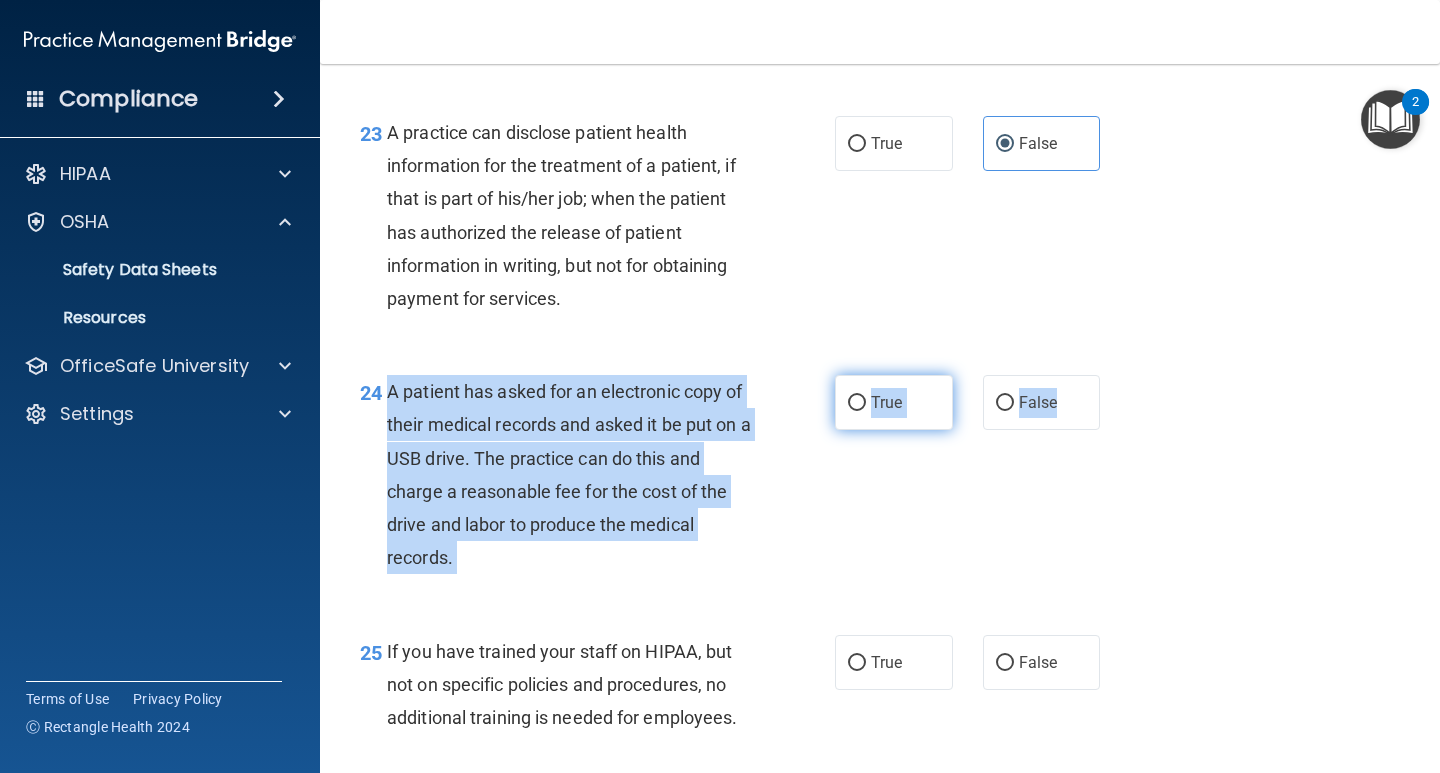 click on "True" at bounding box center [894, 402] 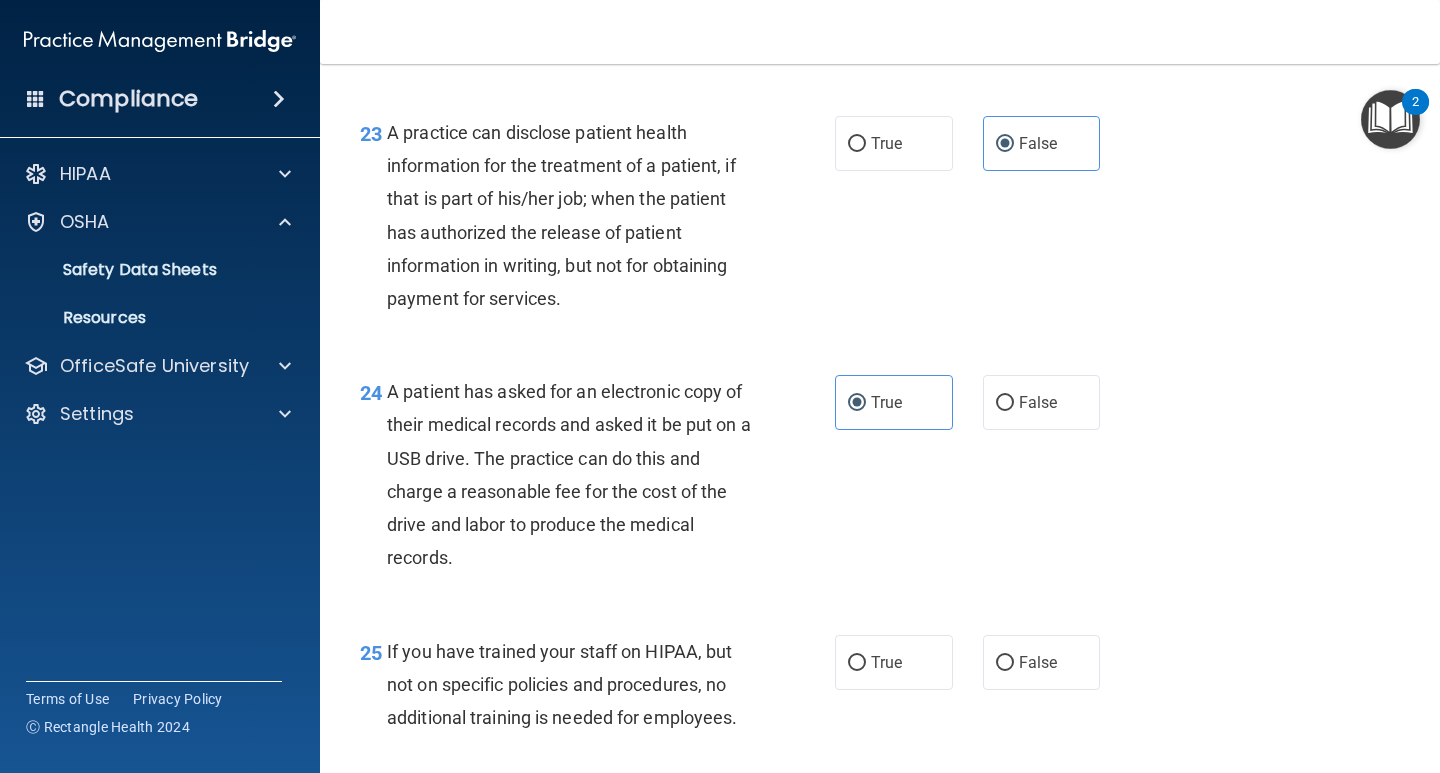 drag, startPoint x: 1341, startPoint y: 359, endPoint x: 1237, endPoint y: 419, distance: 120.06665 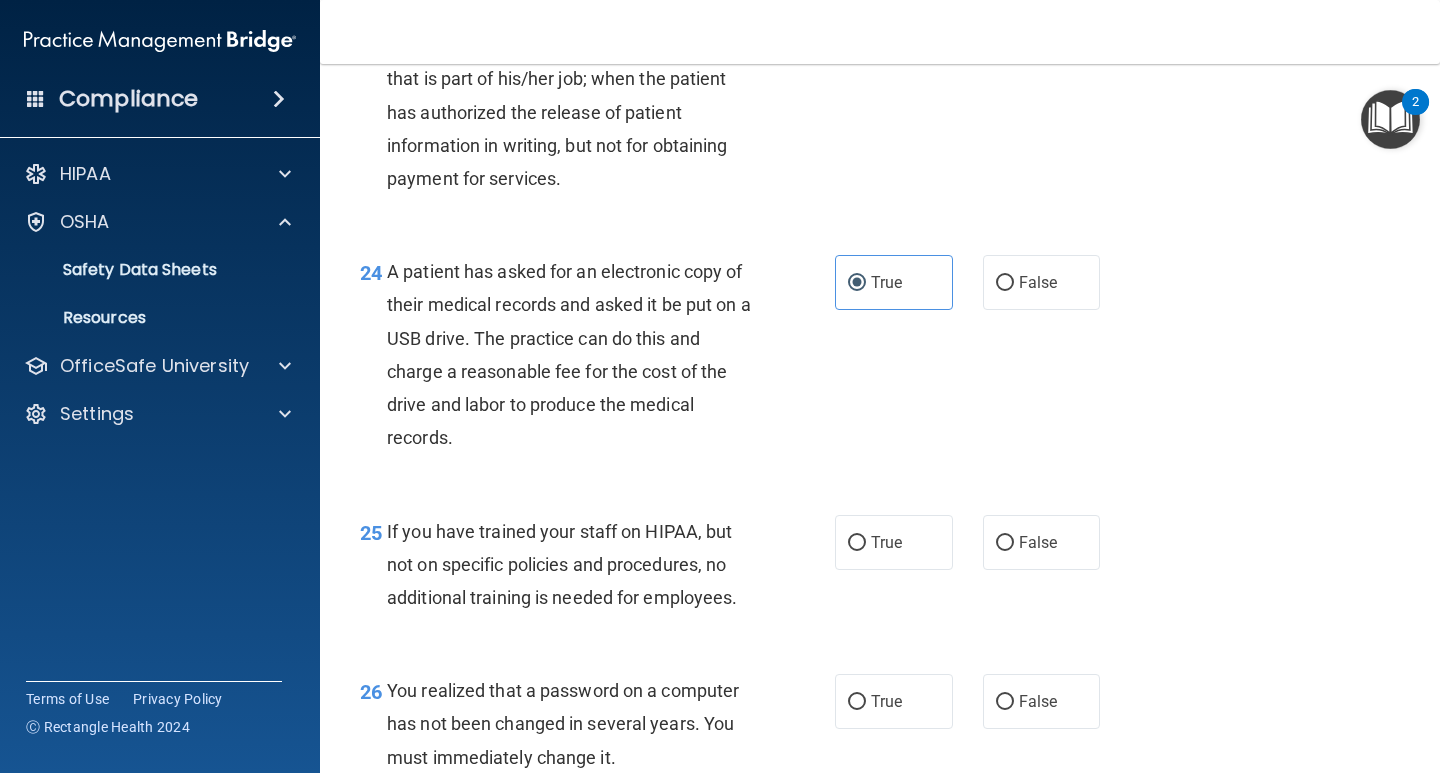 drag, startPoint x: 730, startPoint y: 737, endPoint x: 713, endPoint y: 718, distance: 25.495098 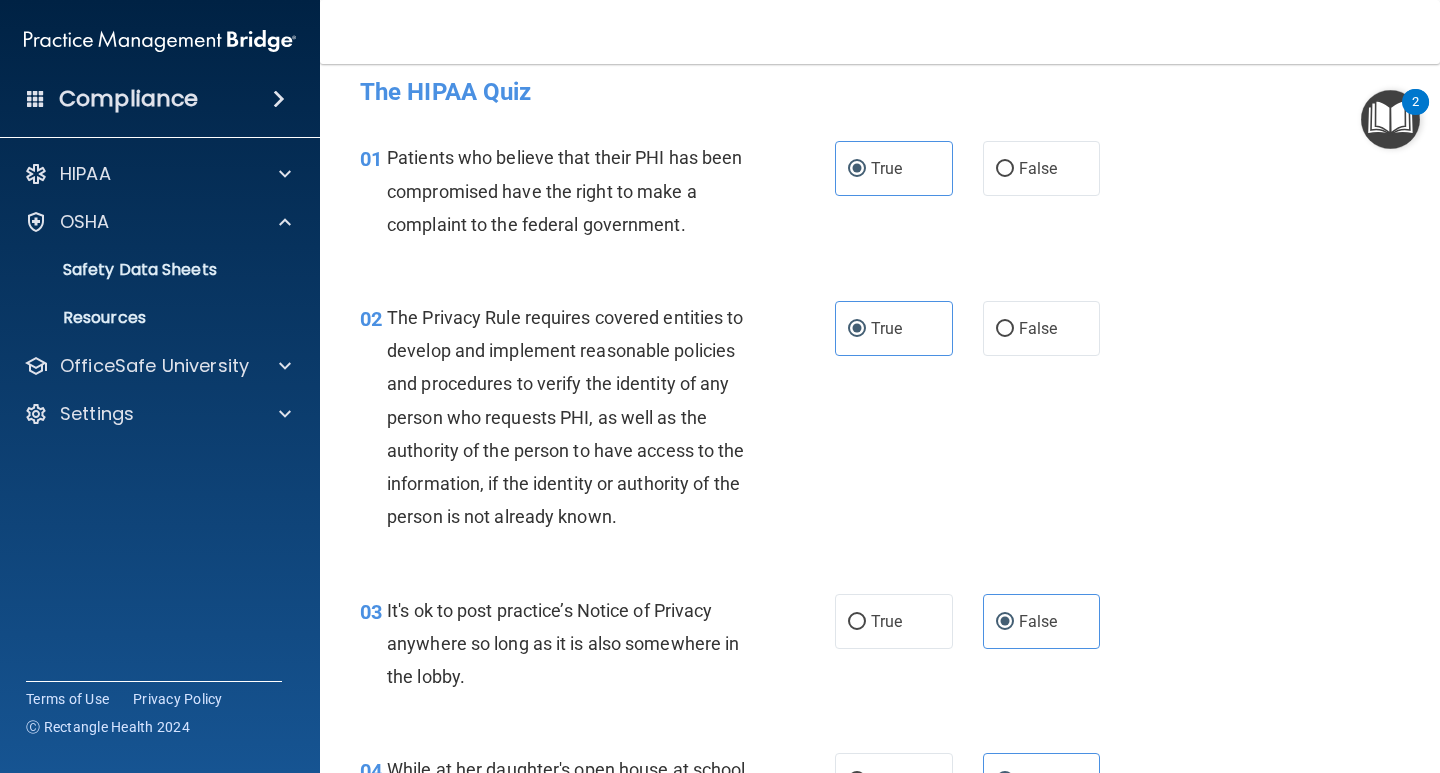 scroll, scrollTop: 0, scrollLeft: 0, axis: both 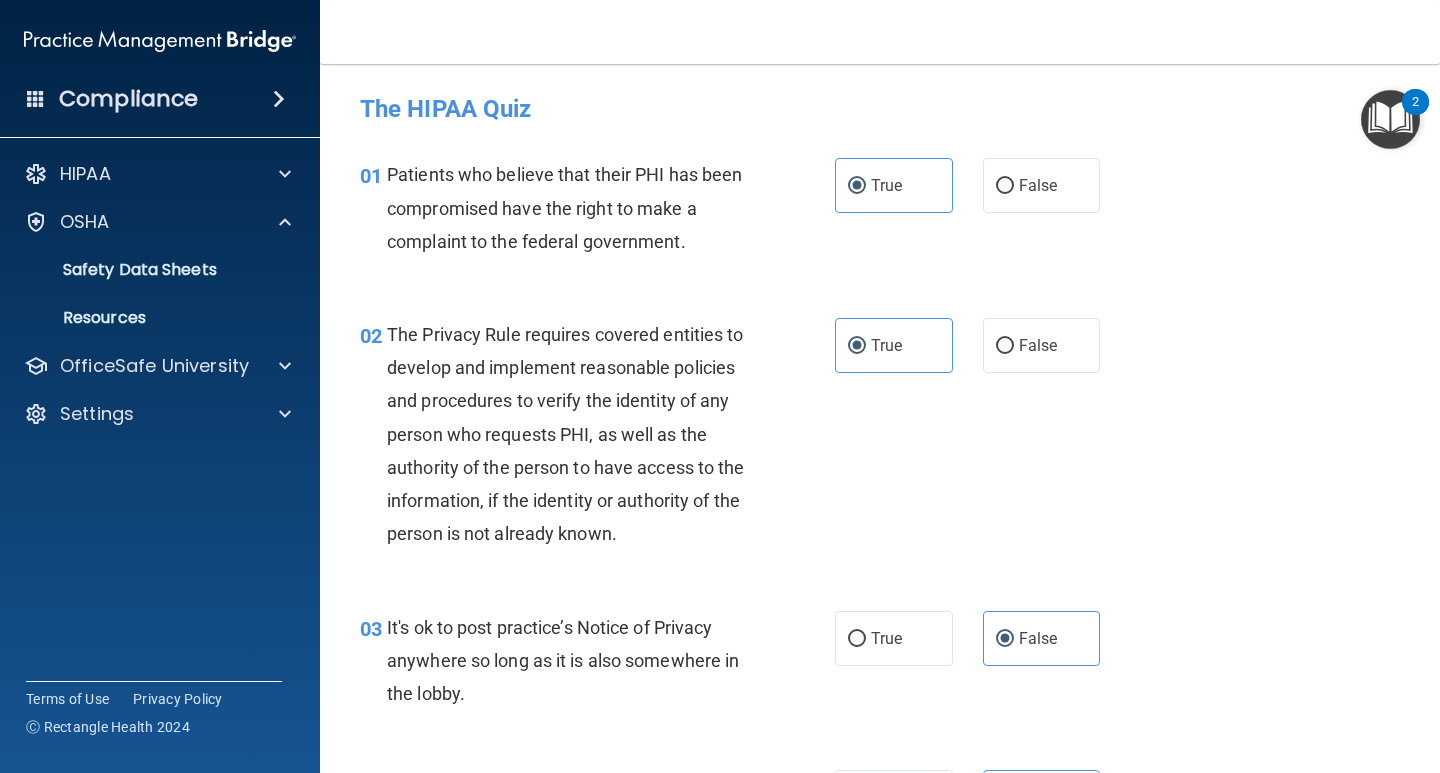 drag, startPoint x: 1431, startPoint y: 114, endPoint x: 1426, endPoint y: 550, distance: 436.02866 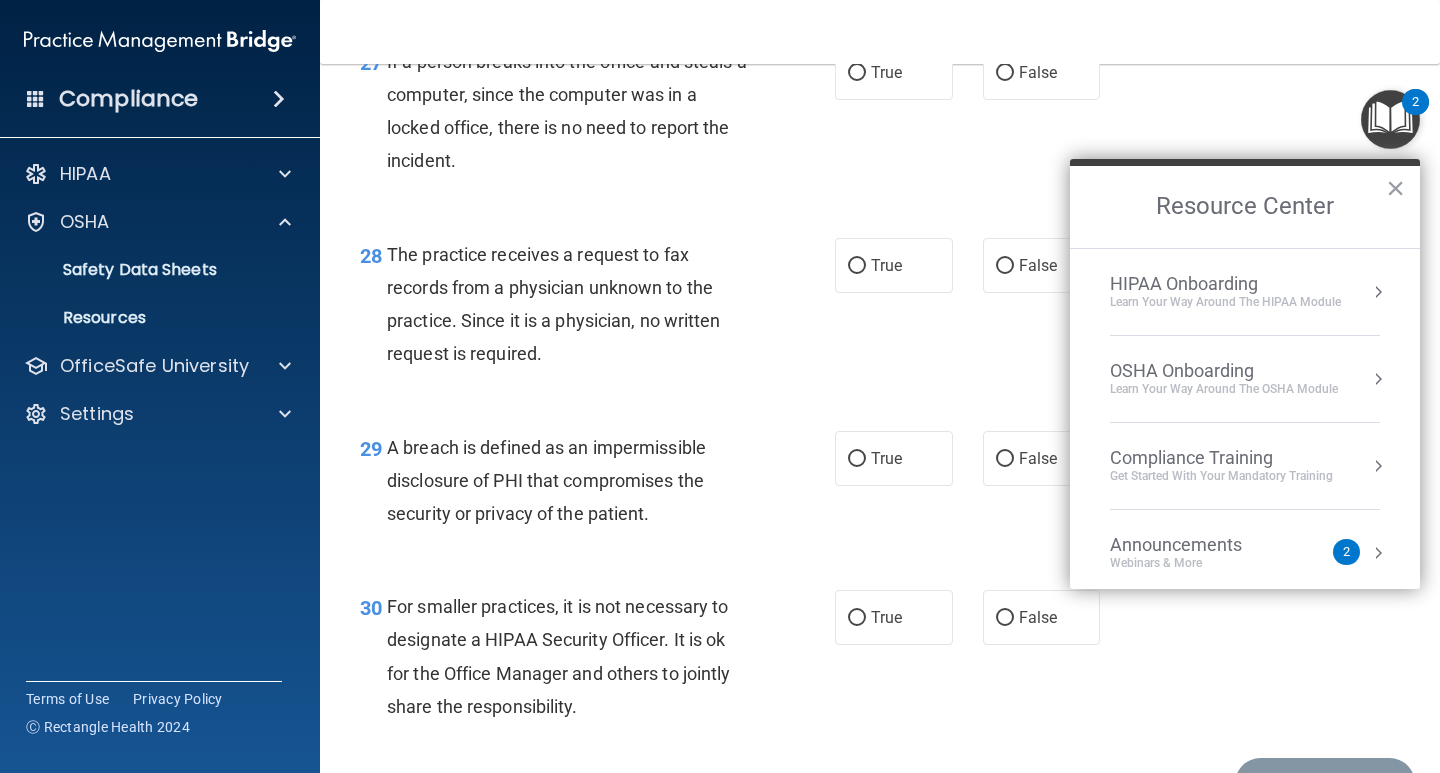 scroll, scrollTop: 5078, scrollLeft: 0, axis: vertical 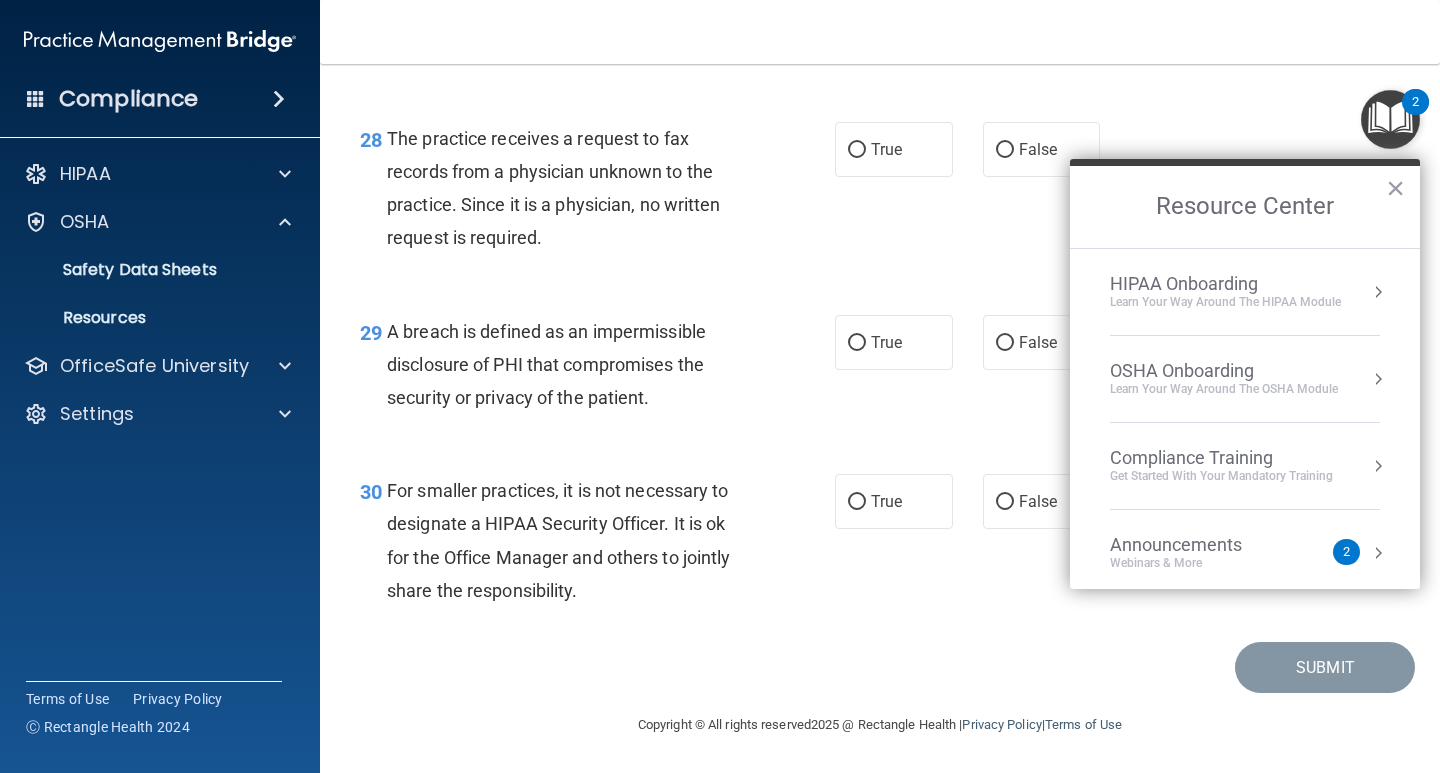 click on "×" at bounding box center [1395, 188] 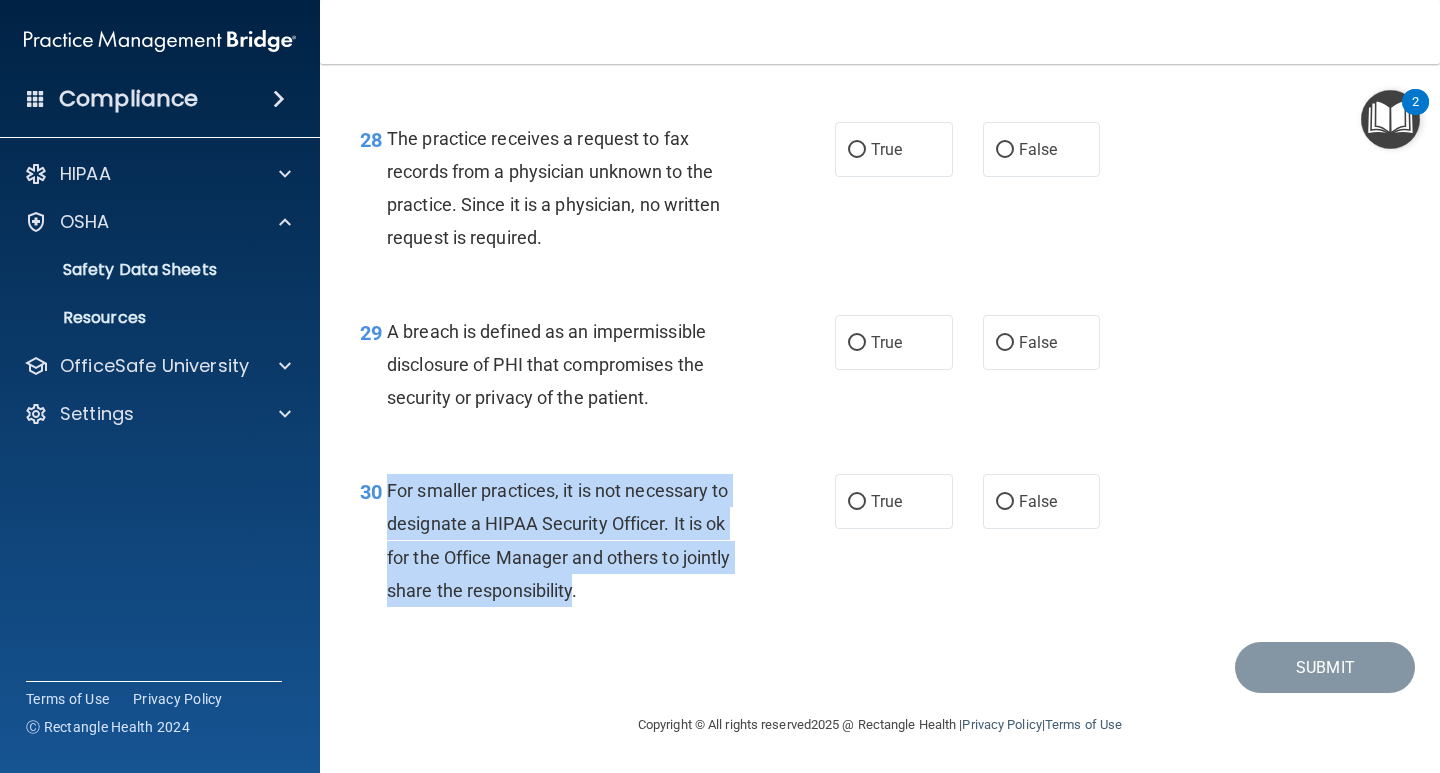 drag, startPoint x: 572, startPoint y: 588, endPoint x: 386, endPoint y: 486, distance: 212.13203 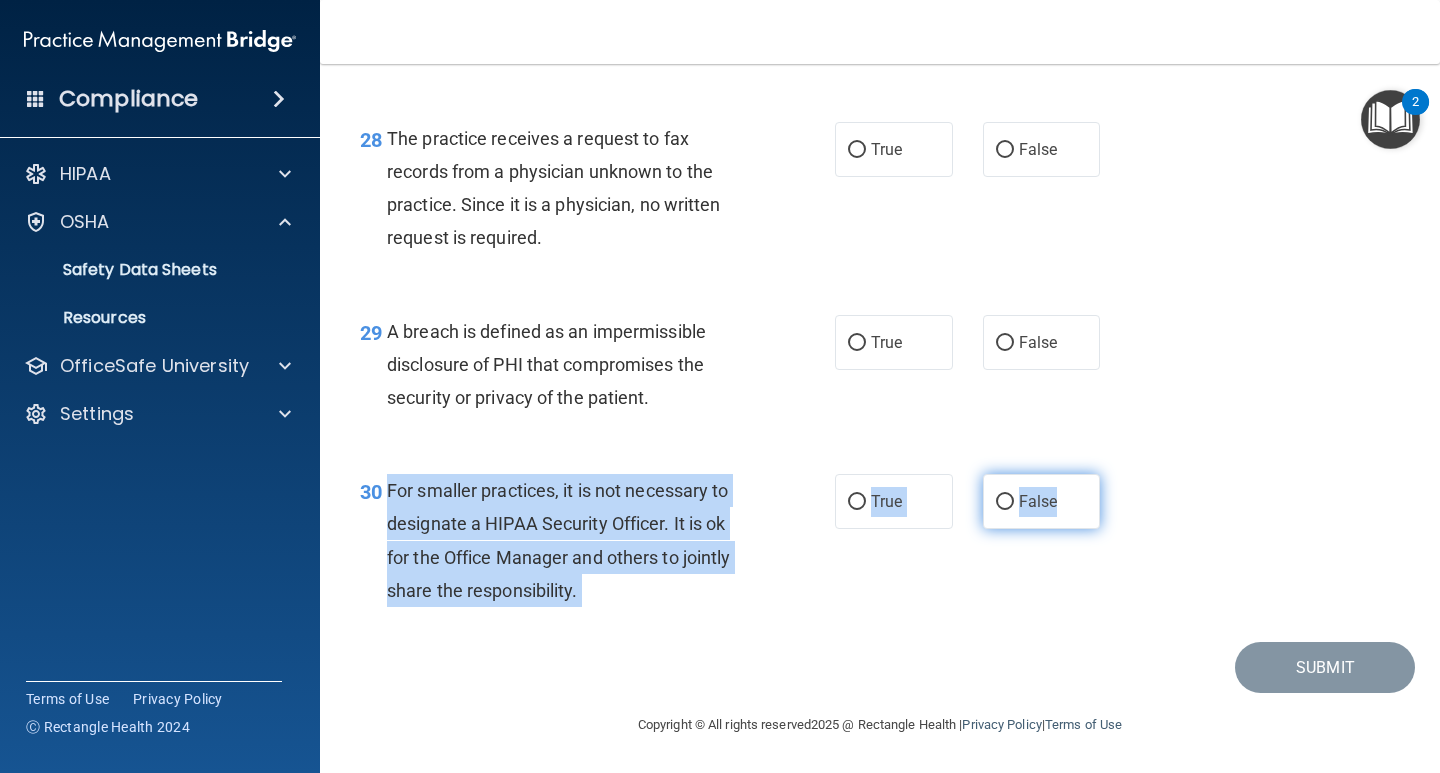 drag, startPoint x: 386, startPoint y: 482, endPoint x: 1057, endPoint y: 503, distance: 671.32855 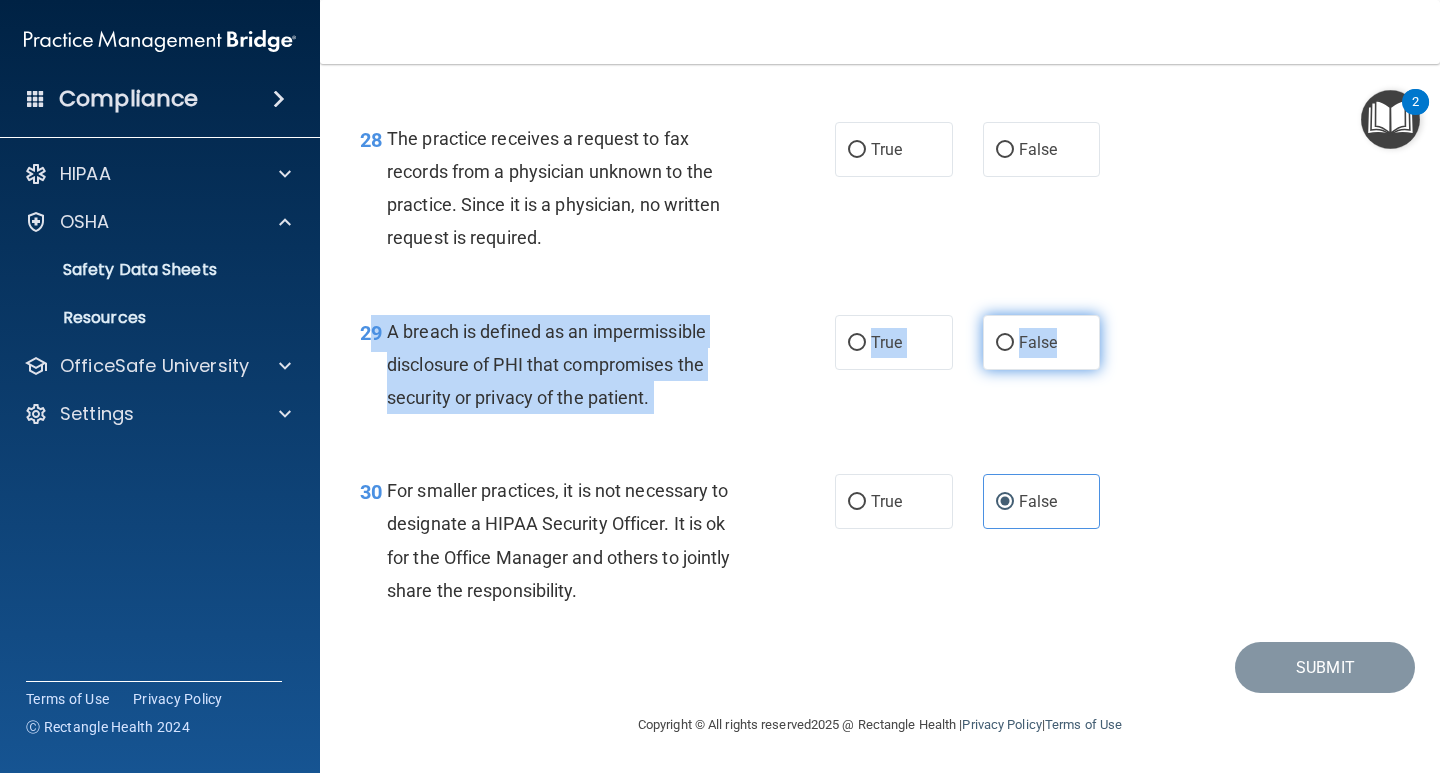 drag, startPoint x: 377, startPoint y: 327, endPoint x: 1019, endPoint y: 349, distance: 642.37683 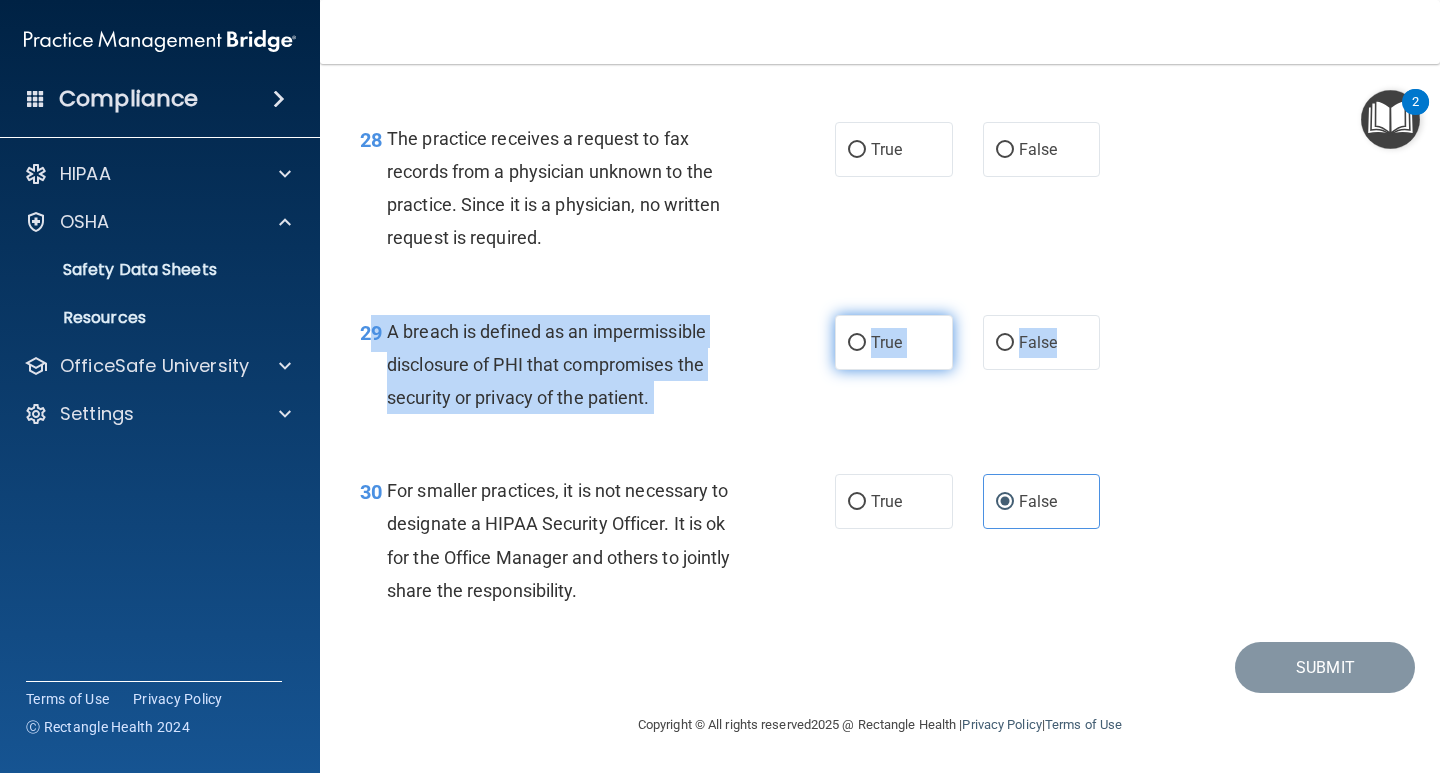 drag, startPoint x: 860, startPoint y: 337, endPoint x: 759, endPoint y: 296, distance: 109.004585 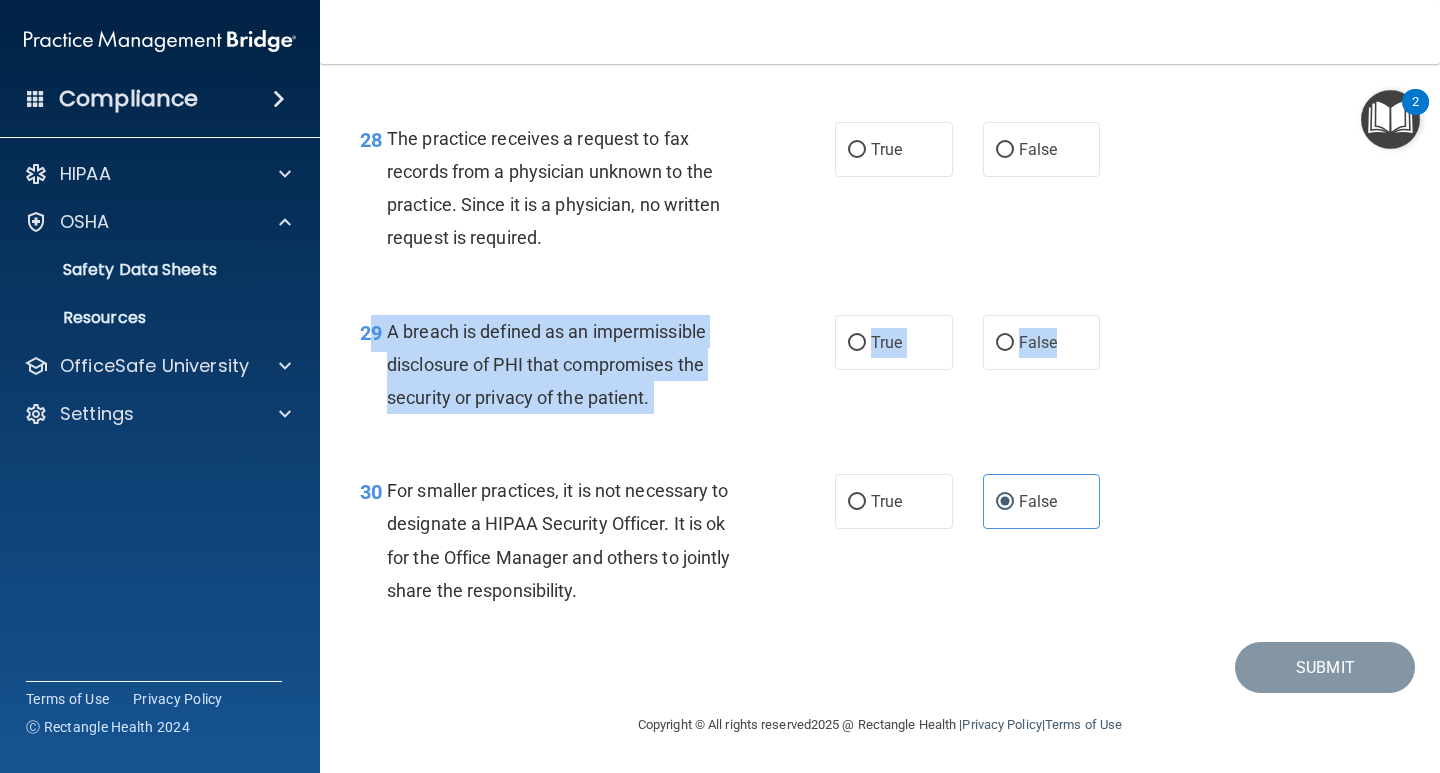 click on "True" at bounding box center (857, 343) 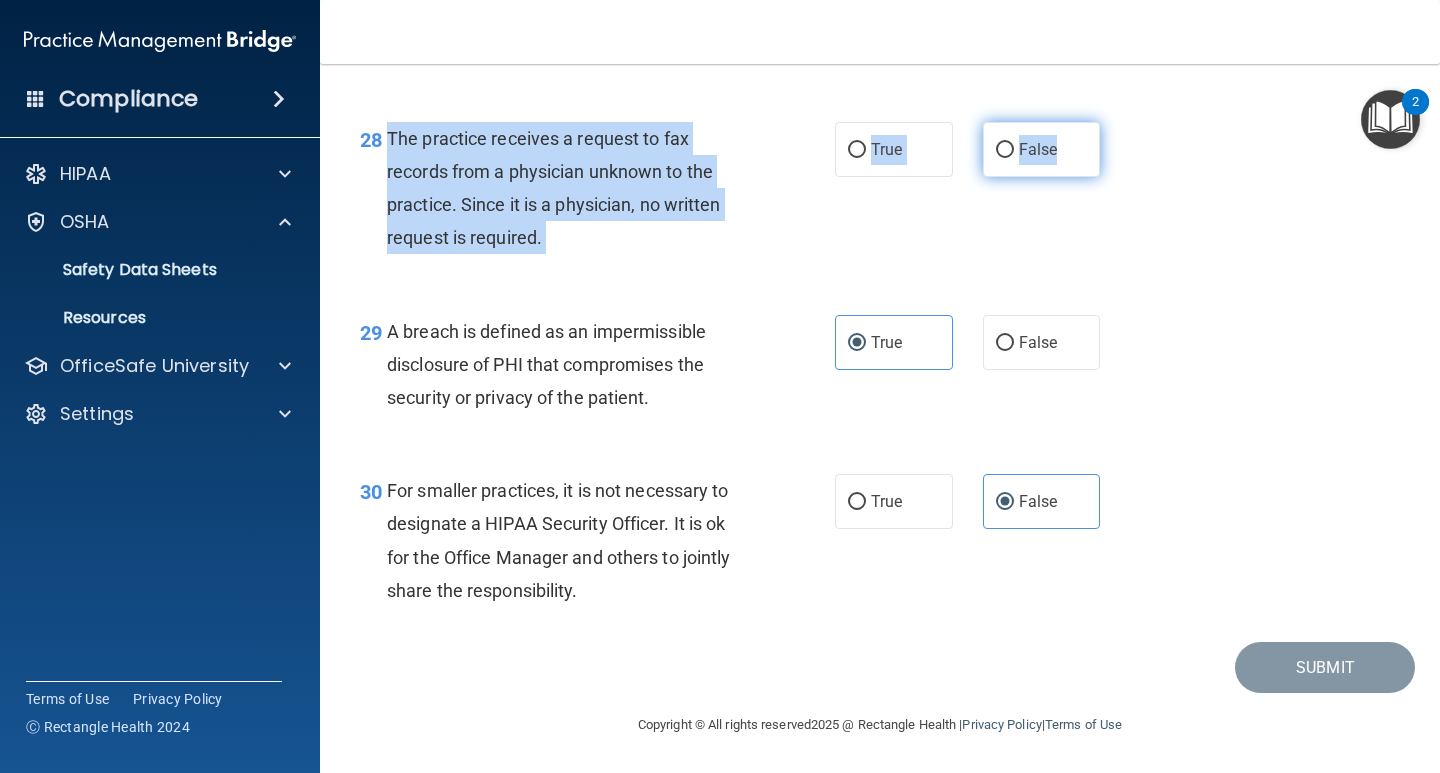 drag, startPoint x: 383, startPoint y: 140, endPoint x: 1059, endPoint y: 161, distance: 676.3261 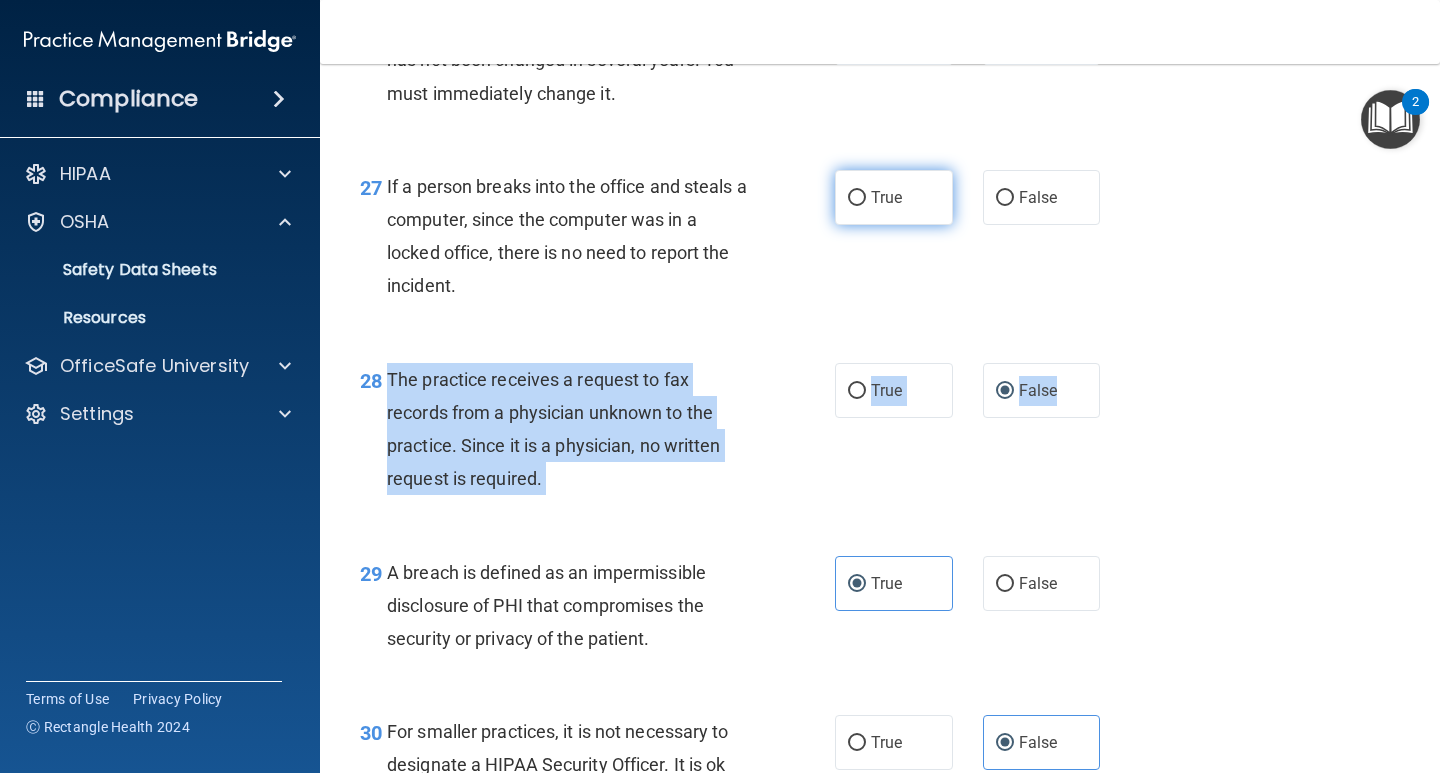scroll, scrollTop: 4678, scrollLeft: 0, axis: vertical 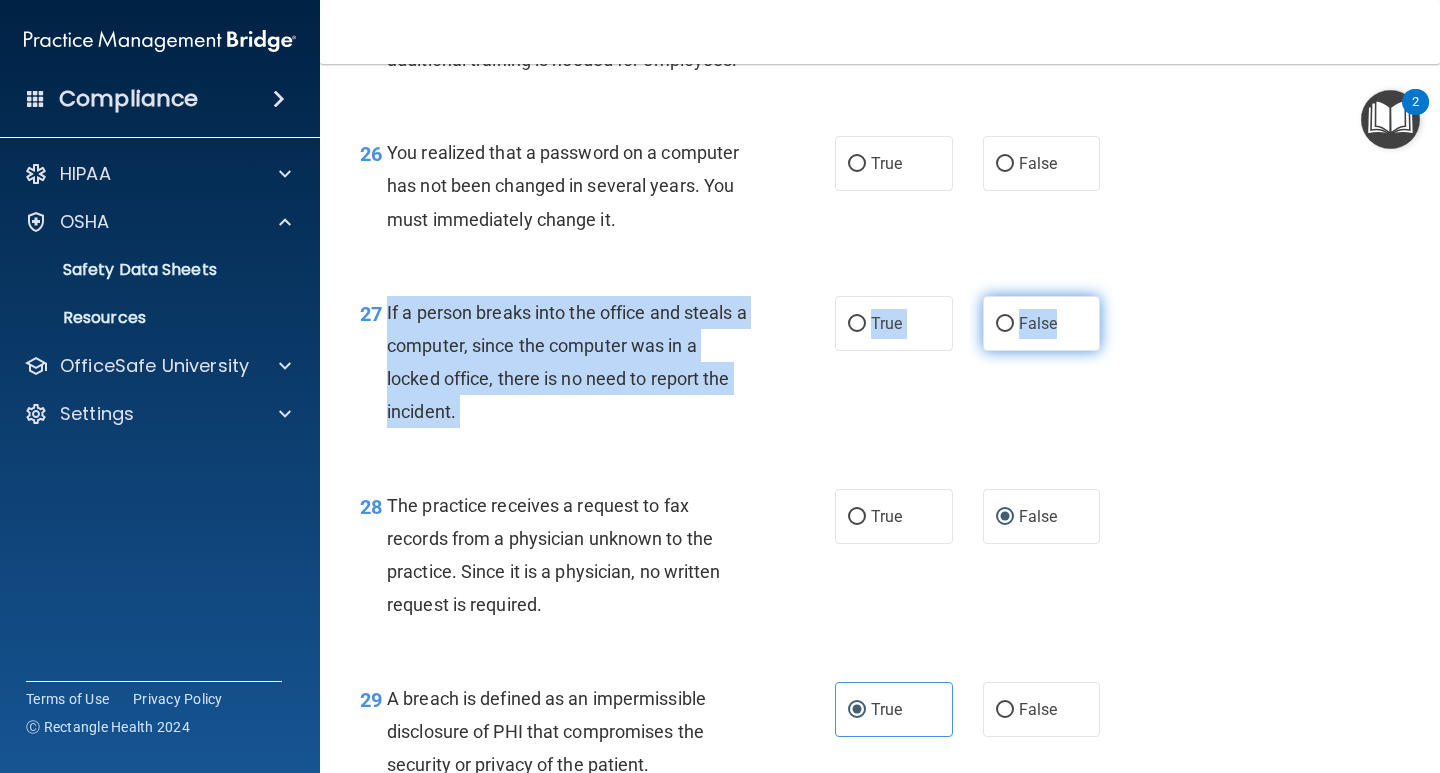 drag, startPoint x: 387, startPoint y: 345, endPoint x: 1056, endPoint y: 351, distance: 669.0269 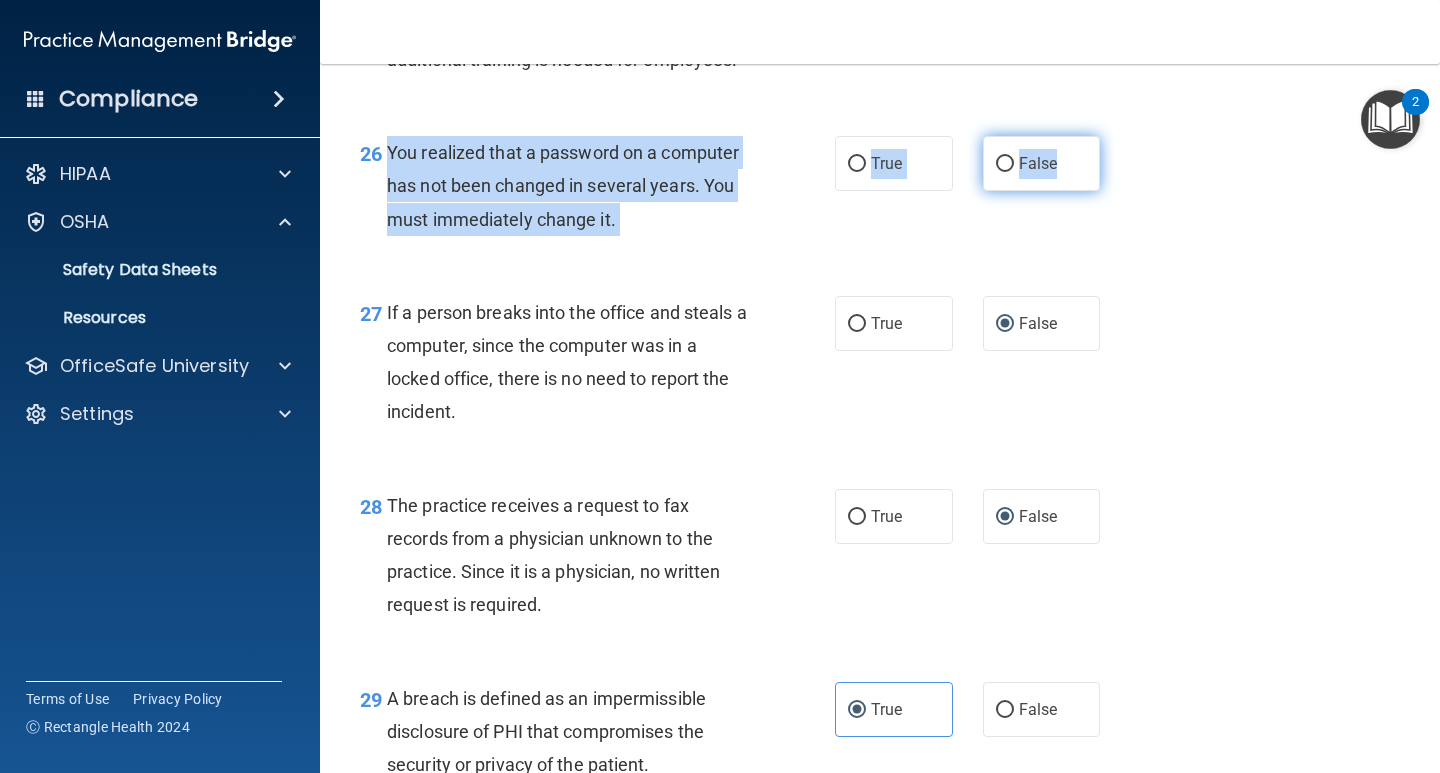 drag, startPoint x: 387, startPoint y: 189, endPoint x: 1057, endPoint y: 195, distance: 670.02686 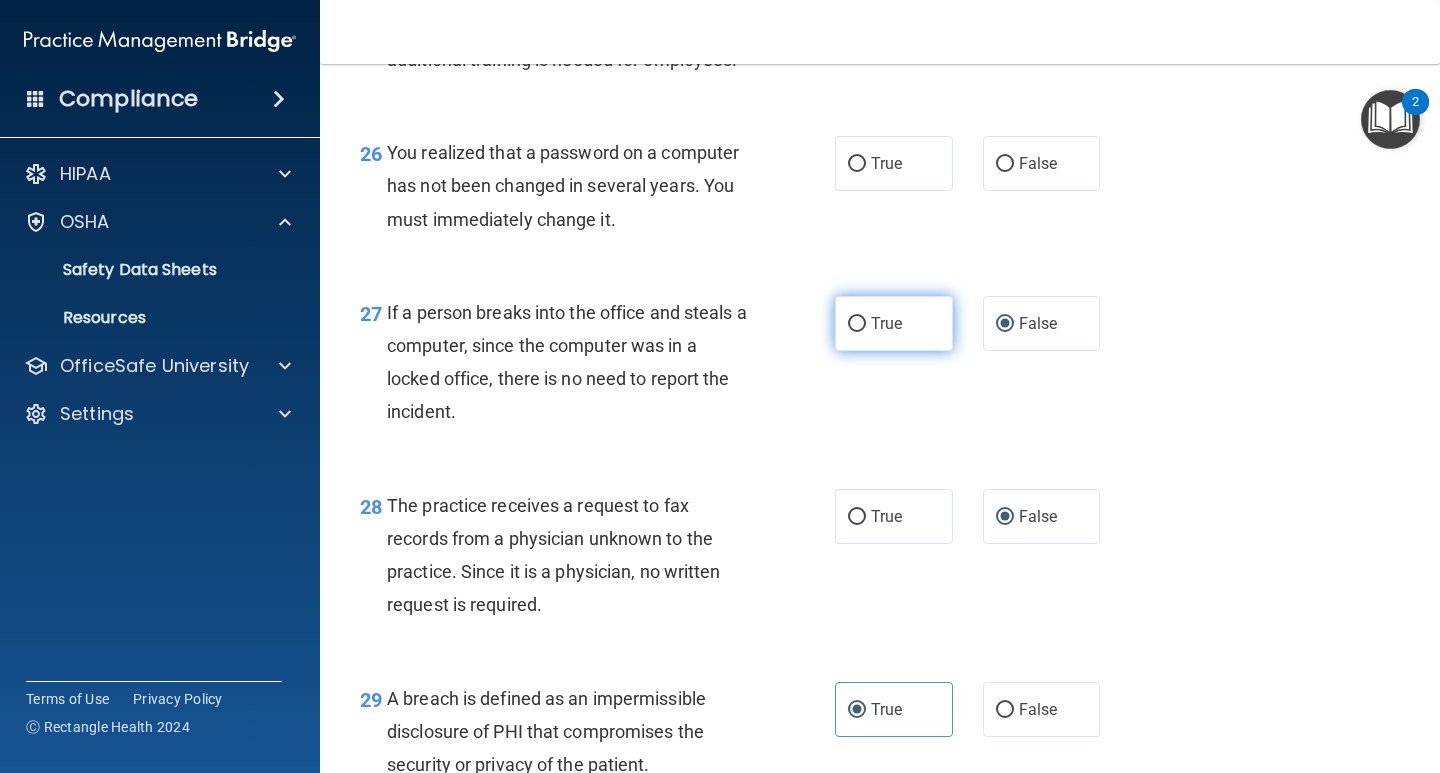click on "True" at bounding box center [894, 323] 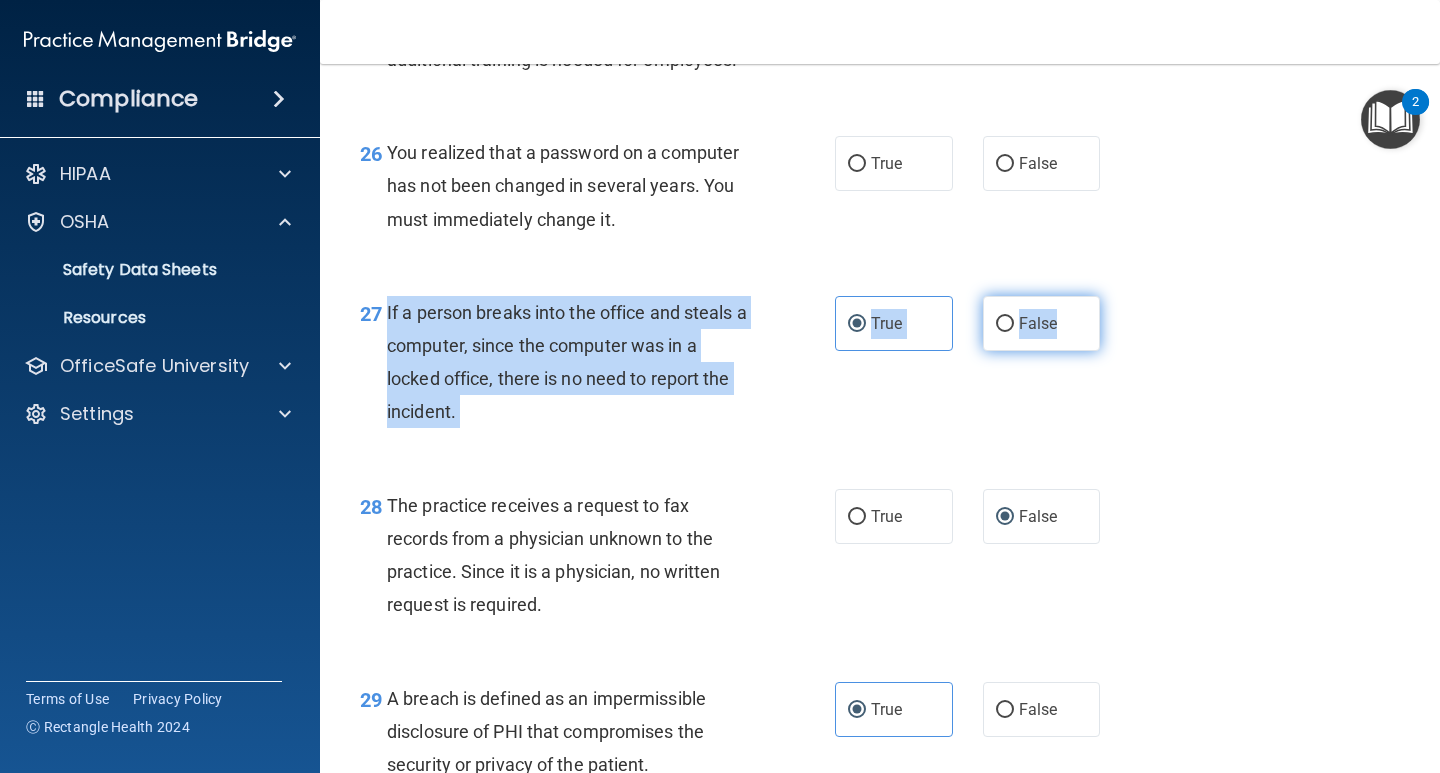 drag, startPoint x: 383, startPoint y: 344, endPoint x: 1055, endPoint y: 378, distance: 672.85956 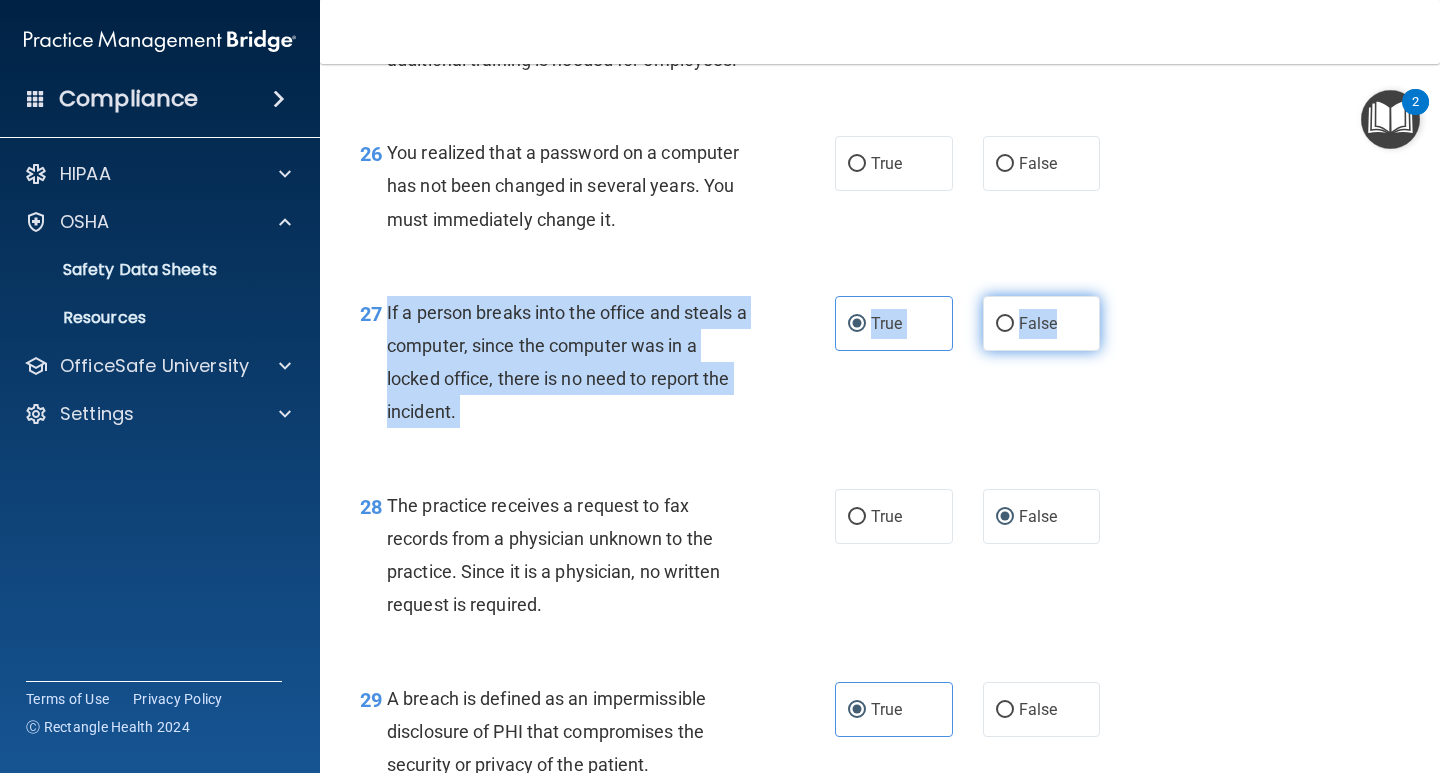 click on "False" at bounding box center [1042, 323] 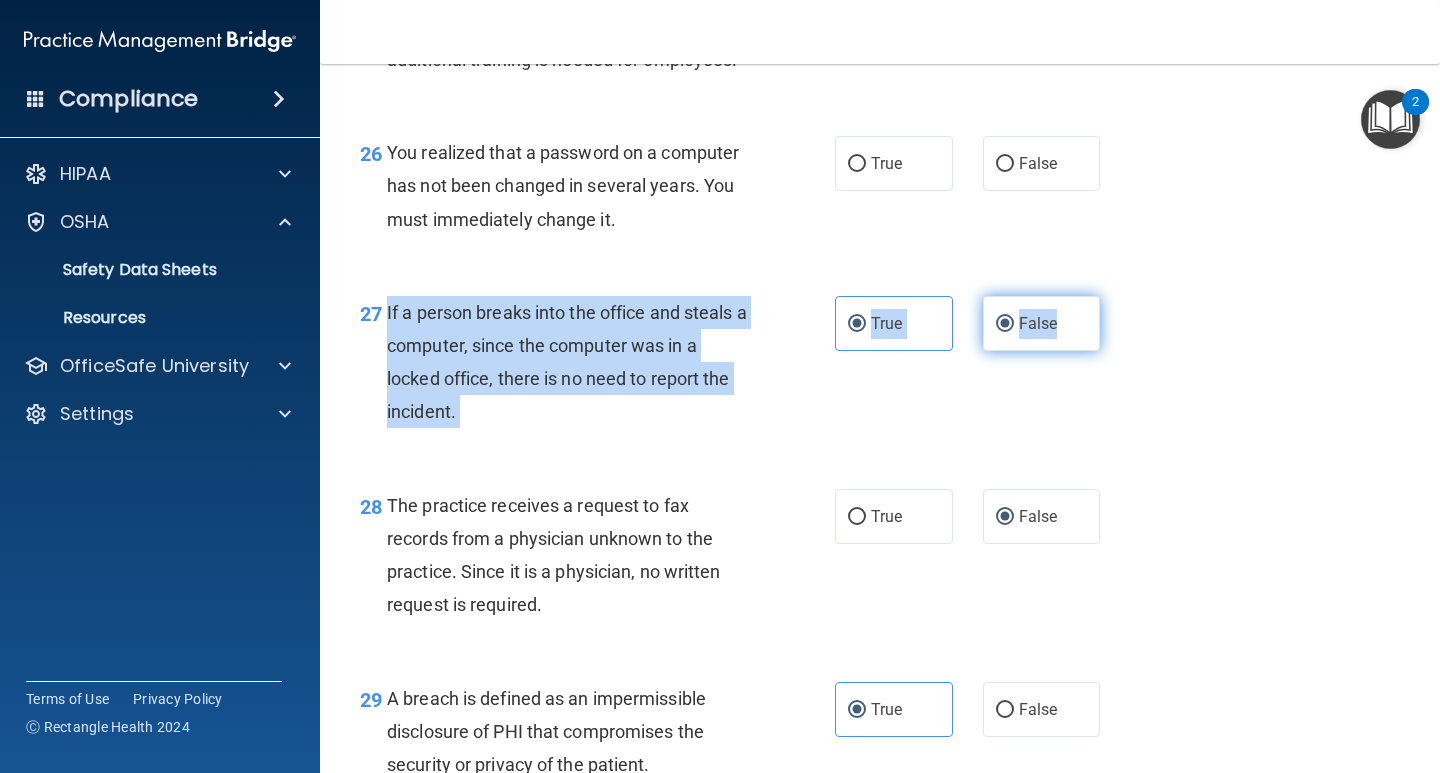 radio on "false" 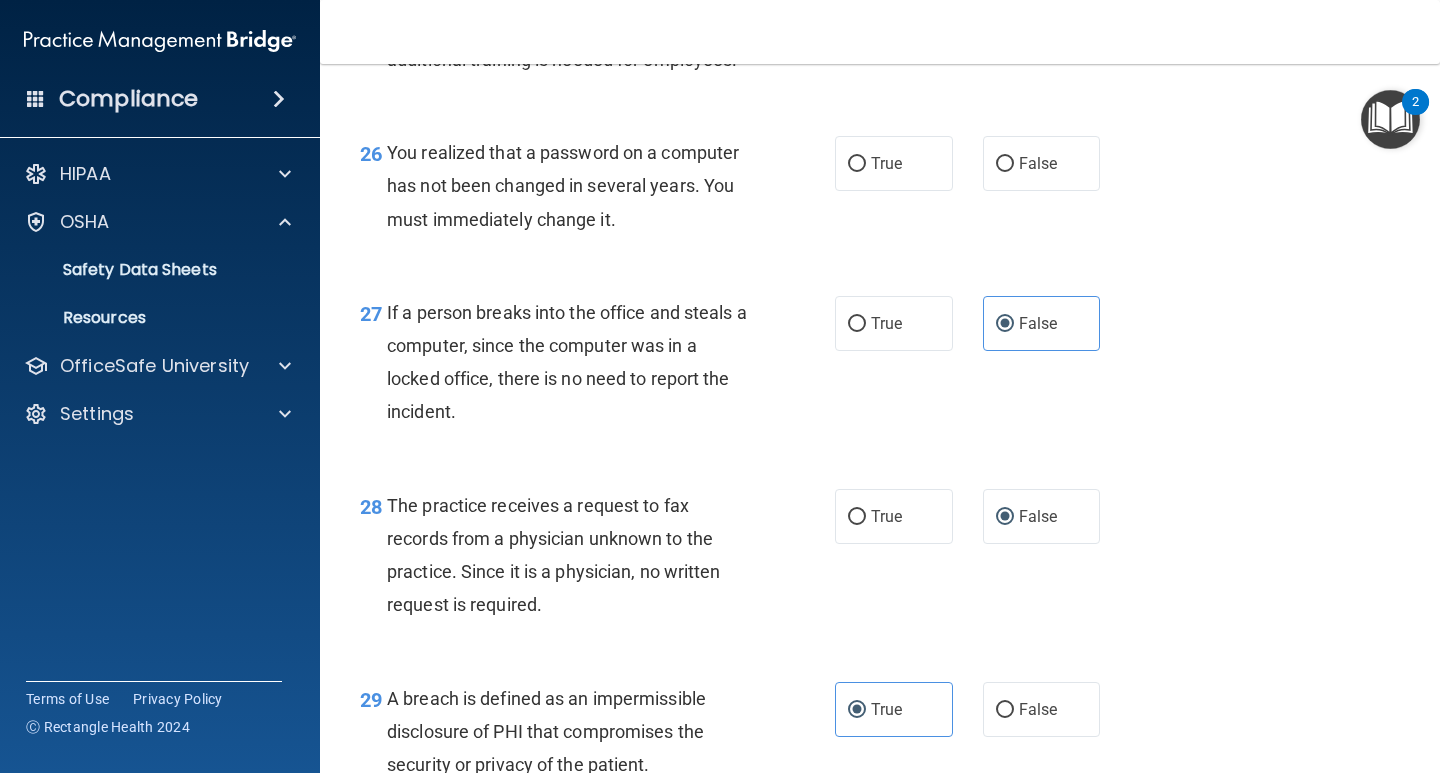 click on "26       You realized that a password on a computer has not been changed in several years.  You must immediately change it.                 True           False" at bounding box center [880, 191] 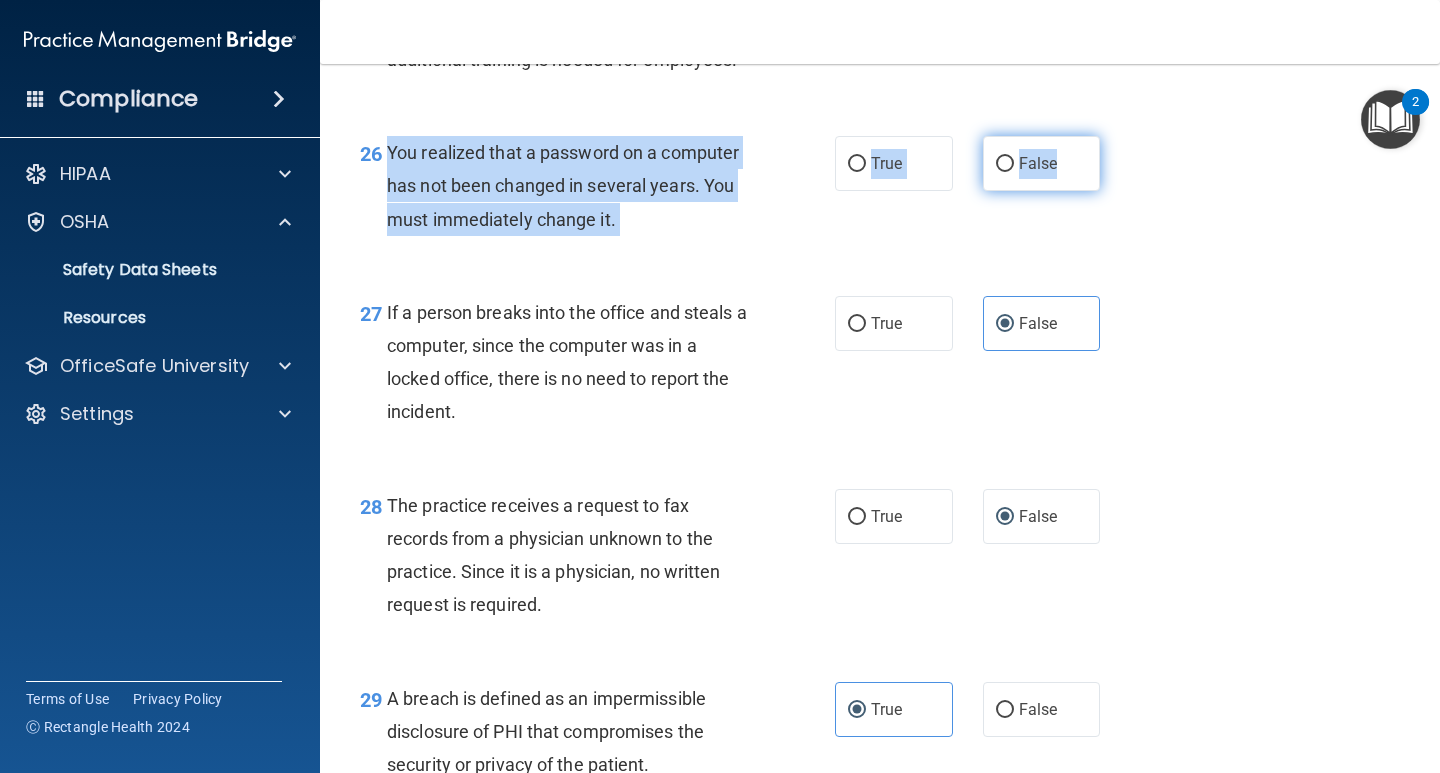 drag, startPoint x: 385, startPoint y: 180, endPoint x: 1052, endPoint y: 207, distance: 667.54626 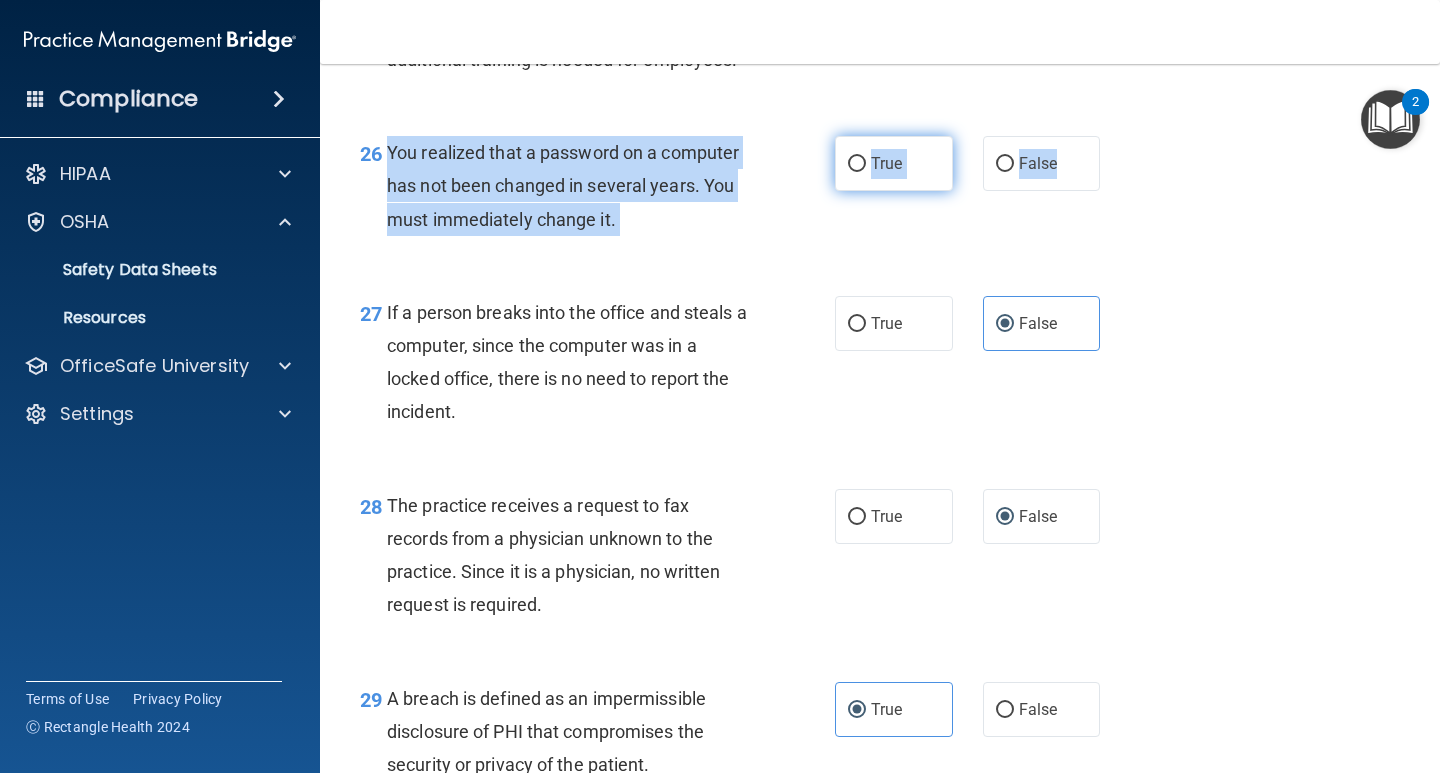 click on "True" at bounding box center [857, 164] 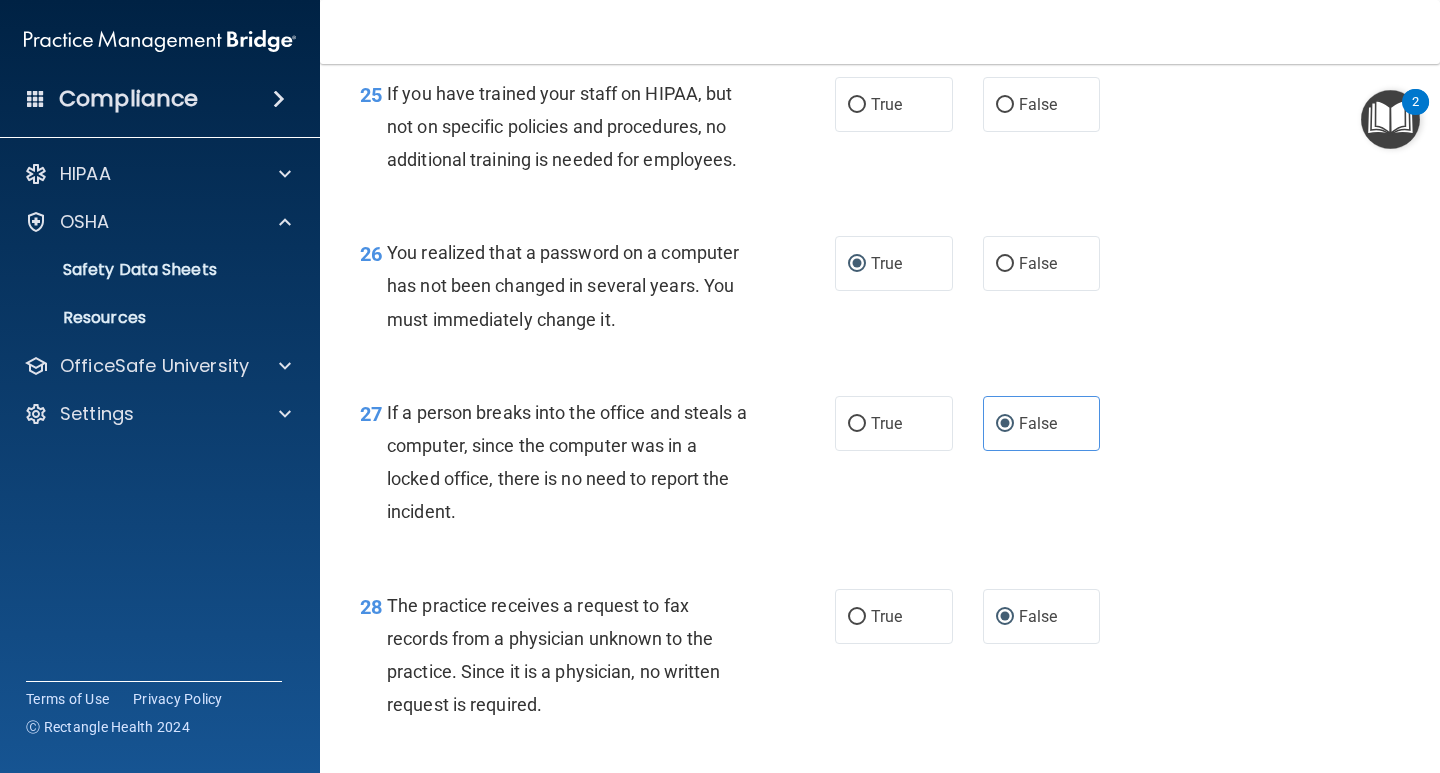 click on "26       You realized that a password on a computer has not been changed in several years.  You must immediately change it.                 True           False" at bounding box center [880, 291] 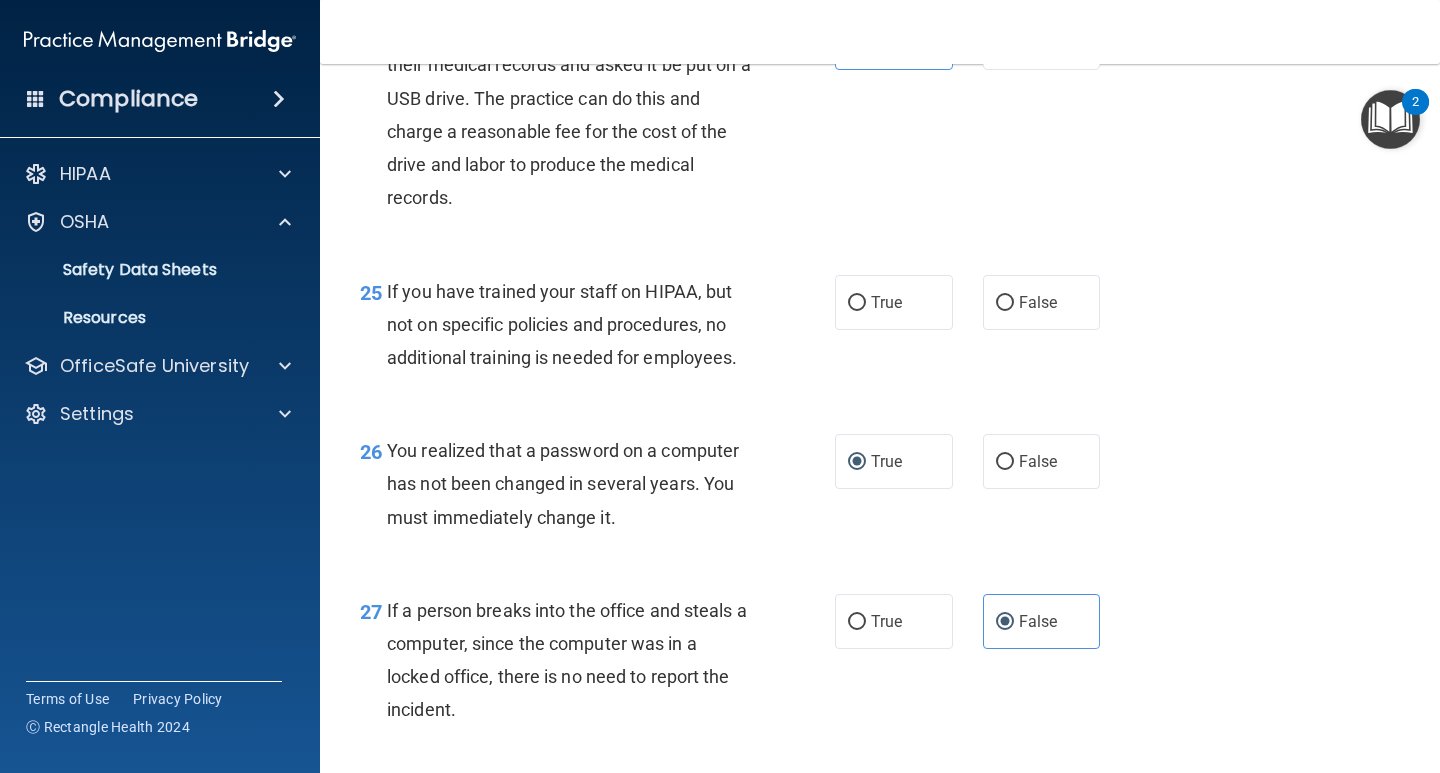 scroll, scrollTop: 4278, scrollLeft: 0, axis: vertical 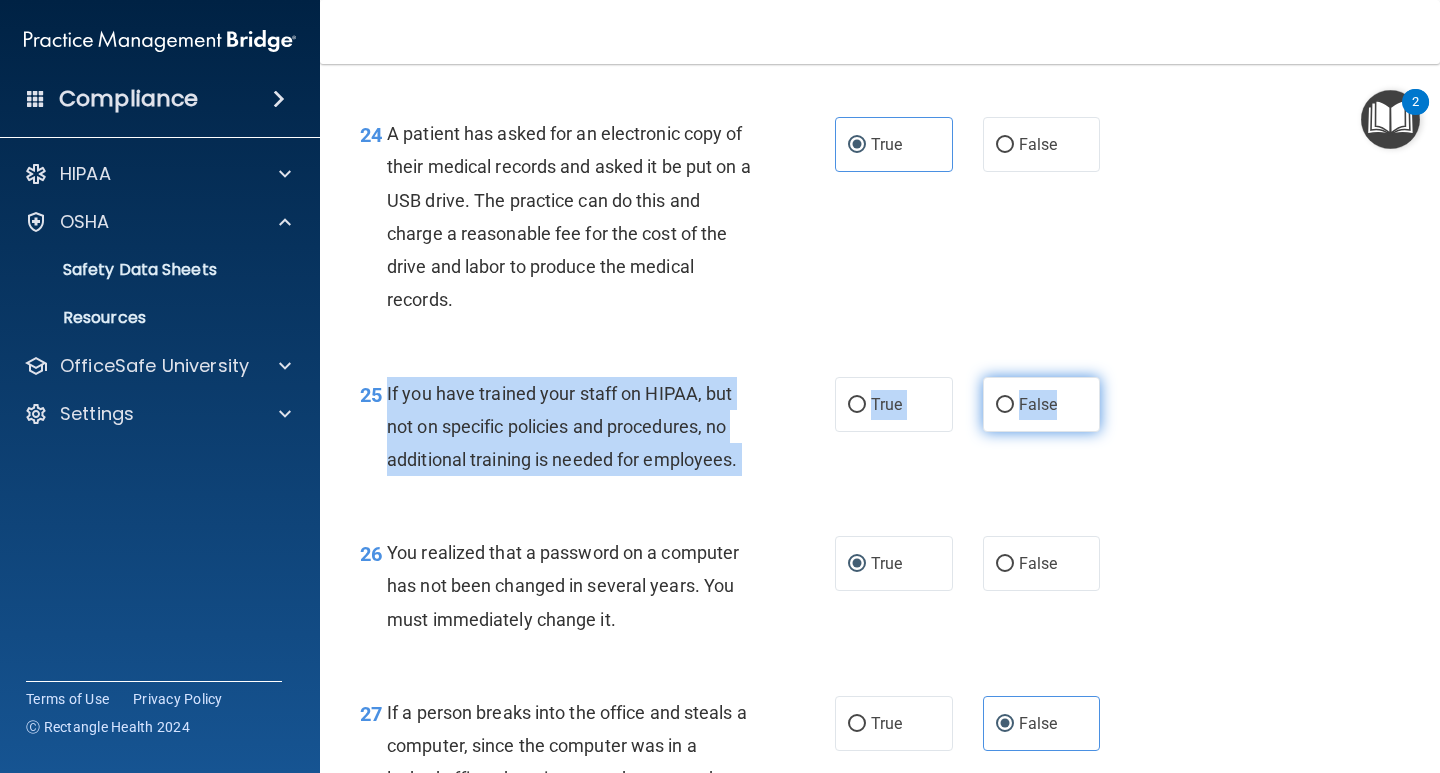 drag, startPoint x: 383, startPoint y: 425, endPoint x: 1048, endPoint y: 437, distance: 665.1083 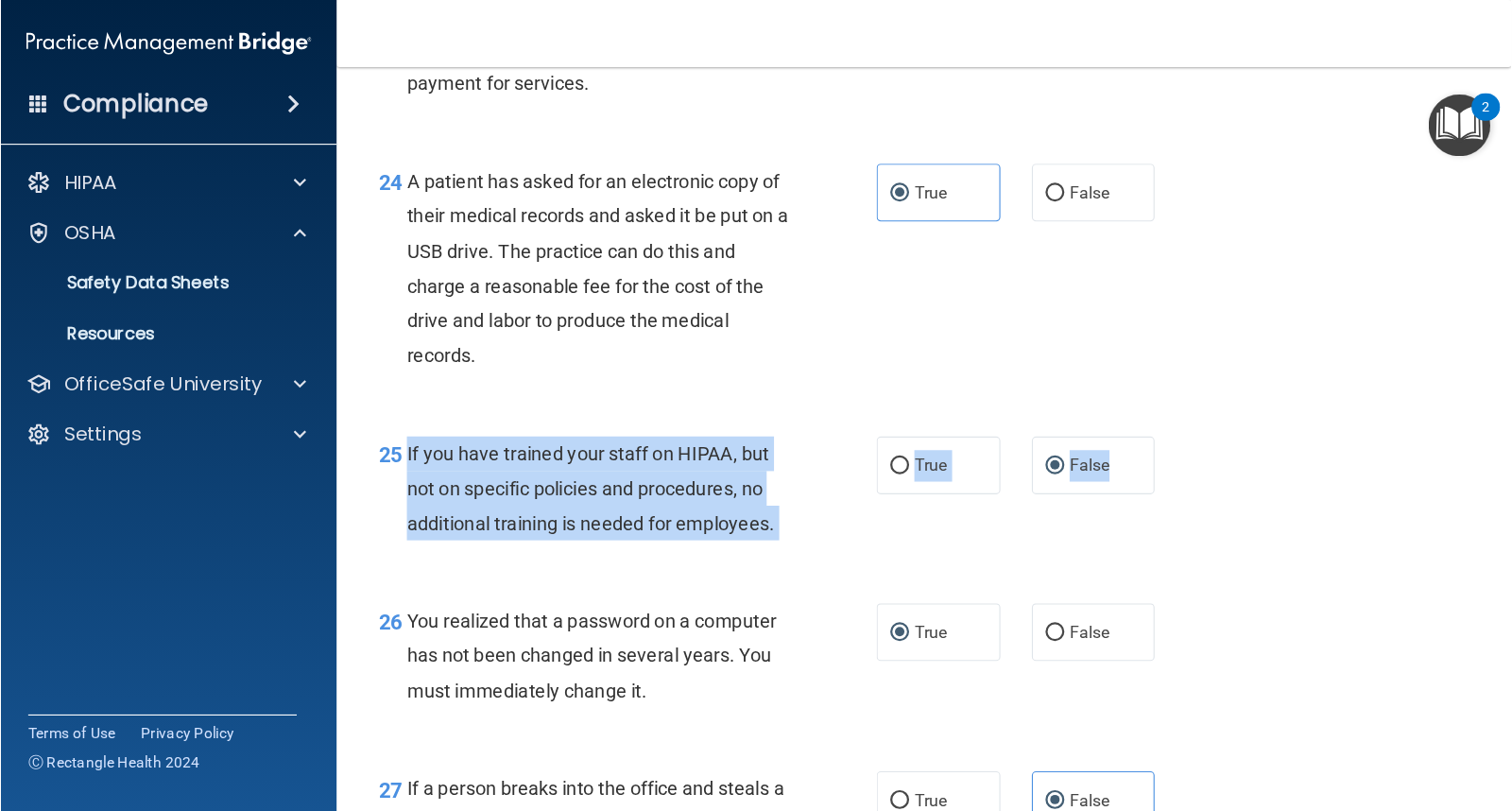 scroll, scrollTop: 3949, scrollLeft: 0, axis: vertical 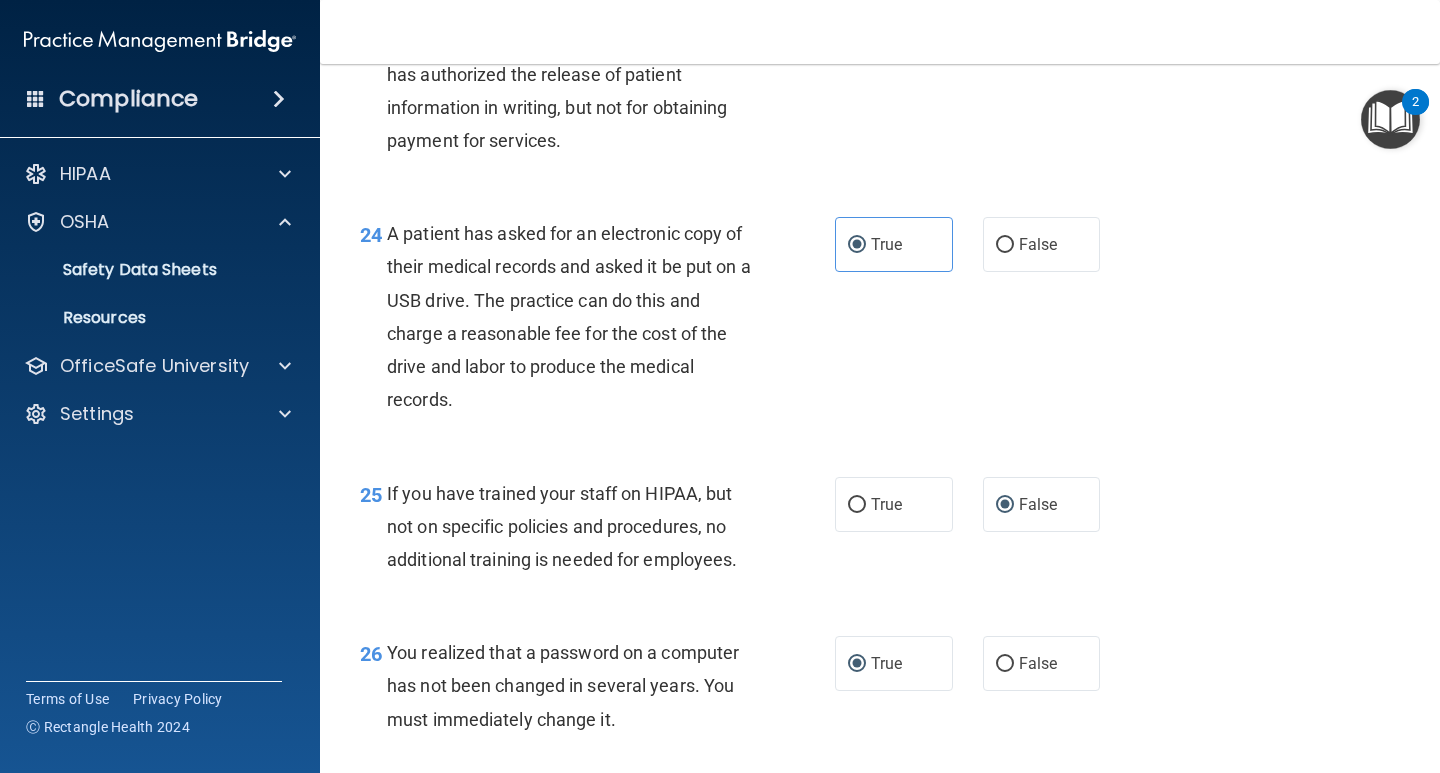 drag, startPoint x: 1245, startPoint y: 492, endPoint x: 1245, endPoint y: 447, distance: 45 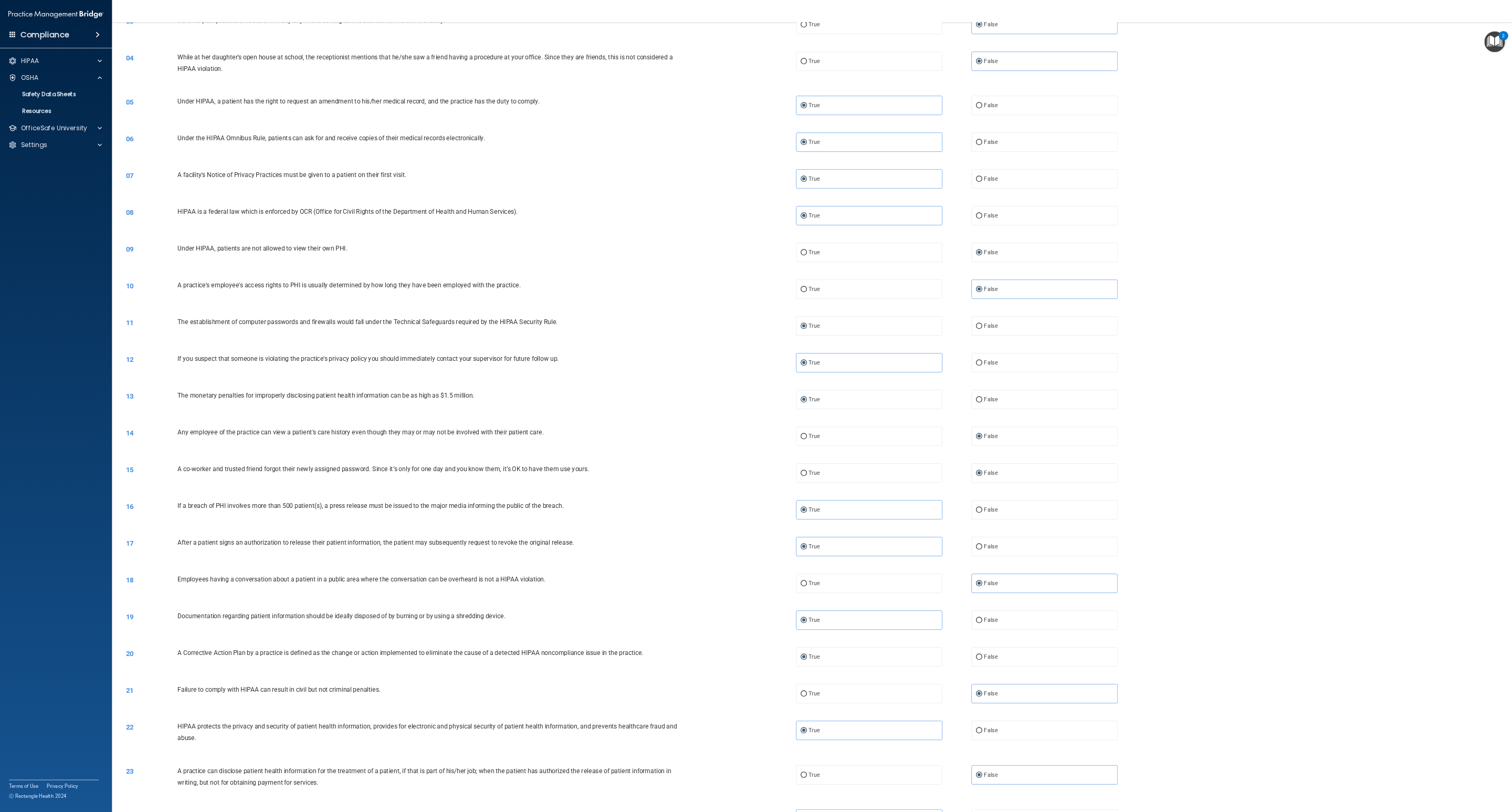 scroll, scrollTop: 183, scrollLeft: 0, axis: vertical 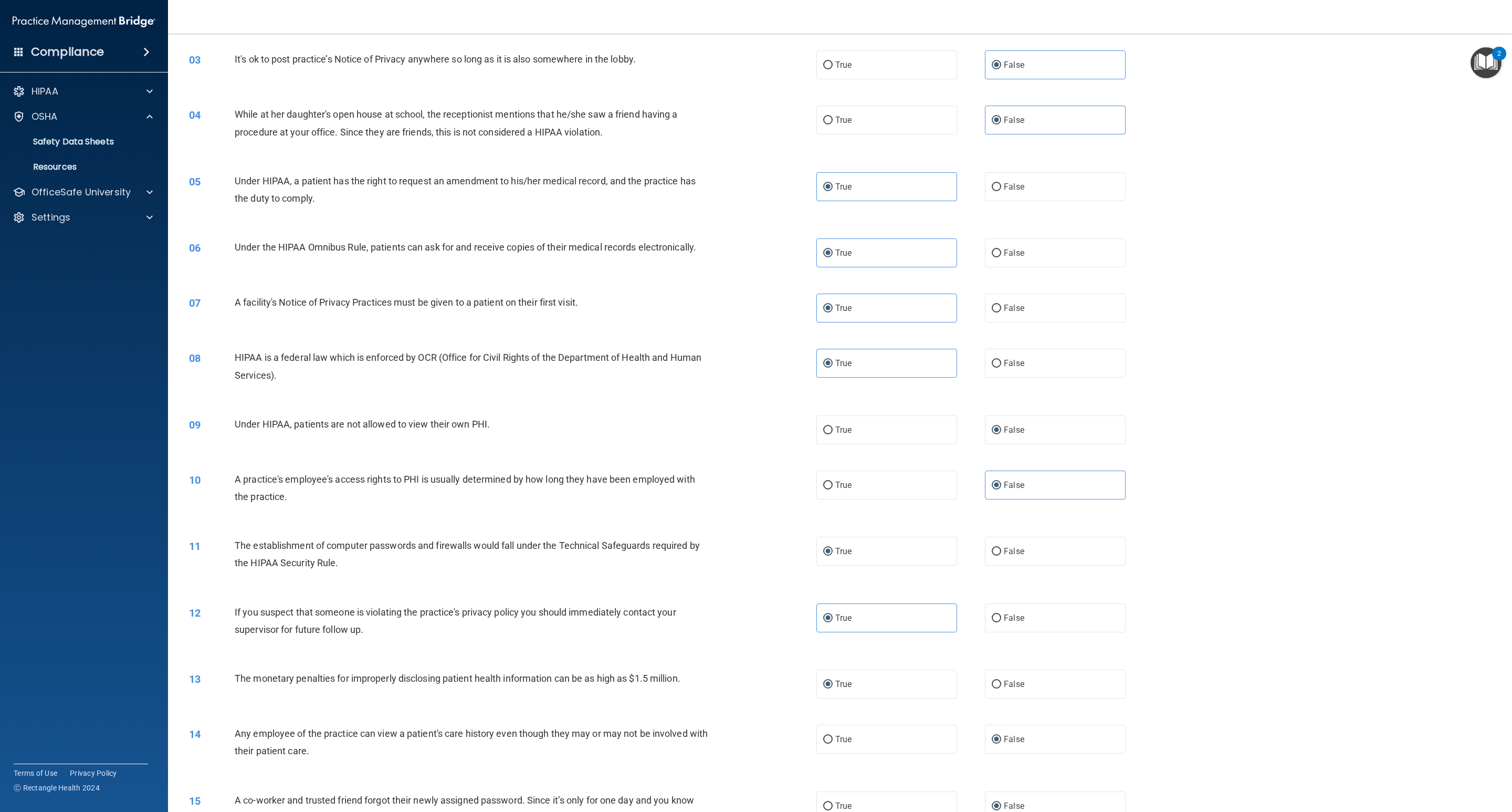 drag, startPoint x: 698, startPoint y: 1, endPoint x: 1162, endPoint y: 327, distance: 567.0732 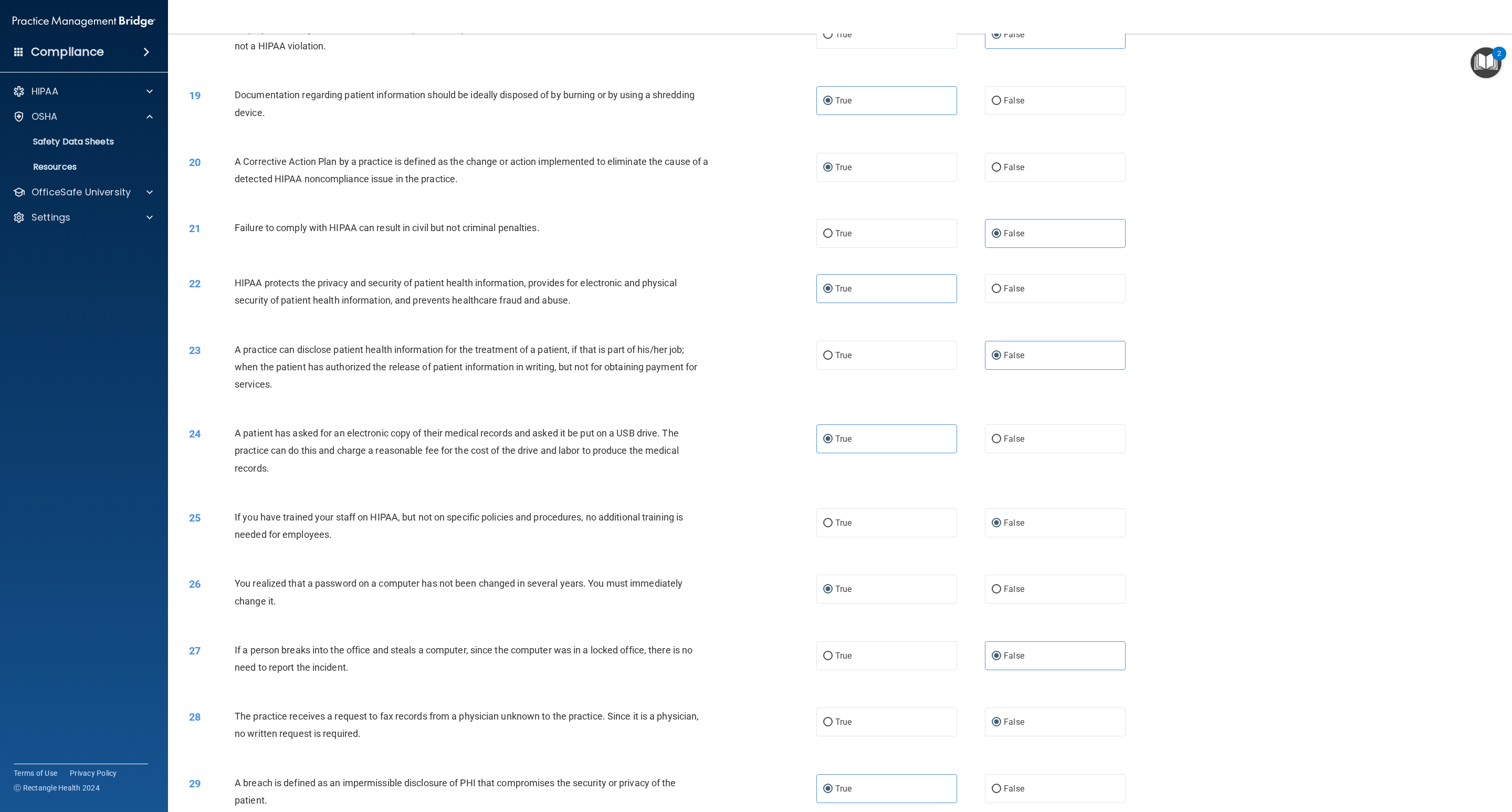 scroll, scrollTop: 1305, scrollLeft: 0, axis: vertical 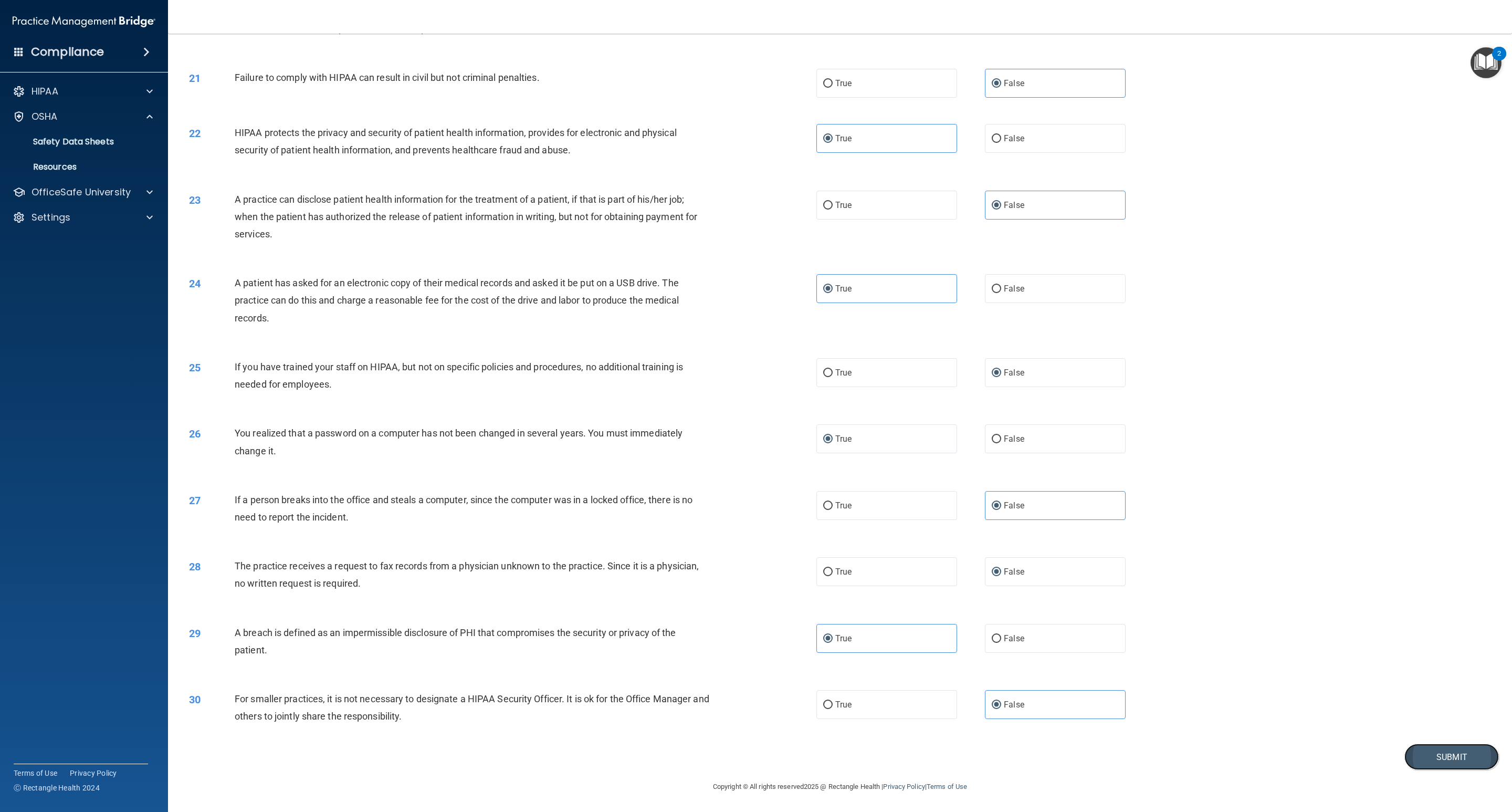 click on "Submit" at bounding box center (1452, 757) 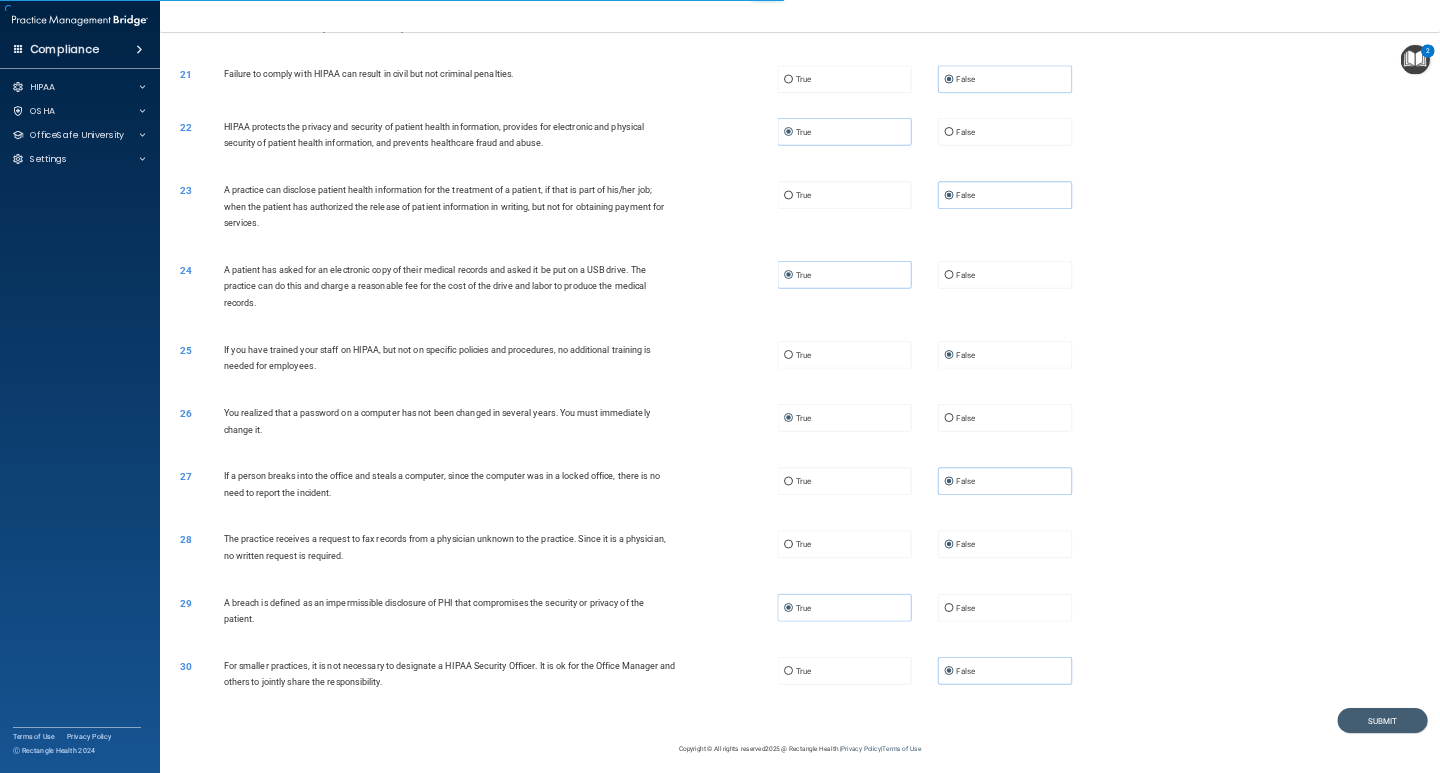 scroll, scrollTop: 0, scrollLeft: 0, axis: both 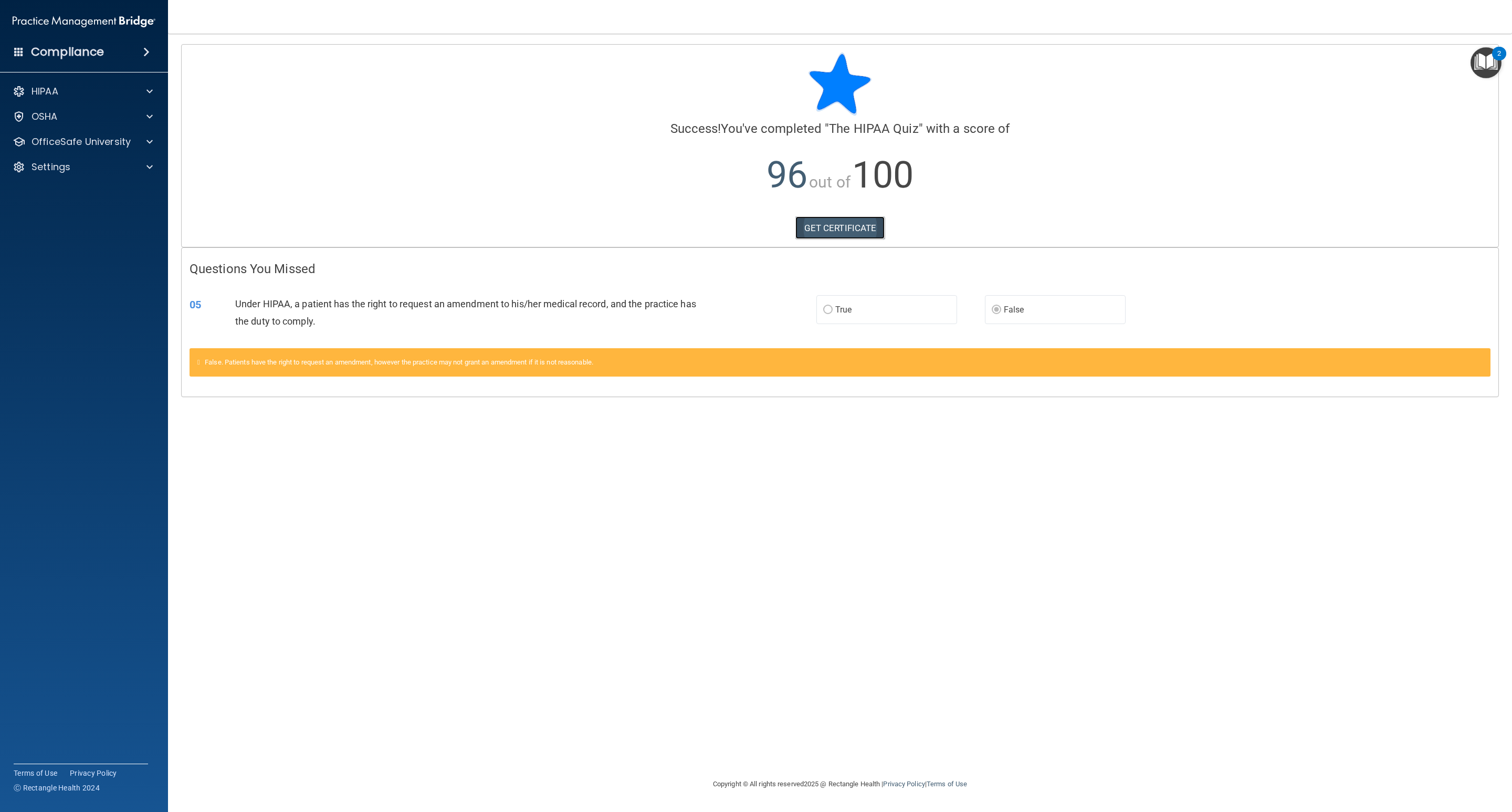 click on "GET CERTIFICATE" at bounding box center (840, 228) 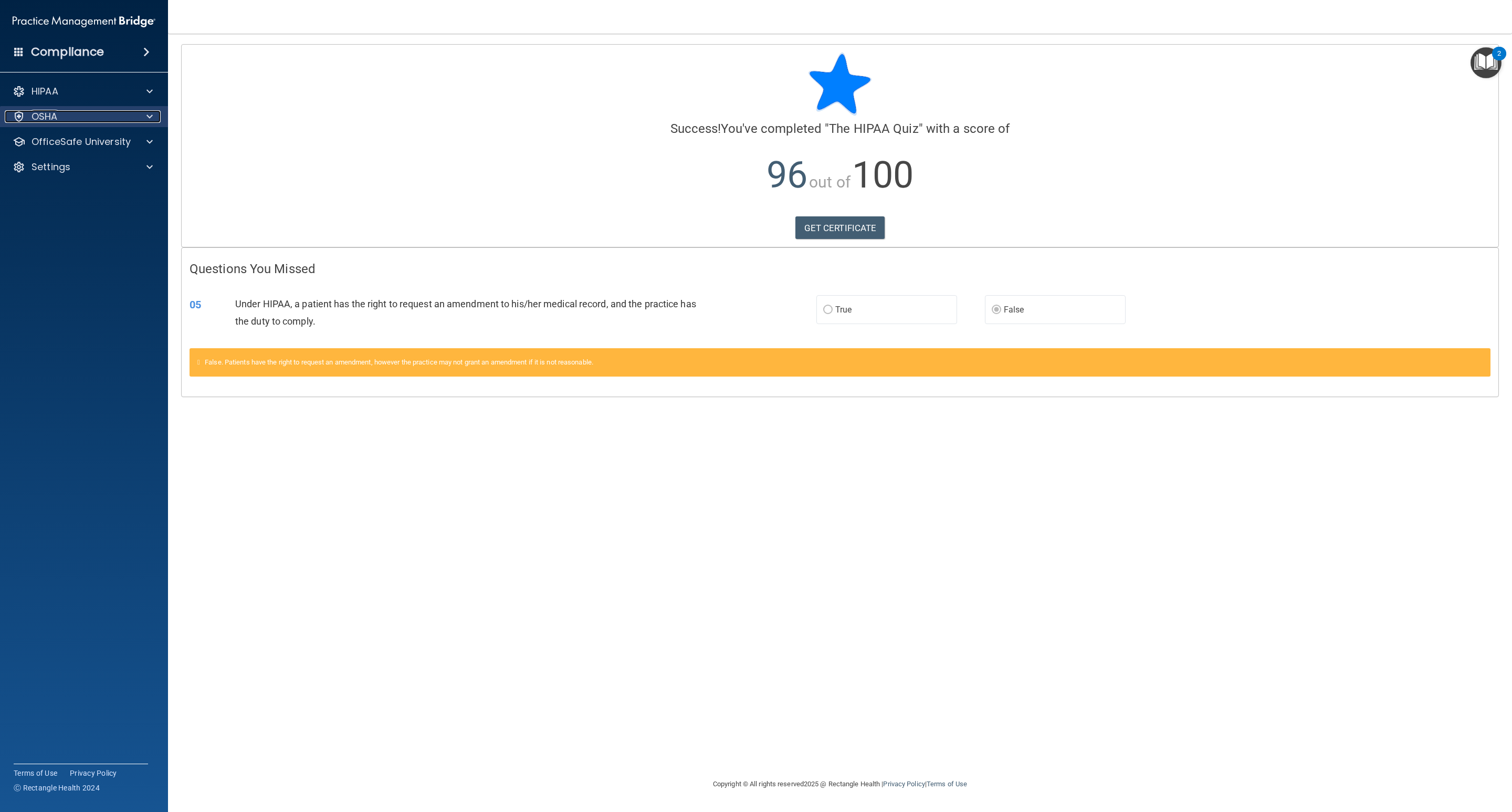 click at bounding box center (148, 117) 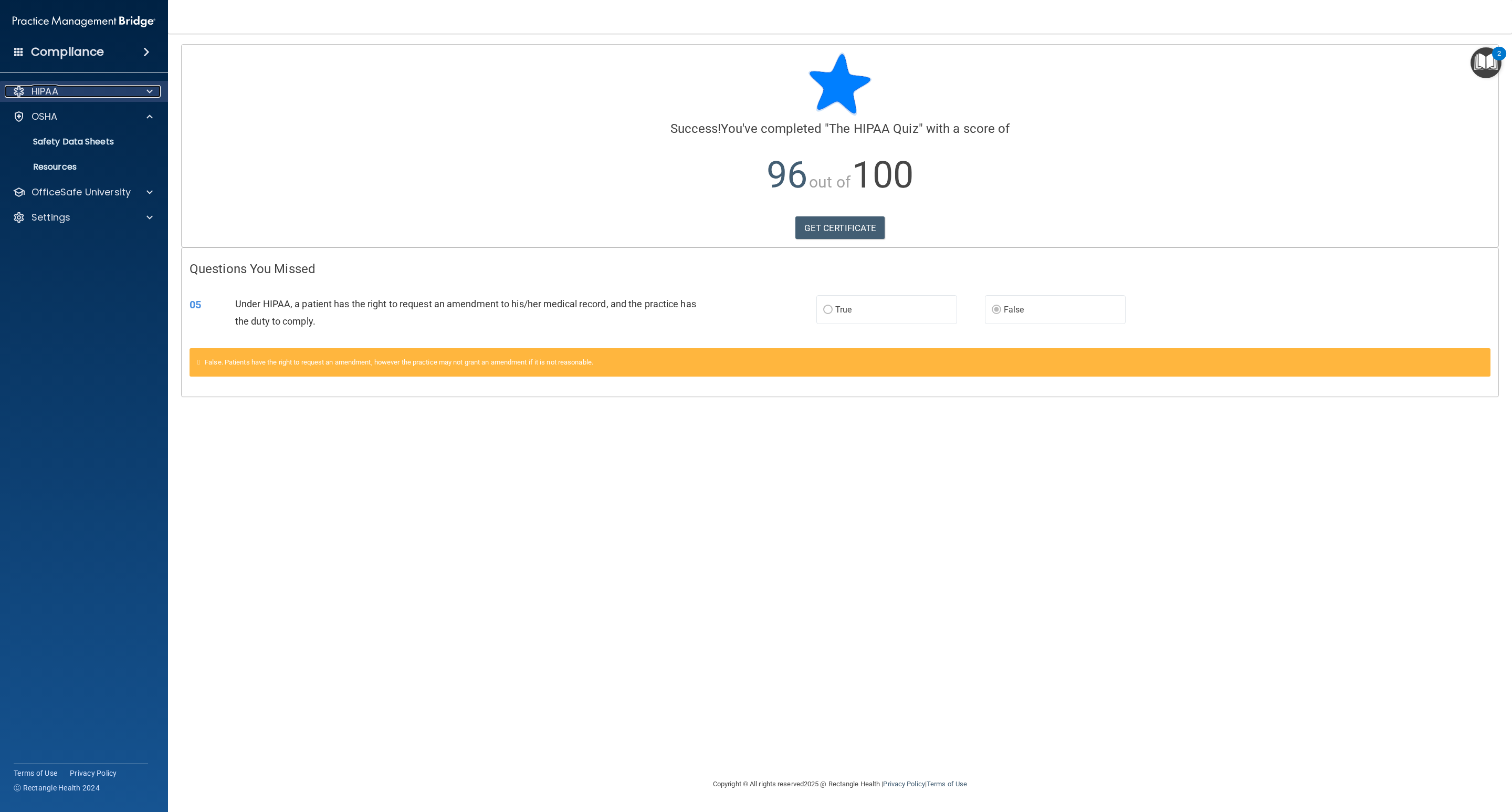click at bounding box center (148, 91) 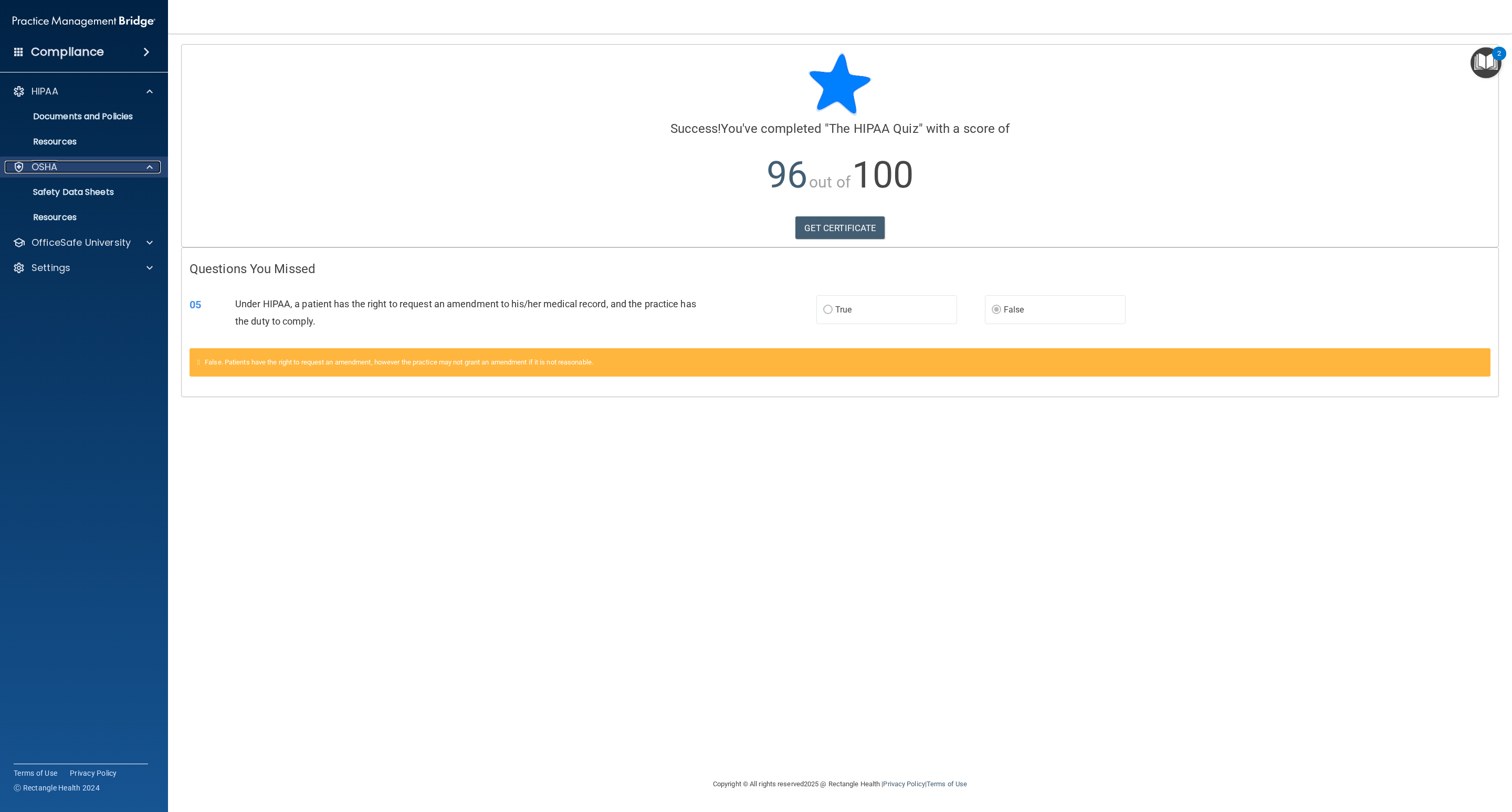 click at bounding box center (148, 167) 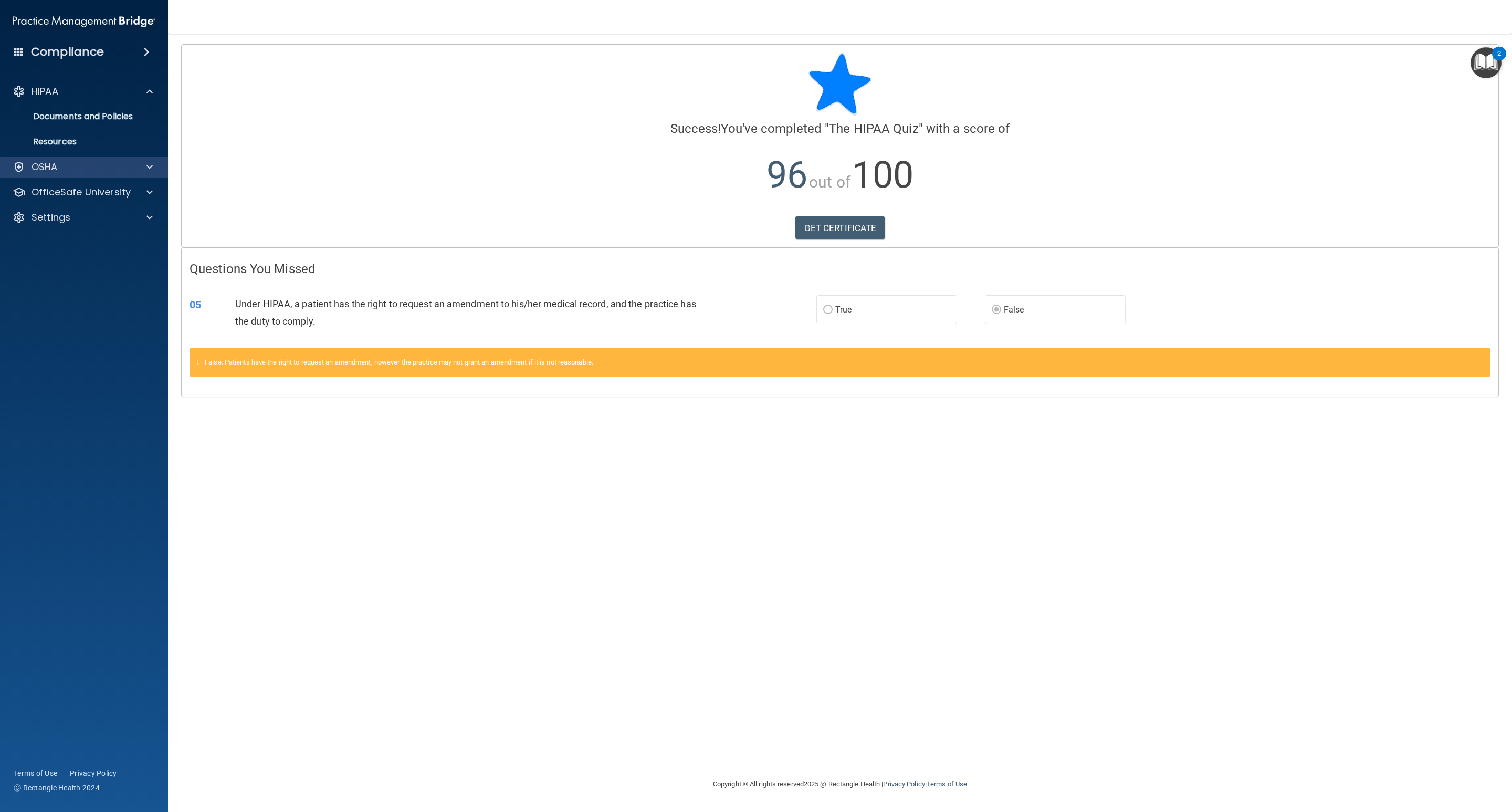 click on "OSHA" at bounding box center [84, 167] 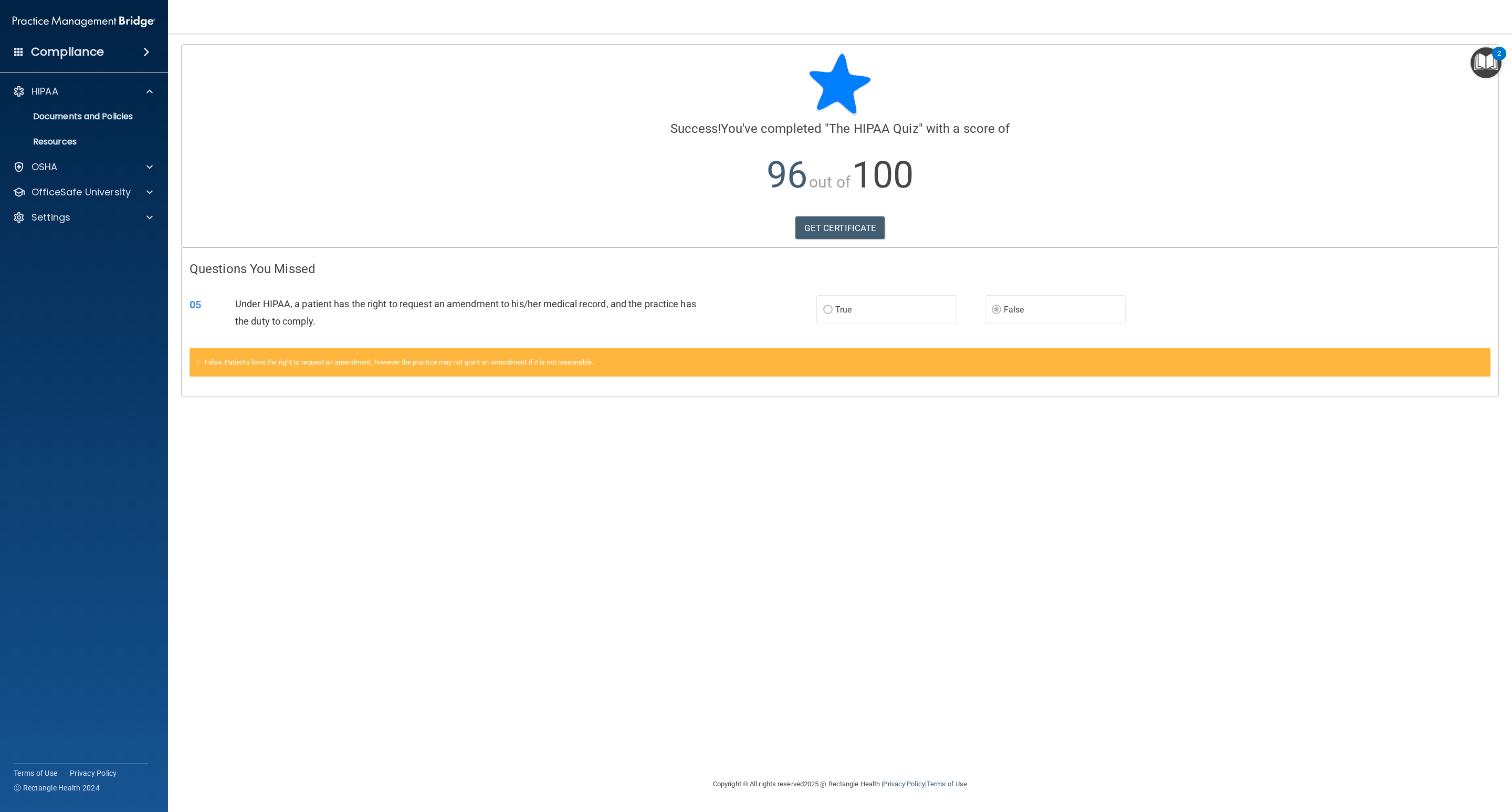 click on "HIPAA
Documents and Policies                 Report an Incident               Business Associates               Emergency Planning               Resources                 HIPAA Risk Assessment
[GEOGRAPHIC_DATA]
Documents               Safety Data Sheets               Self-Assessment                Injury and Illness Report                Resources
PCI
PCI Compliance                Merchant Savings Calculator
[GEOGRAPHIC_DATA]
HIPAA Training                   OSHA Training                   Continuing Education
Settings
My Account               My Users               Services                 Sign Out" at bounding box center [84, 157] 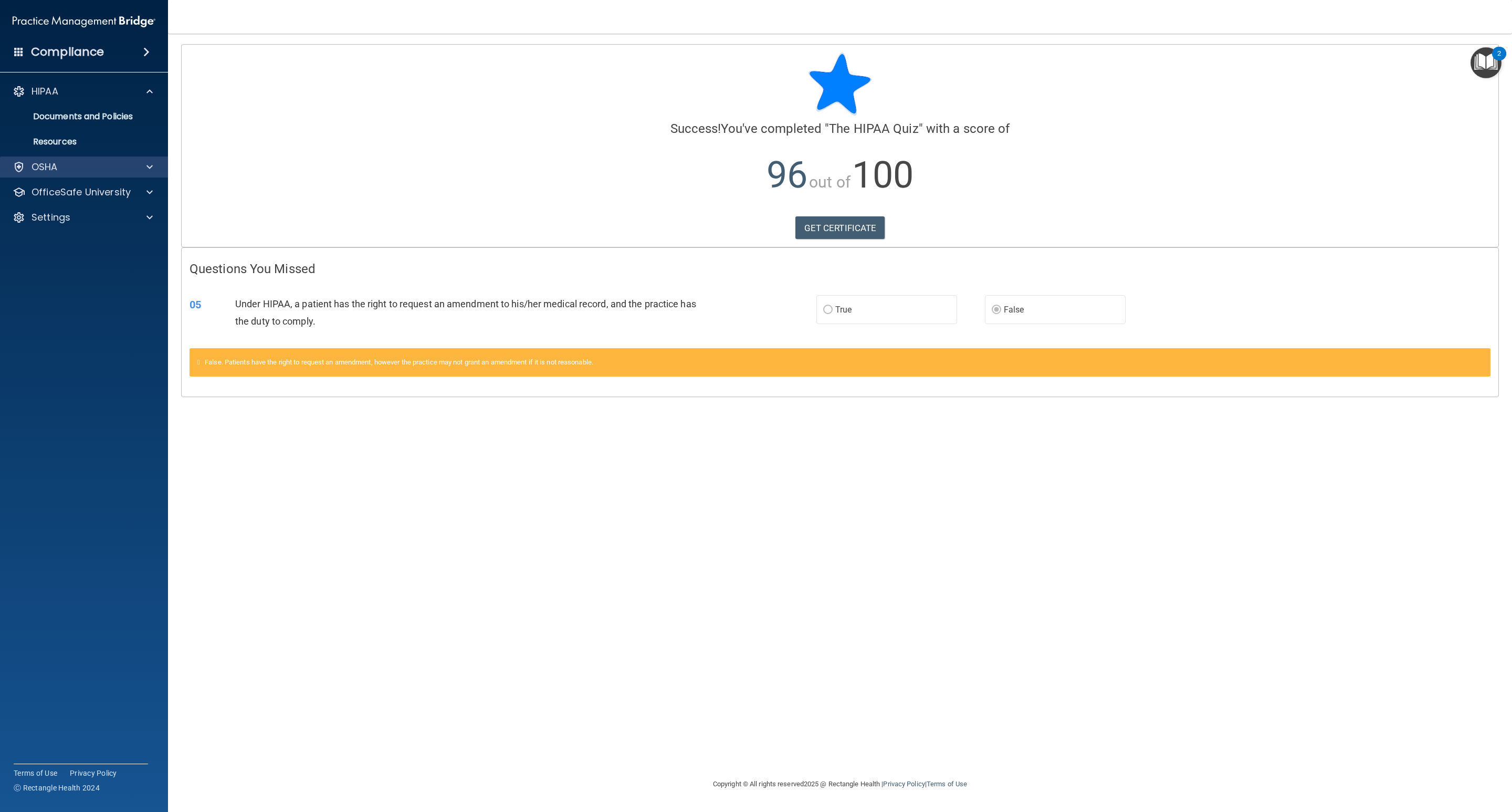 click on "OSHA" at bounding box center (84, 167) 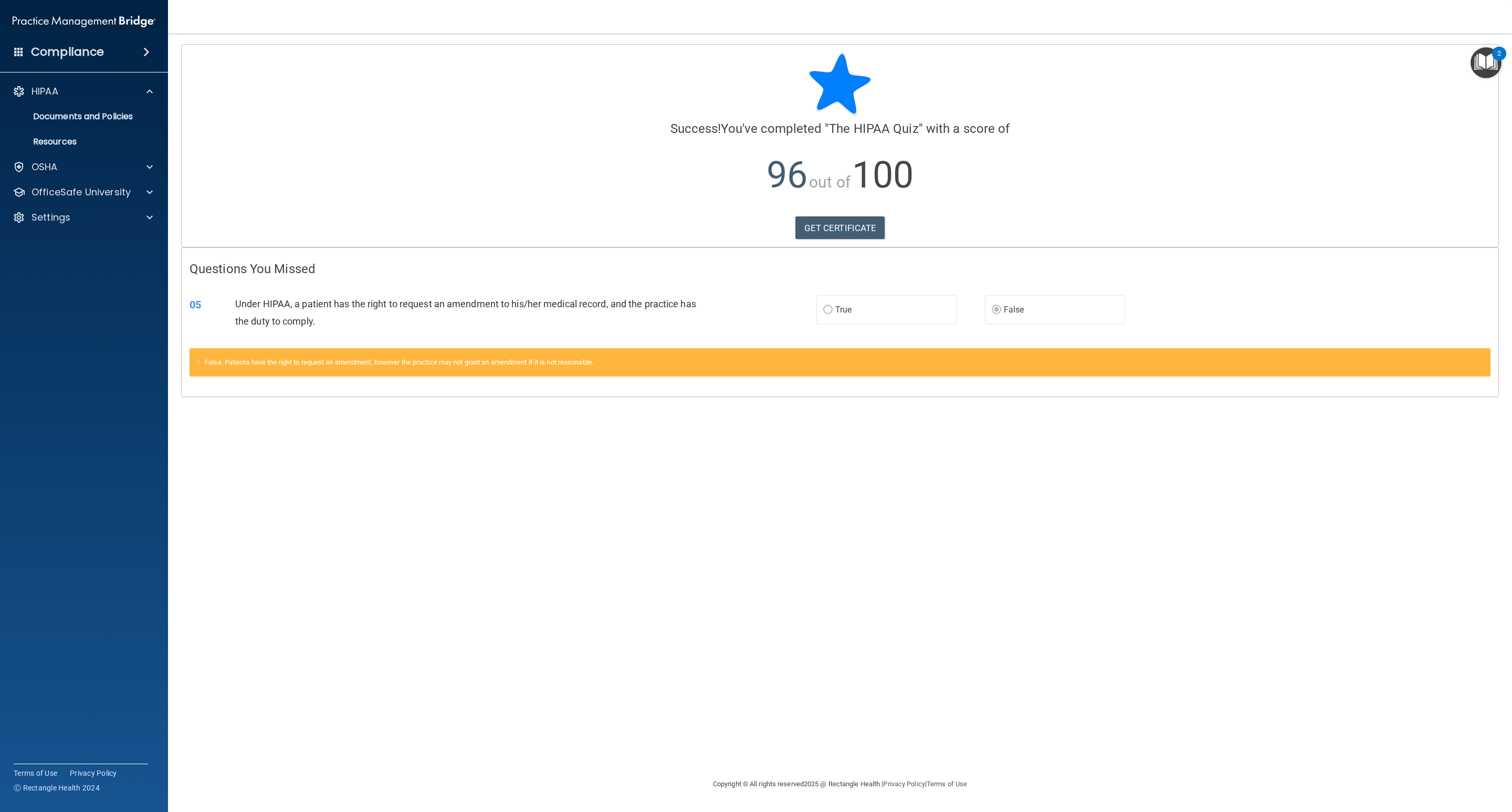 click on "HIPAA
Documents and Policies                 Report an Incident               Business Associates               Emergency Planning               Resources                 HIPAA Risk Assessment
[GEOGRAPHIC_DATA]
Documents               Safety Data Sheets               Self-Assessment                Injury and Illness Report                Resources
PCI
PCI Compliance                Merchant Savings Calculator
[GEOGRAPHIC_DATA]
HIPAA Training                   OSHA Training                   Continuing Education
Settings
My Account               My Users               Services                 Sign Out" at bounding box center (84, 157) 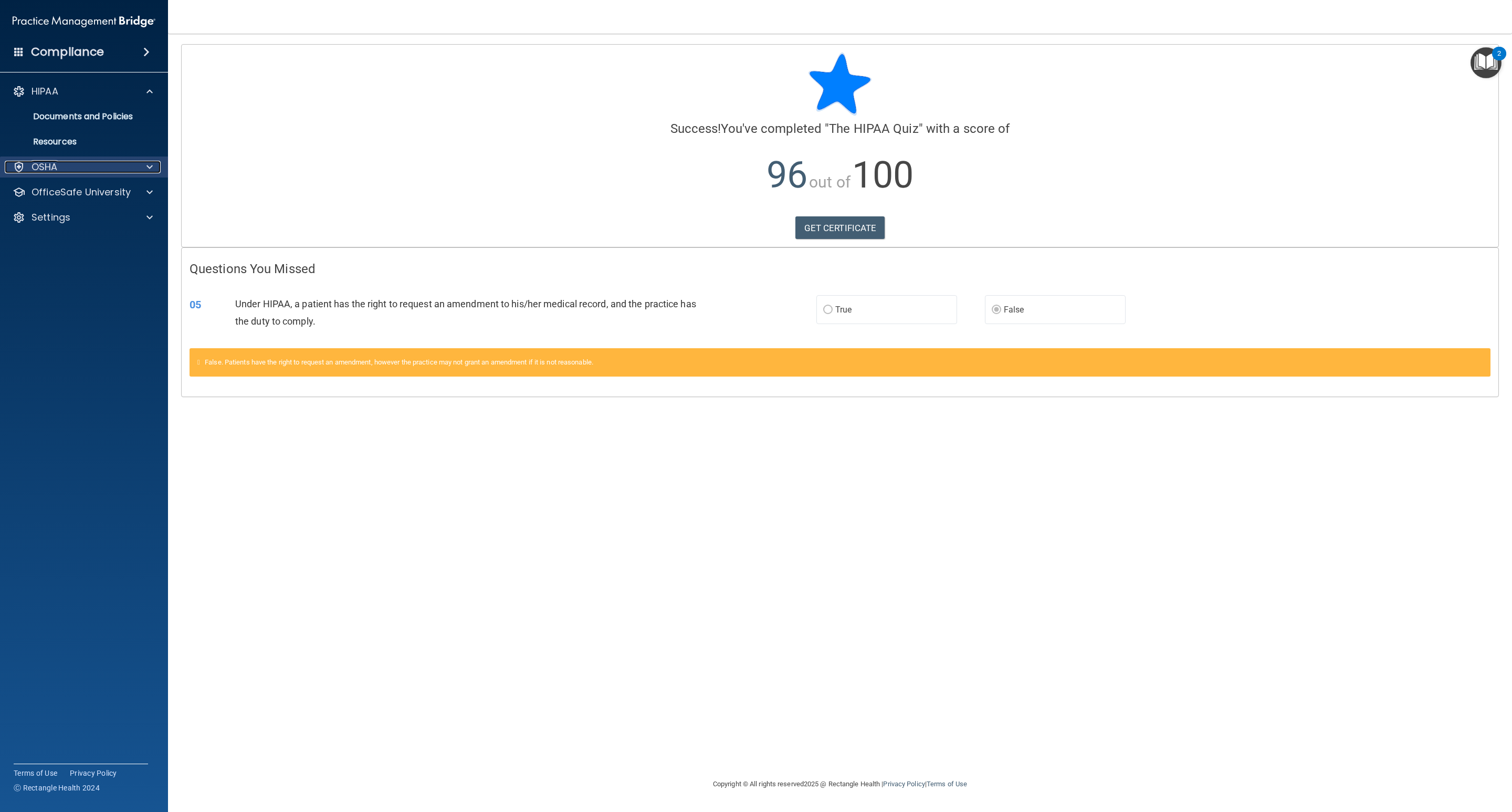 click at bounding box center [150, 167] 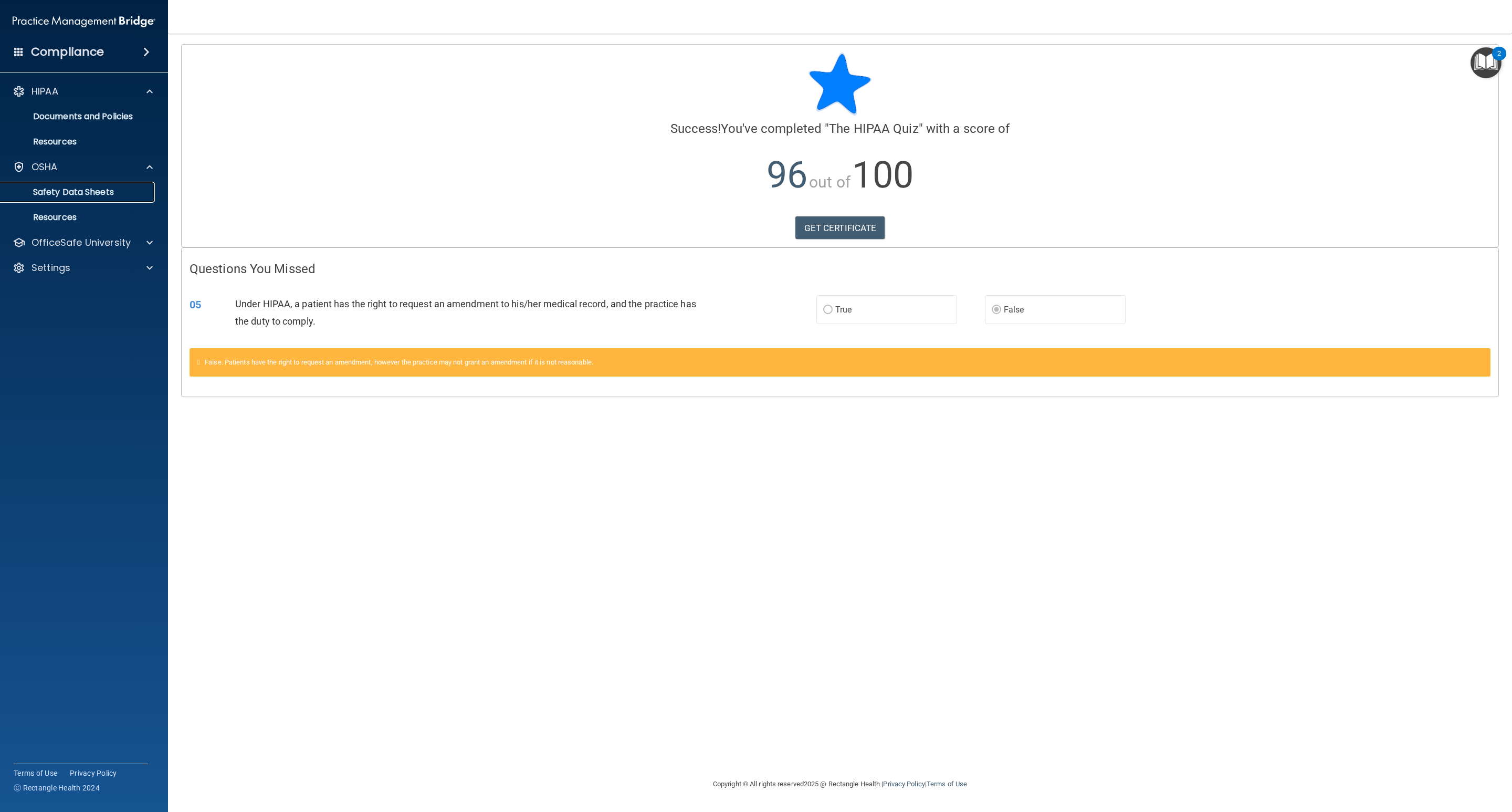 click on "Safety Data Sheets" at bounding box center [72, 192] 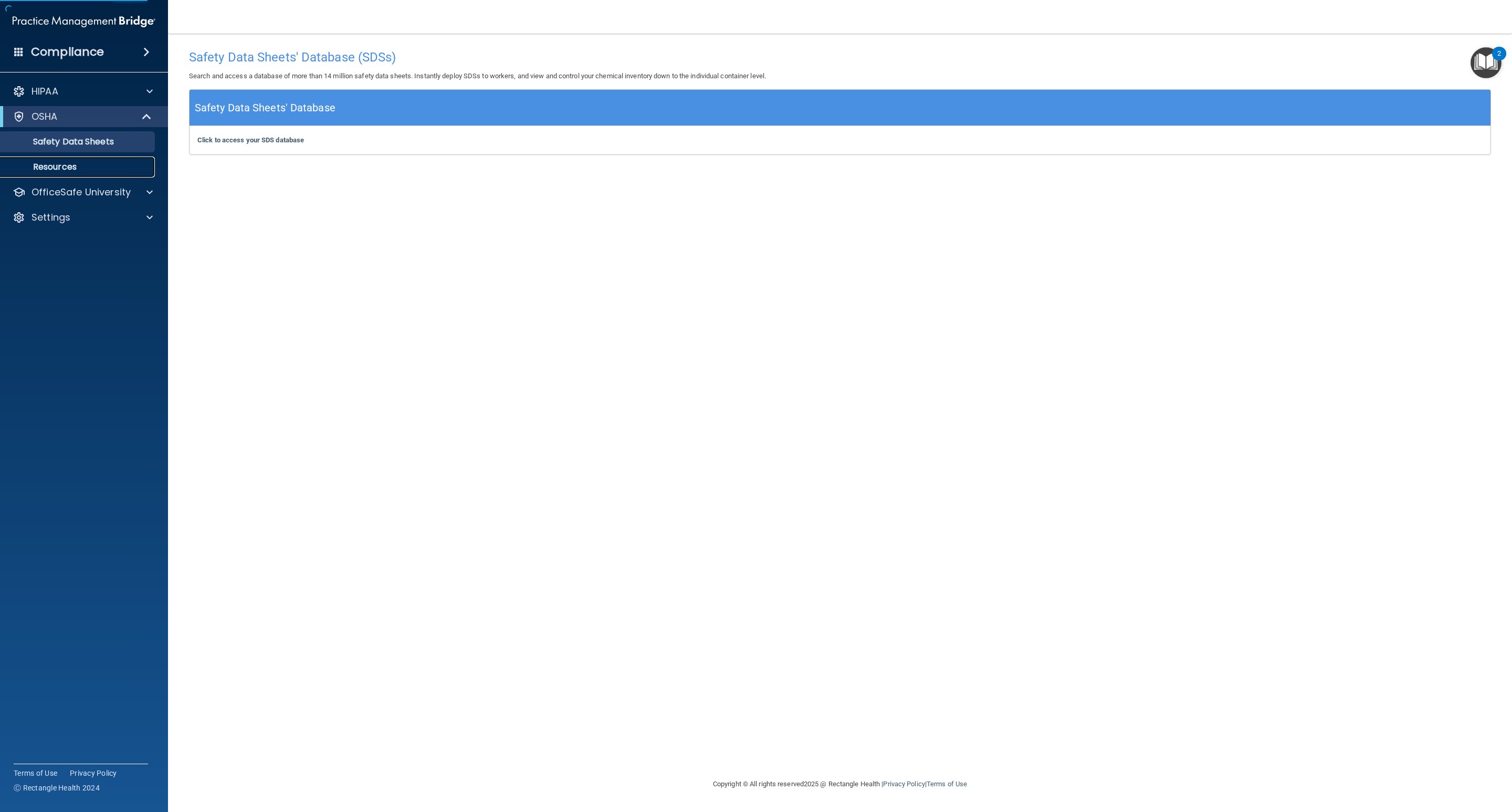 click on "Resources" at bounding box center (78, 167) 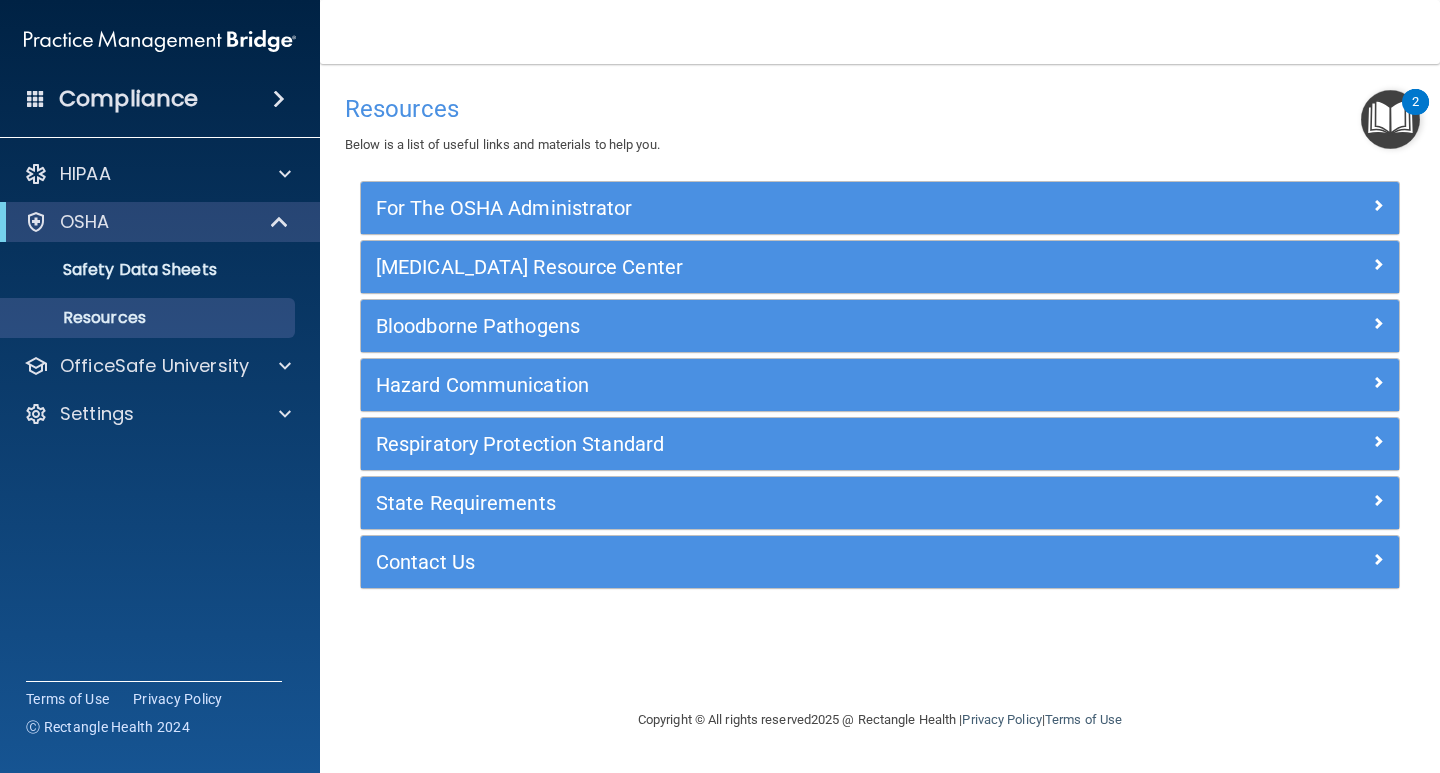 drag, startPoint x: 2872, startPoint y: 2, endPoint x: 394, endPoint y: 92, distance: 2479.6338 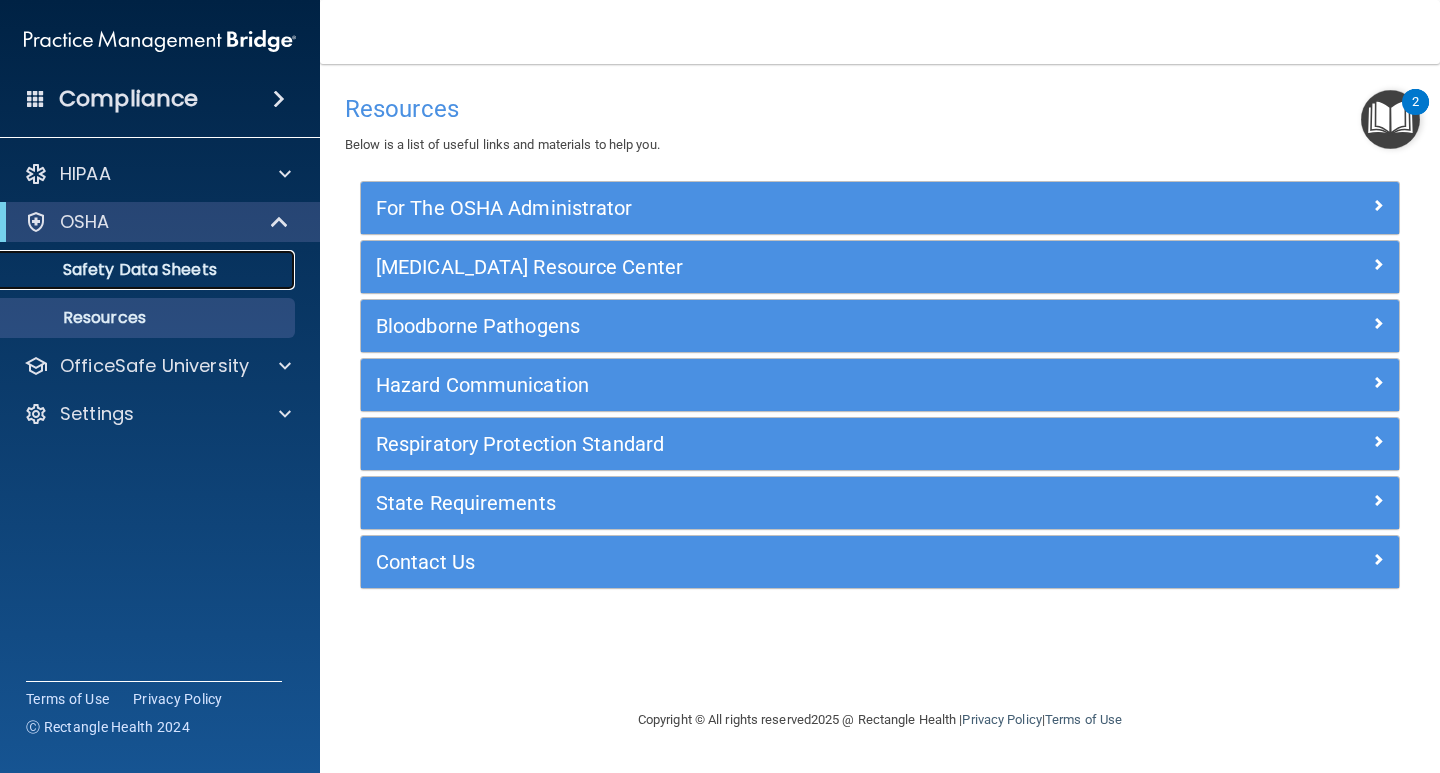 click on "Safety Data Sheets" at bounding box center (149, 270) 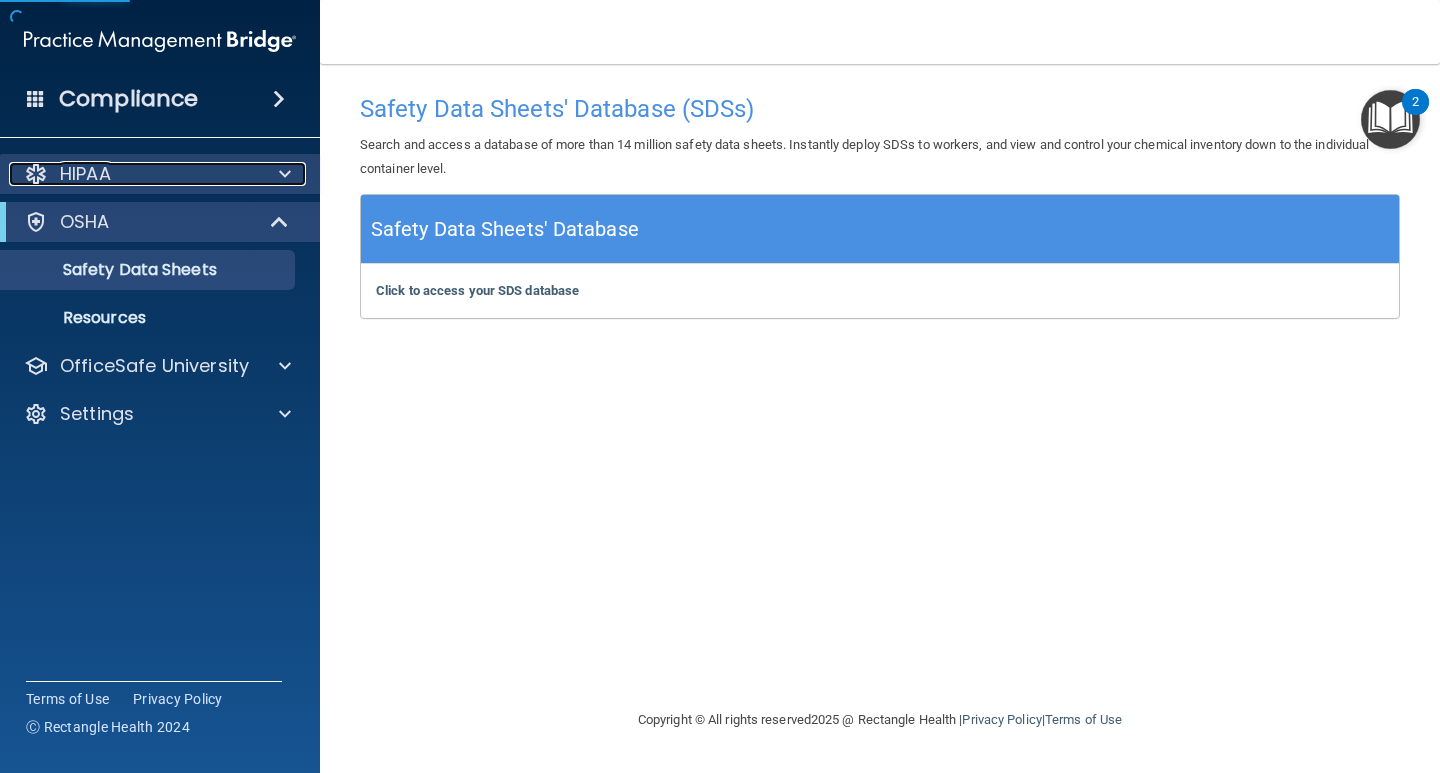 click at bounding box center [282, 174] 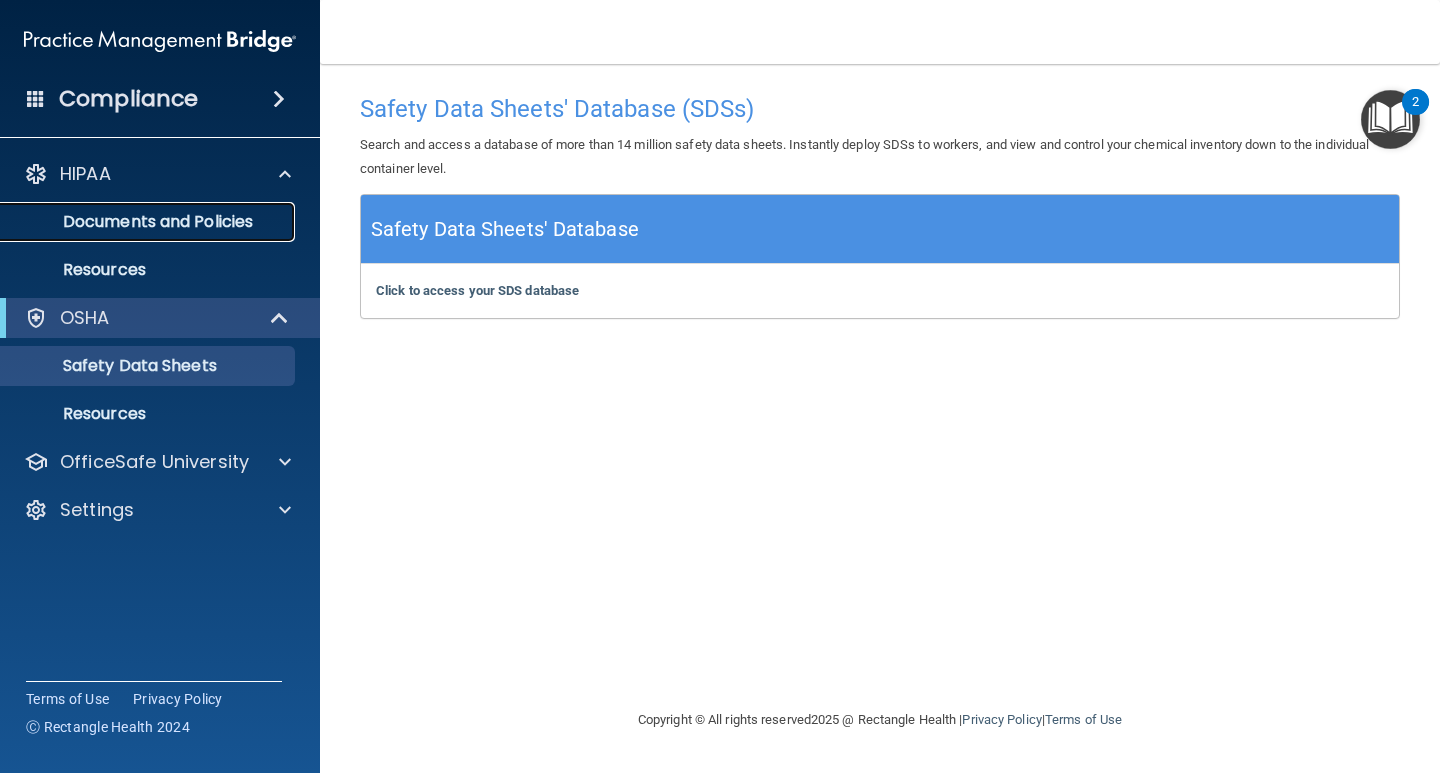 click on "Documents and Policies" at bounding box center (149, 222) 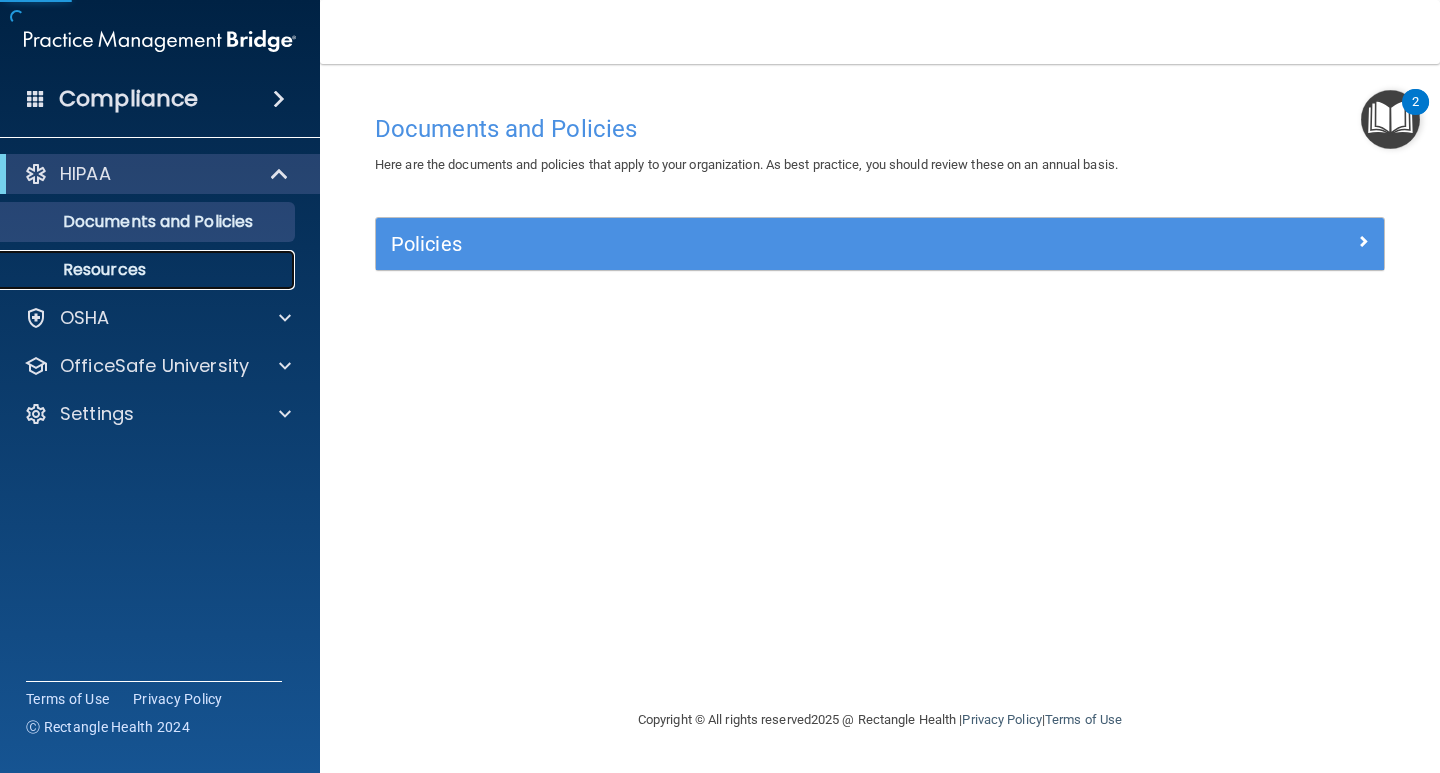click on "Resources" at bounding box center (137, 270) 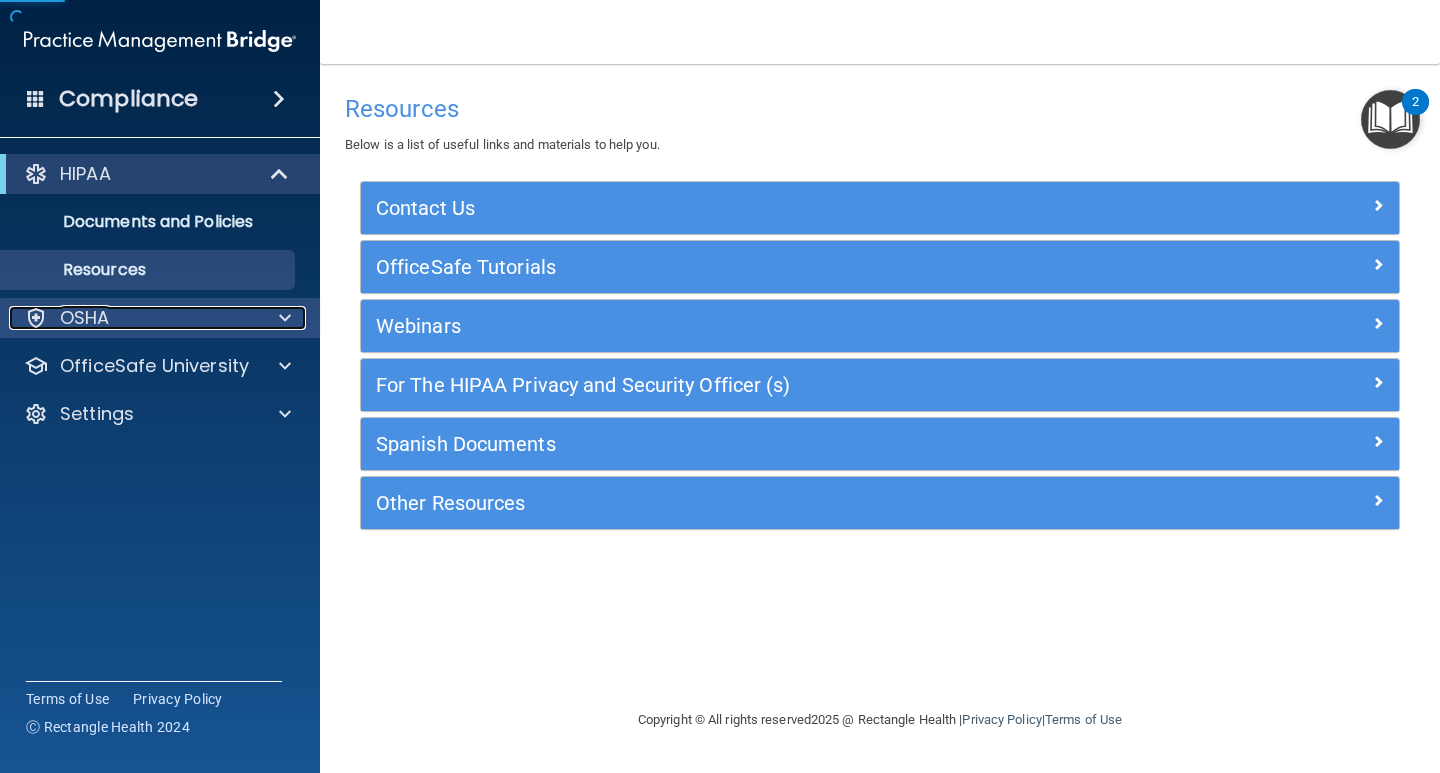 click on "OSHA" at bounding box center (133, 318) 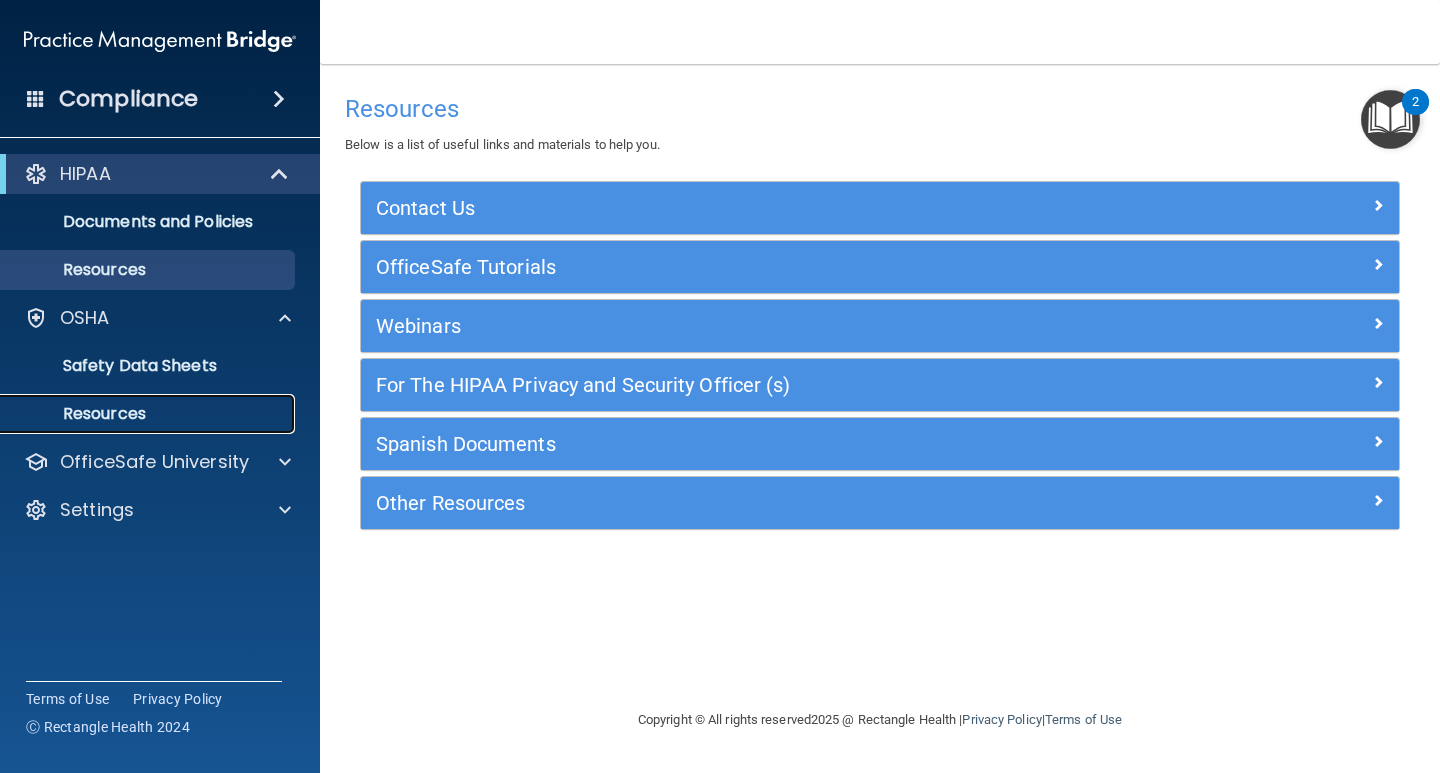 click on "Resources" at bounding box center (149, 414) 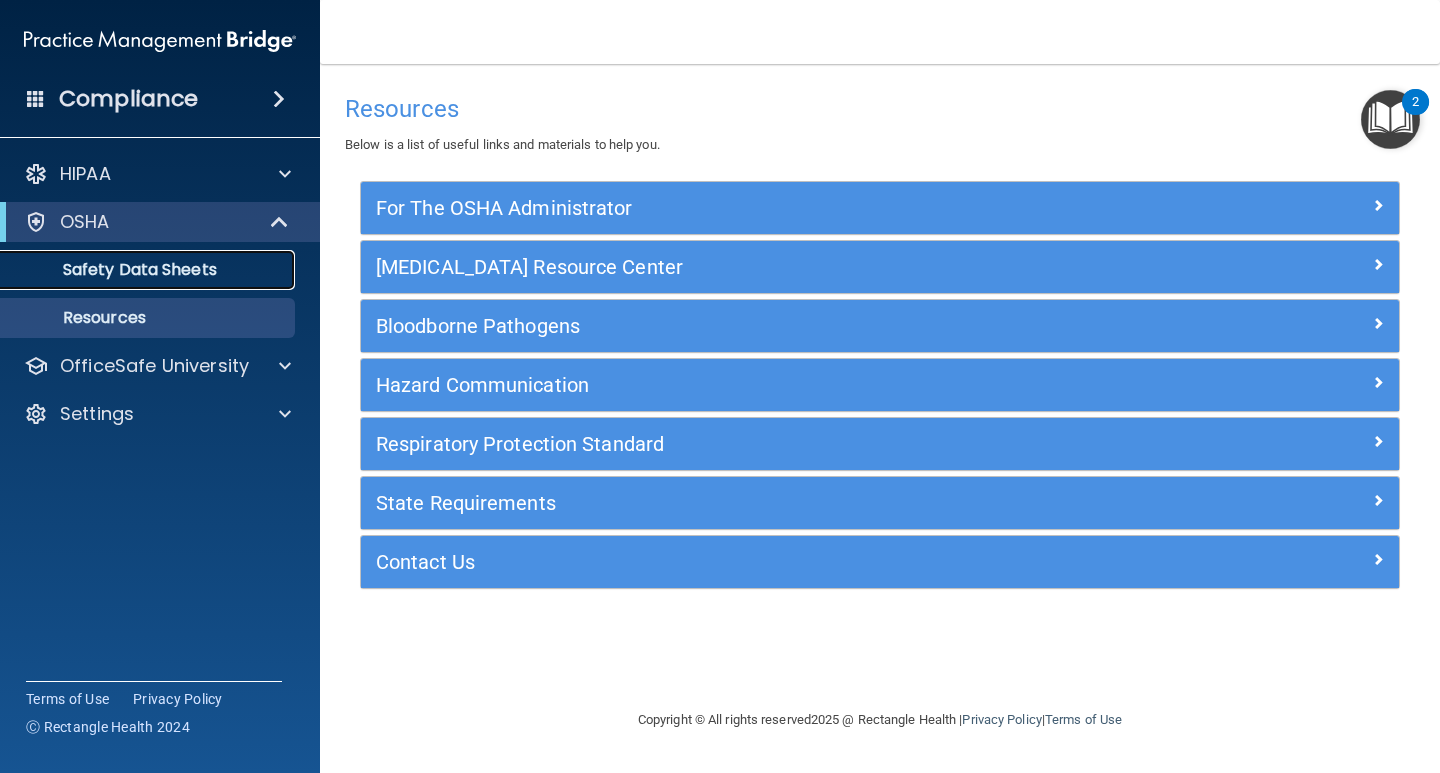 click on "Safety Data Sheets" at bounding box center [149, 270] 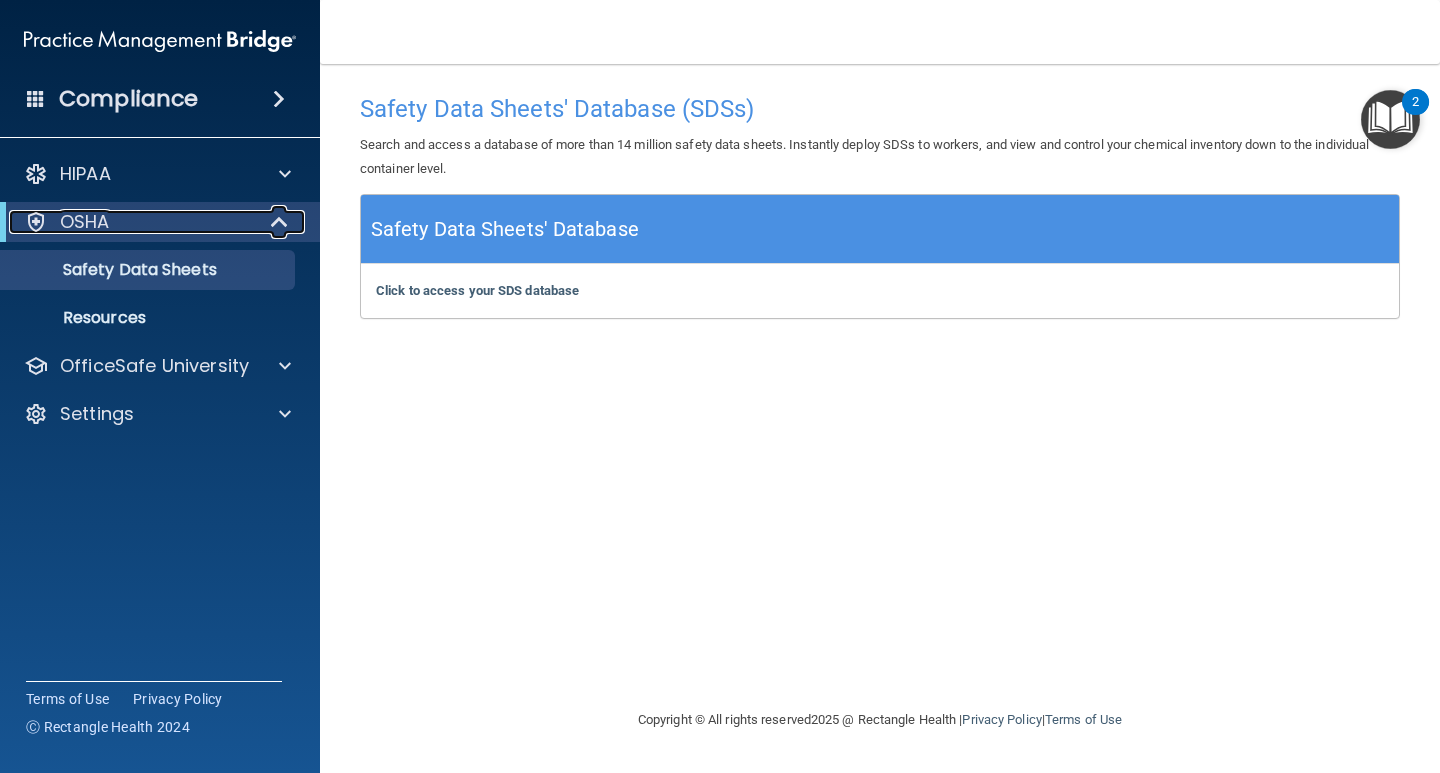 click at bounding box center (281, 222) 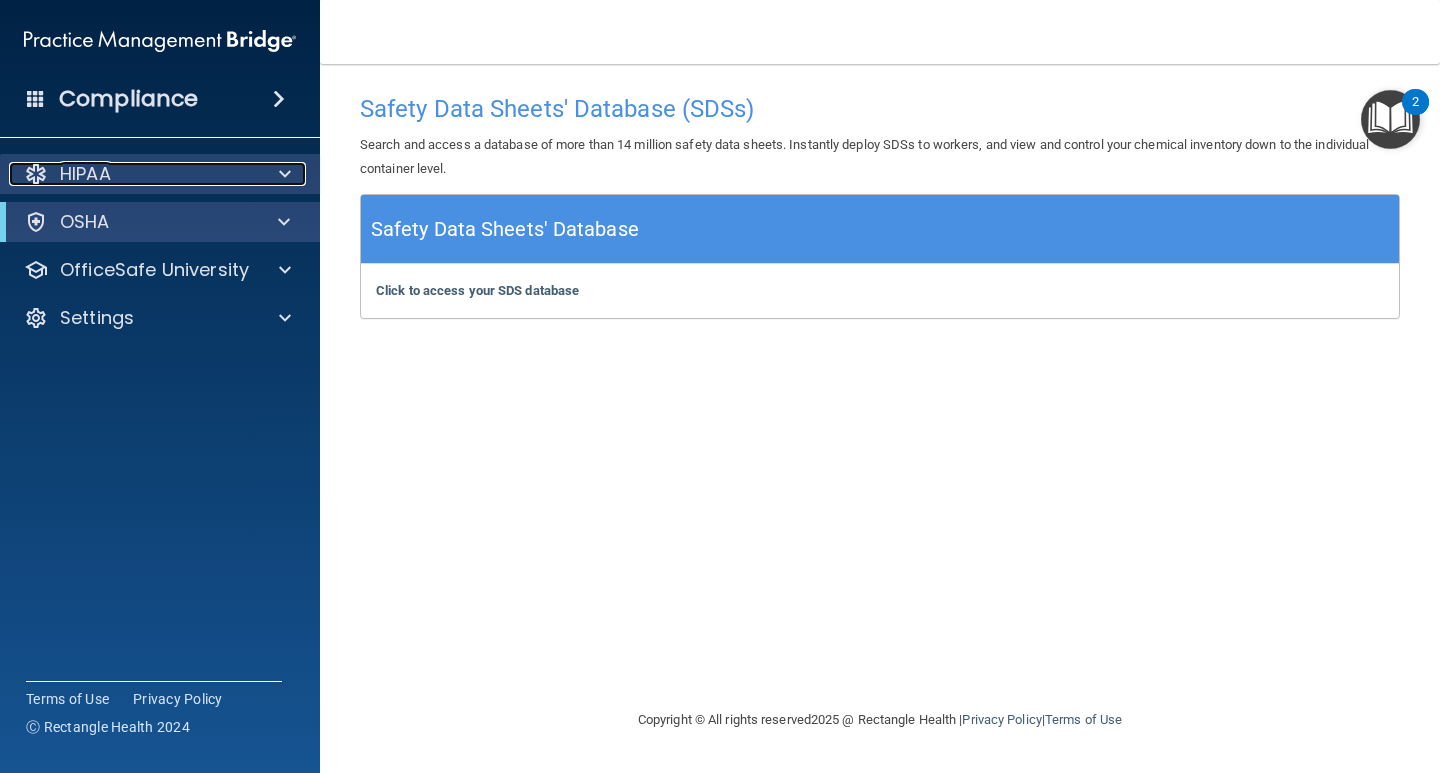 click at bounding box center [285, 174] 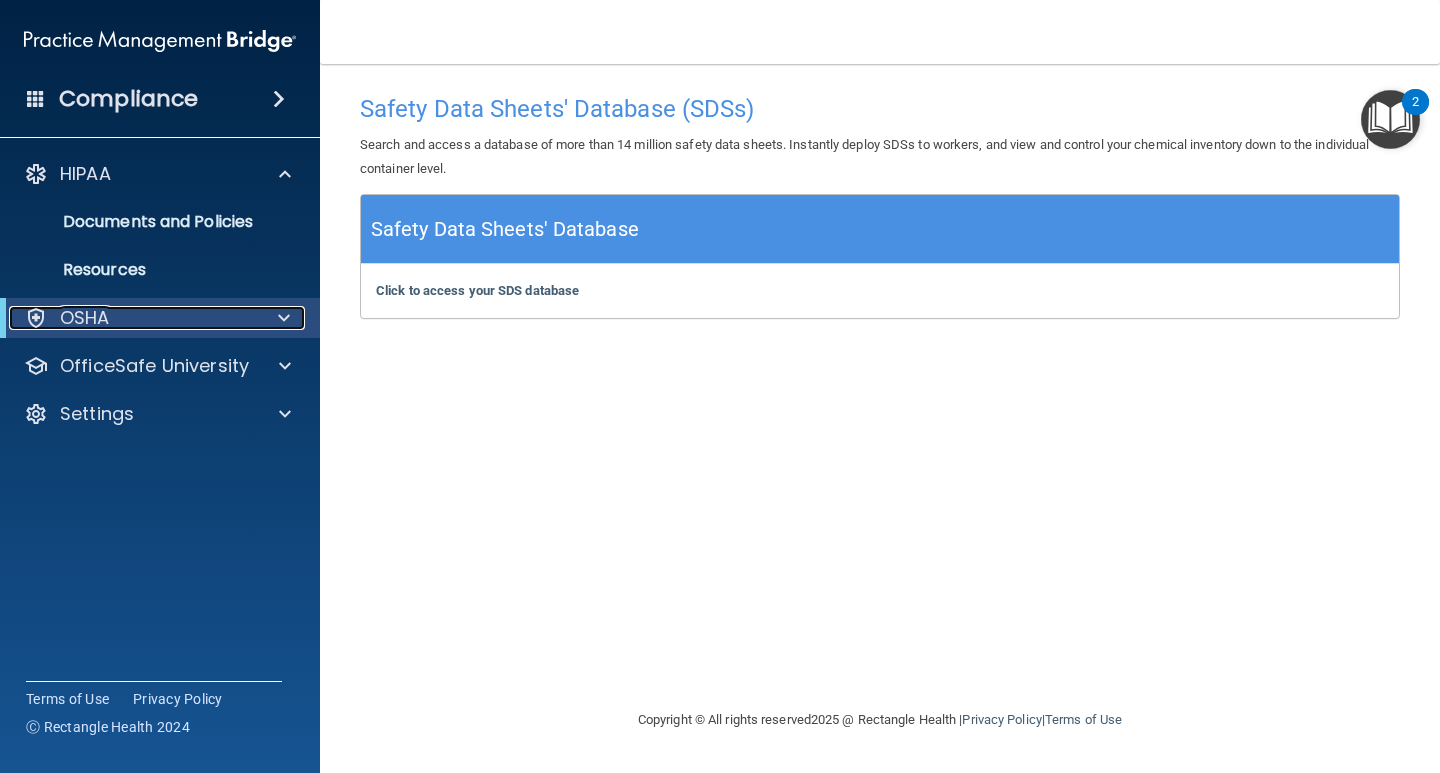 click at bounding box center (280, 318) 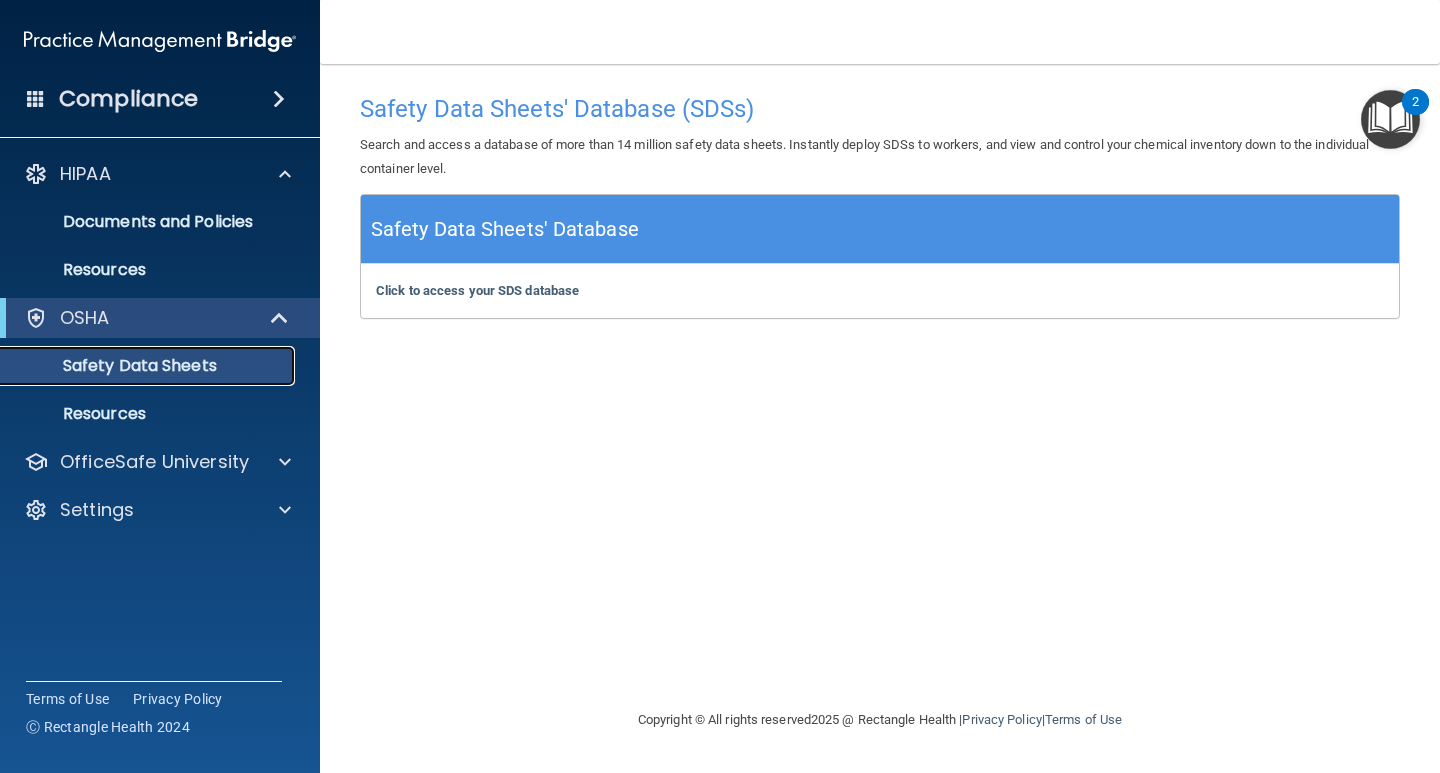 click on "Safety Data Sheets" at bounding box center [149, 366] 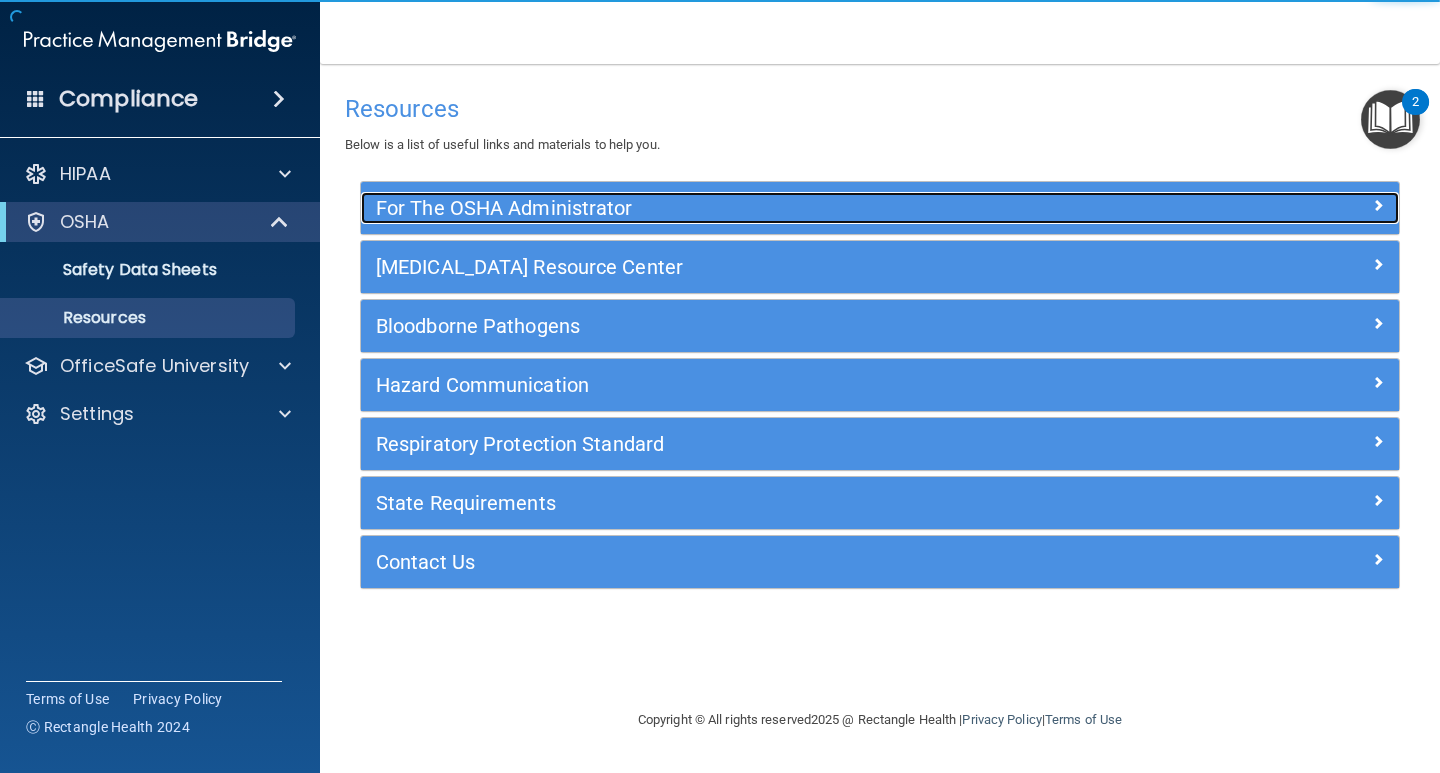 click on "For The OSHA Administrator" at bounding box center (750, 208) 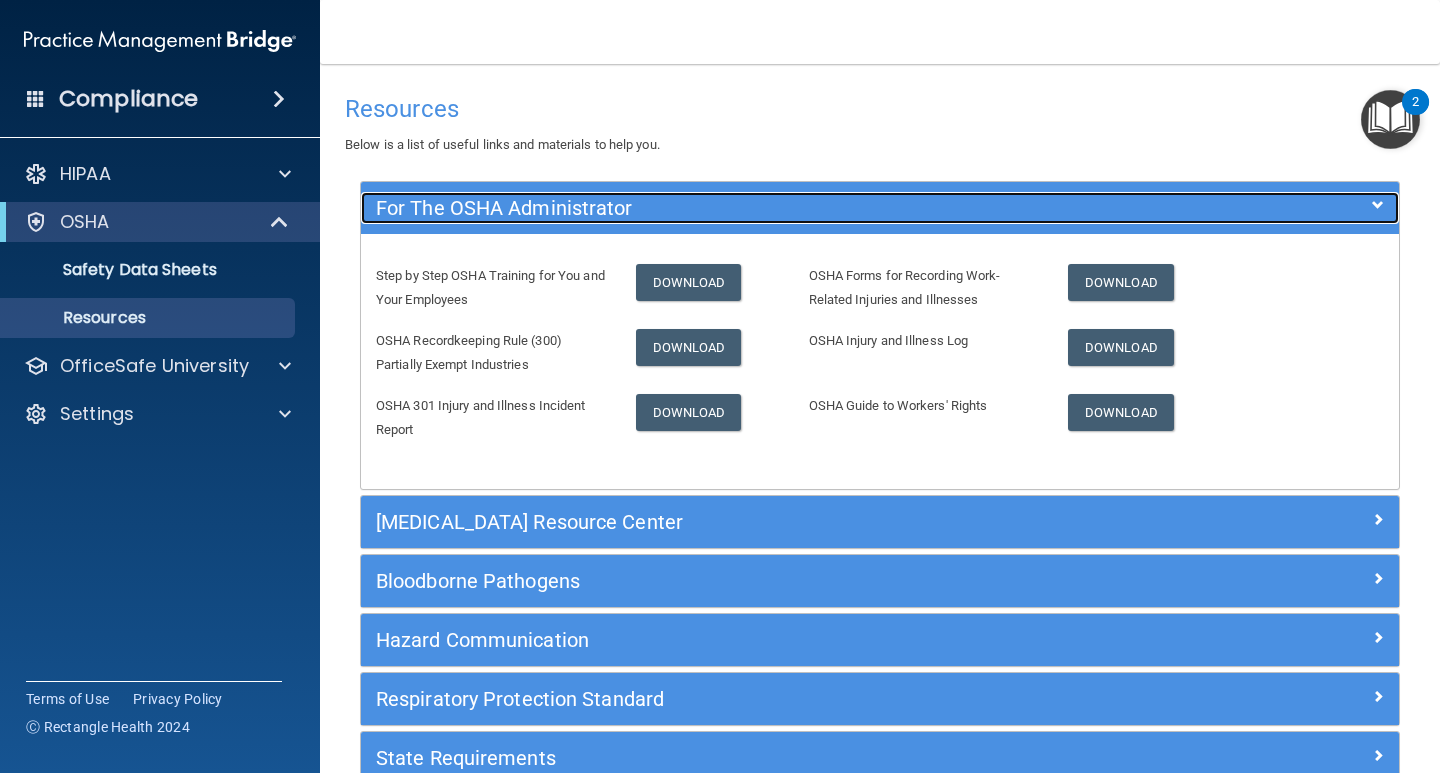 click on "For The OSHA Administrator" at bounding box center (750, 208) 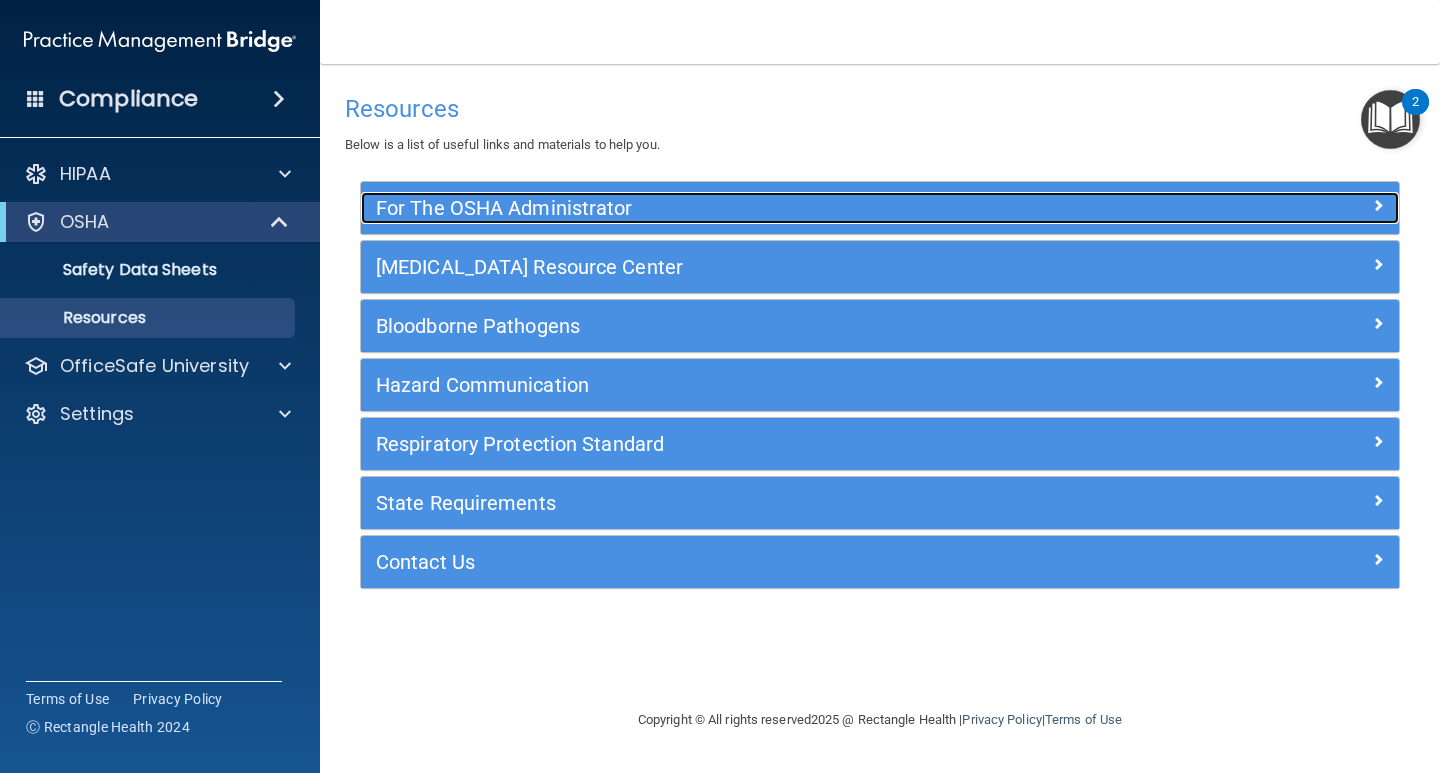 click on "For The OSHA Administrator" at bounding box center [750, 208] 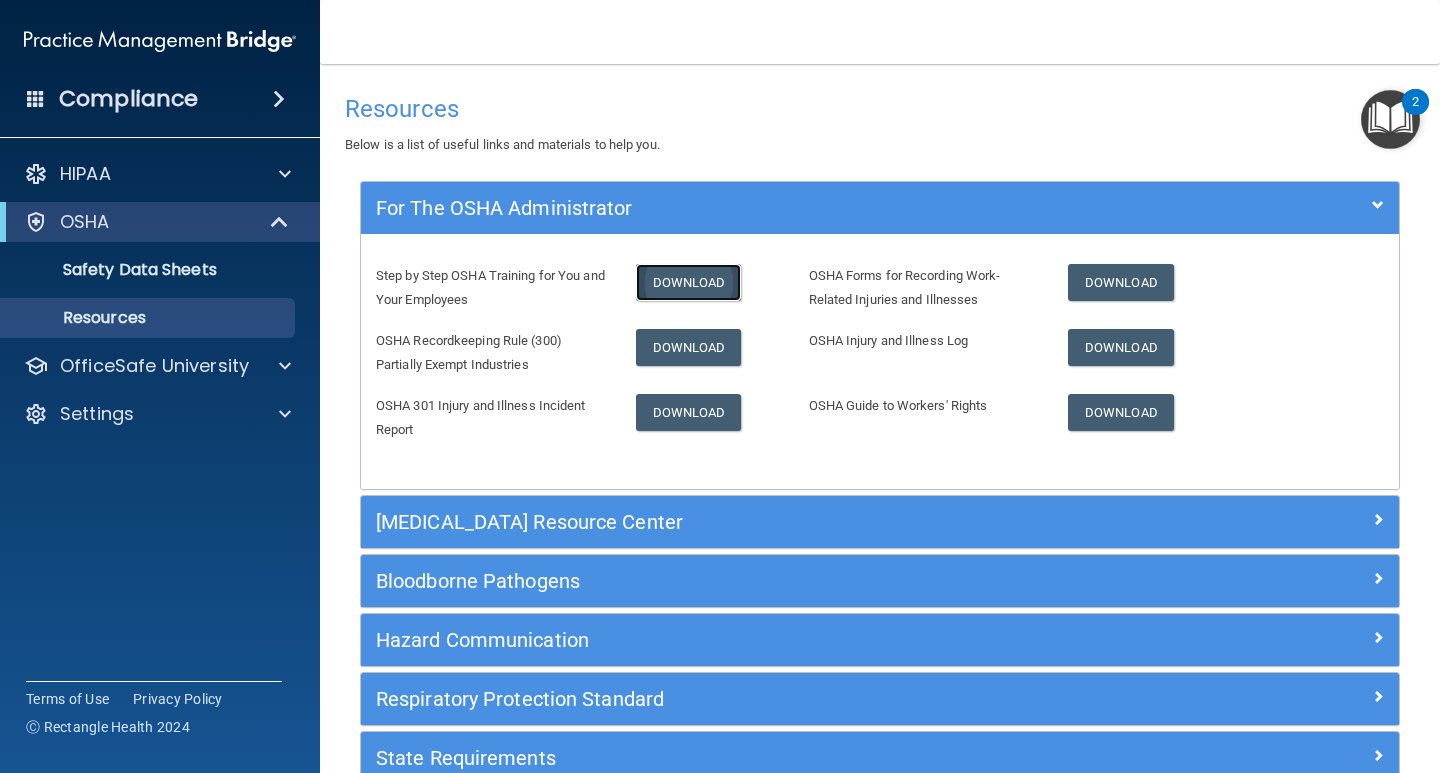 click on "Download" at bounding box center (689, 282) 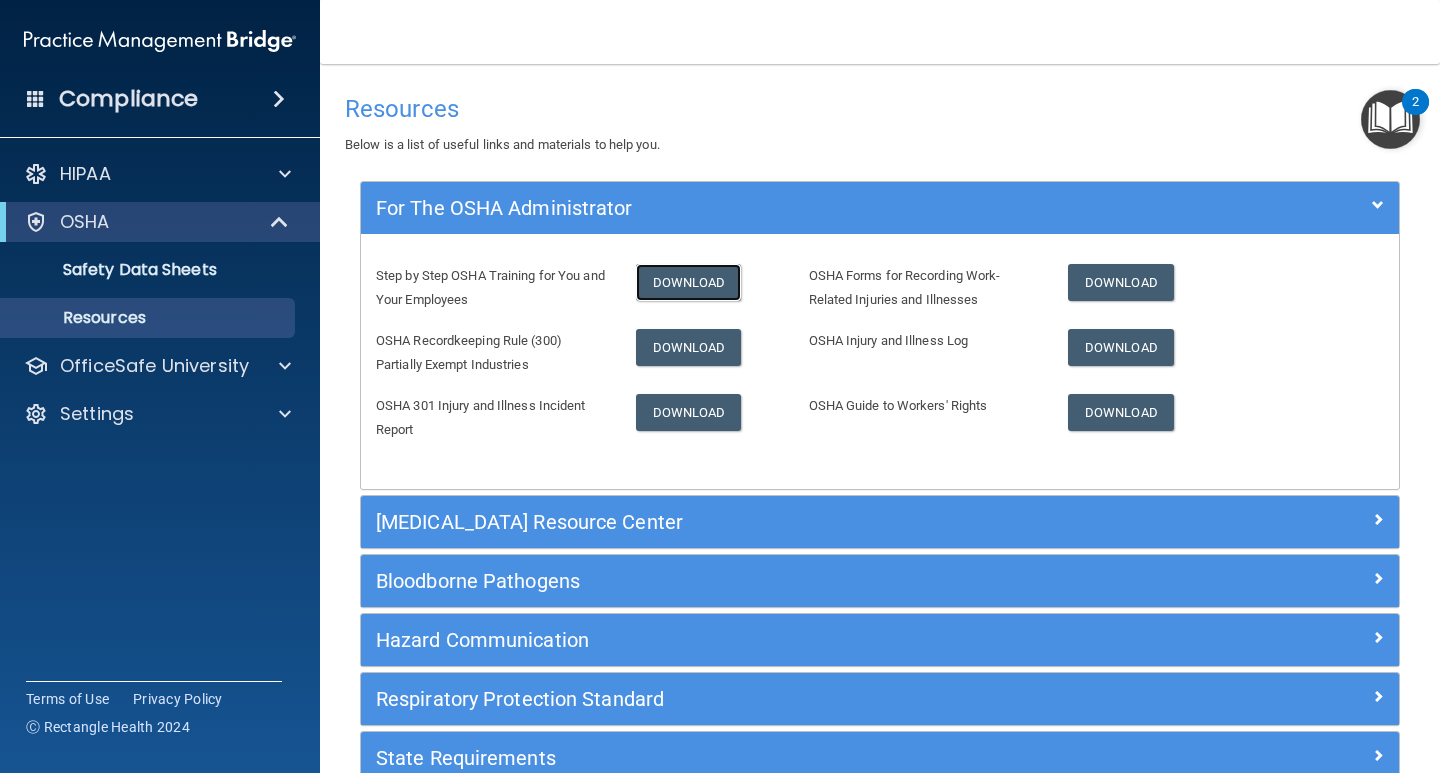 scroll, scrollTop: 100, scrollLeft: 0, axis: vertical 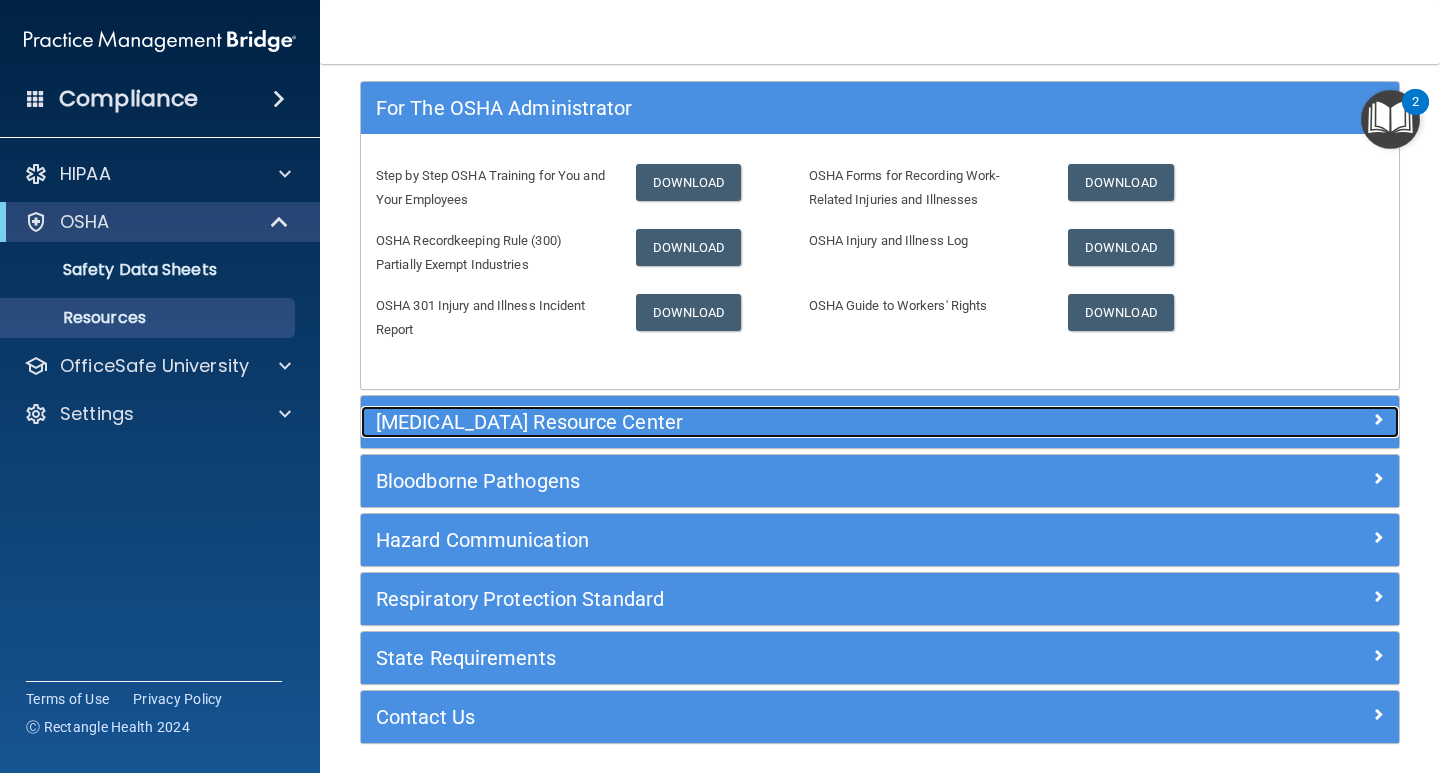 click on "[MEDICAL_DATA] Resource Center" at bounding box center [750, 422] 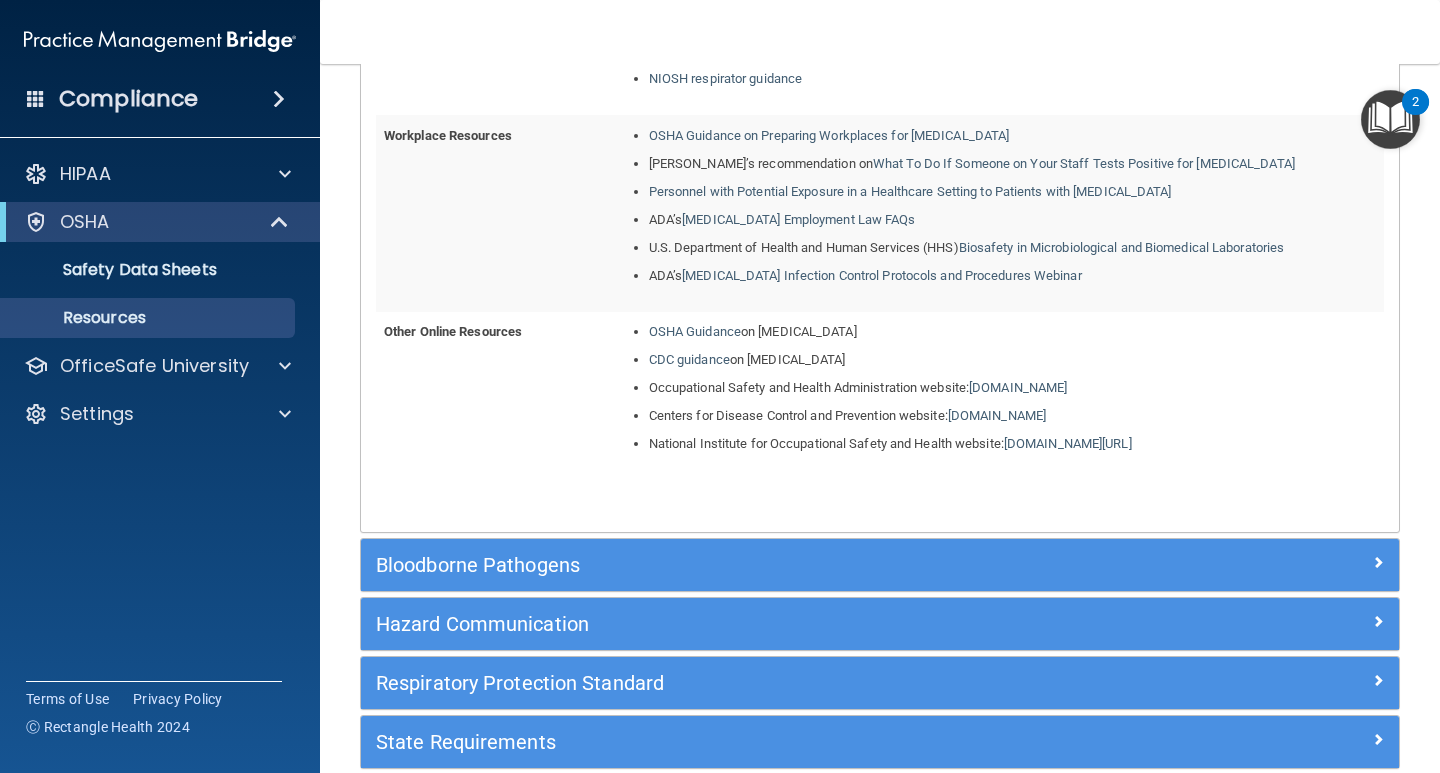 scroll, scrollTop: 1758, scrollLeft: 0, axis: vertical 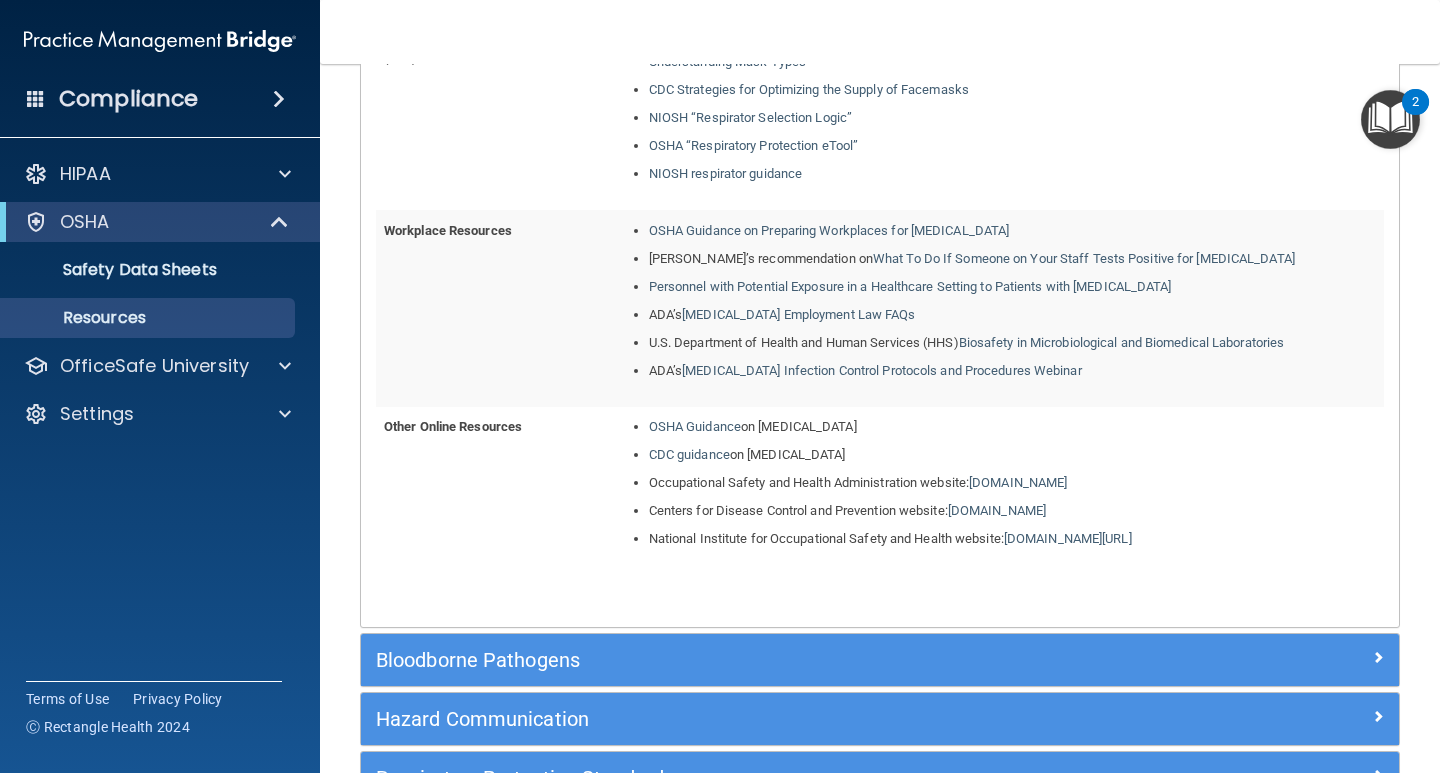 drag, startPoint x: 535, startPoint y: 482, endPoint x: 535, endPoint y: 521, distance: 39 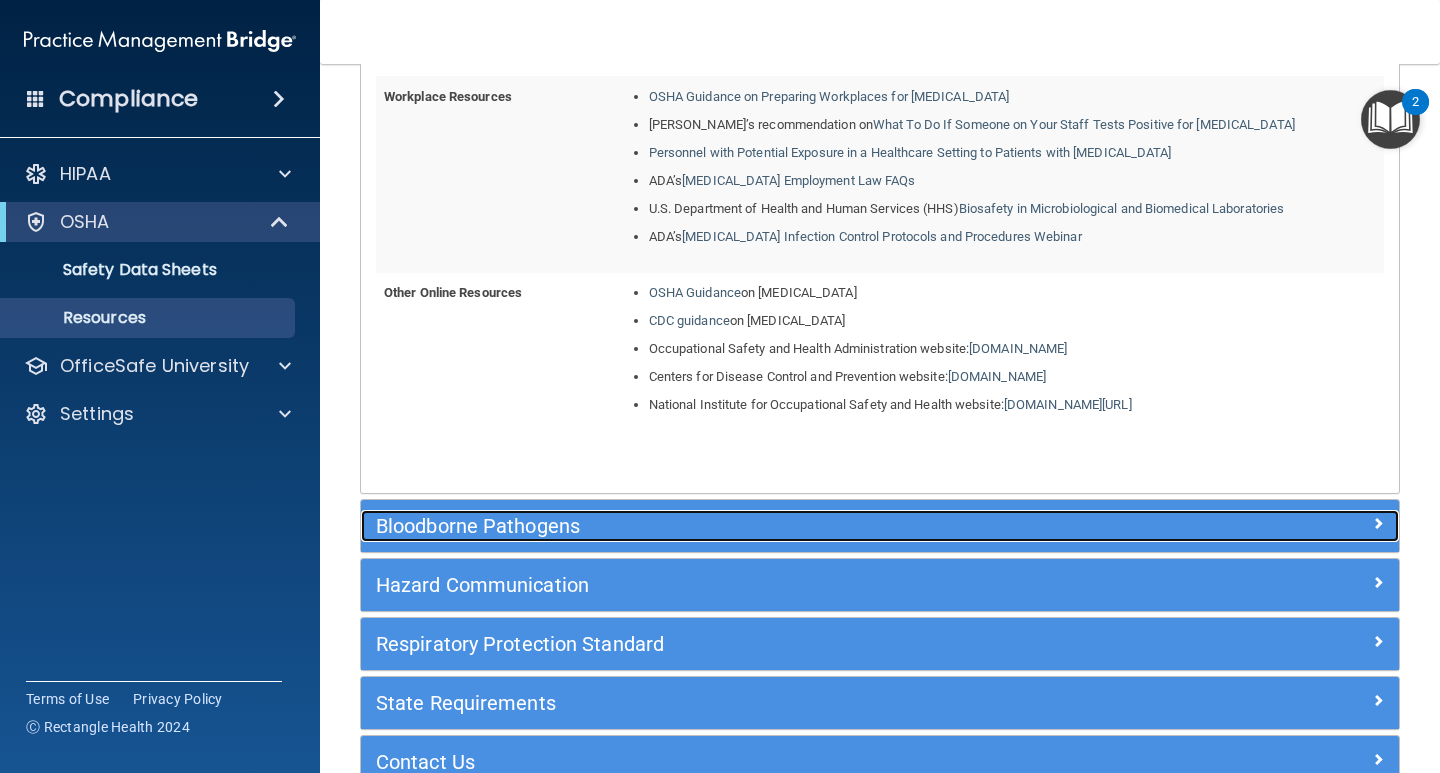 click on "Bloodborne Pathogens" at bounding box center (750, 526) 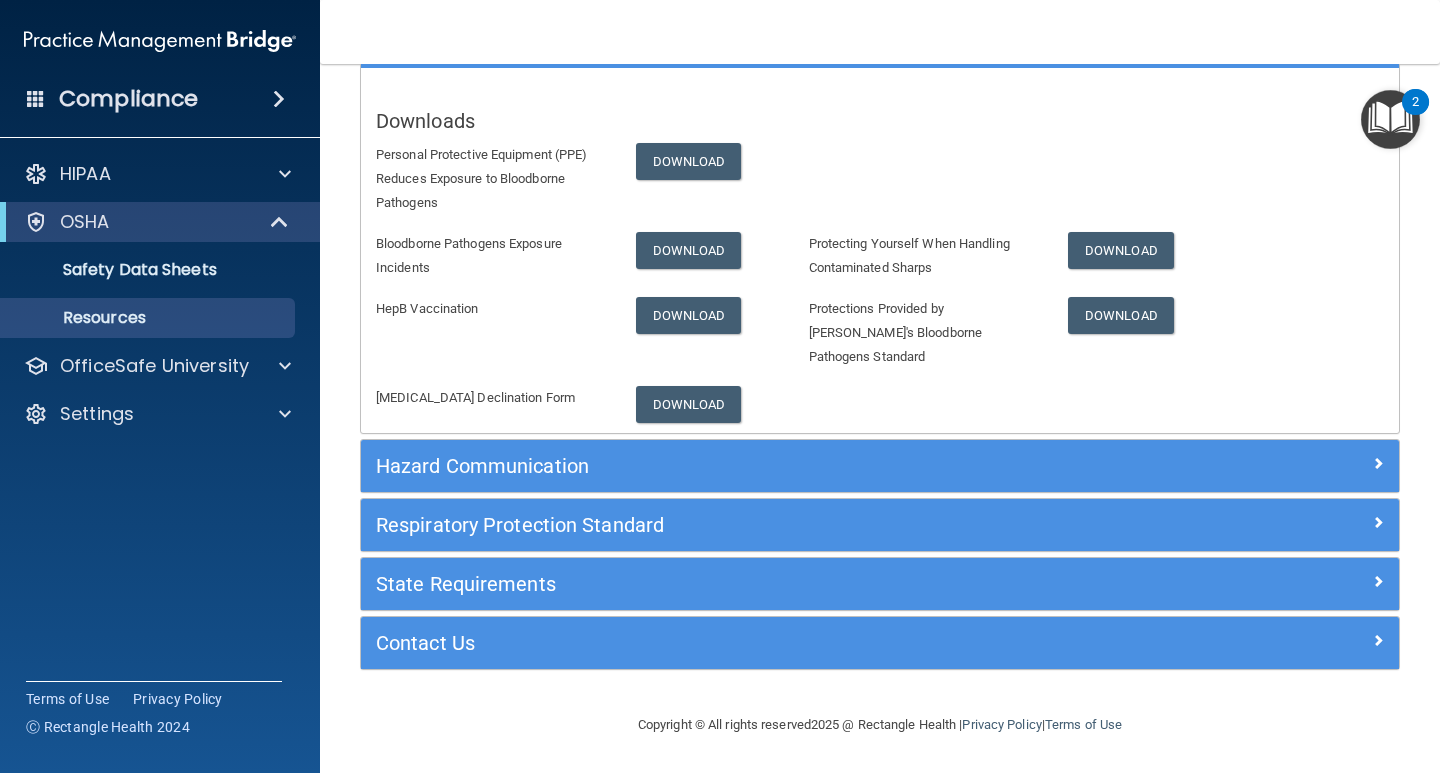 scroll, scrollTop: 235, scrollLeft: 0, axis: vertical 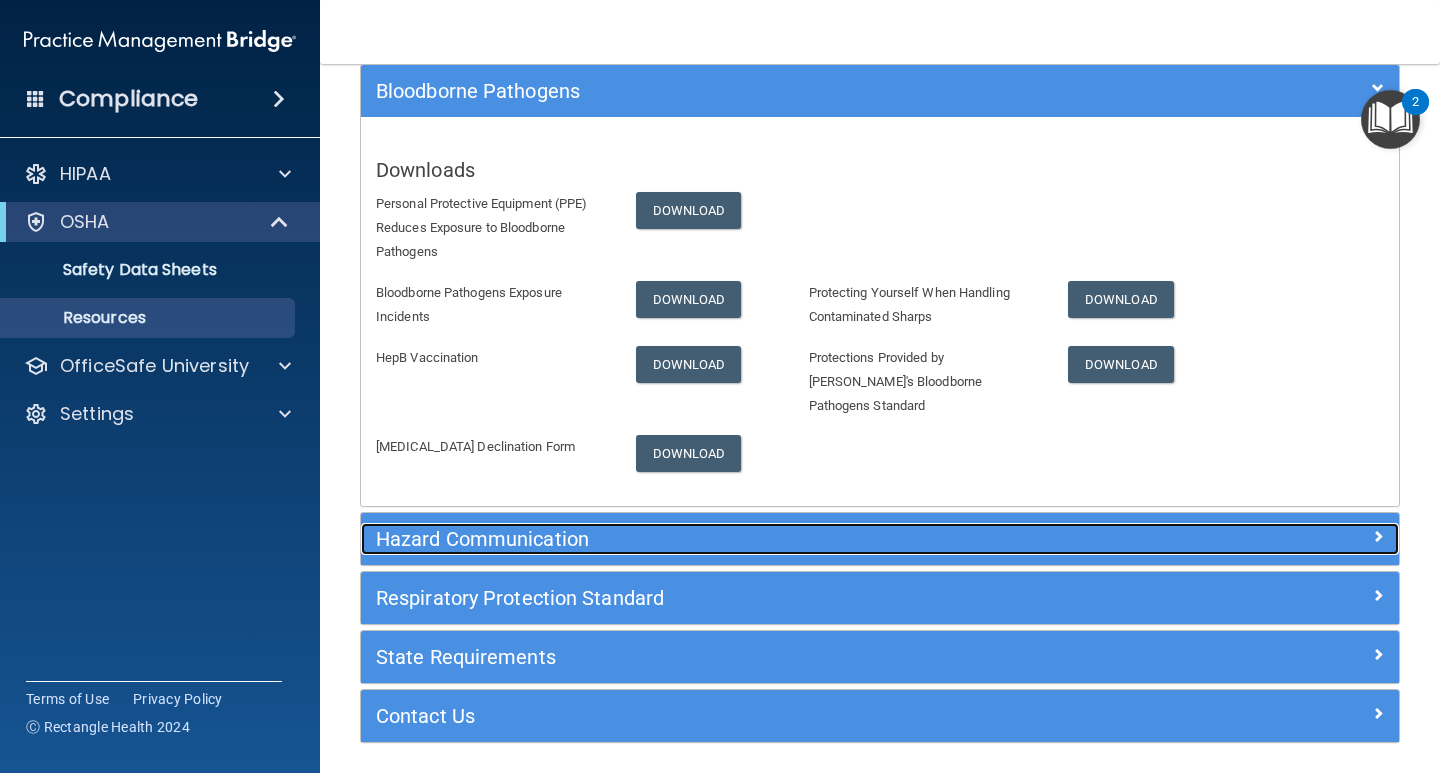 click on "Hazard Communication" at bounding box center (750, 539) 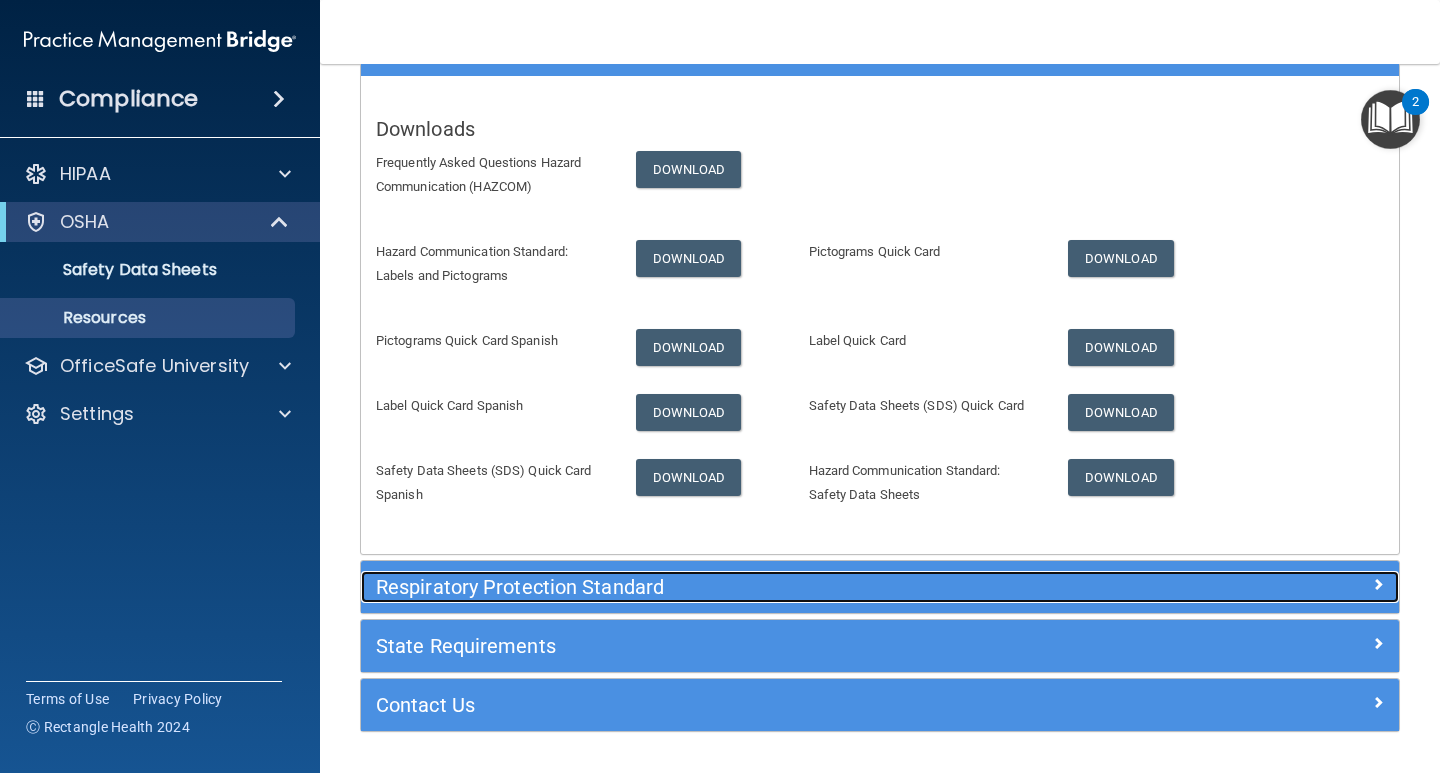 click on "Respiratory Protection Standard" at bounding box center [750, 587] 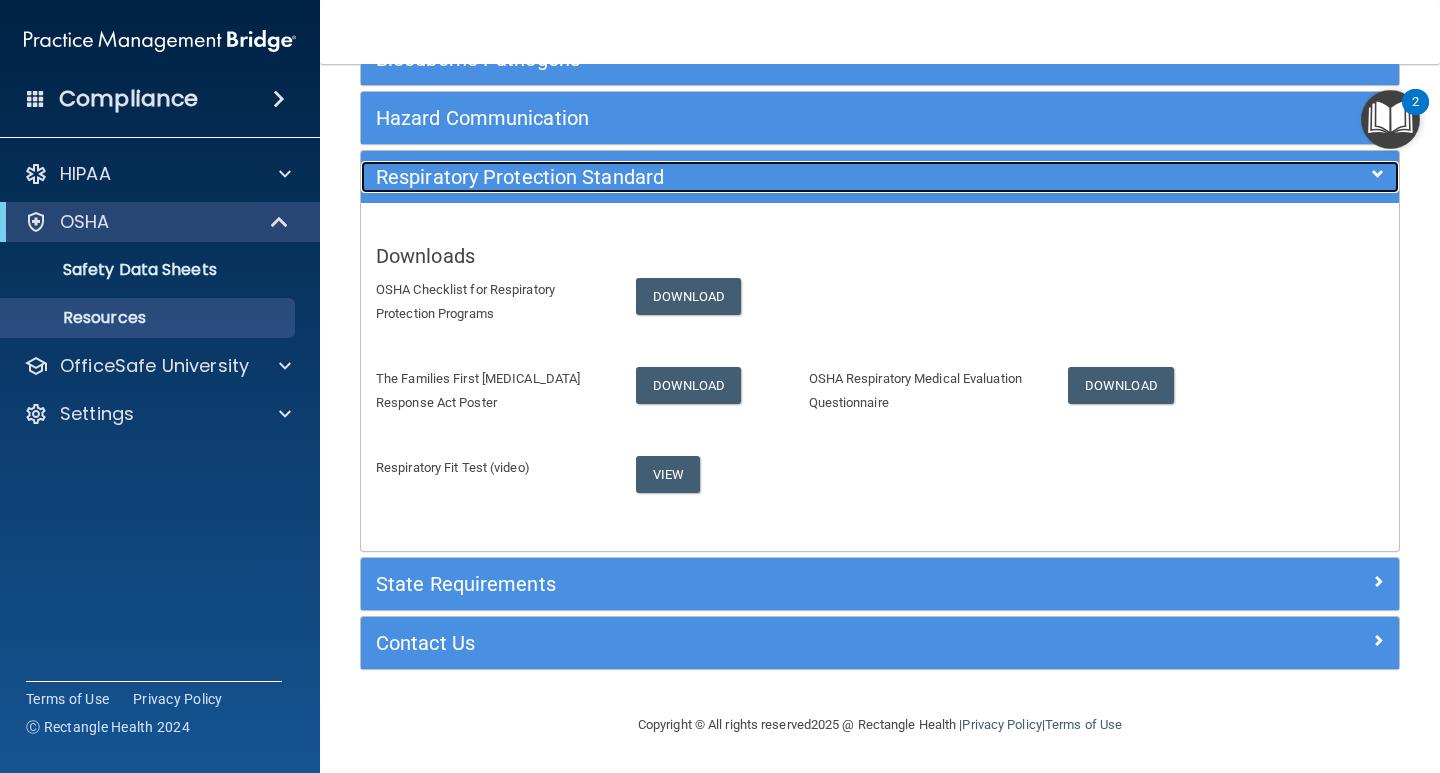 scroll, scrollTop: 267, scrollLeft: 0, axis: vertical 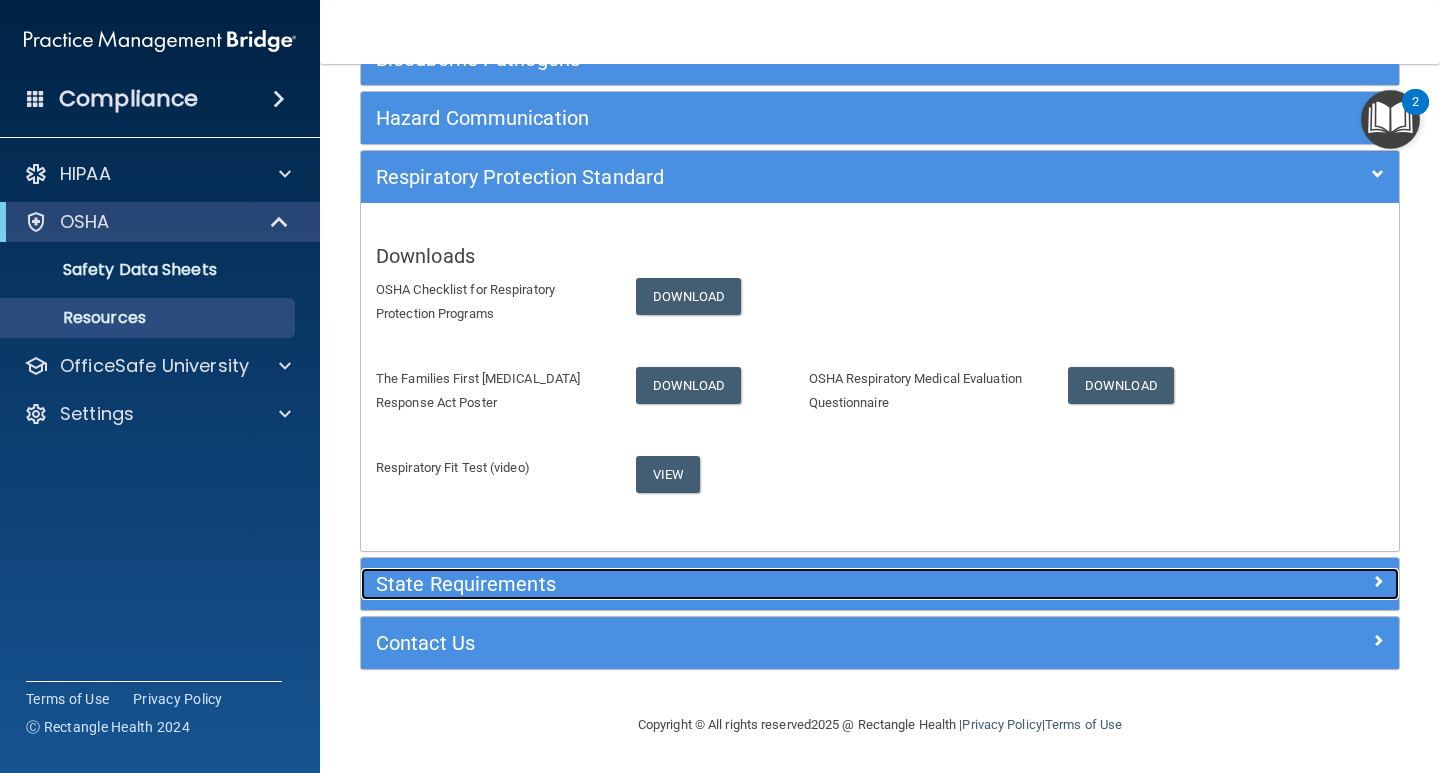 click on "State Requirements" at bounding box center [750, 584] 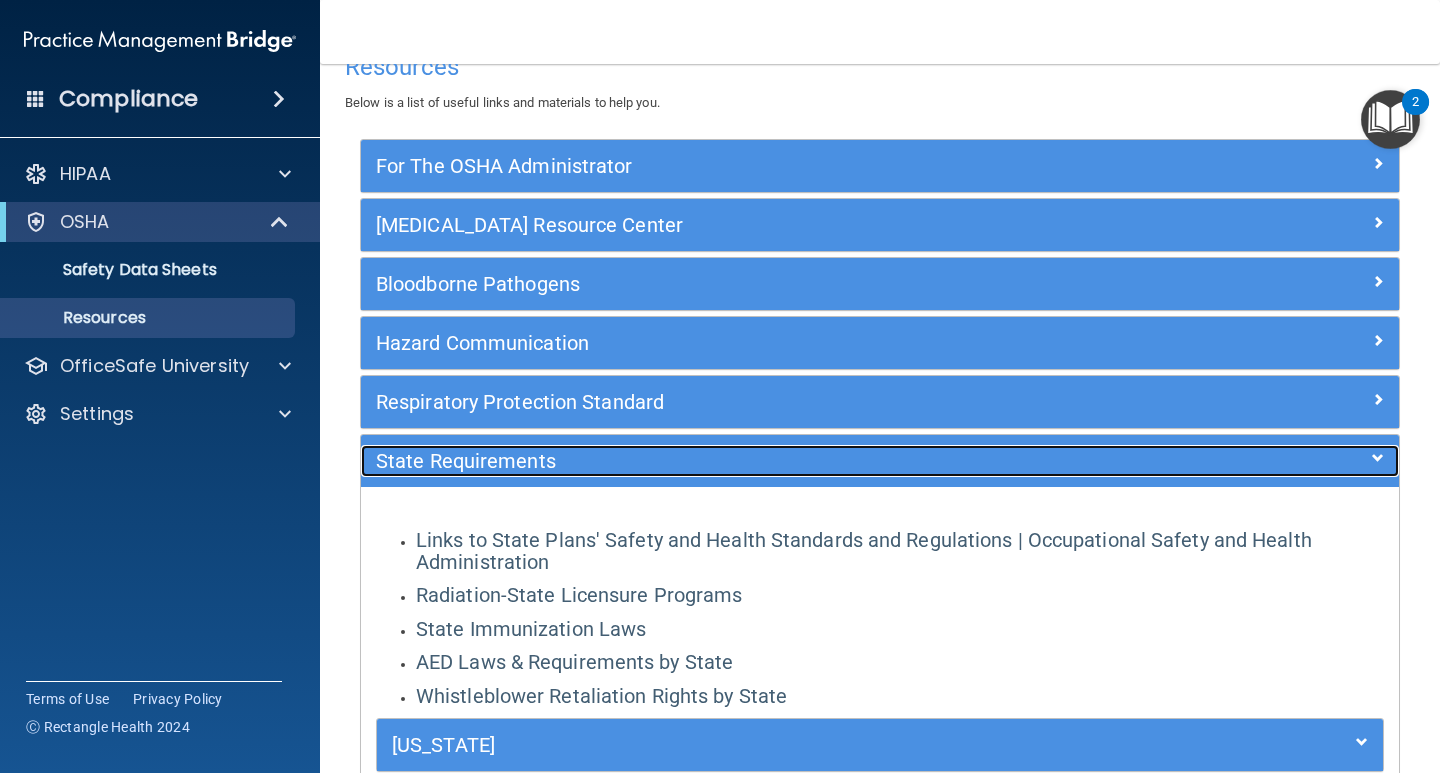 scroll, scrollTop: 0, scrollLeft: 0, axis: both 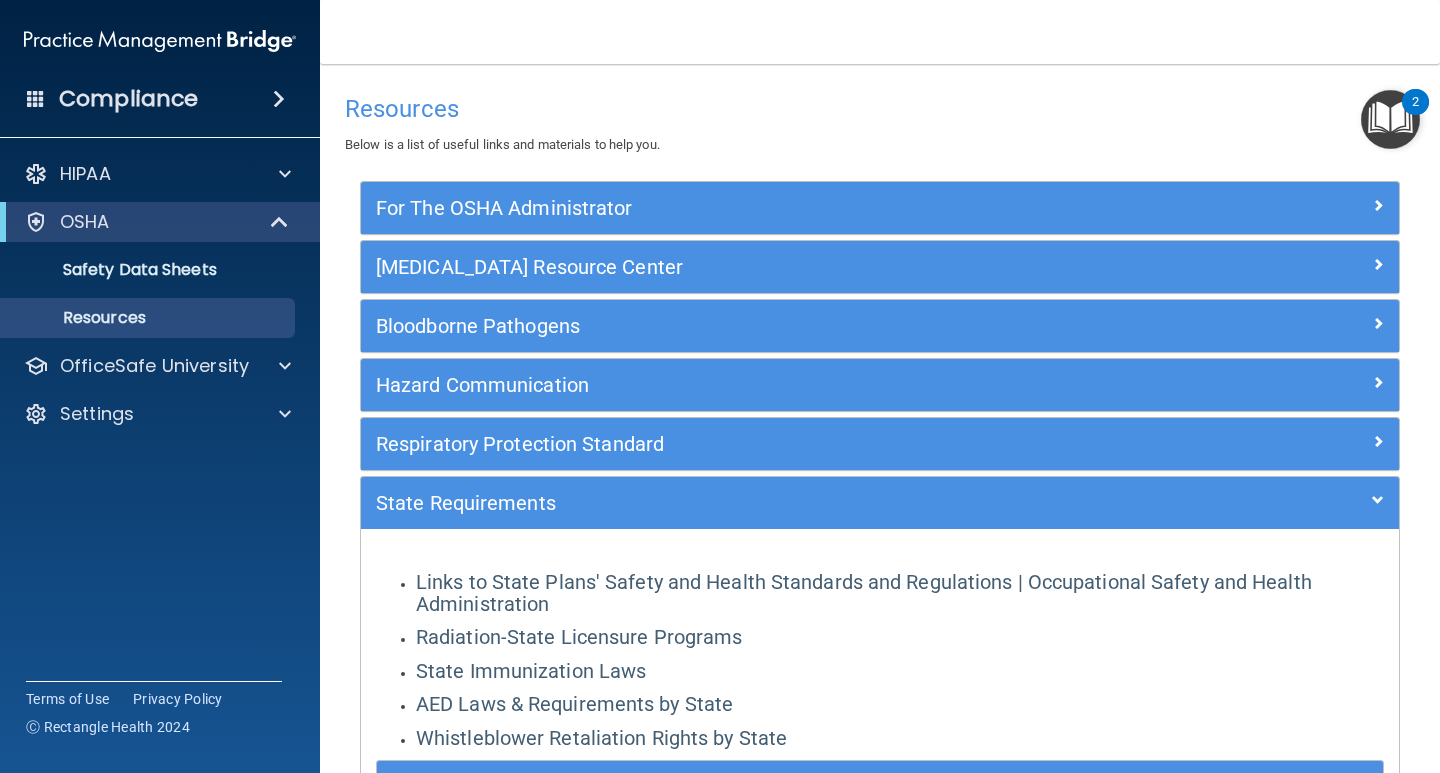 click on "Resources" at bounding box center [880, 109] 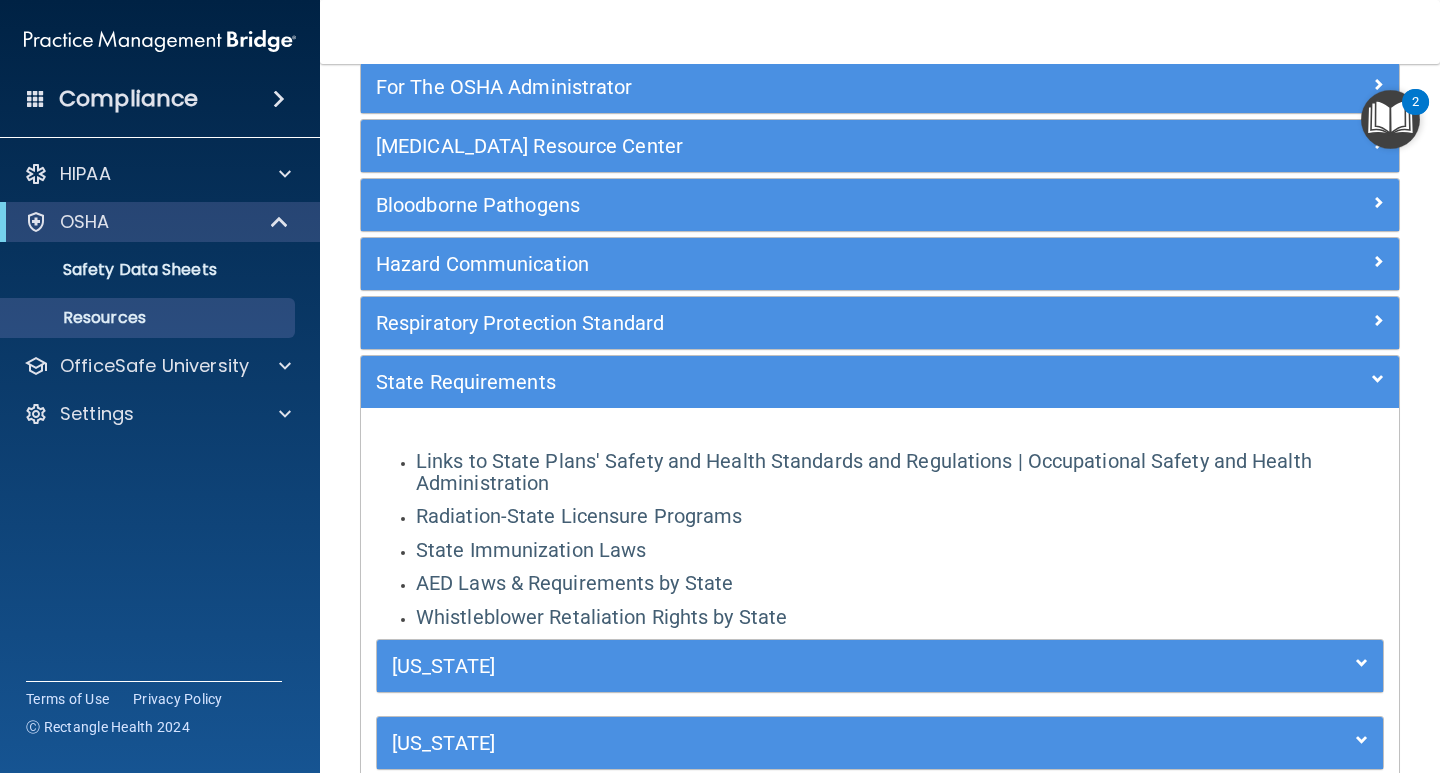 scroll, scrollTop: 300, scrollLeft: 0, axis: vertical 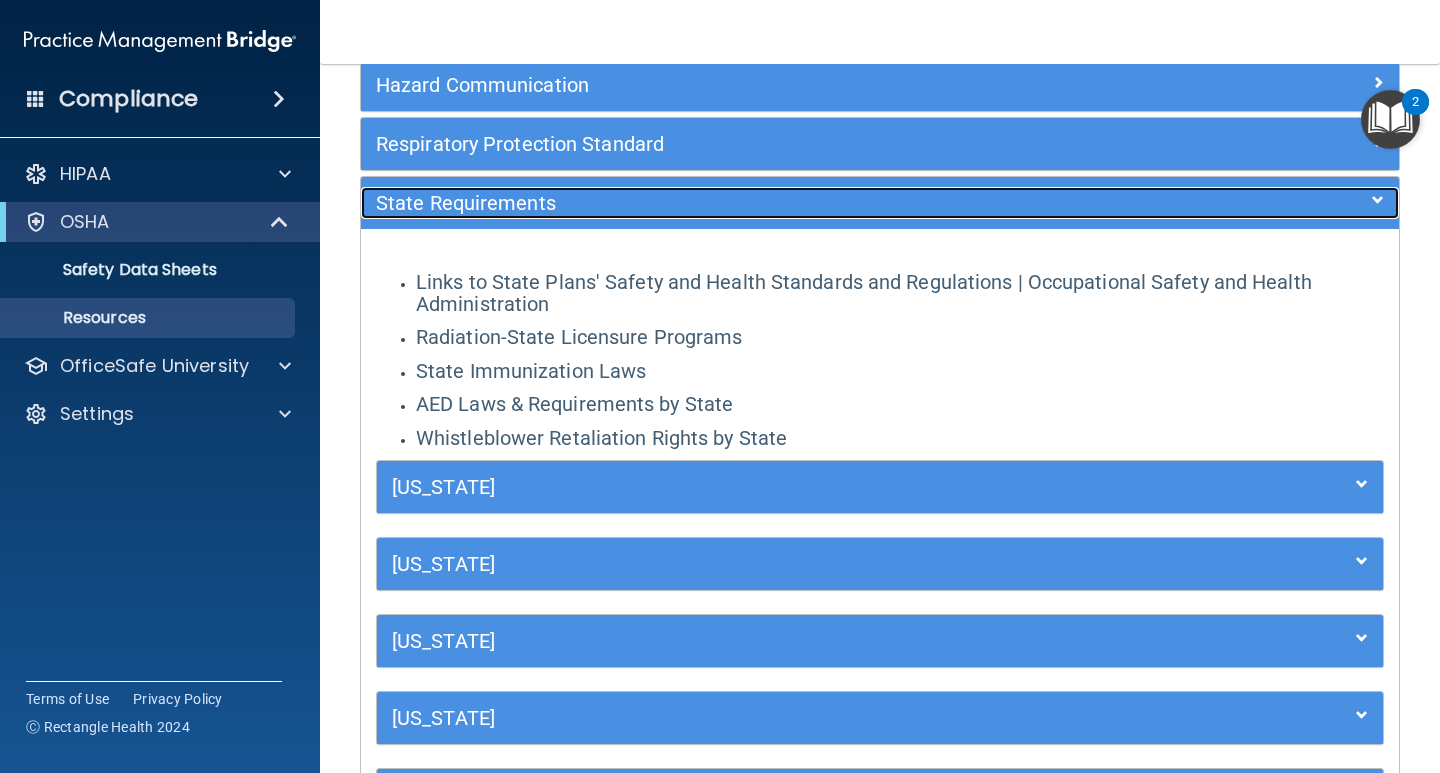 click at bounding box center [1270, 199] 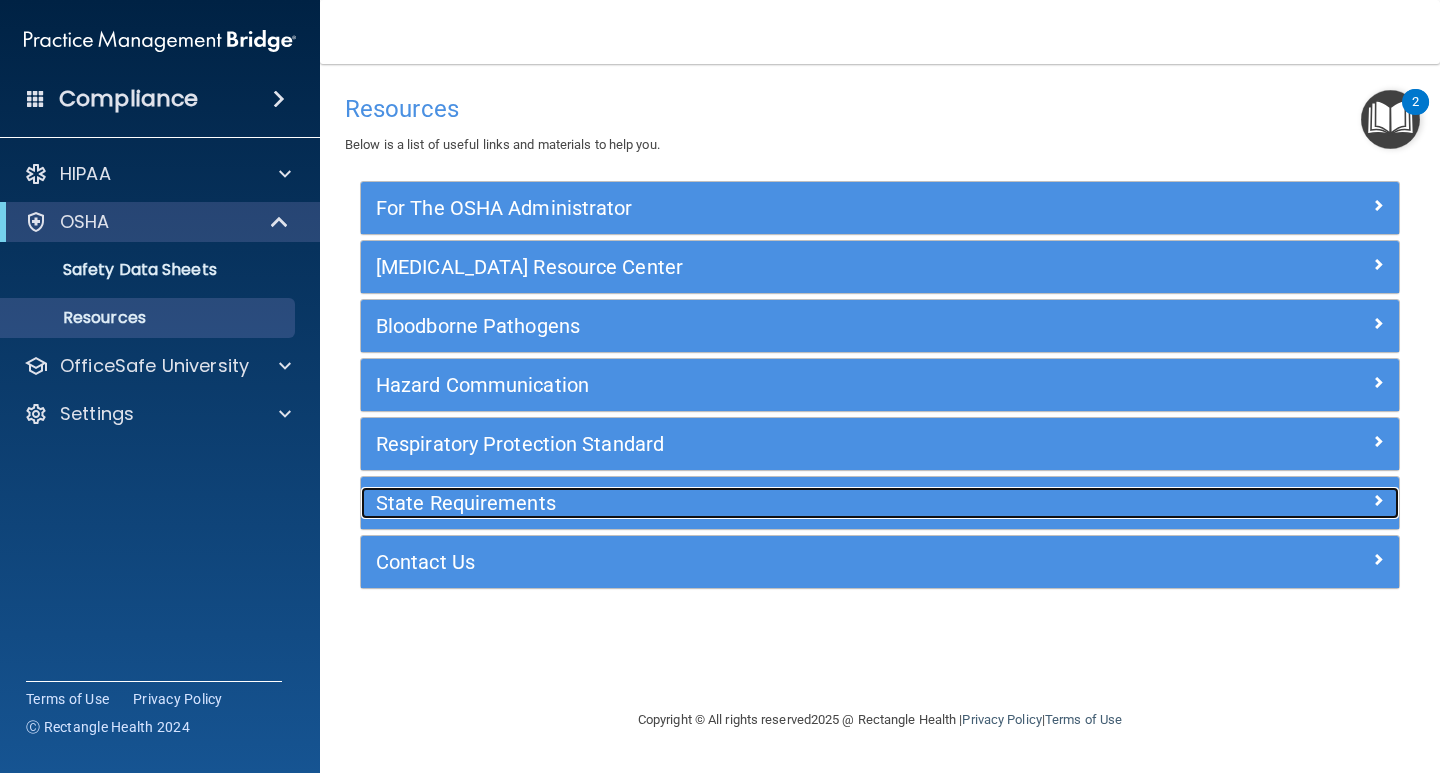scroll, scrollTop: 0, scrollLeft: 0, axis: both 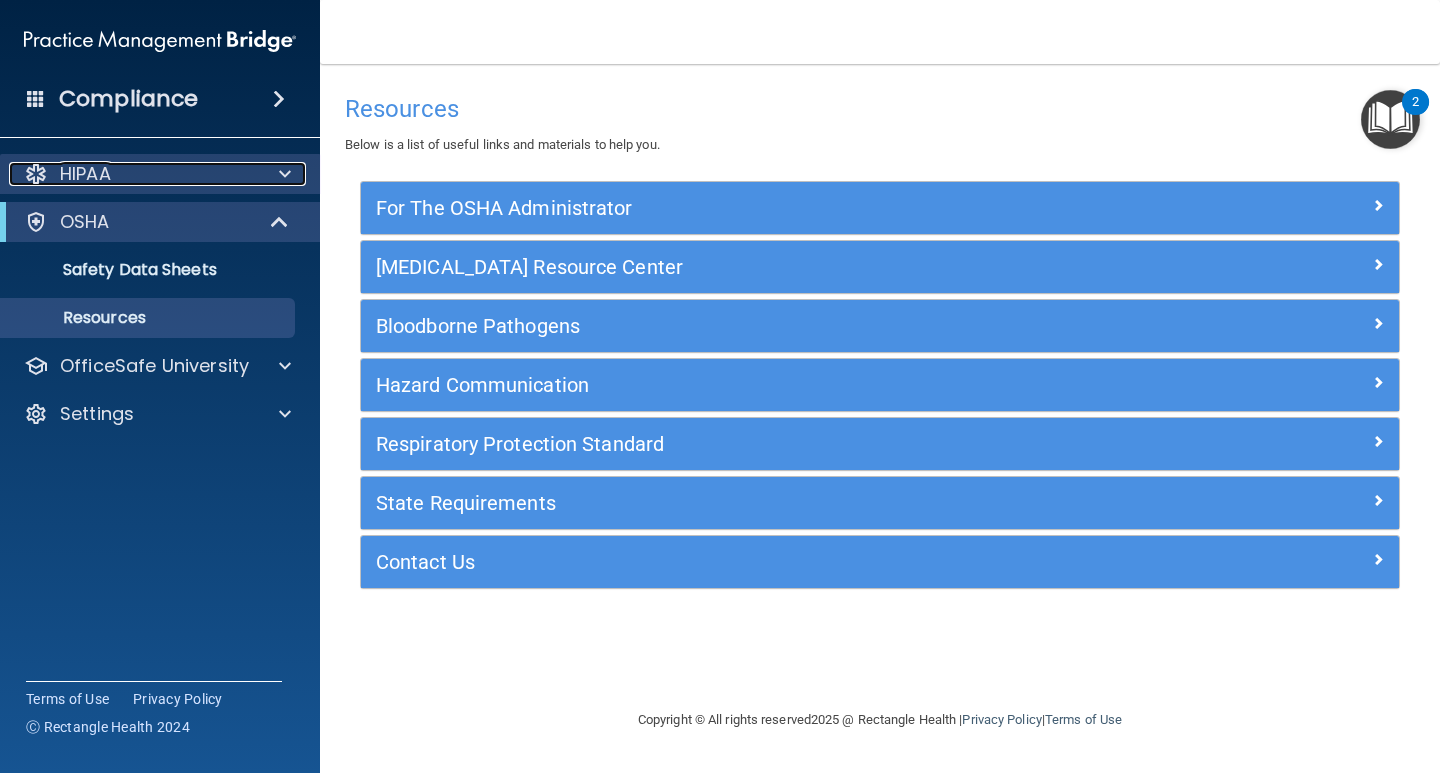 click at bounding box center (285, 174) 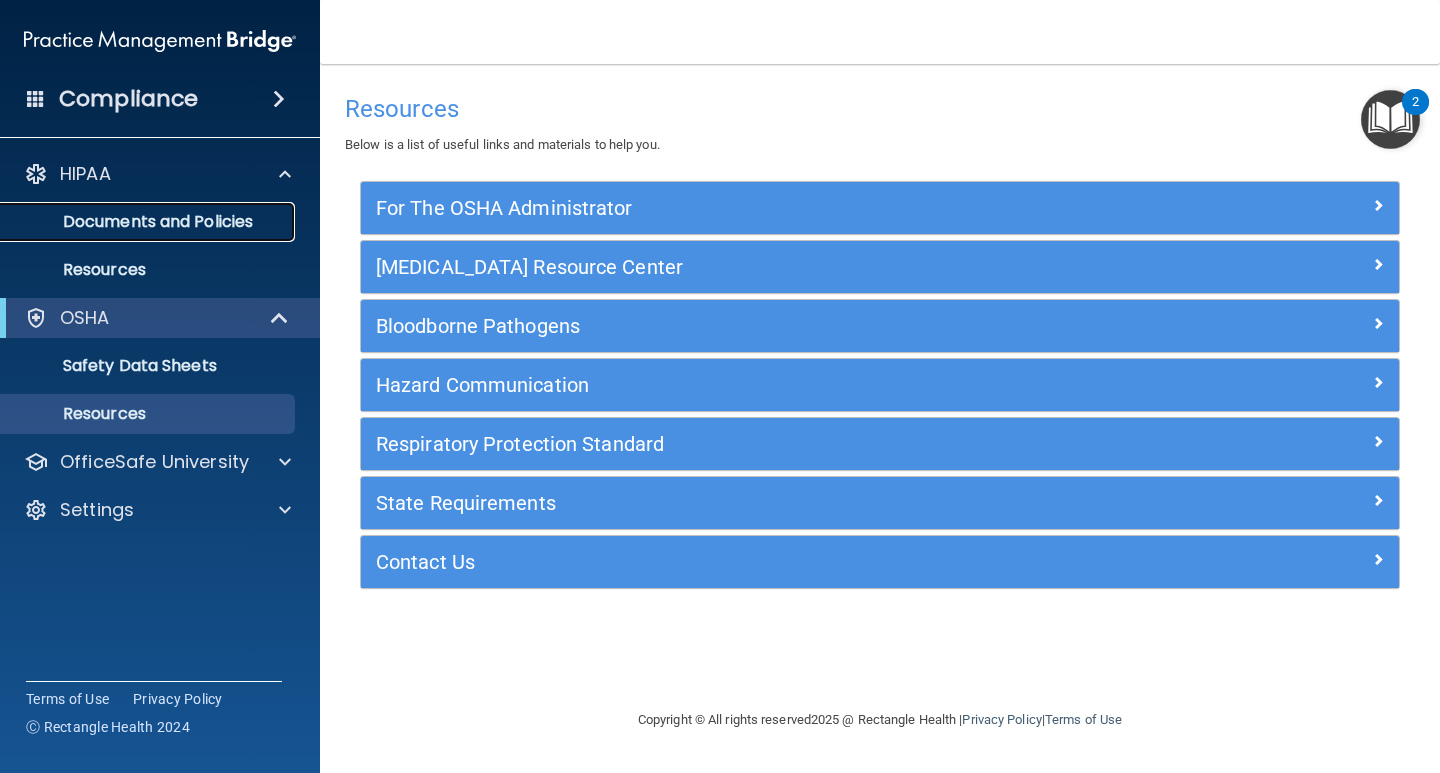 click on "Documents and Policies" at bounding box center (149, 222) 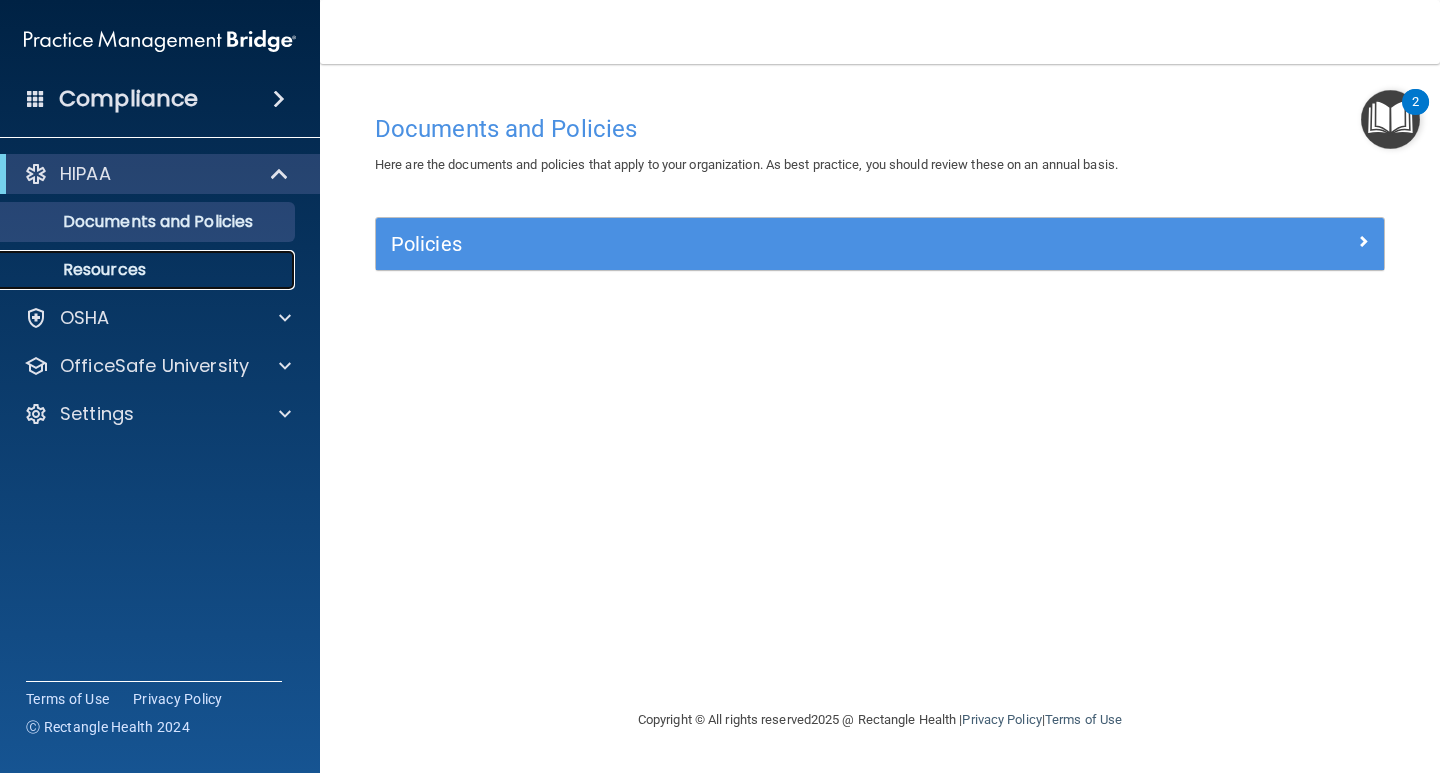 click on "Resources" at bounding box center (149, 270) 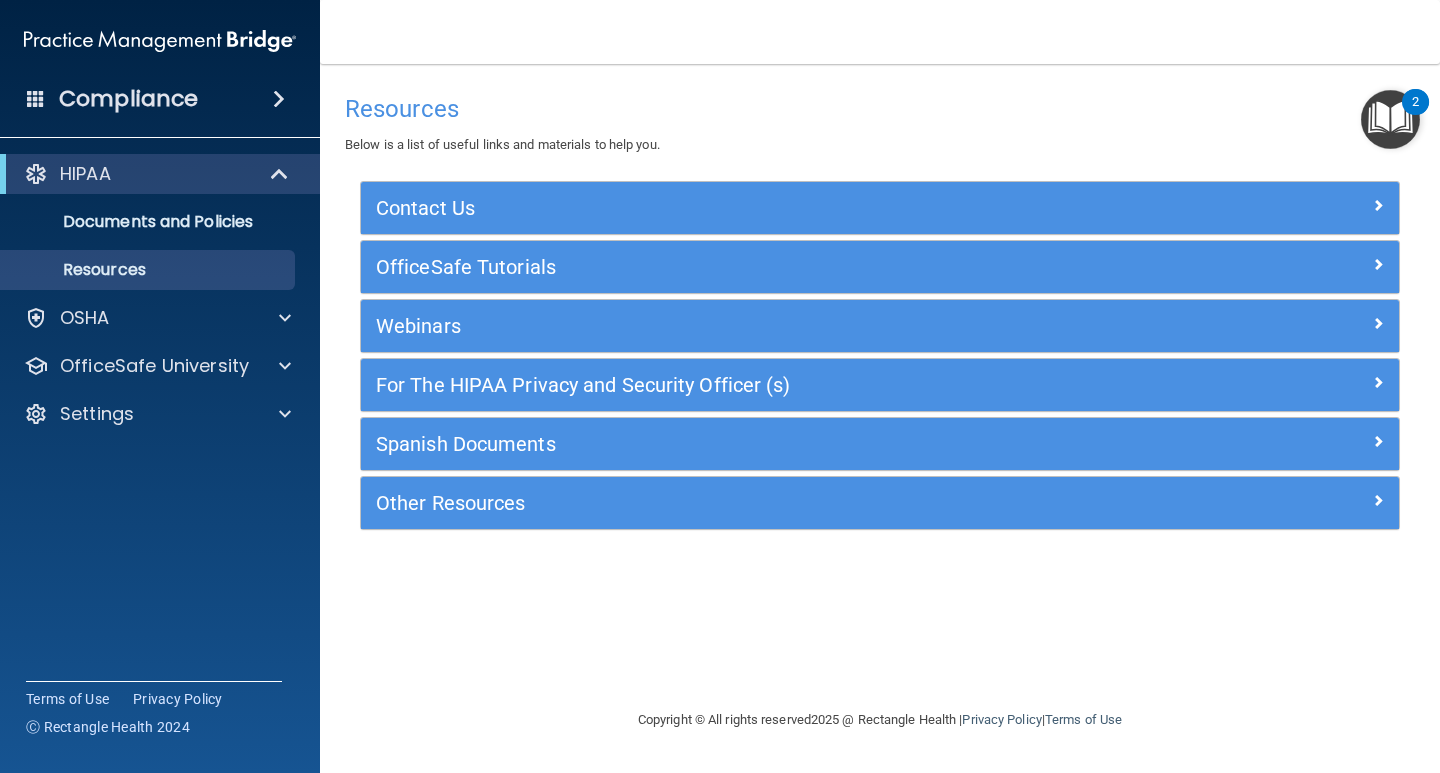 click at bounding box center [1390, 119] 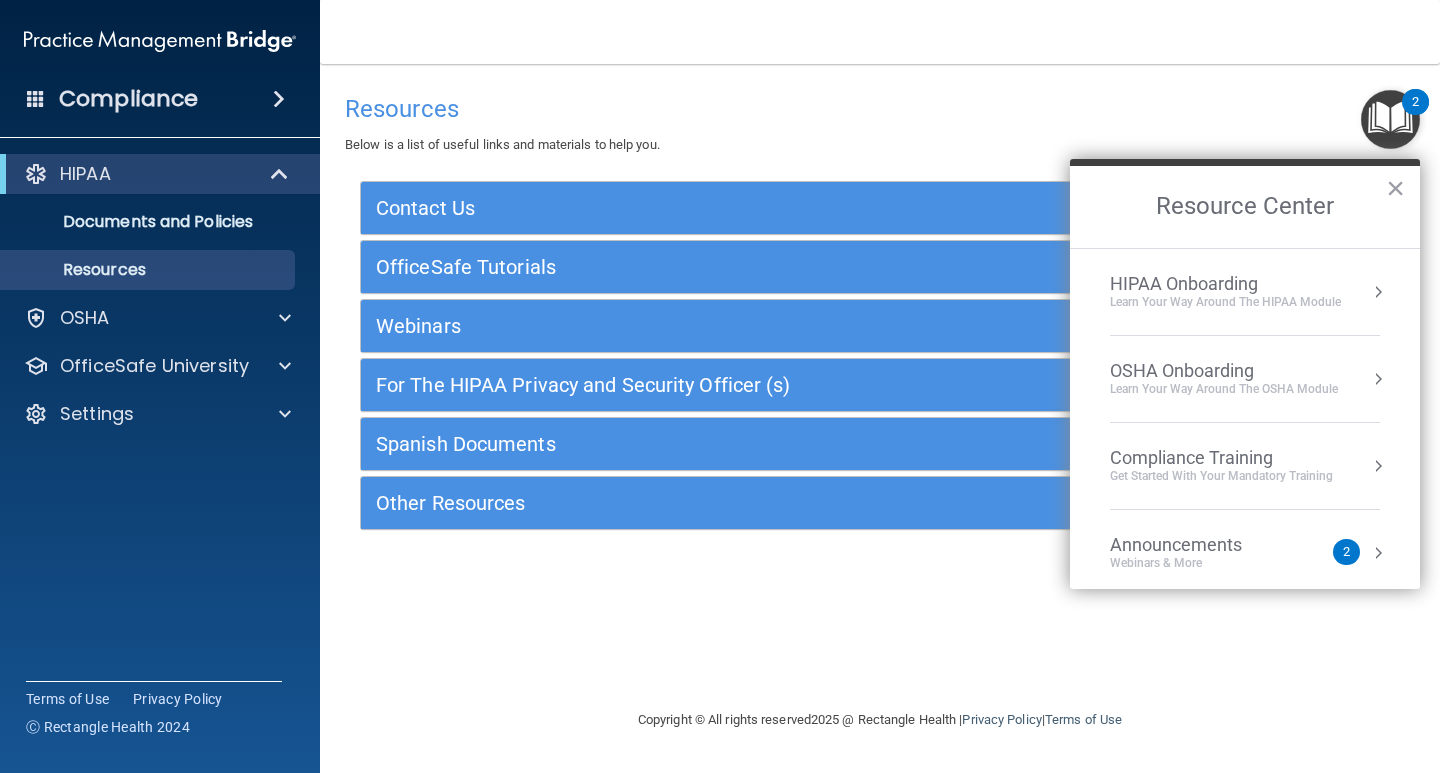 click at bounding box center (1390, 119) 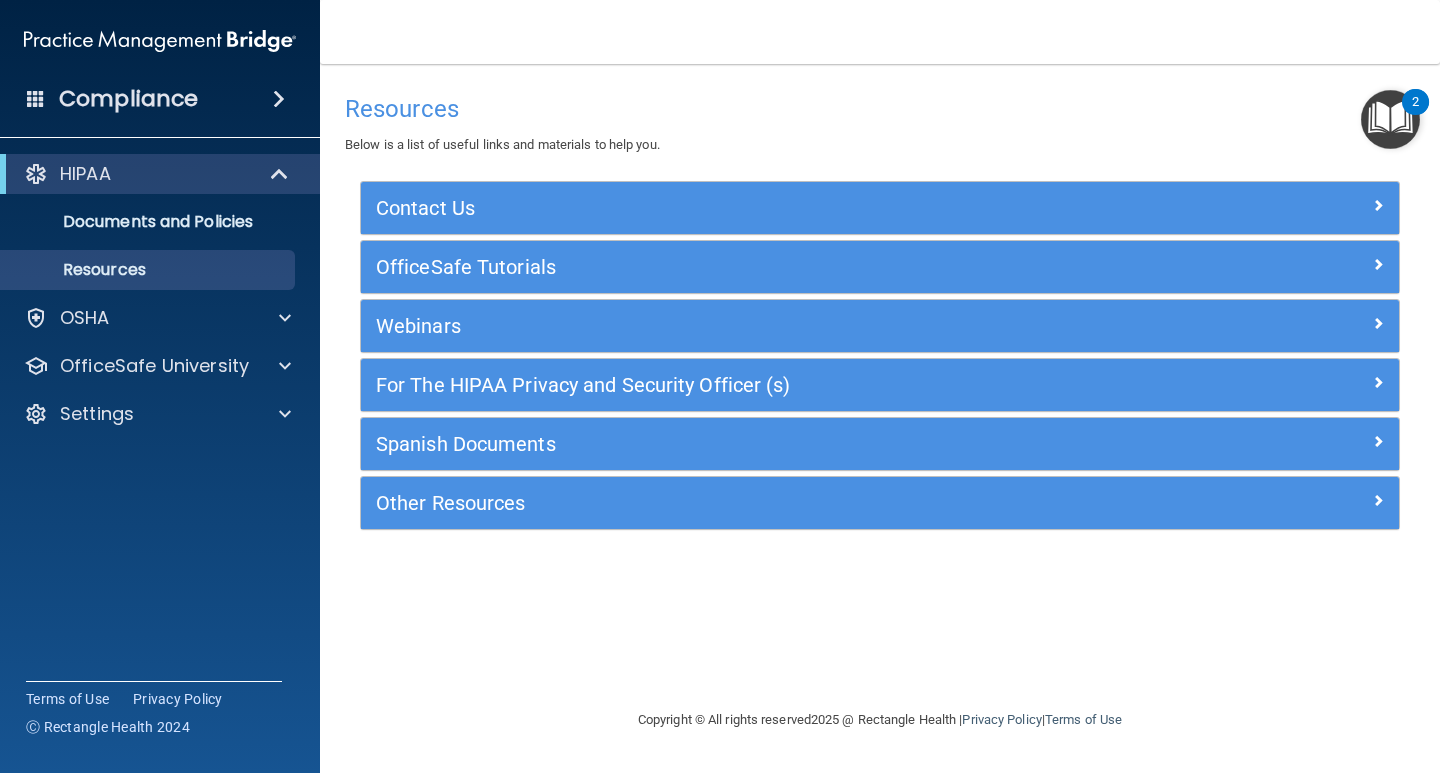 click at bounding box center (1390, 119) 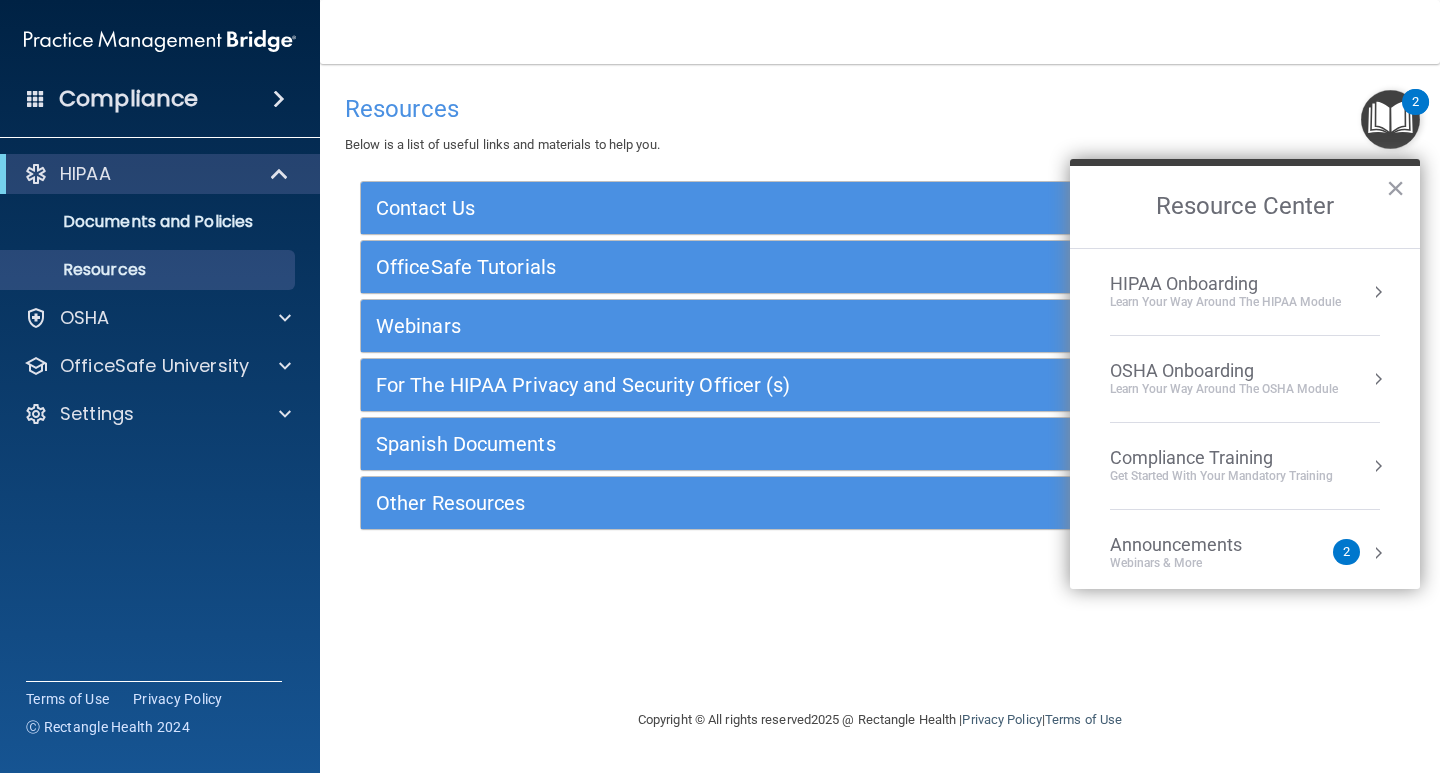 click on "OSHA Onboarding" at bounding box center [1224, 371] 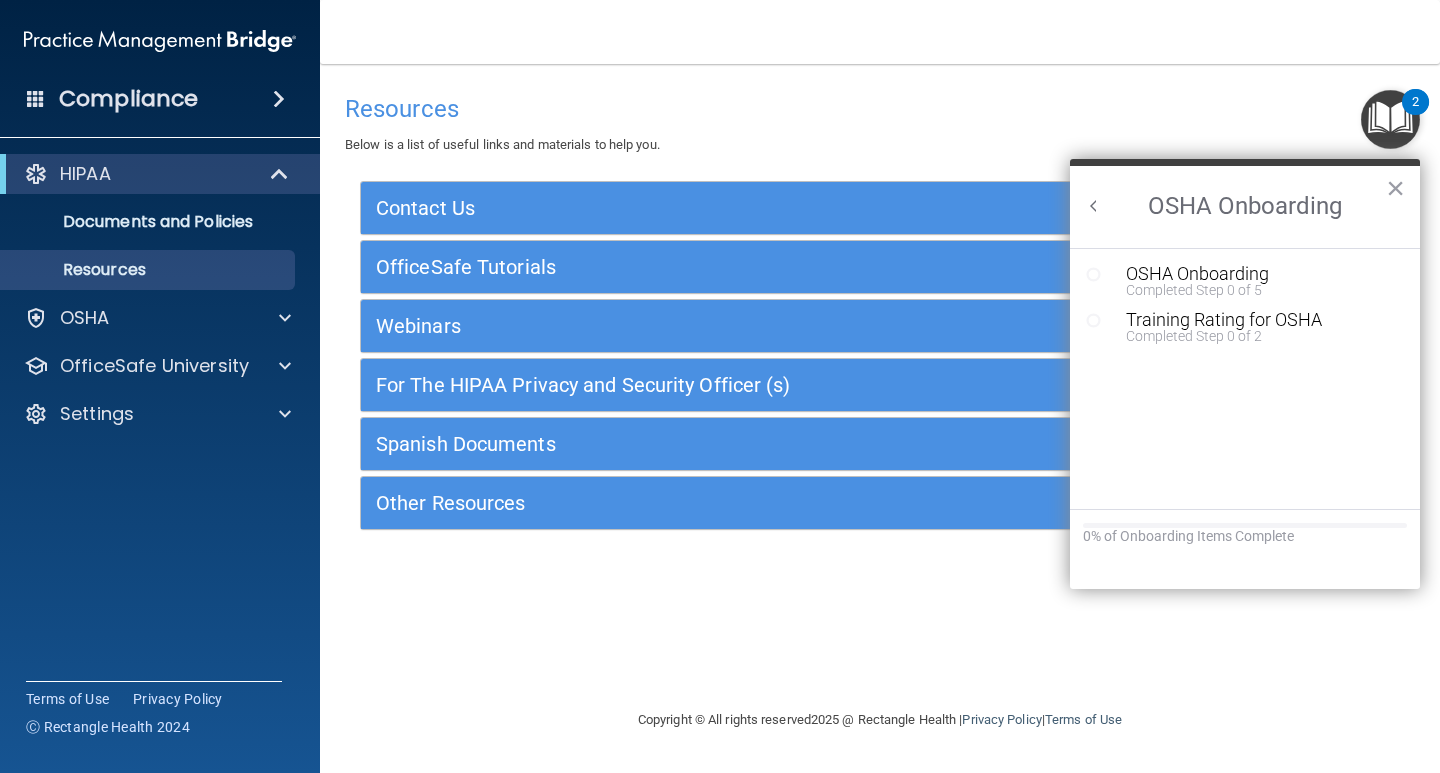 scroll, scrollTop: 0, scrollLeft: 0, axis: both 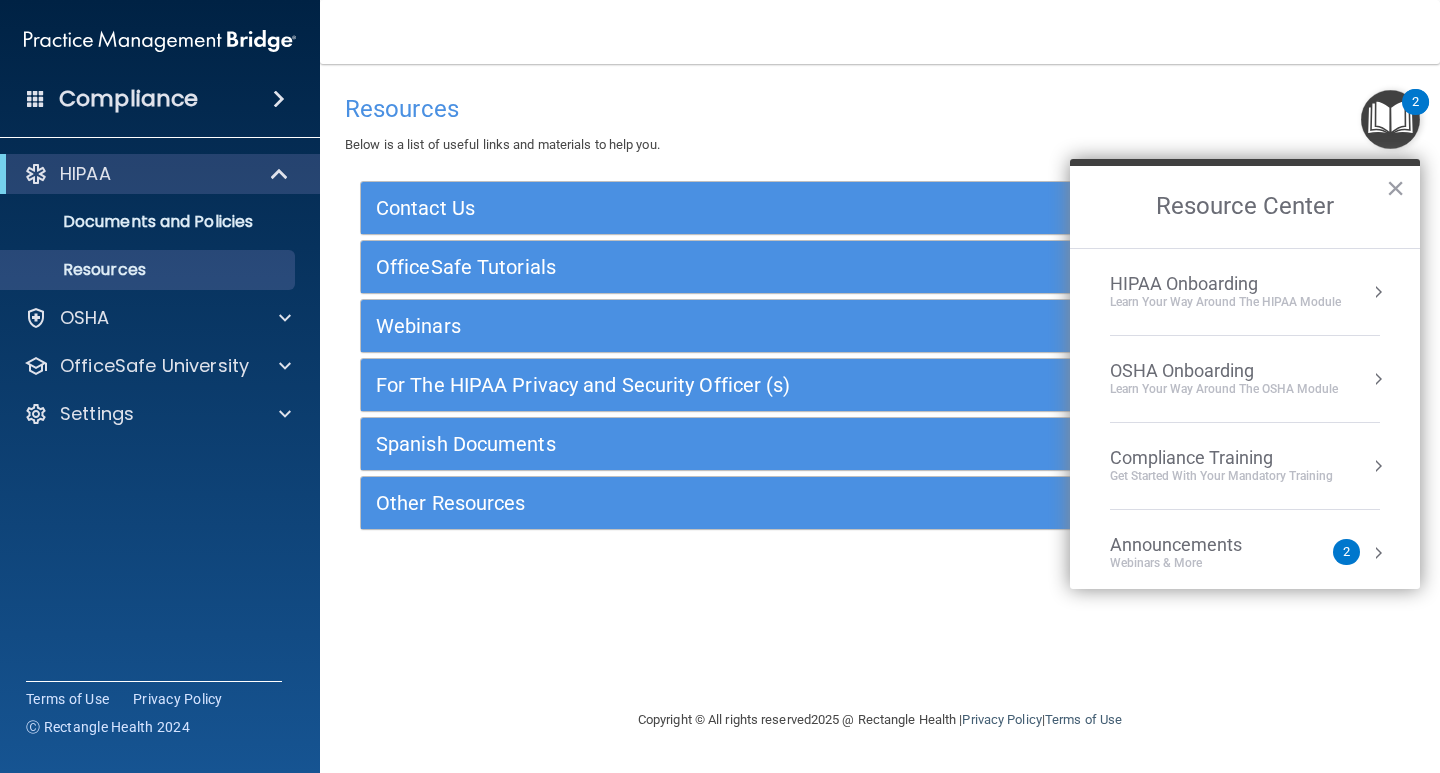 click on "HIPAA Onboarding" at bounding box center [1225, 284] 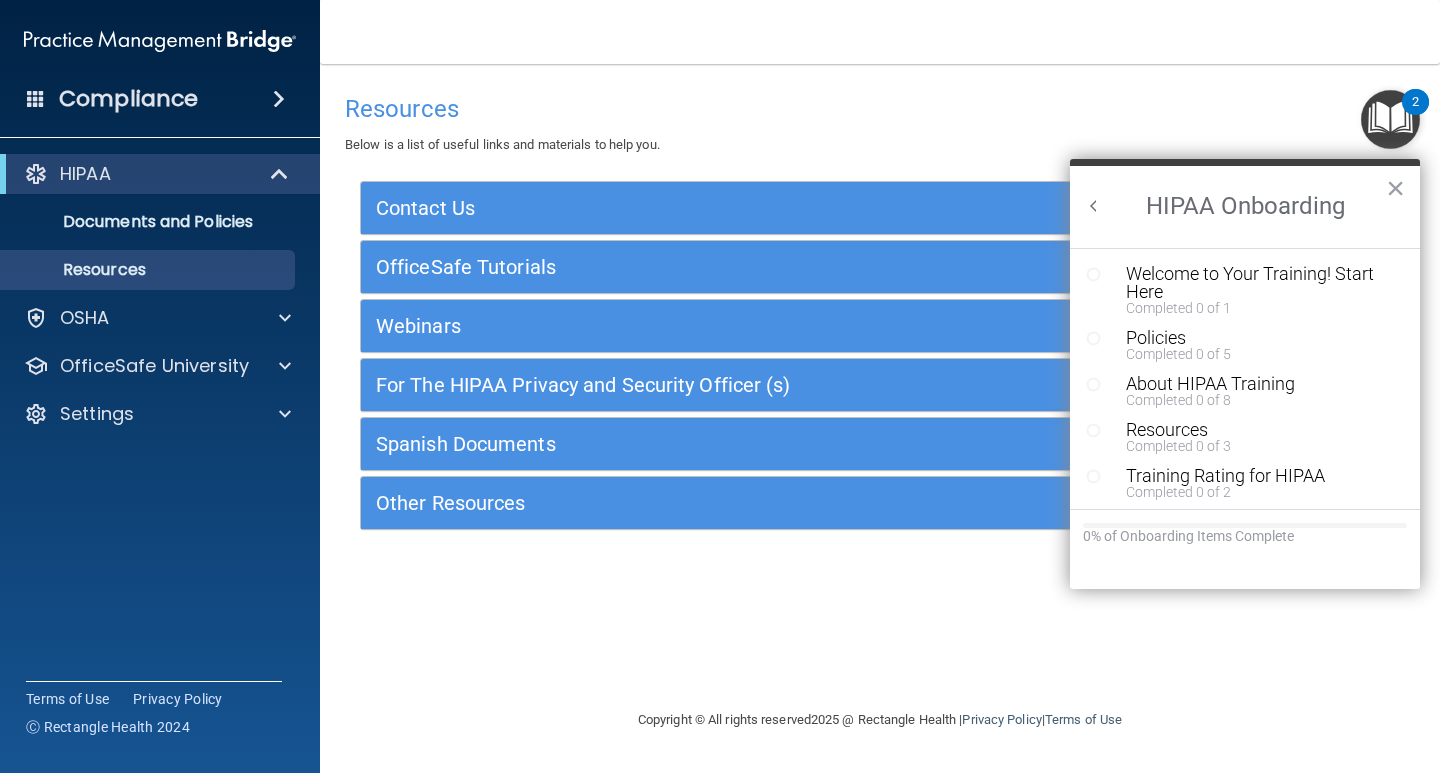 scroll, scrollTop: 0, scrollLeft: 0, axis: both 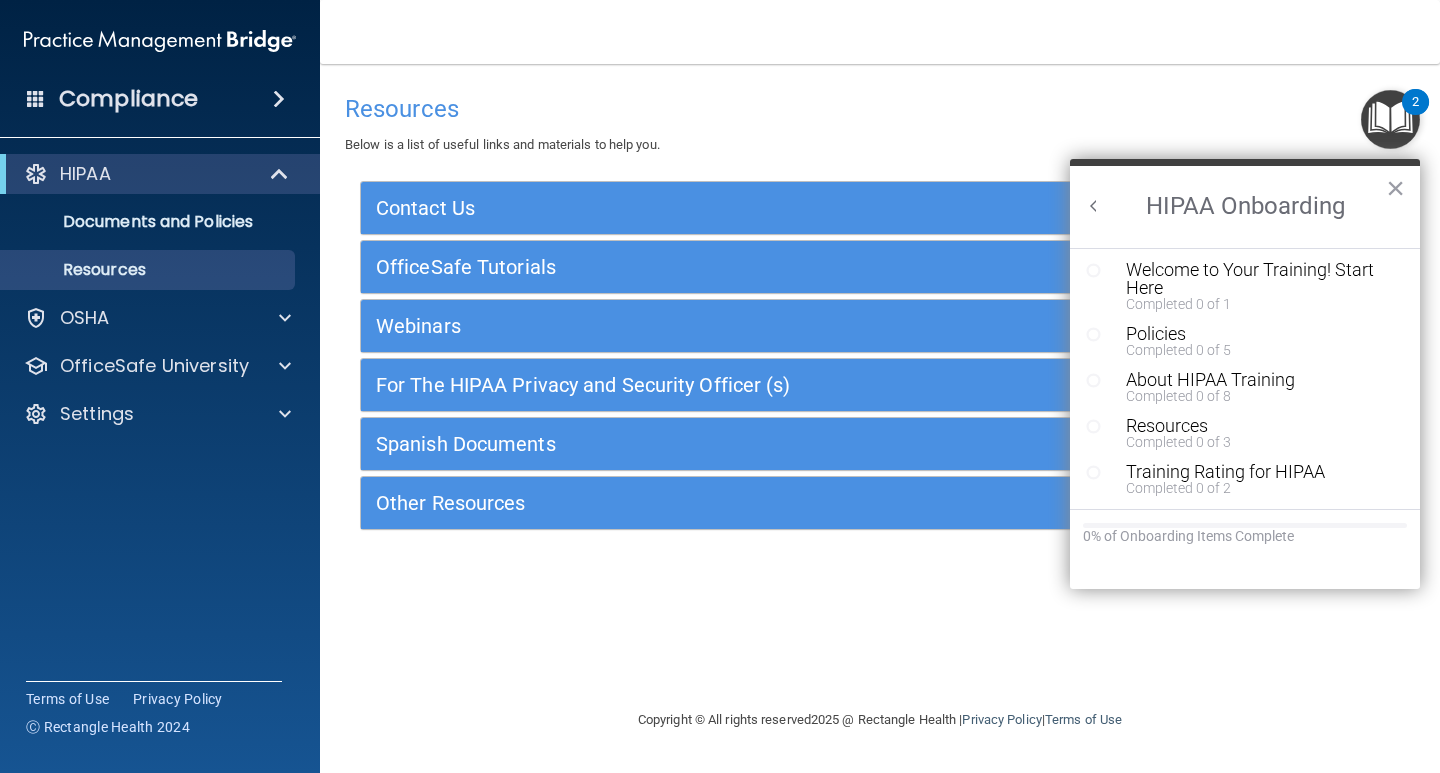 click at bounding box center [1094, 206] 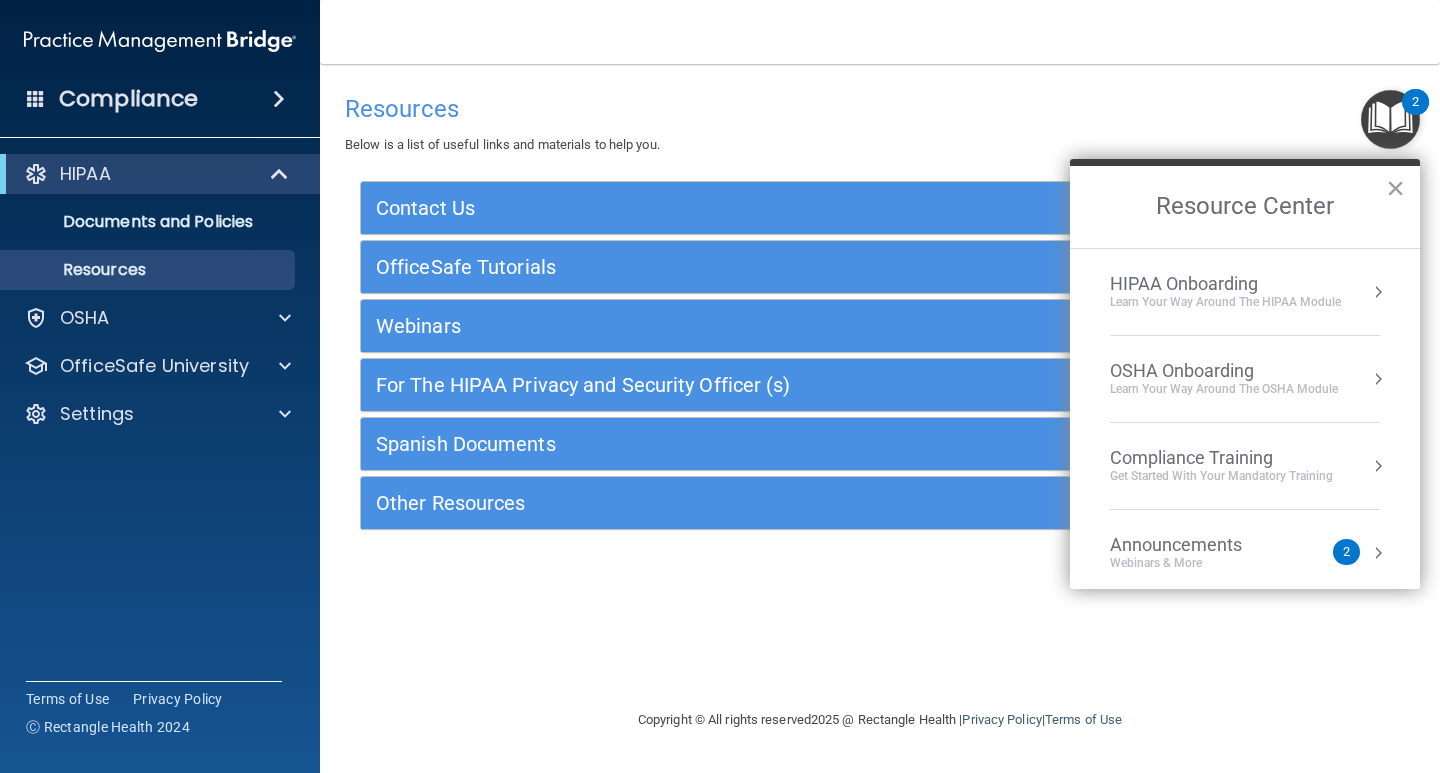 click on "Webinars & More" at bounding box center [1196, 563] 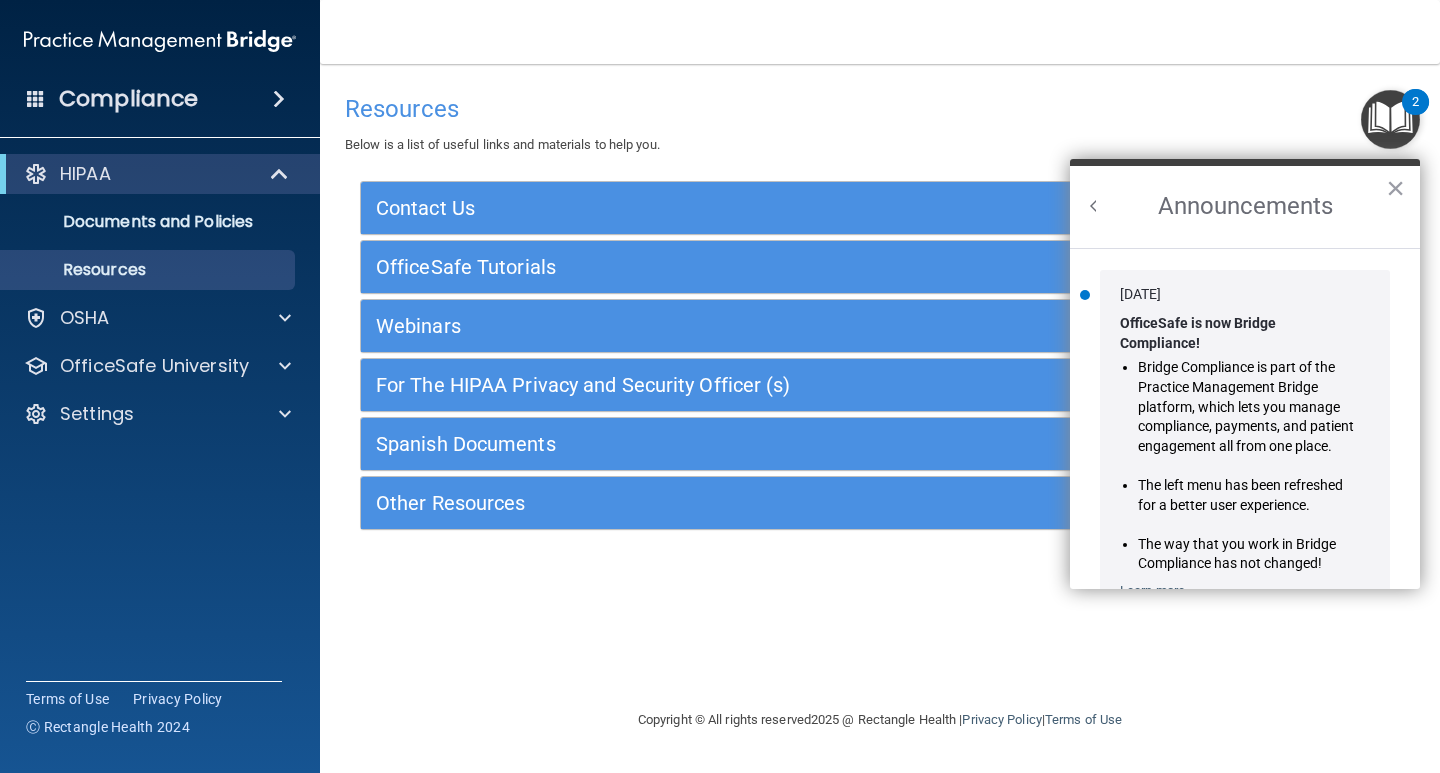 scroll, scrollTop: 0, scrollLeft: 0, axis: both 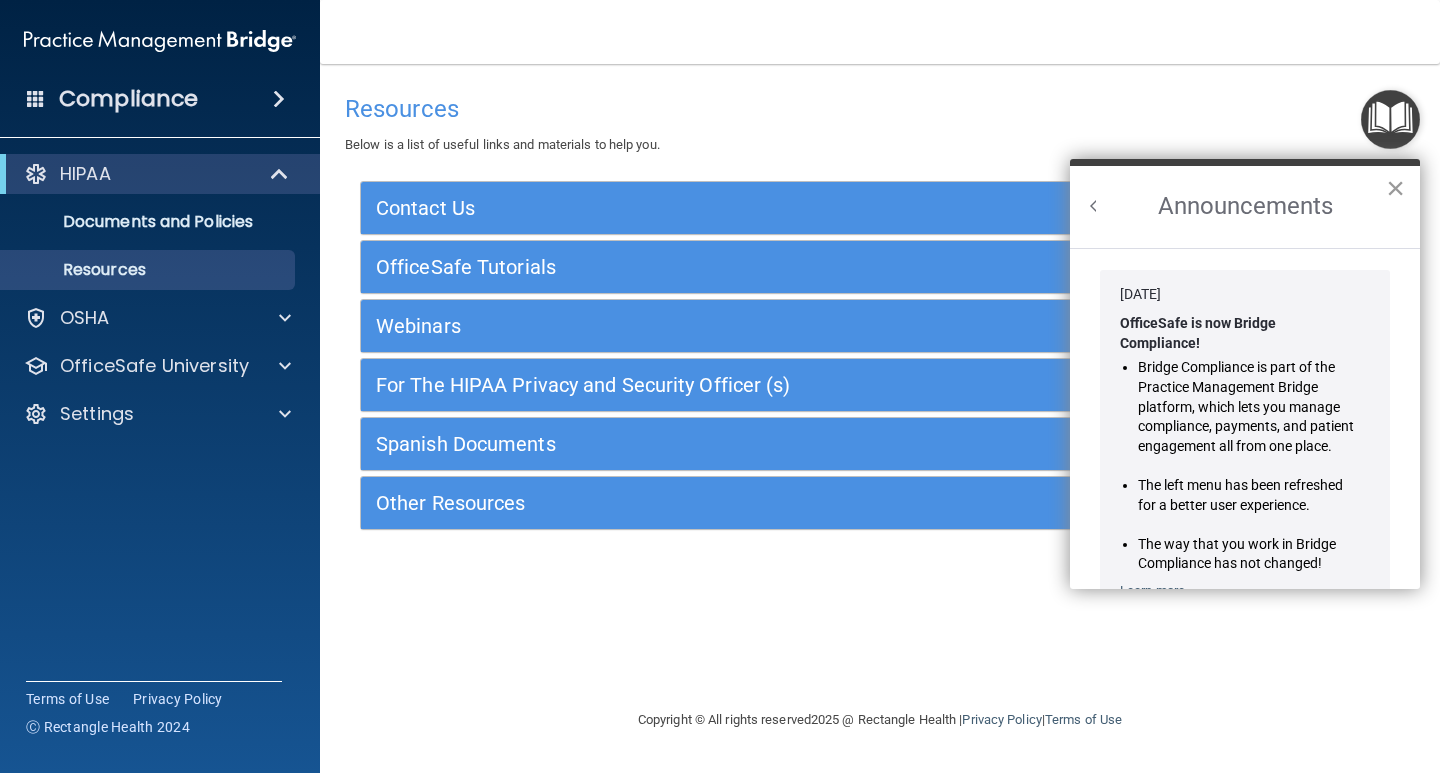 click on "×" at bounding box center (1395, 188) 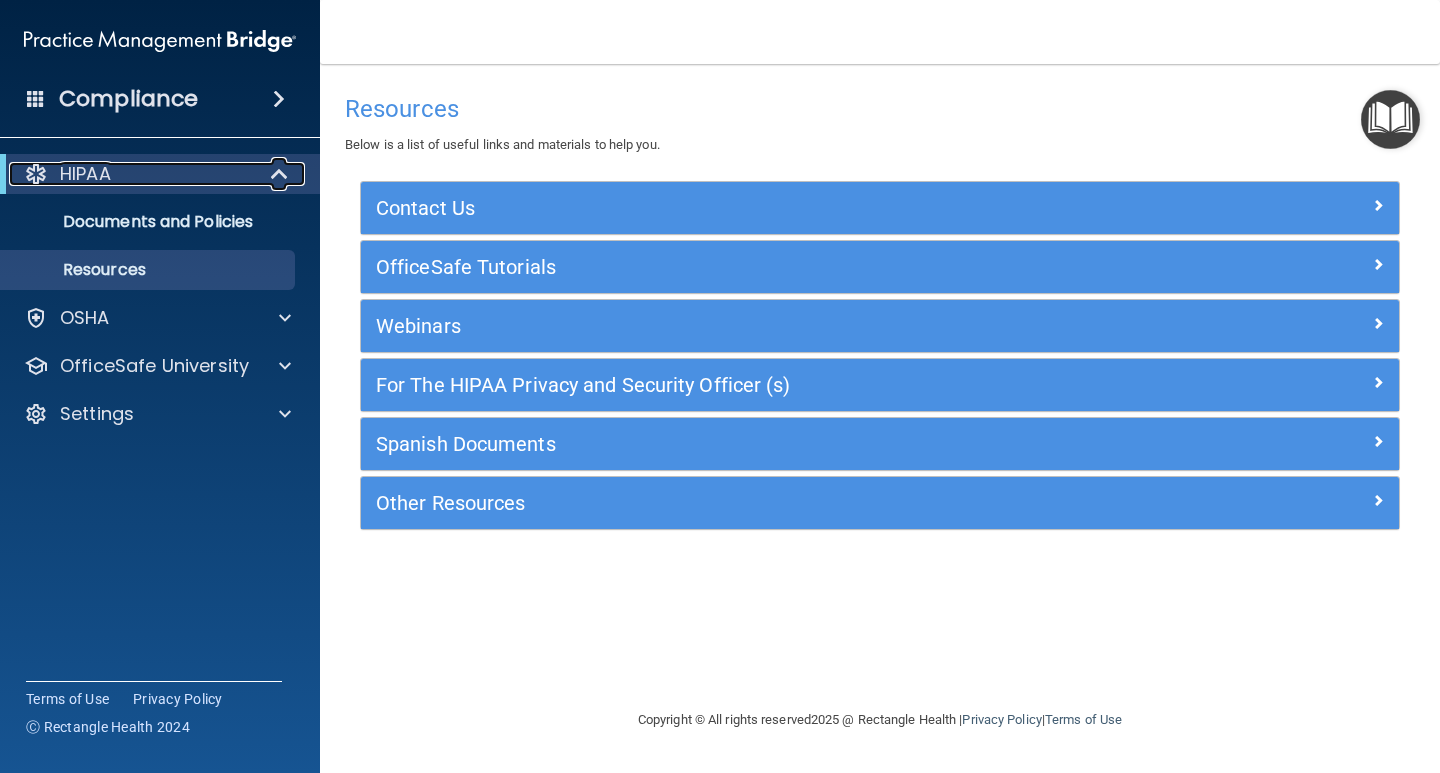 click at bounding box center (280, 174) 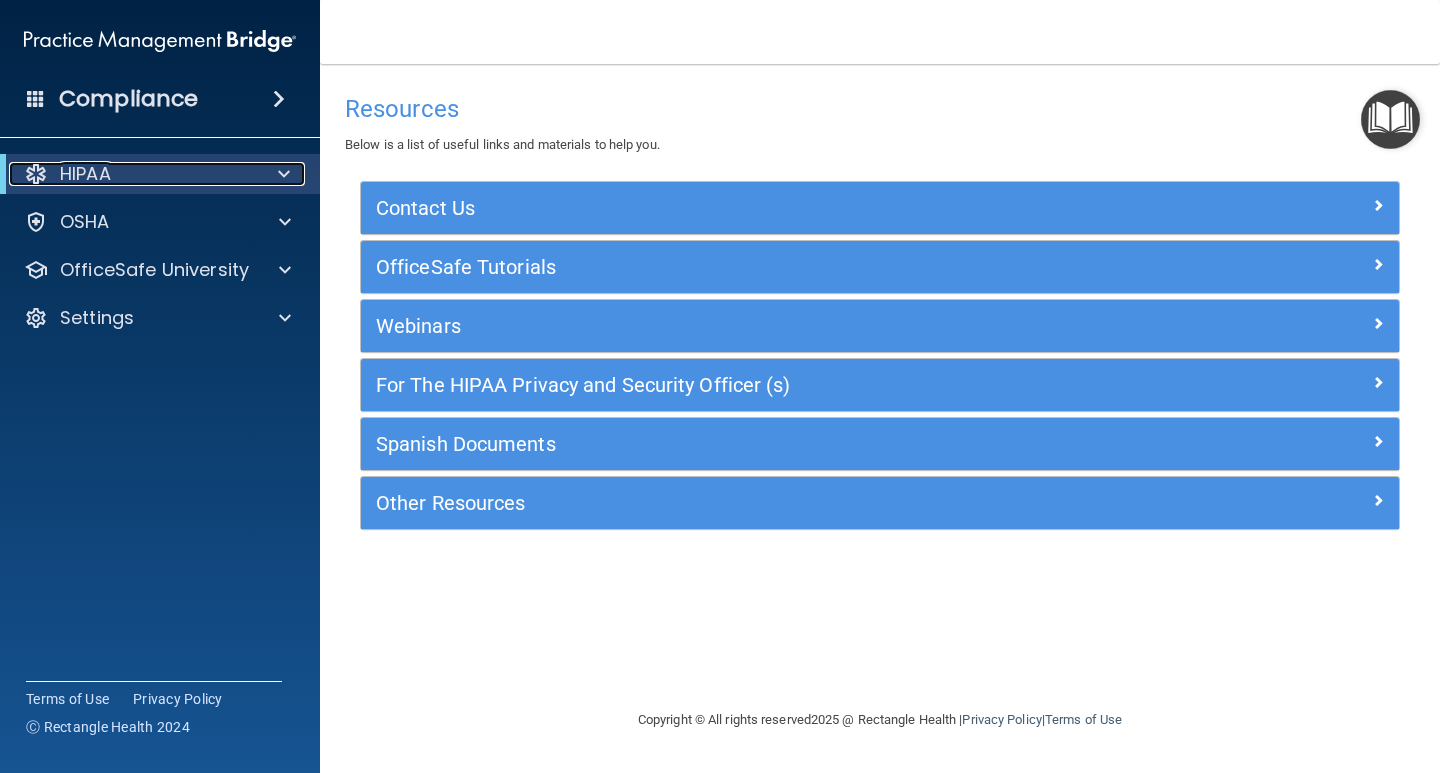 click at bounding box center [280, 174] 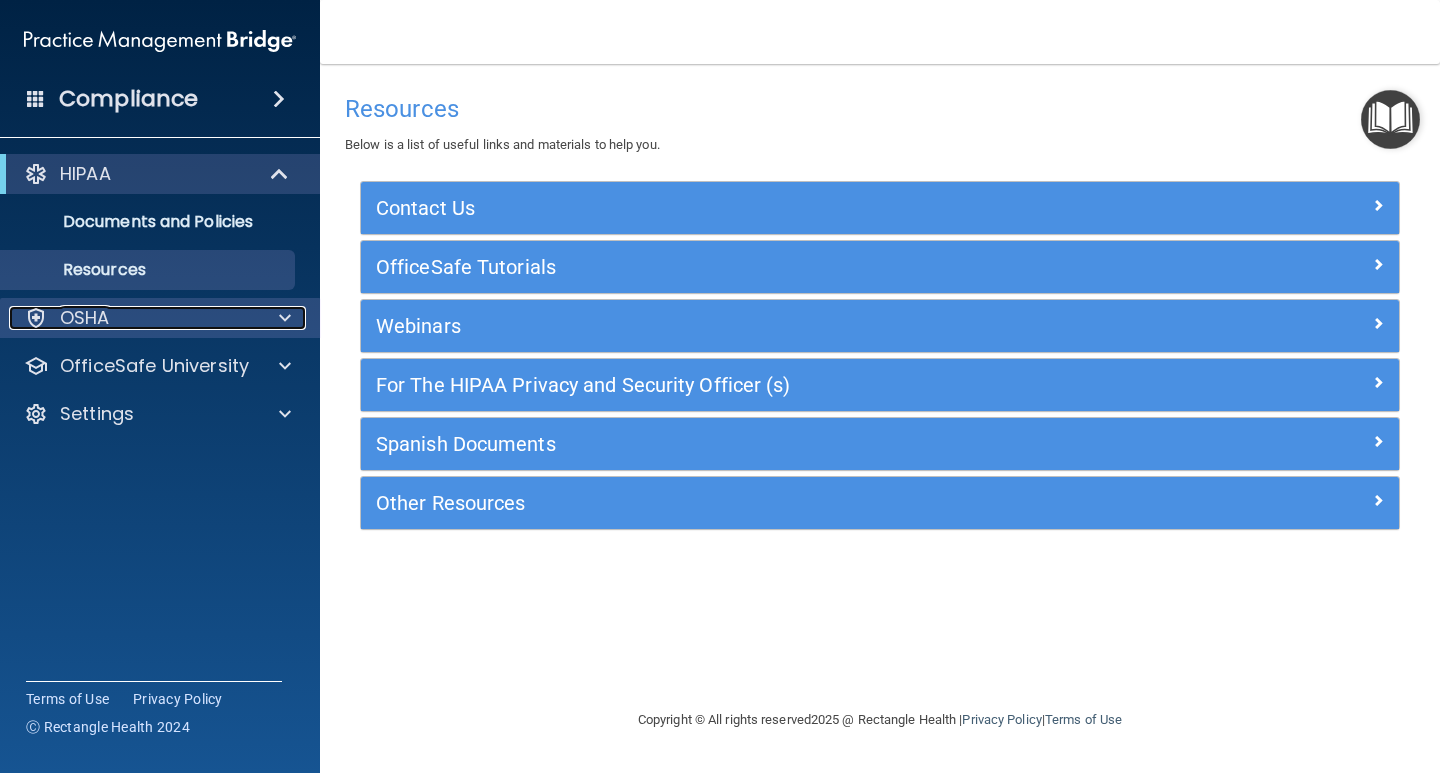 click at bounding box center (282, 318) 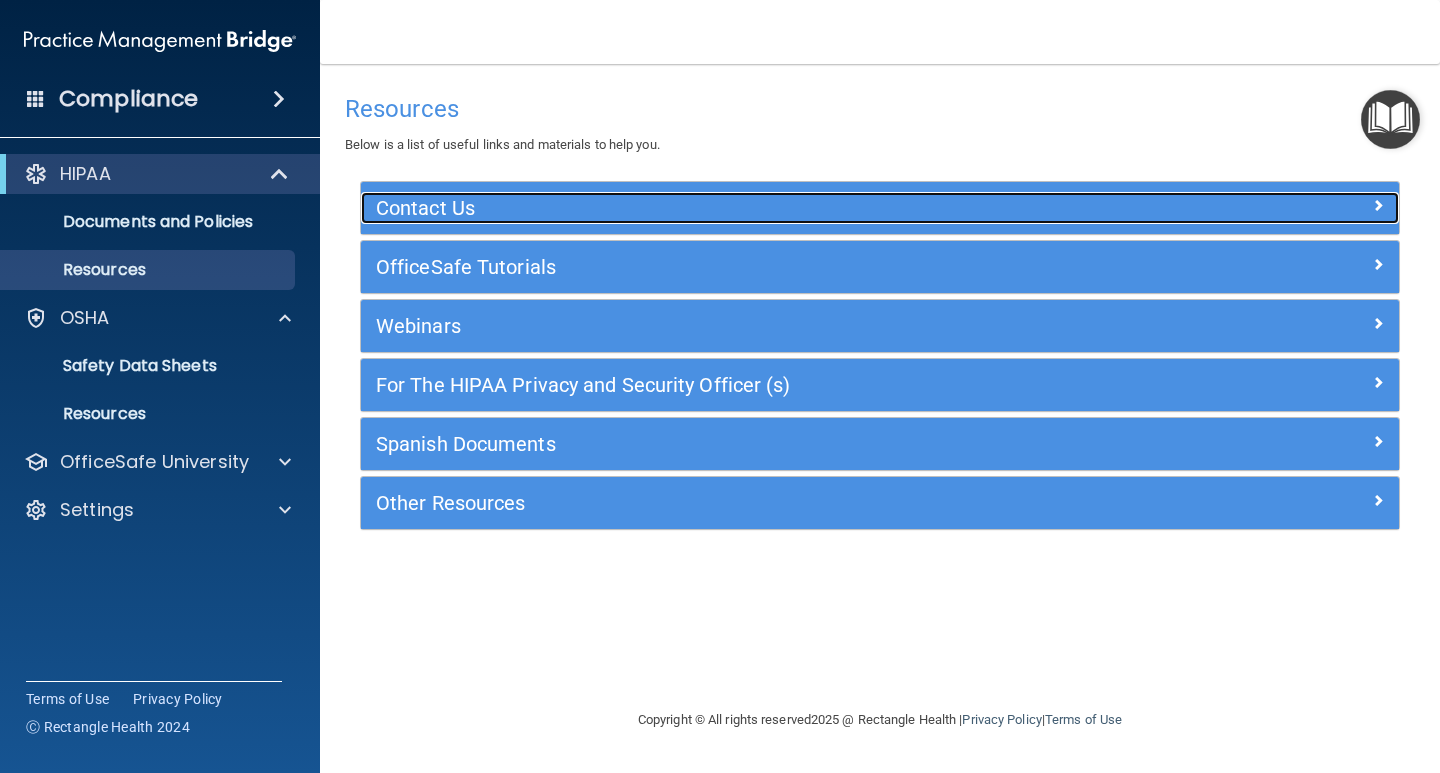 click on "Contact Us" at bounding box center (750, 208) 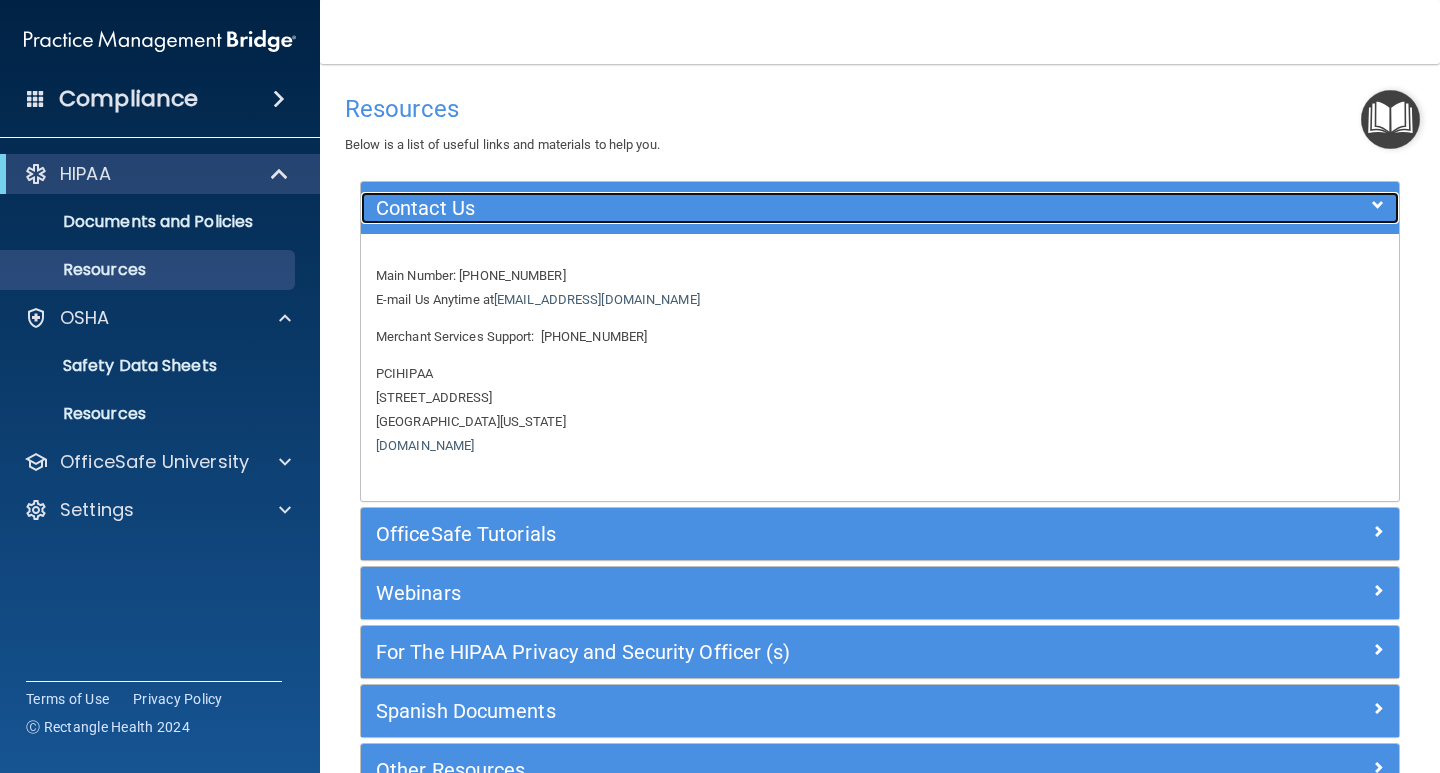 click on "Contact Us" at bounding box center (750, 208) 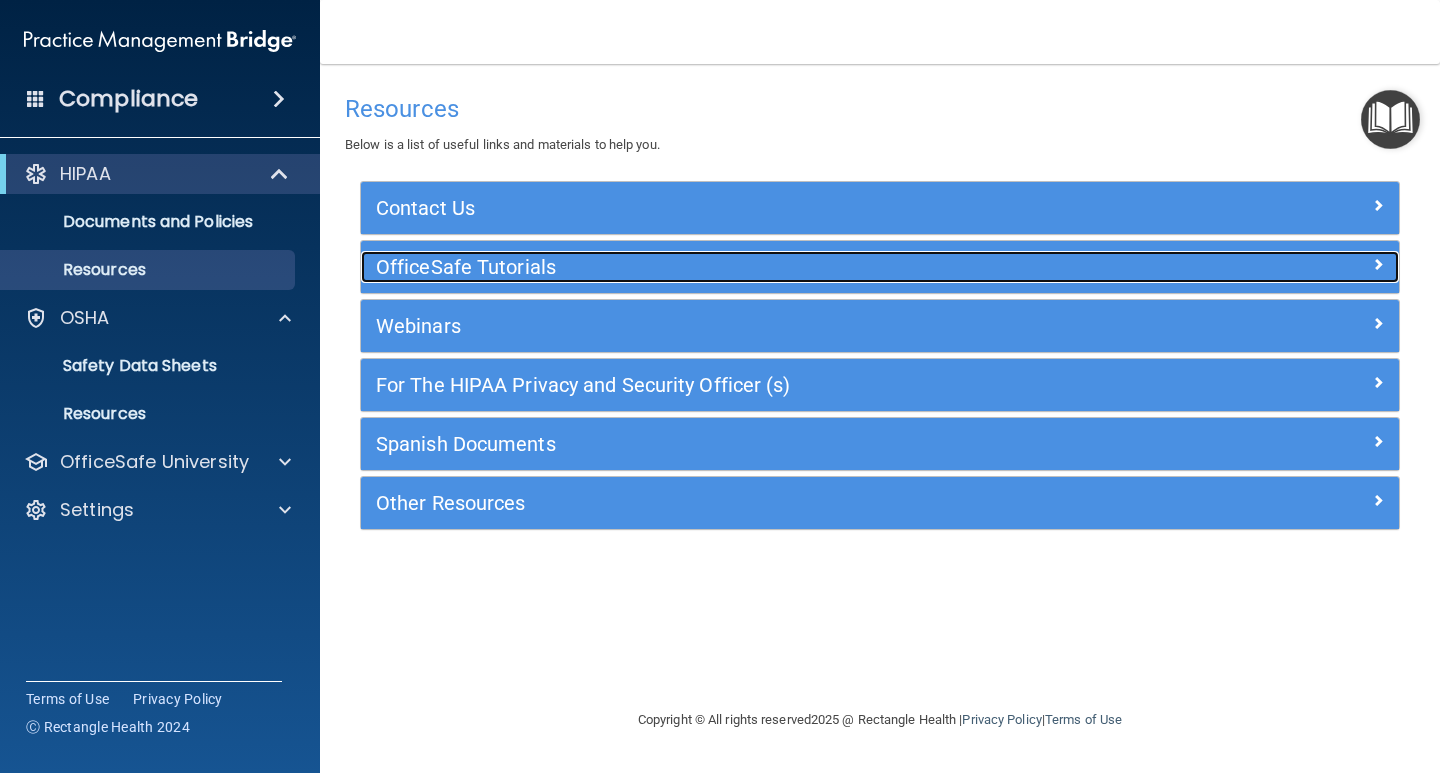 click on "OfficeSafe Tutorials" at bounding box center (750, 267) 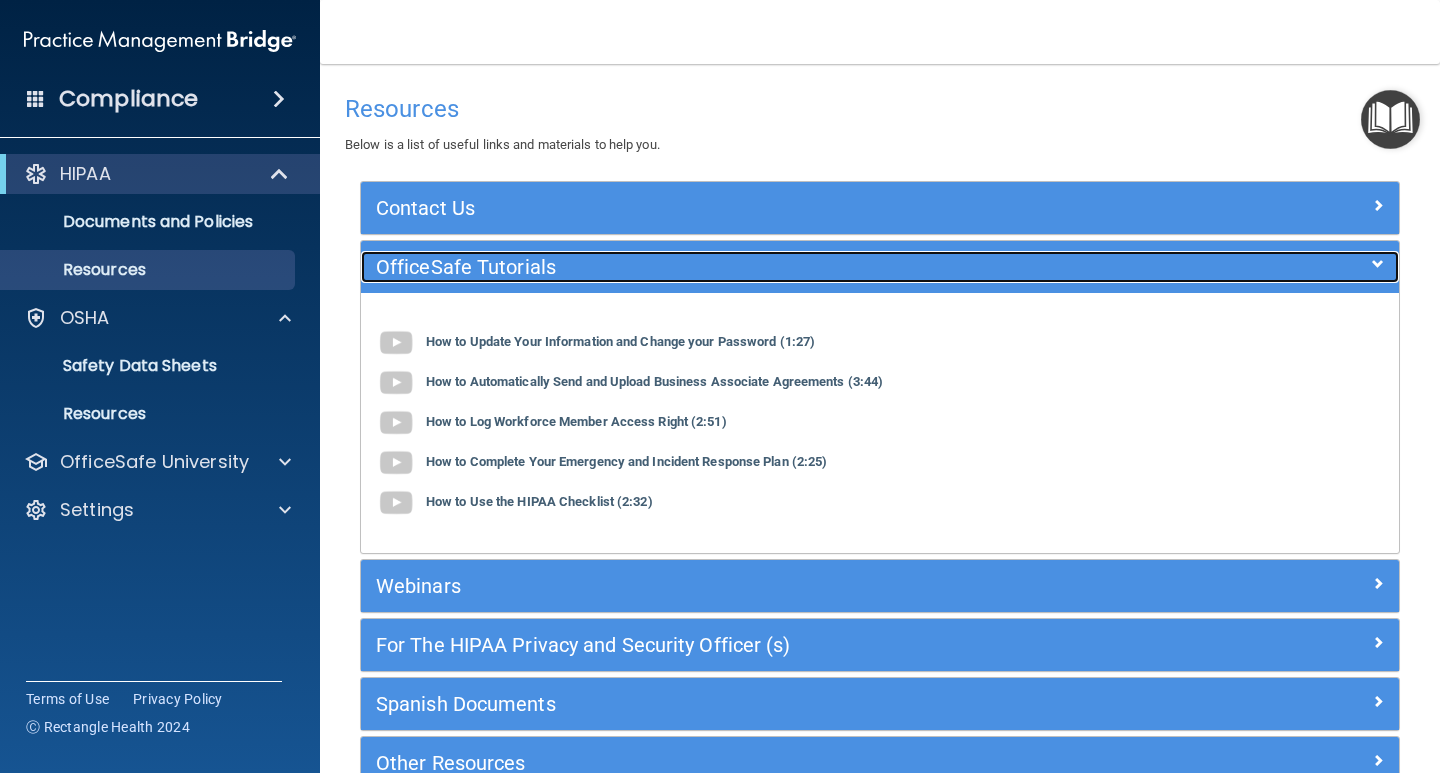 click on "OfficeSafe Tutorials" at bounding box center [750, 267] 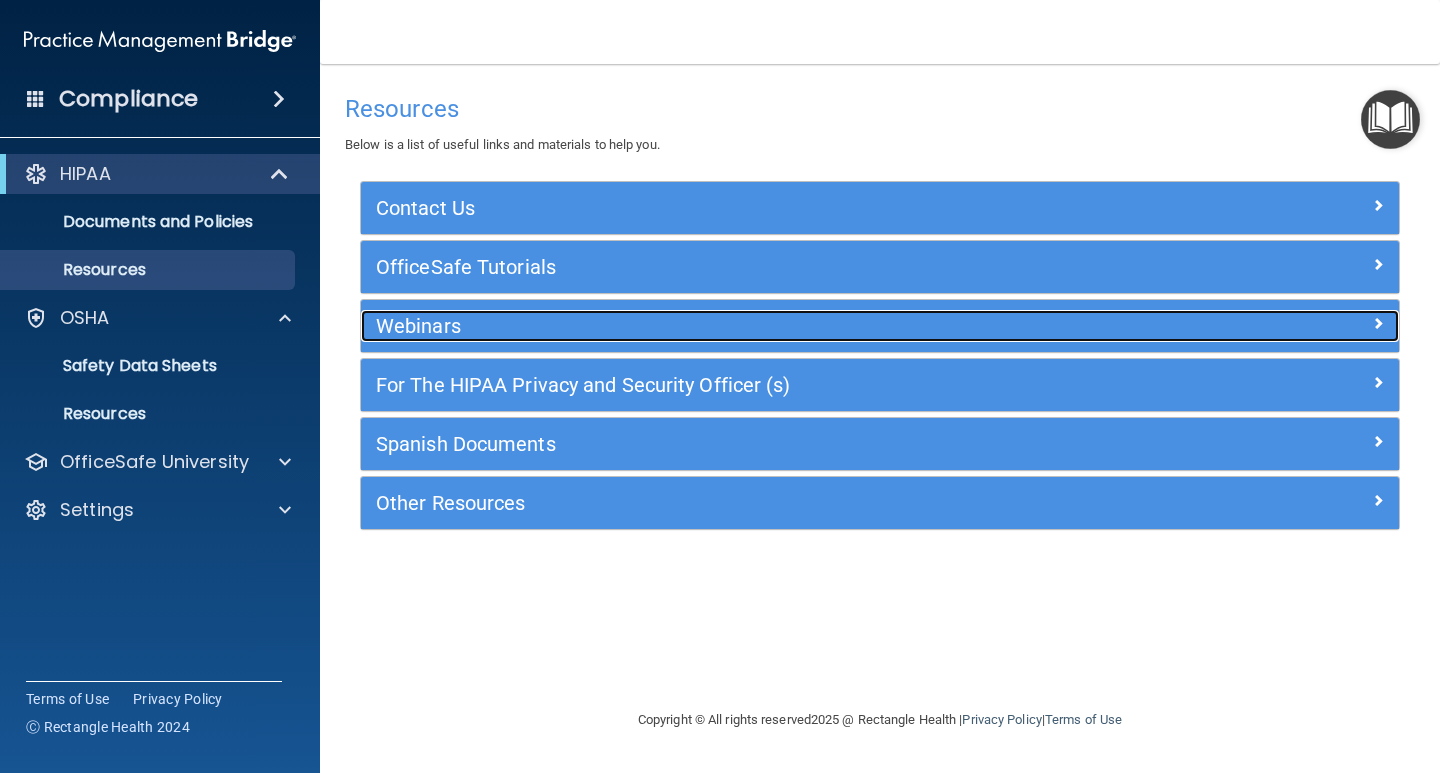 click on "Webinars" at bounding box center [750, 326] 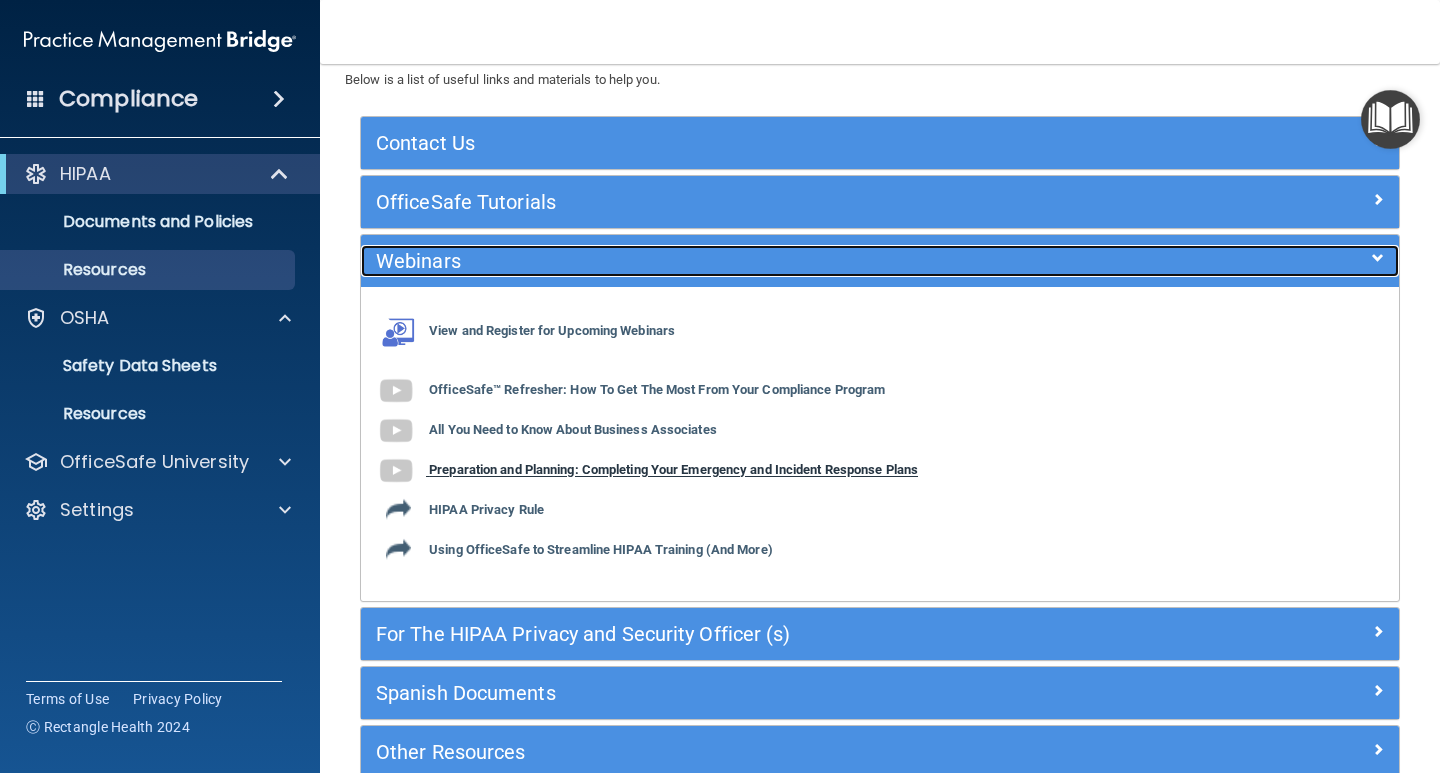 scroll, scrollTop: 100, scrollLeft: 0, axis: vertical 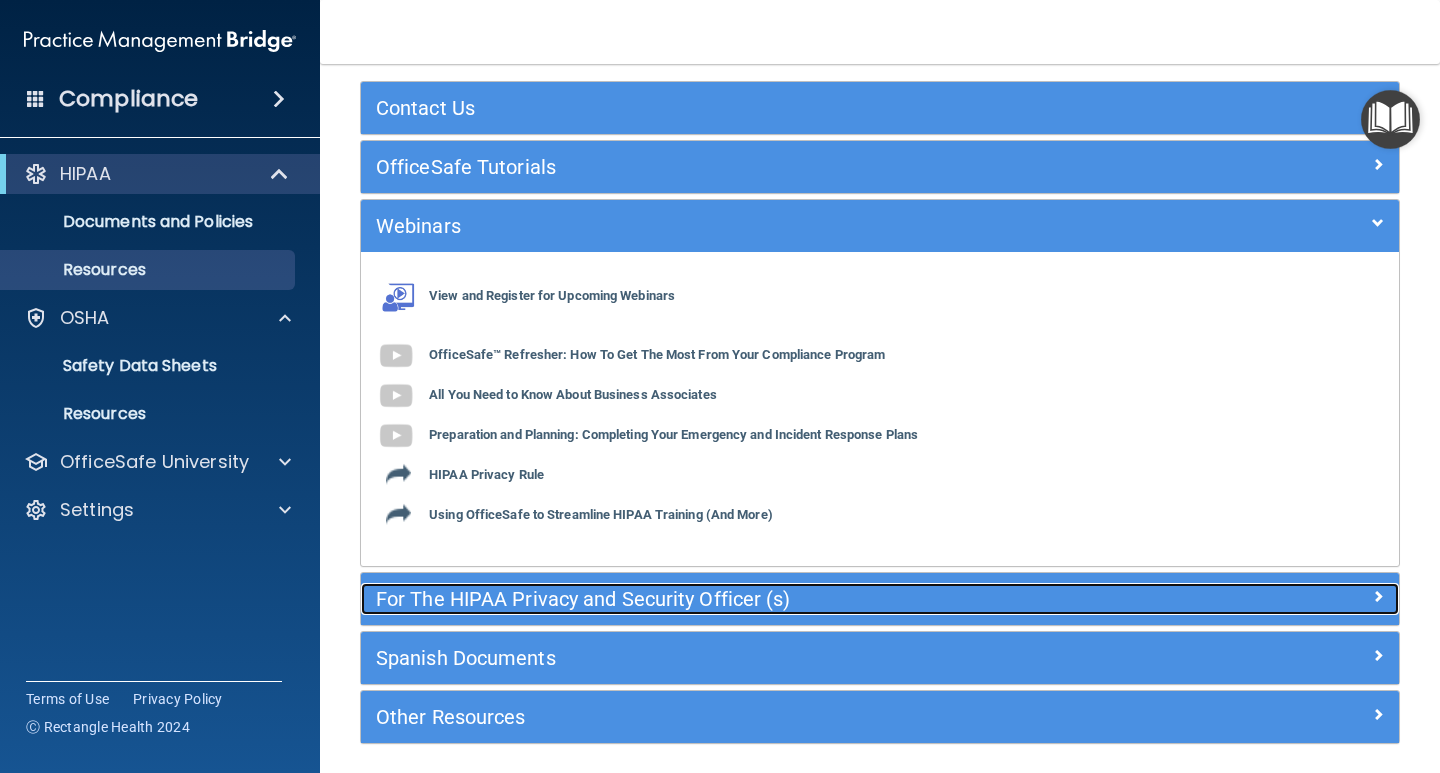 click on "For The HIPAA Privacy and Security Officer (s)" at bounding box center (750, 599) 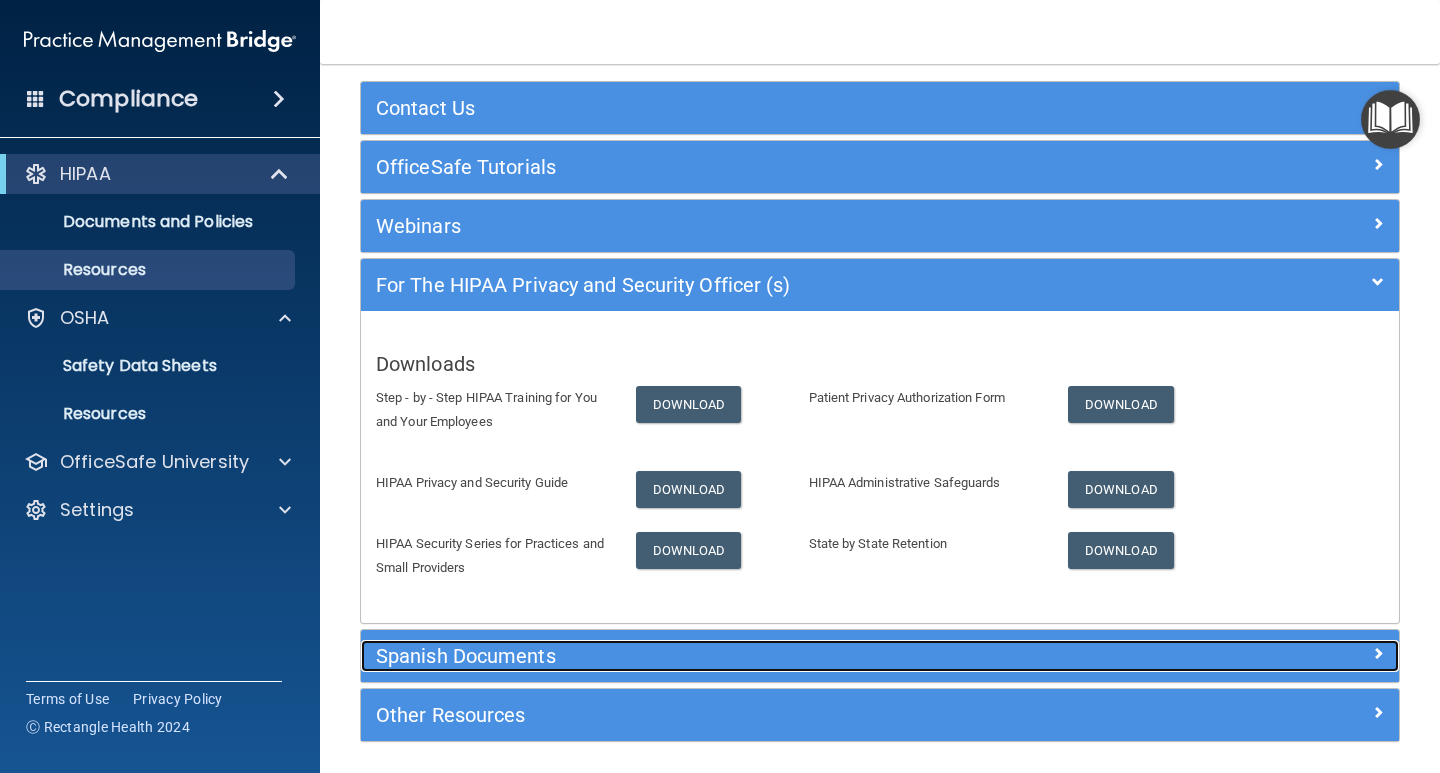 click on "Spanish Documents" at bounding box center [750, 656] 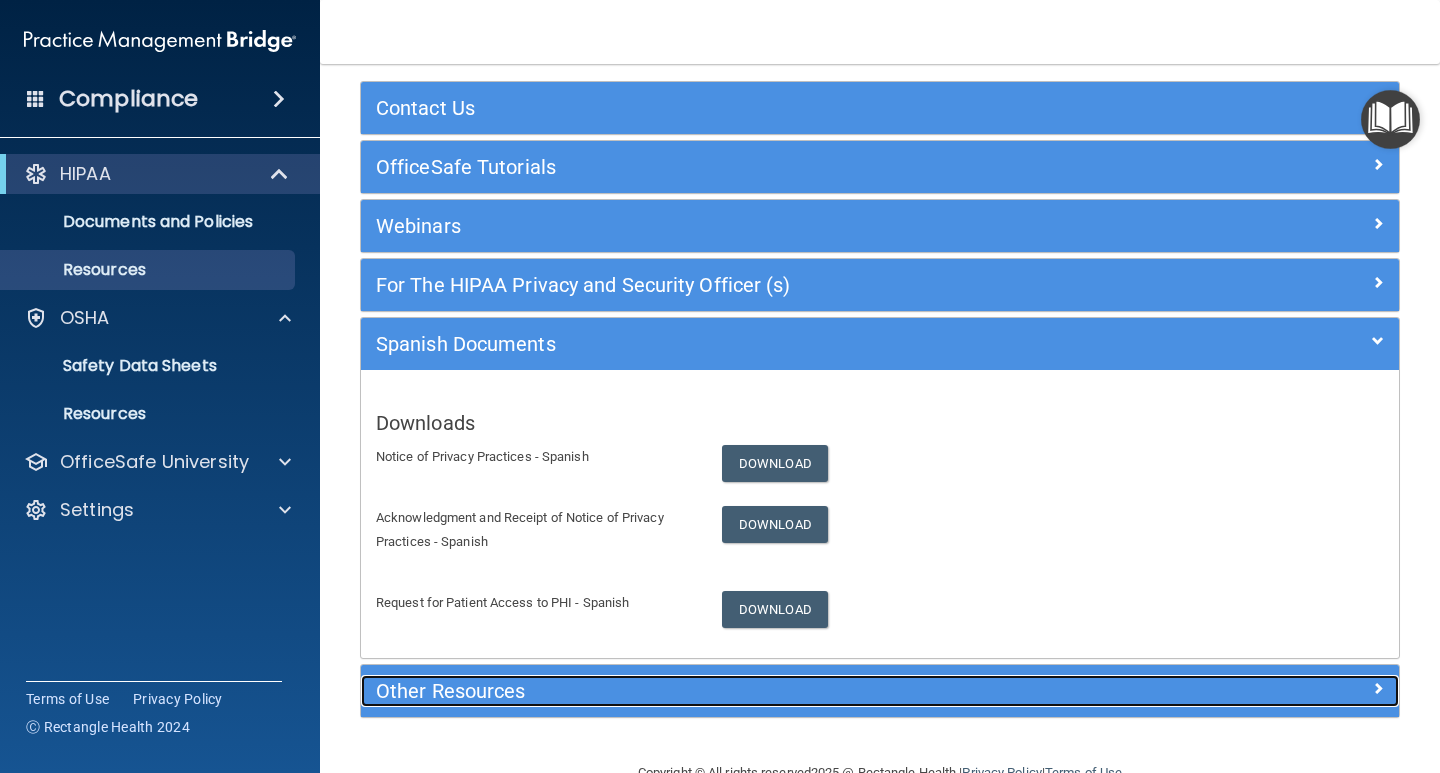click on "Other Resources" at bounding box center (750, 691) 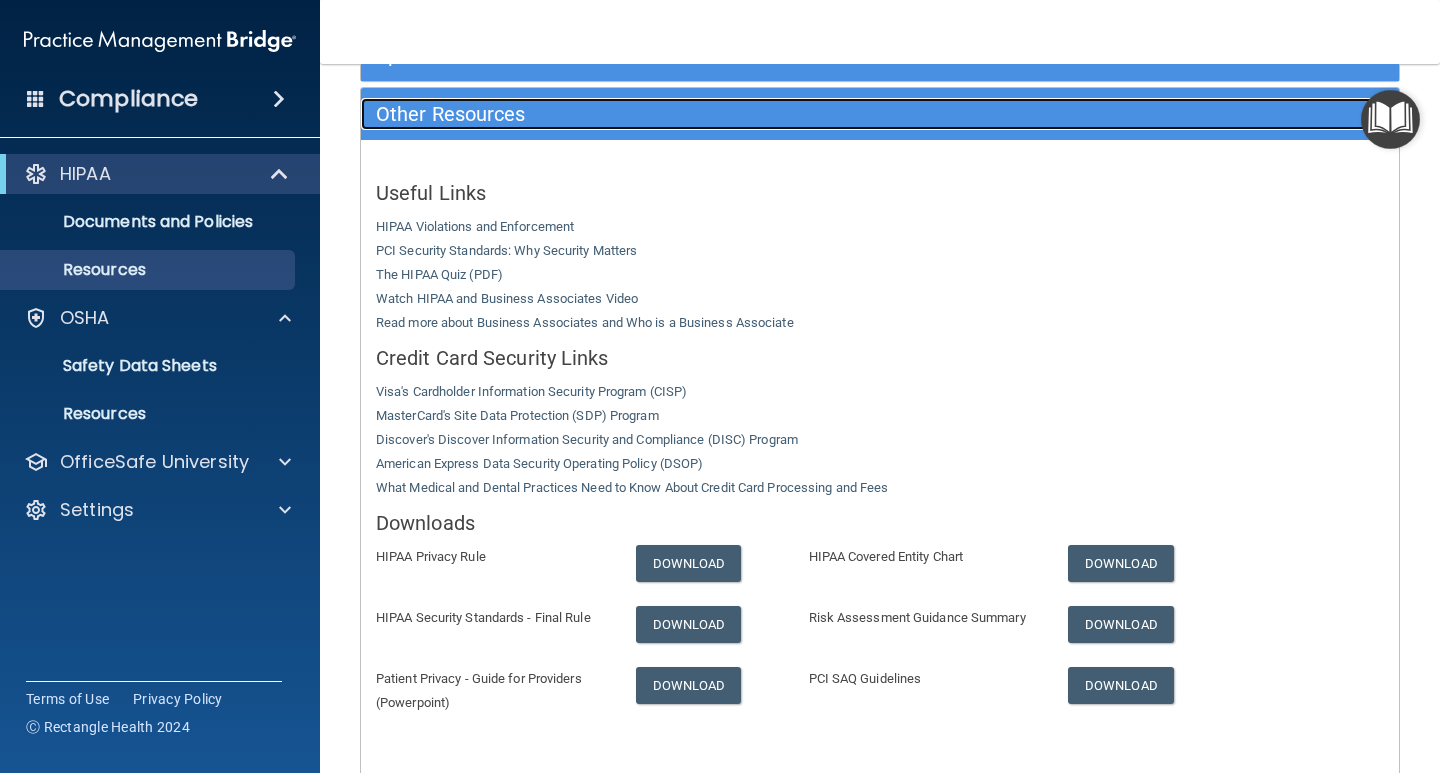 scroll, scrollTop: 400, scrollLeft: 0, axis: vertical 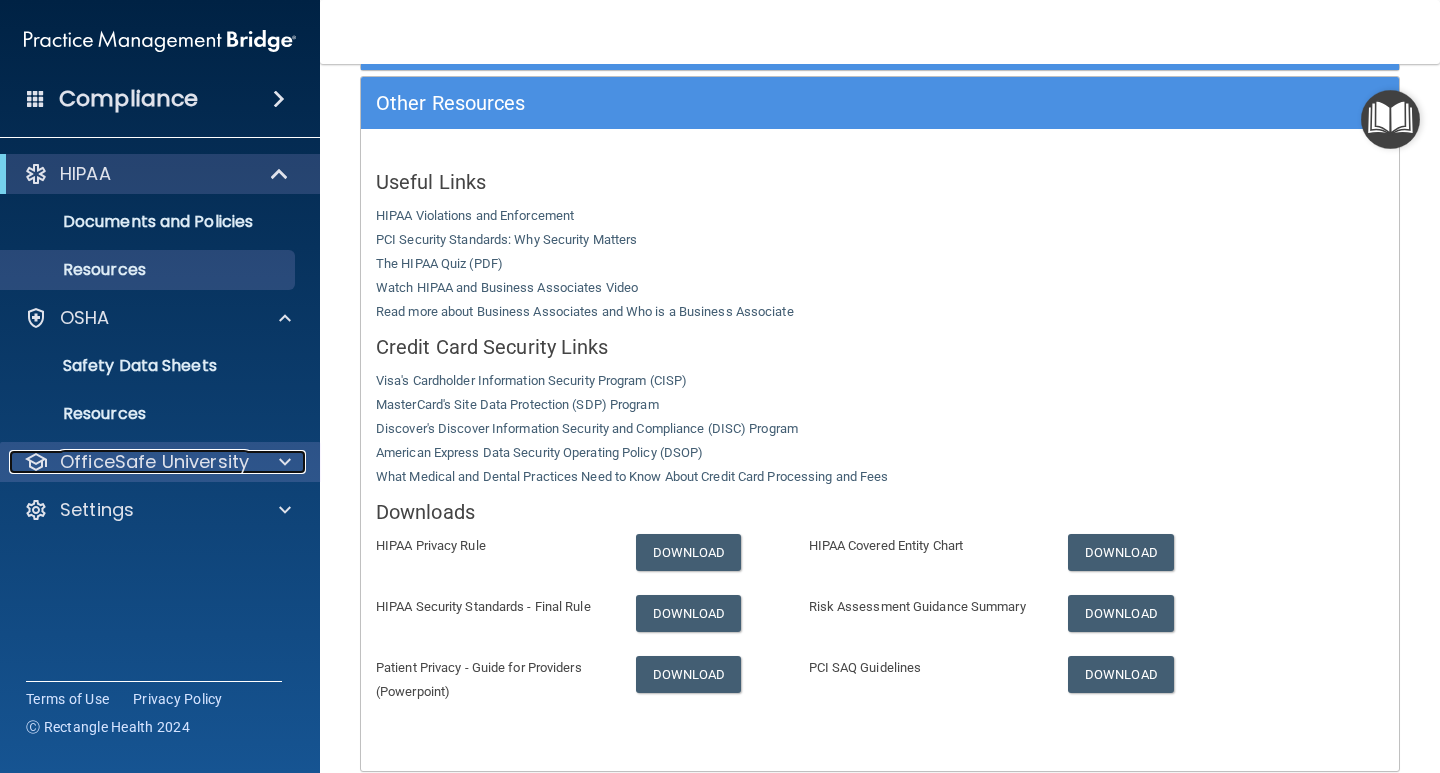 click on "OfficeSafe University" at bounding box center [154, 462] 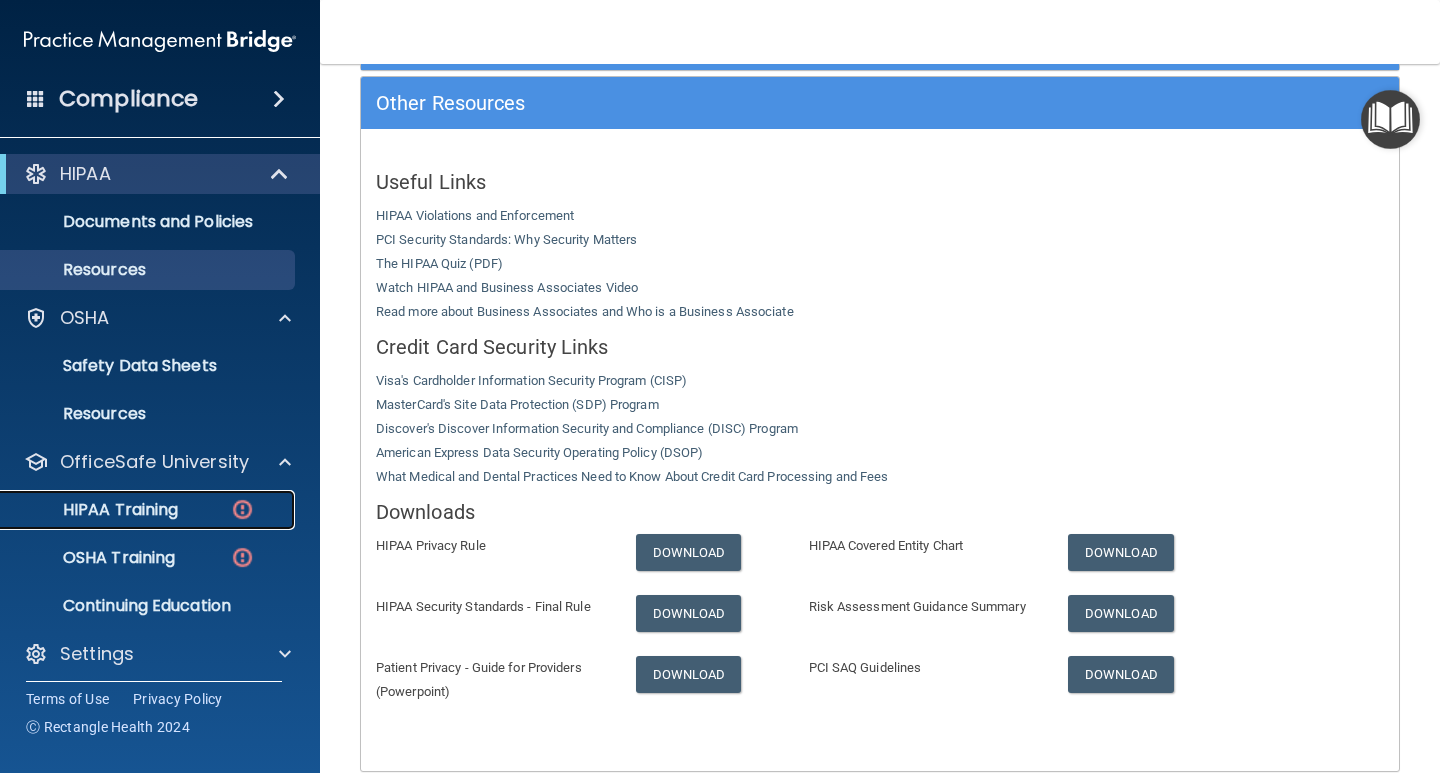 click at bounding box center (242, 509) 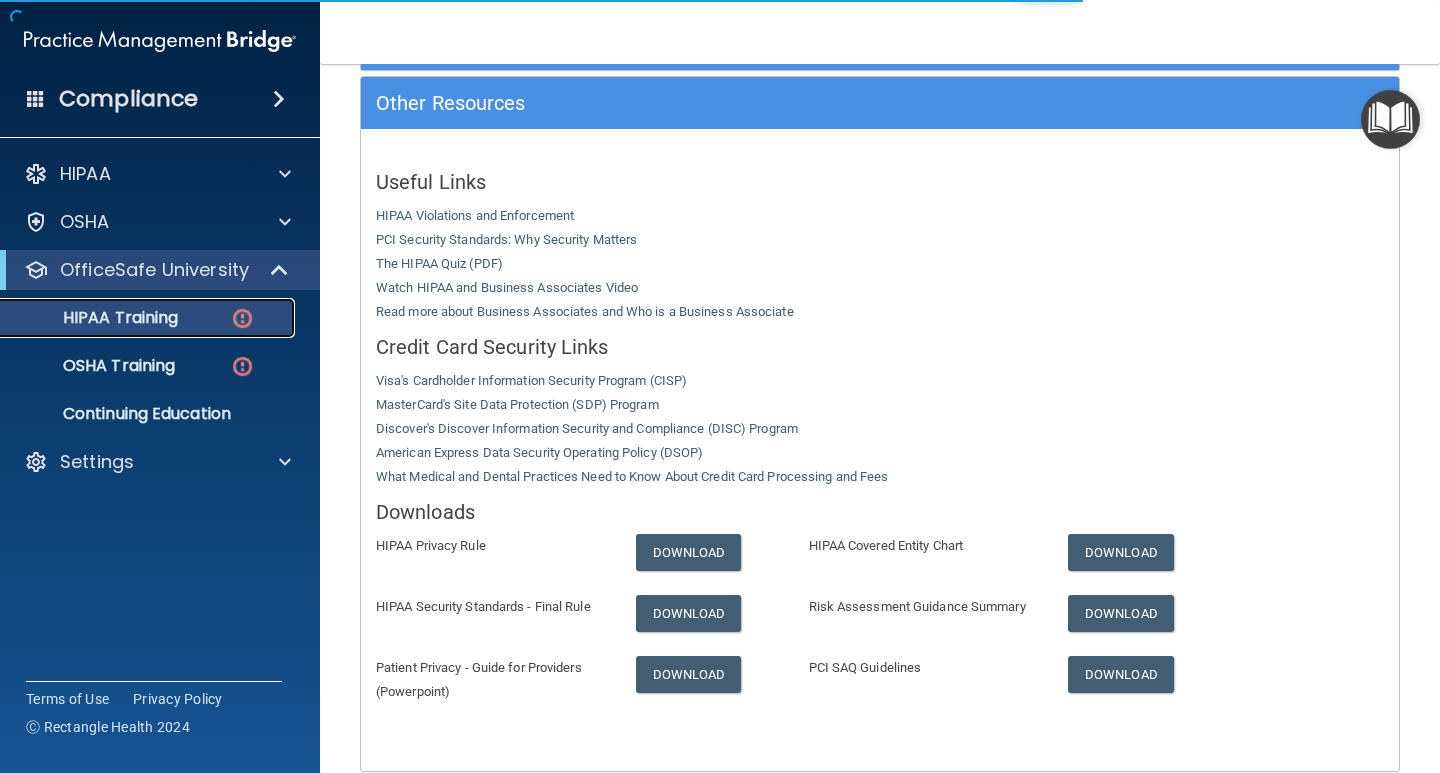 click on "HIPAA Training" at bounding box center (95, 318) 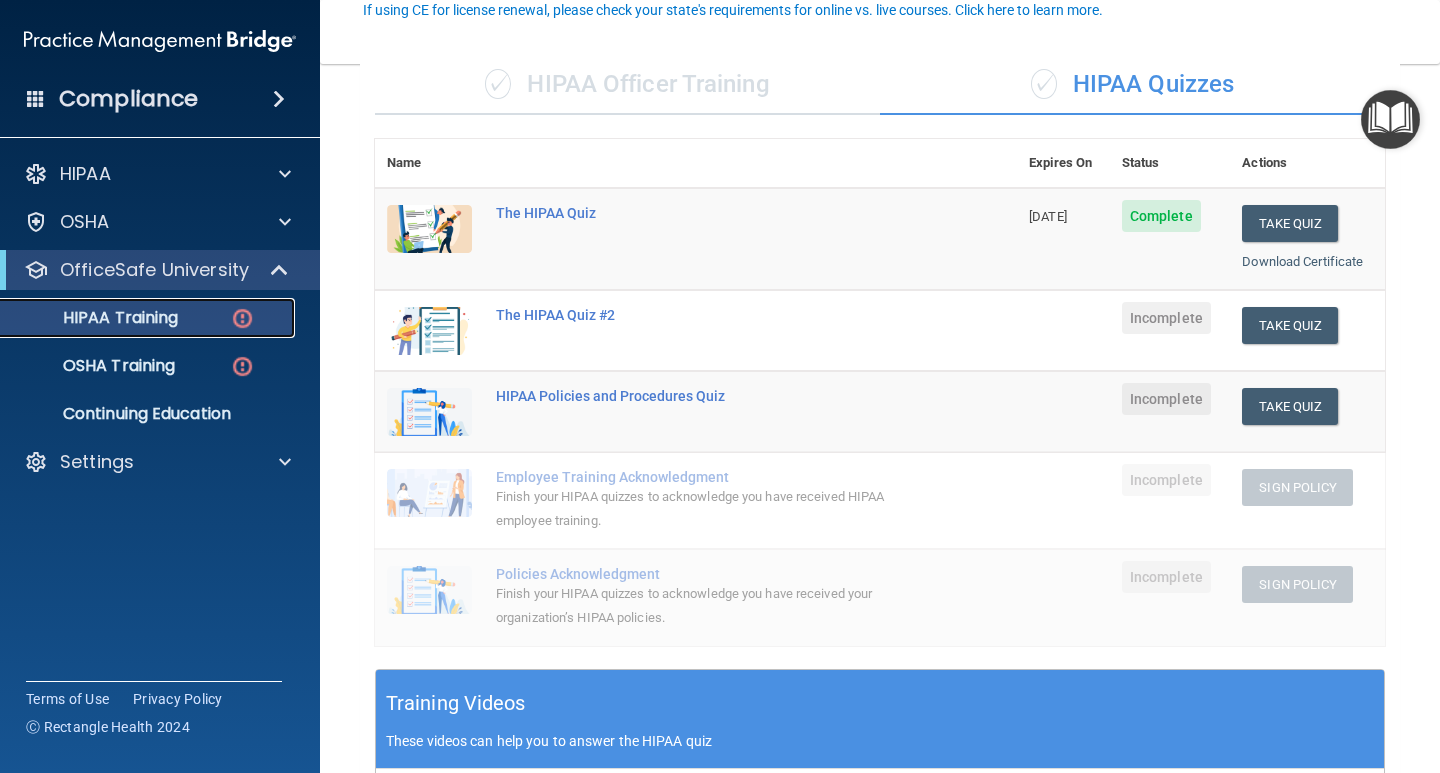 scroll, scrollTop: 100, scrollLeft: 0, axis: vertical 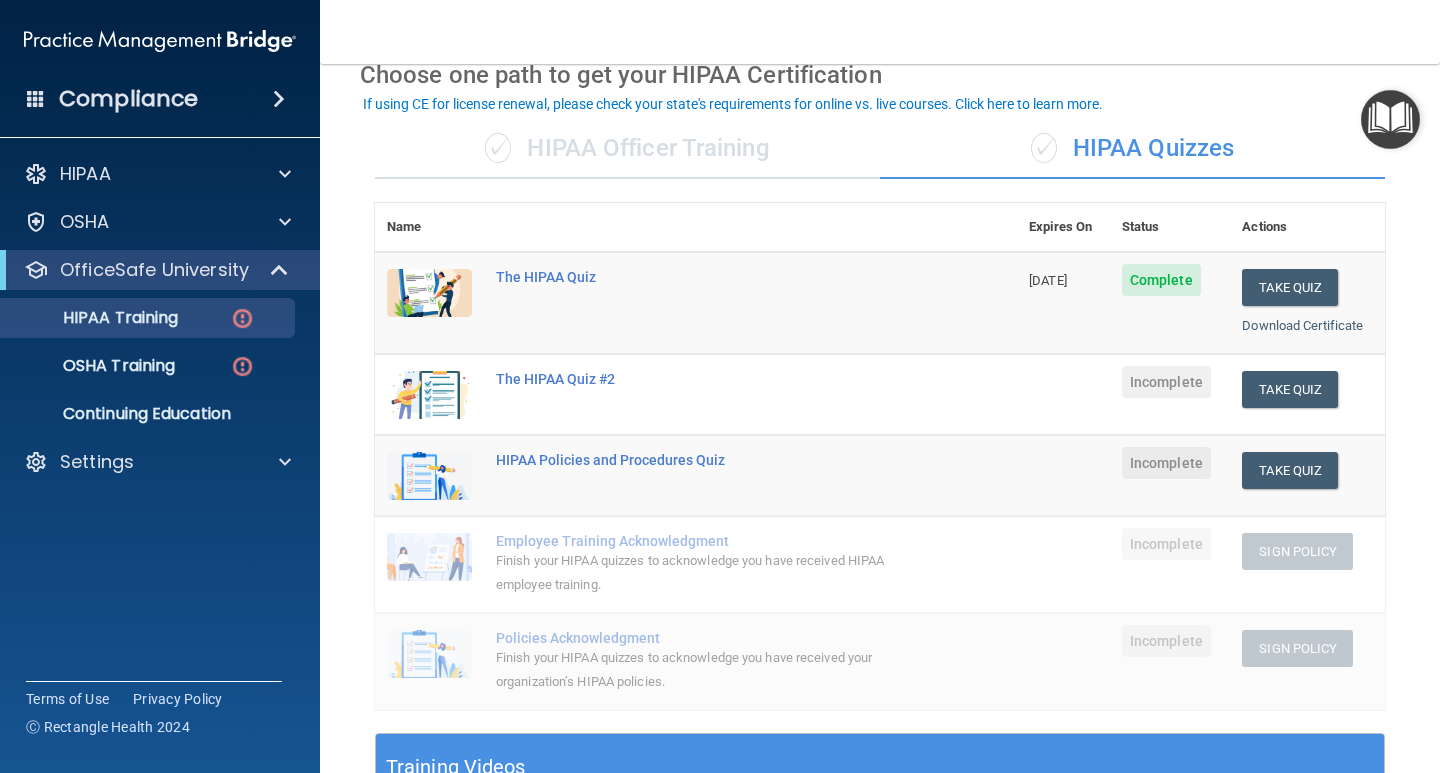 click on "[DATE]" at bounding box center [1063, 303] 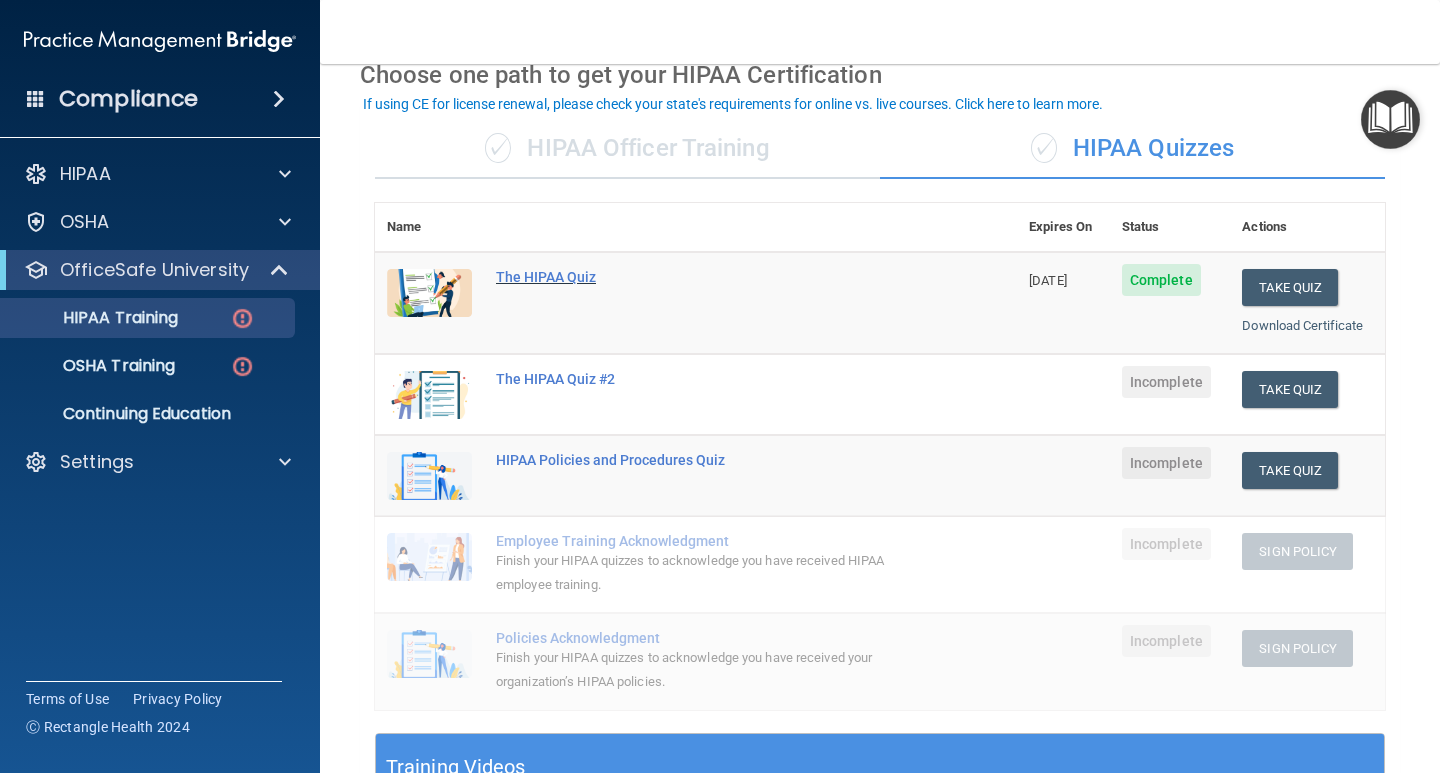 click on "The HIPAA Quiz" at bounding box center [706, 277] 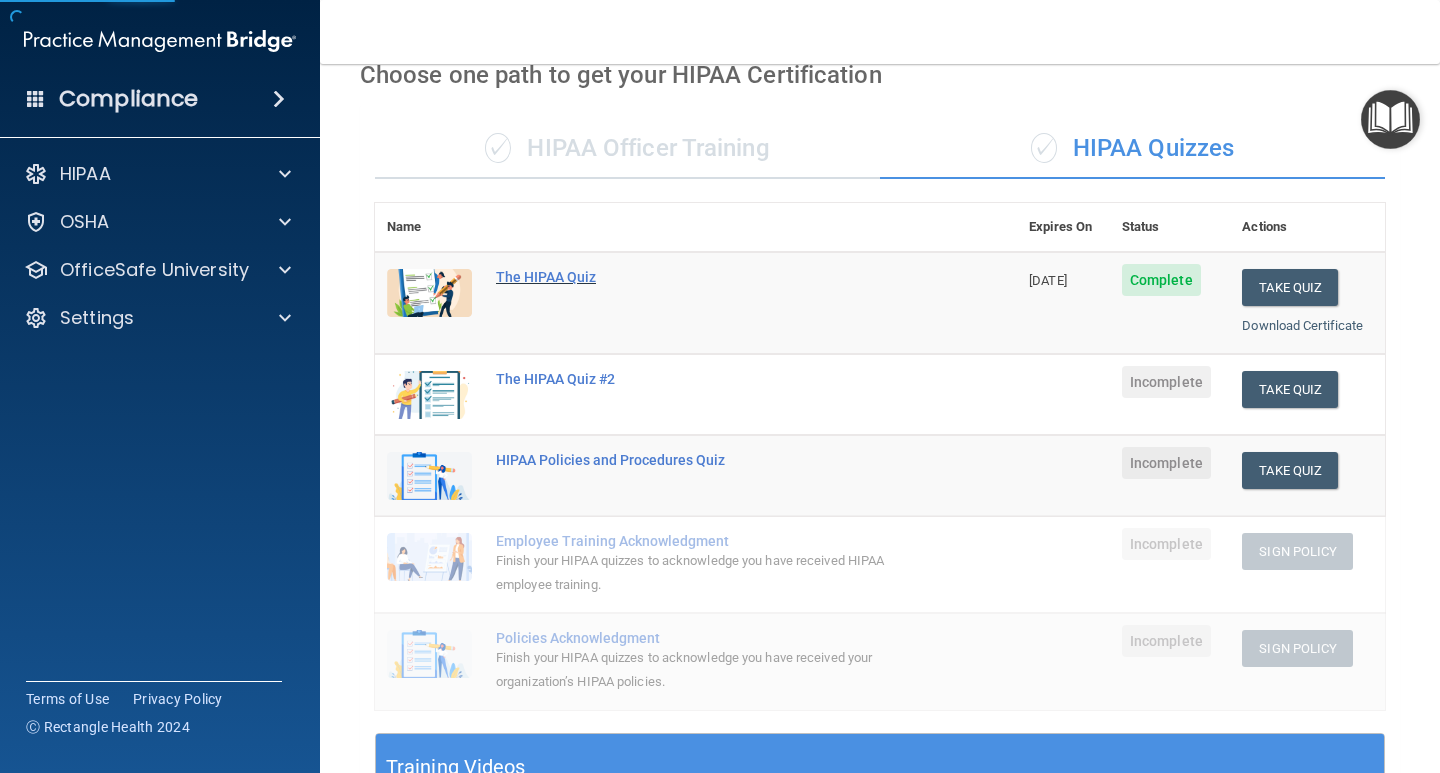scroll, scrollTop: 0, scrollLeft: 0, axis: both 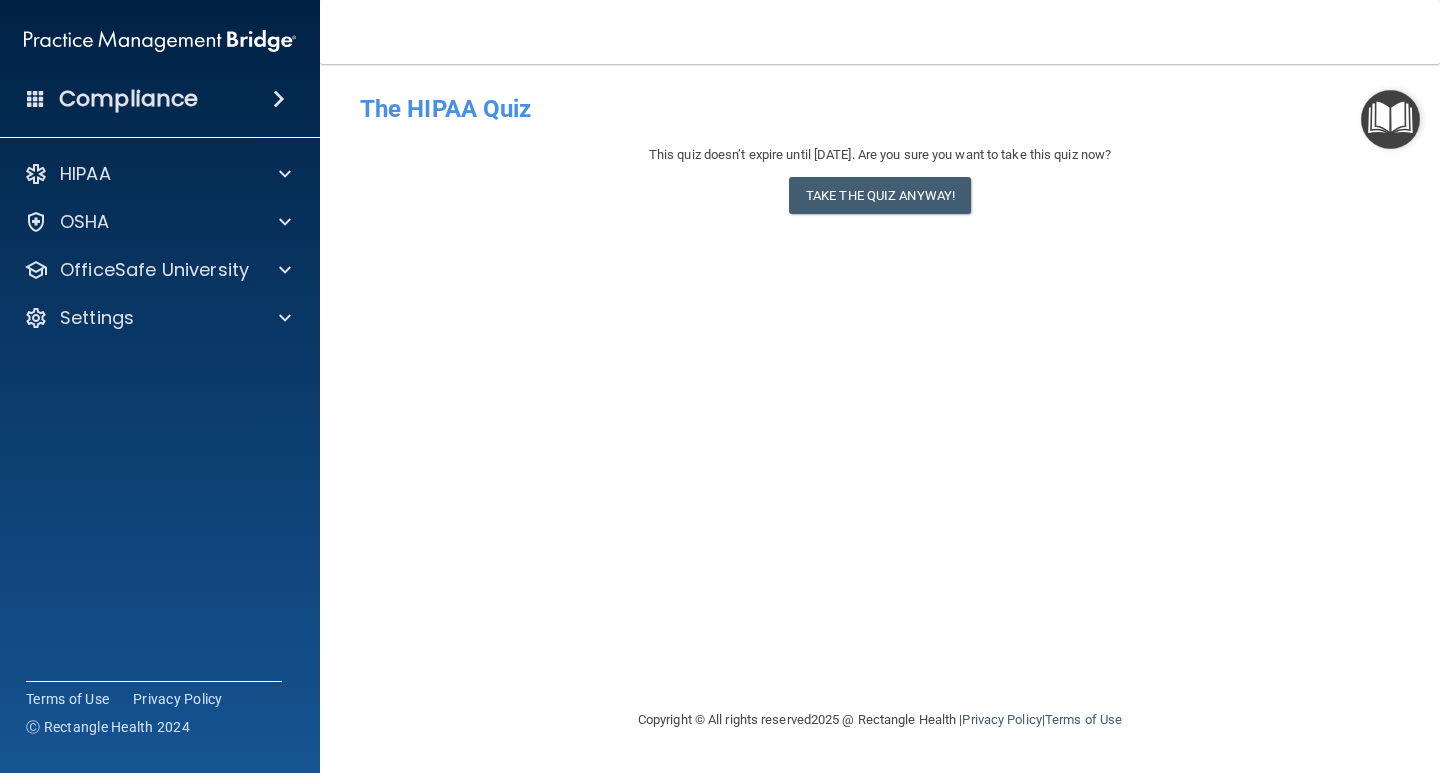 click on "The HIPAA Quiz" at bounding box center [880, 109] 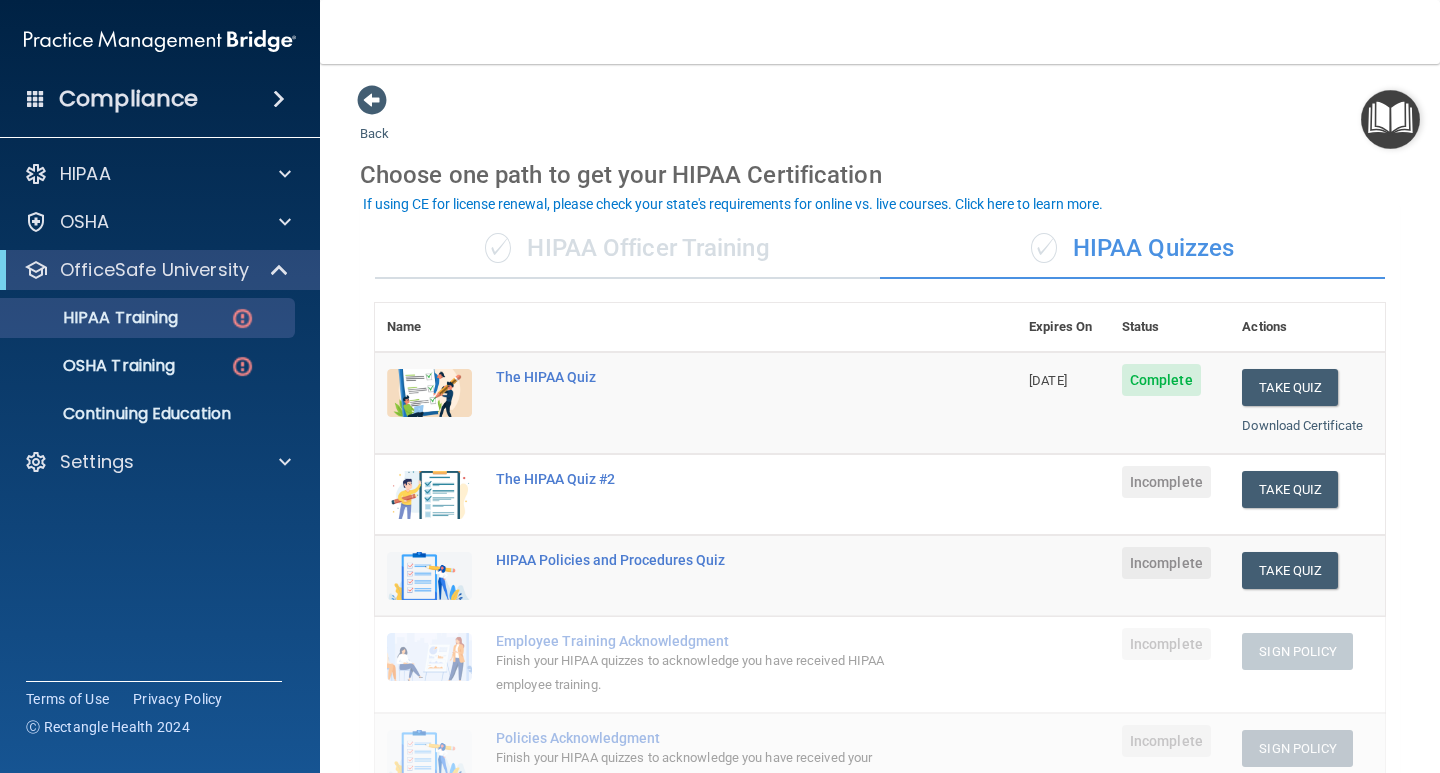click on "✓   HIPAA Officer Training" at bounding box center [627, 249] 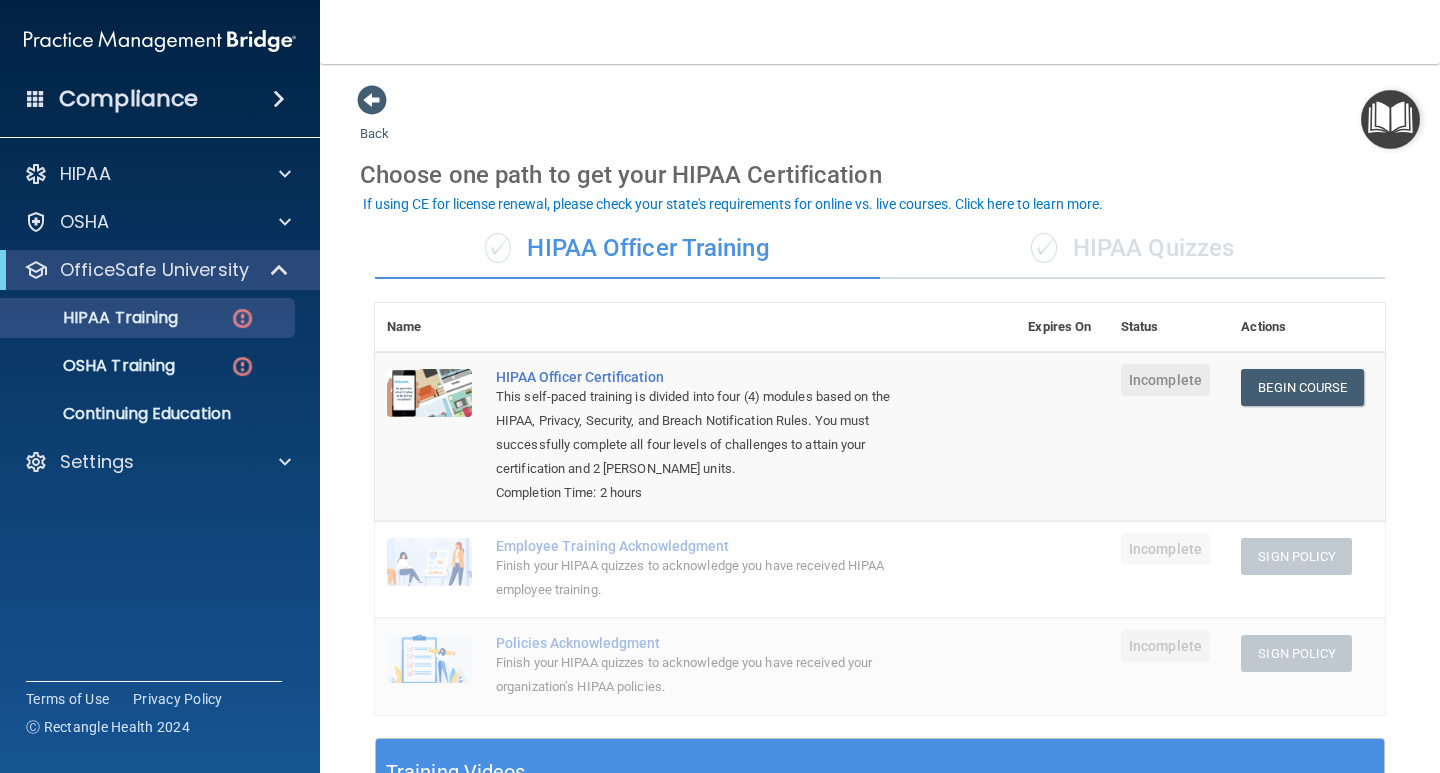 click on "✓" at bounding box center [1044, 248] 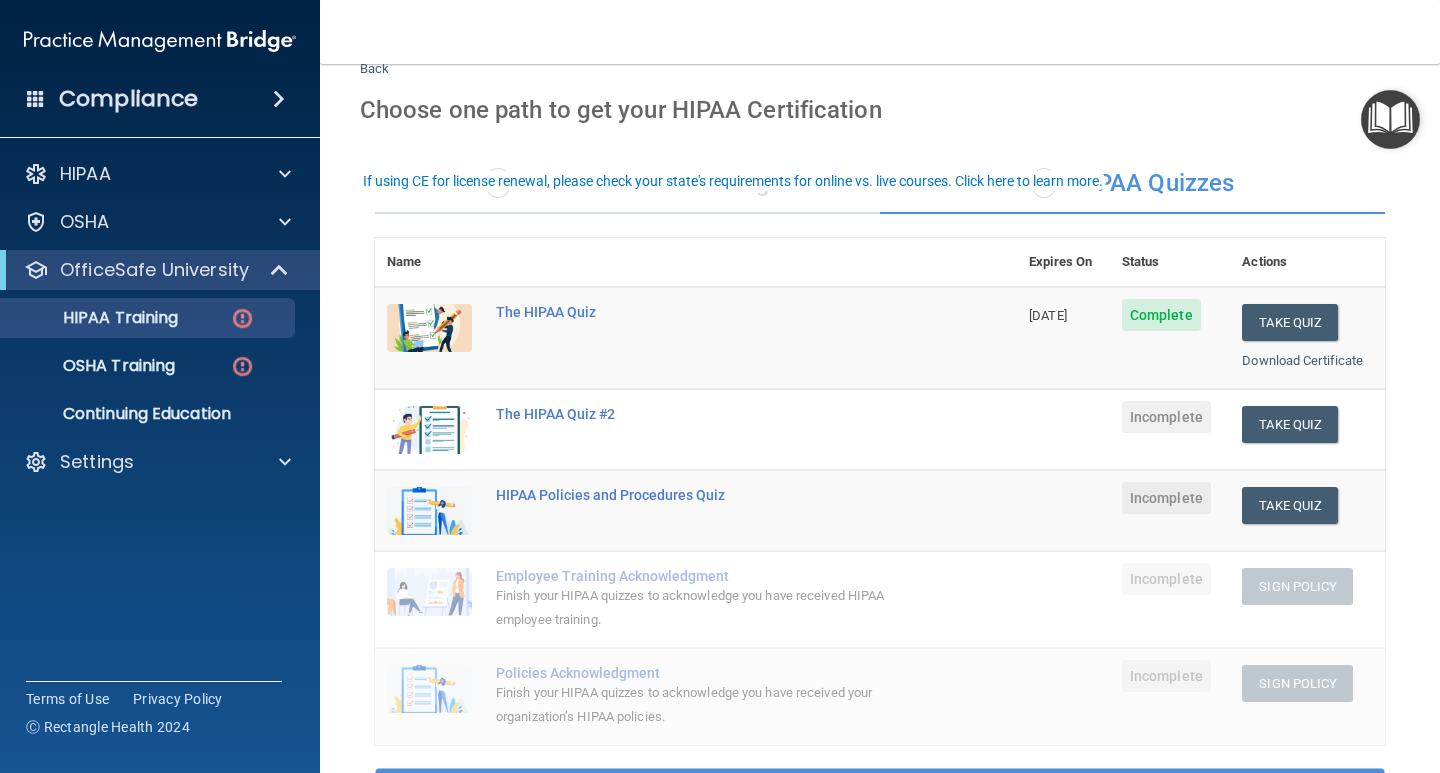 scroll, scrollTop: 100, scrollLeft: 0, axis: vertical 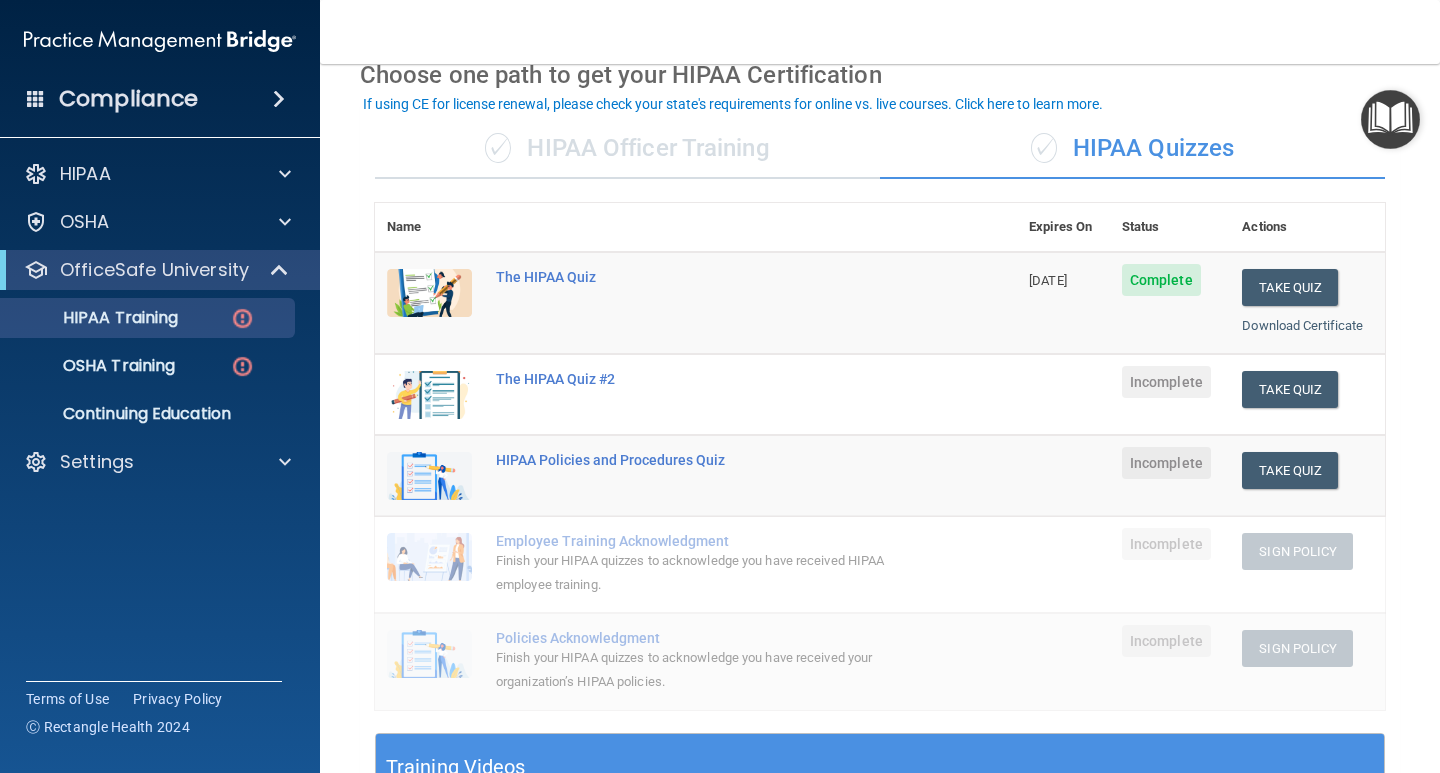 click on "Complete" at bounding box center (1161, 280) 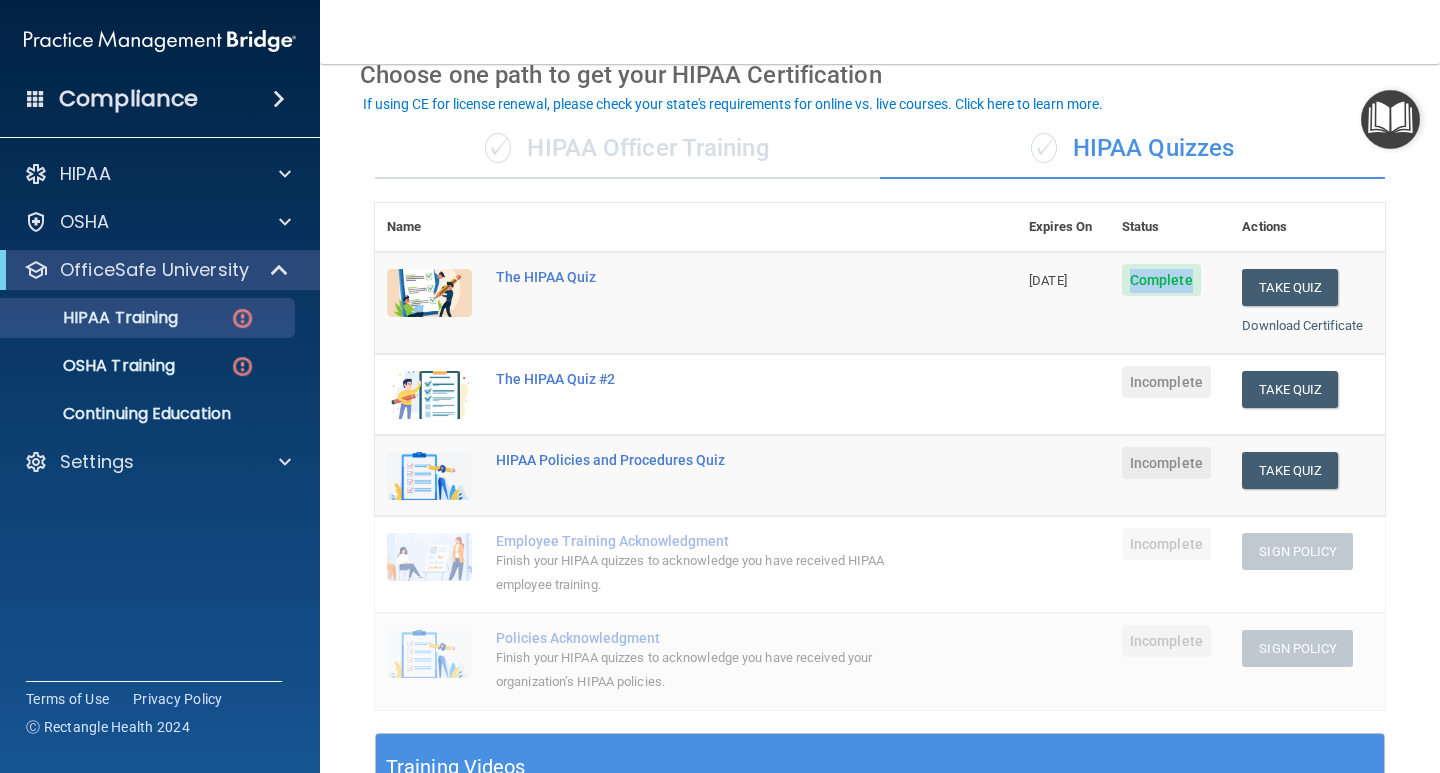 click on "Complete" at bounding box center (1161, 280) 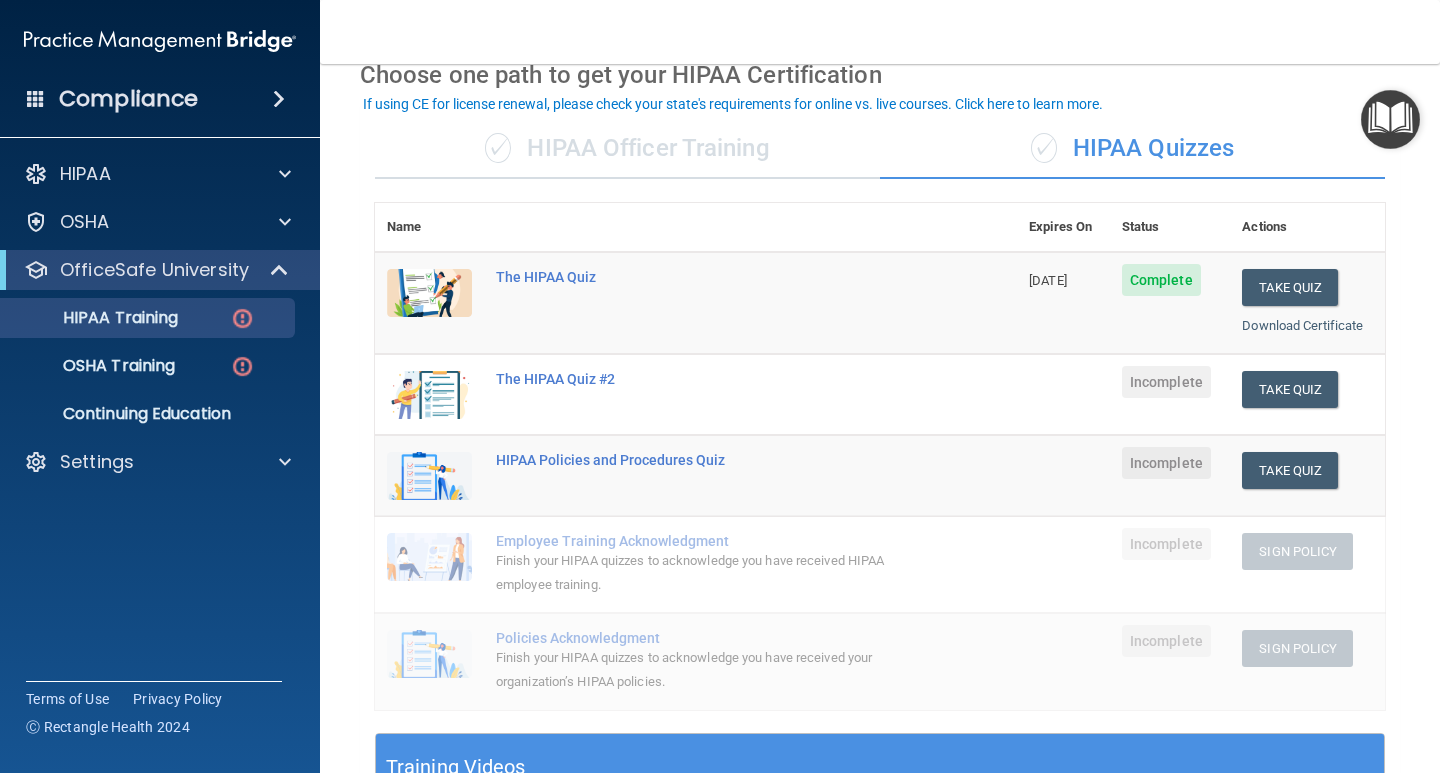 click on "[DATE]" at bounding box center (1048, 280) 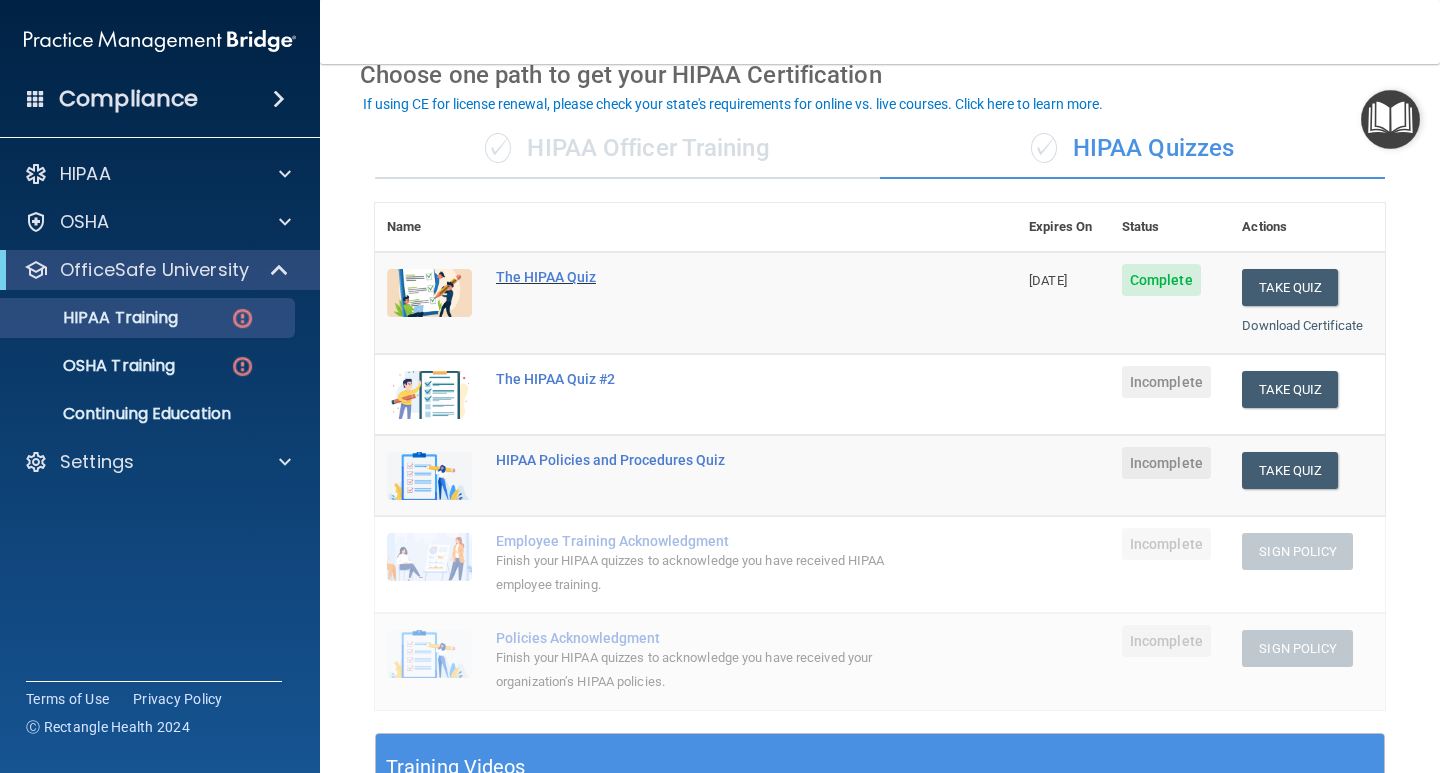 click on "The HIPAA Quiz" at bounding box center (706, 277) 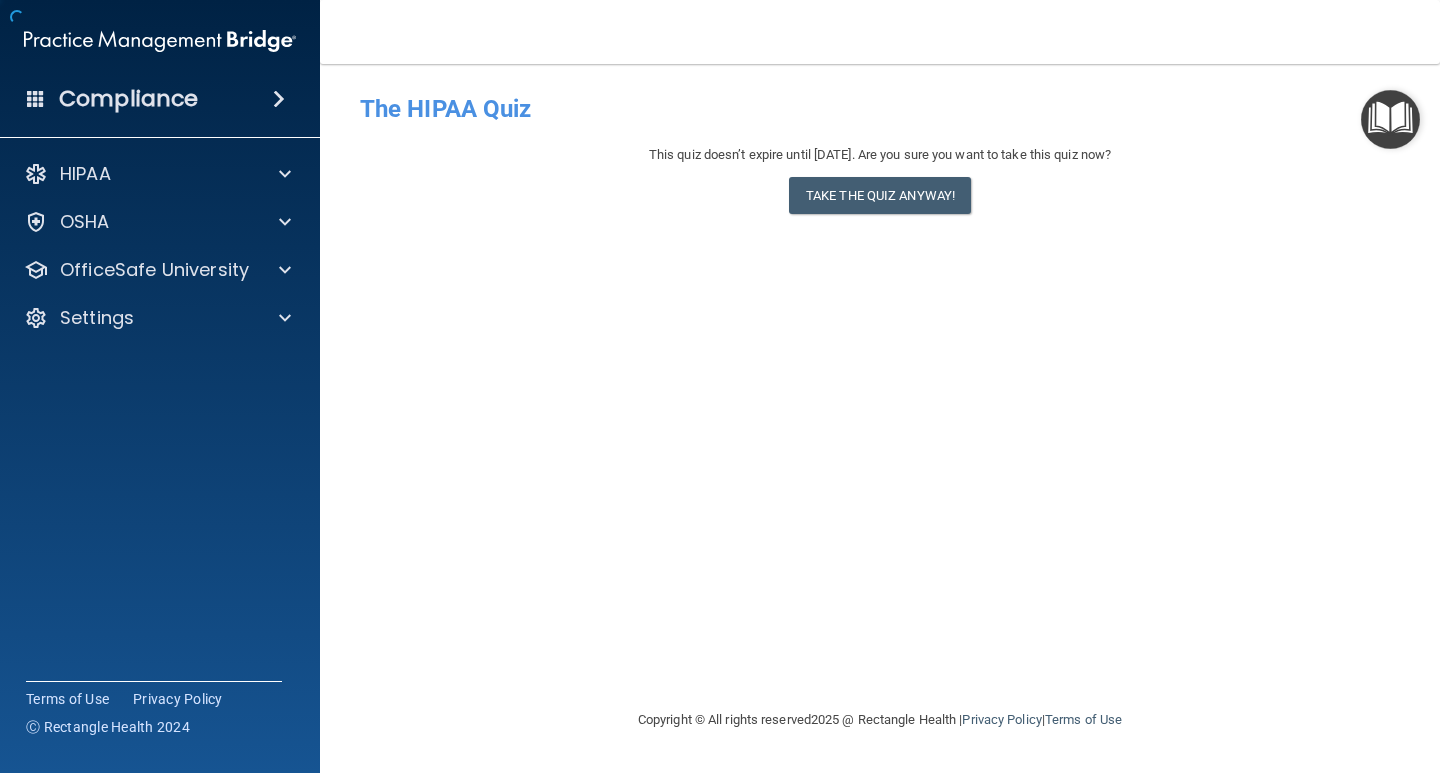 scroll, scrollTop: 0, scrollLeft: 0, axis: both 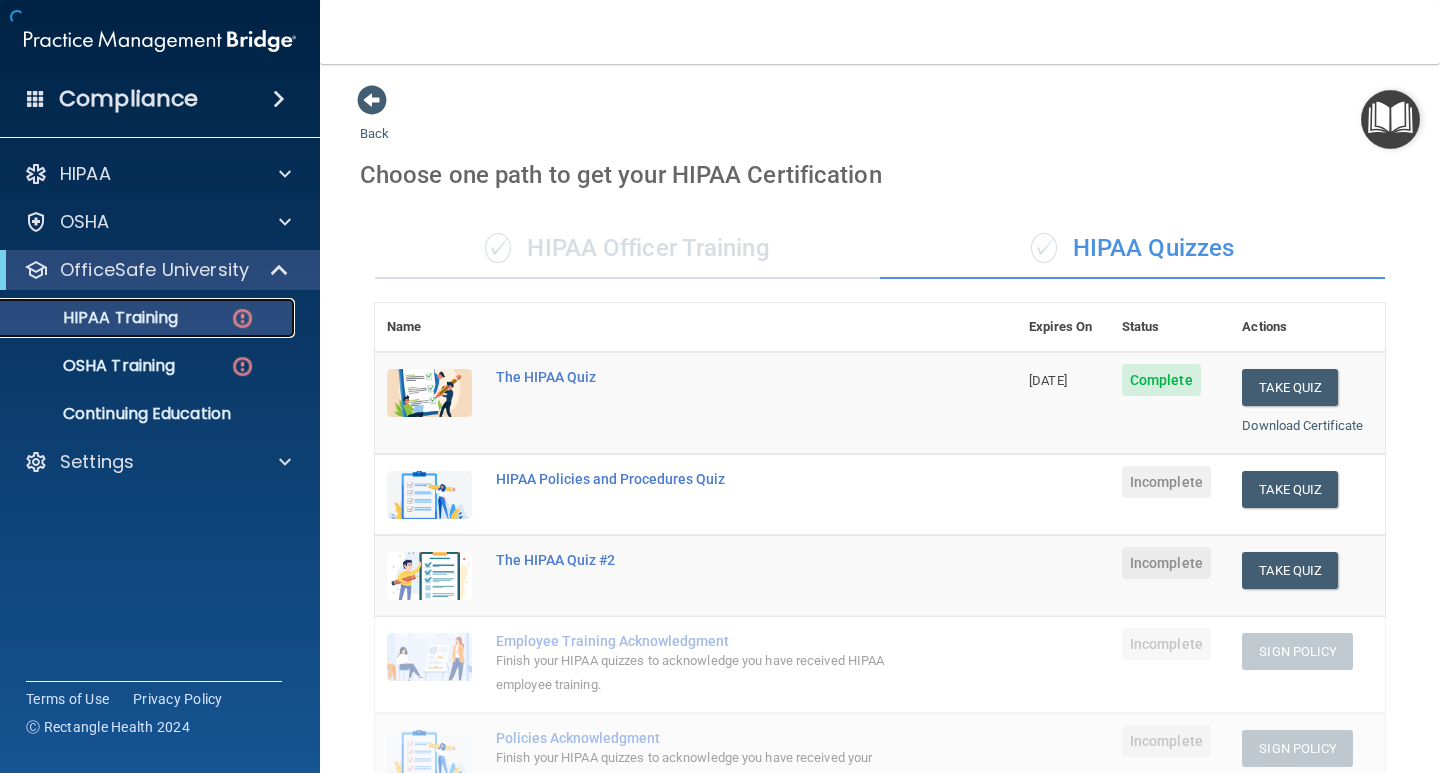 click on "HIPAA Training" at bounding box center (149, 318) 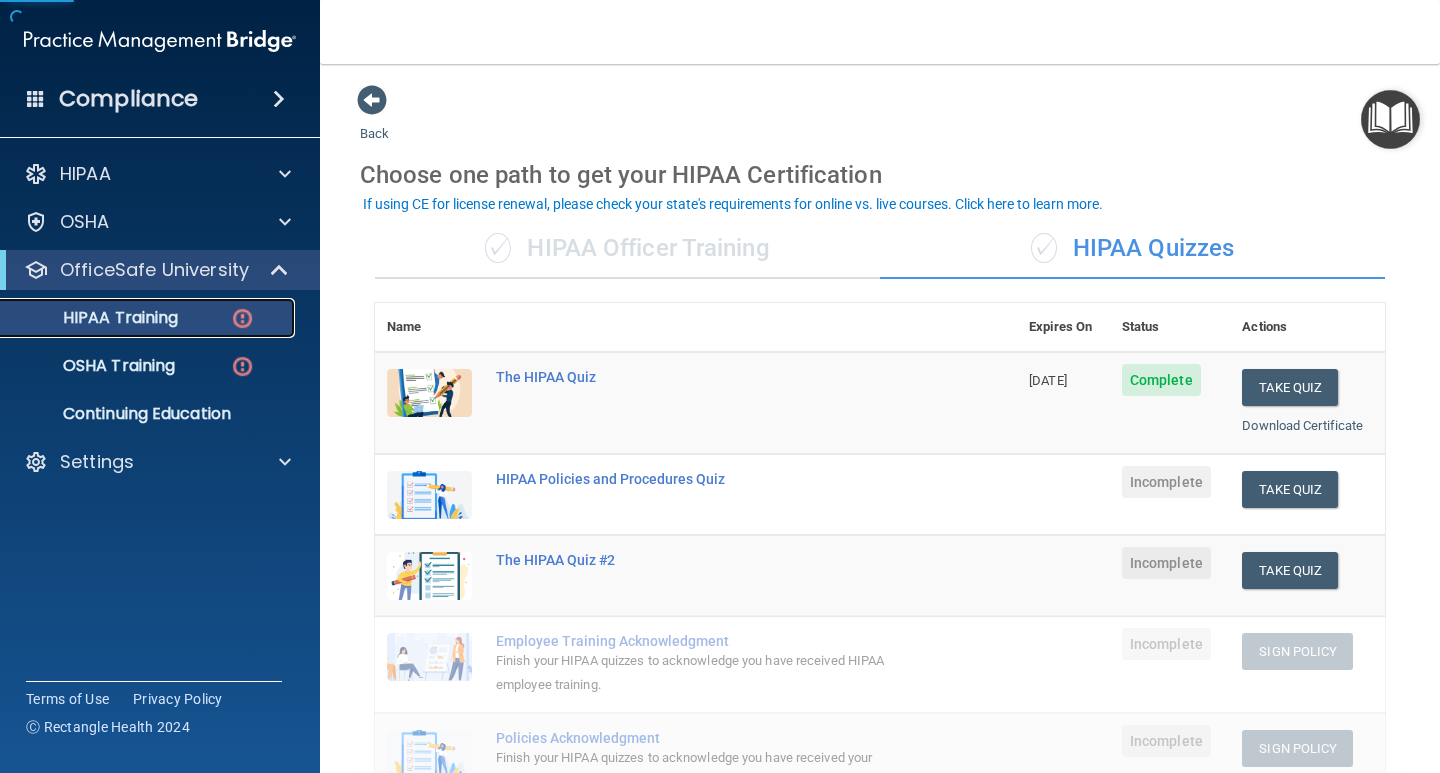 click on "HIPAA Training" at bounding box center [149, 318] 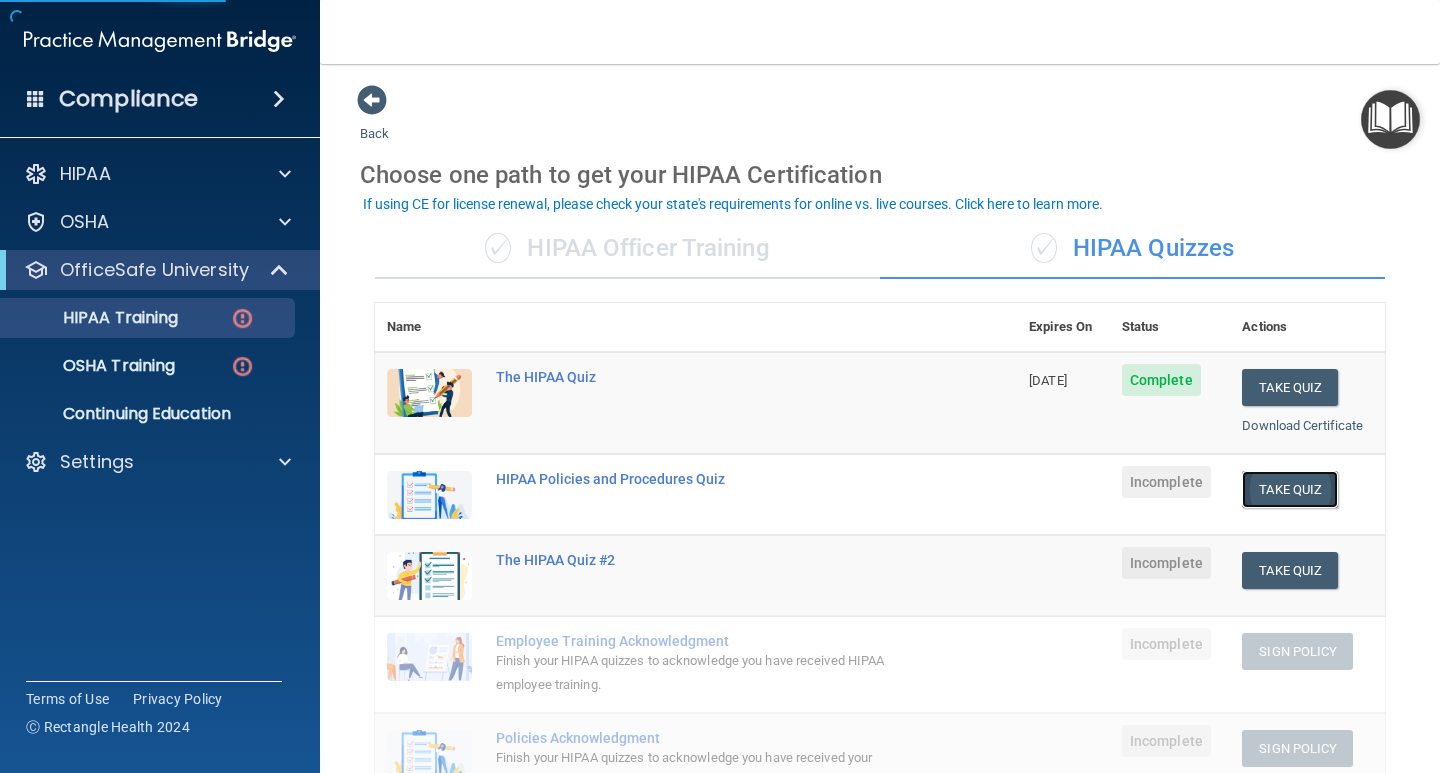 click on "Take Quiz" at bounding box center [1290, 489] 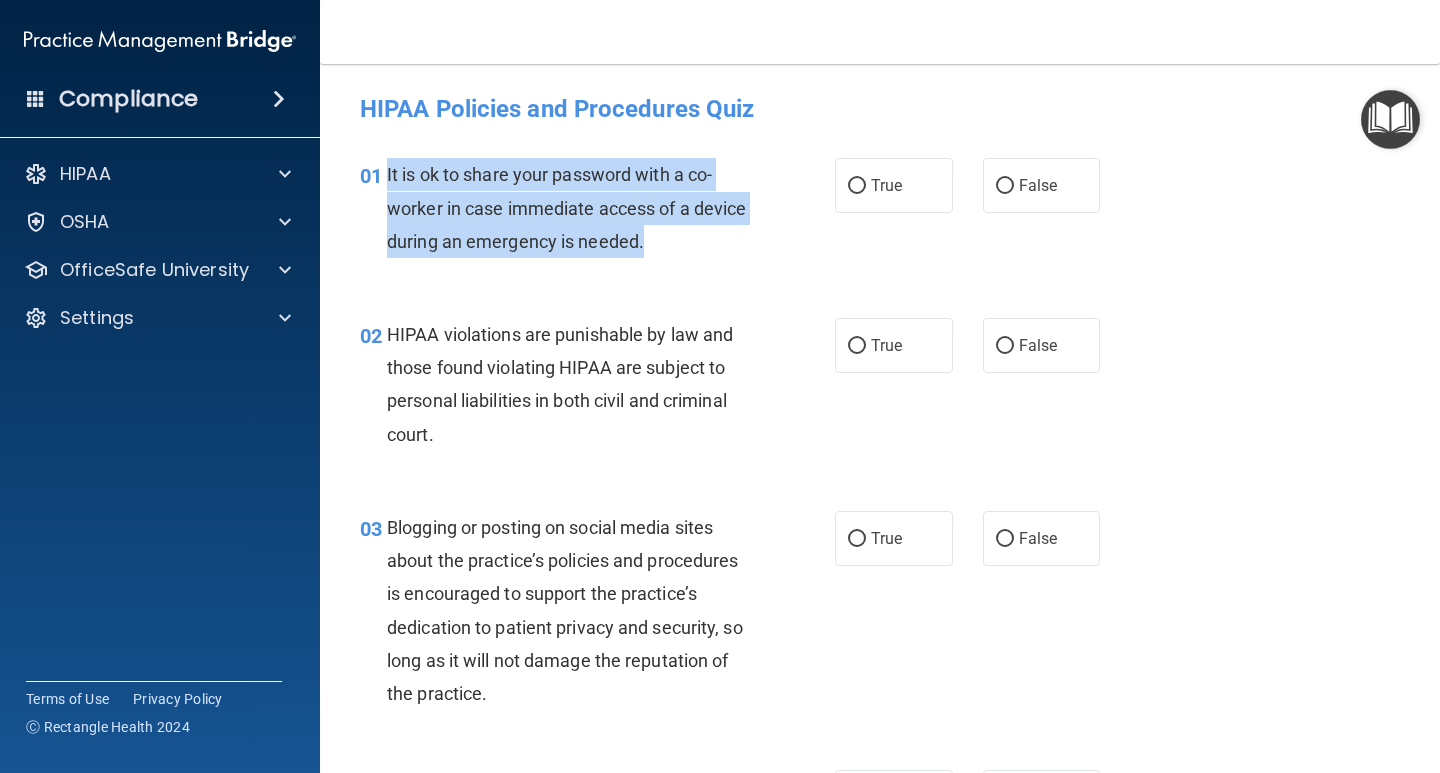 drag, startPoint x: 386, startPoint y: 172, endPoint x: 662, endPoint y: 228, distance: 281.62387 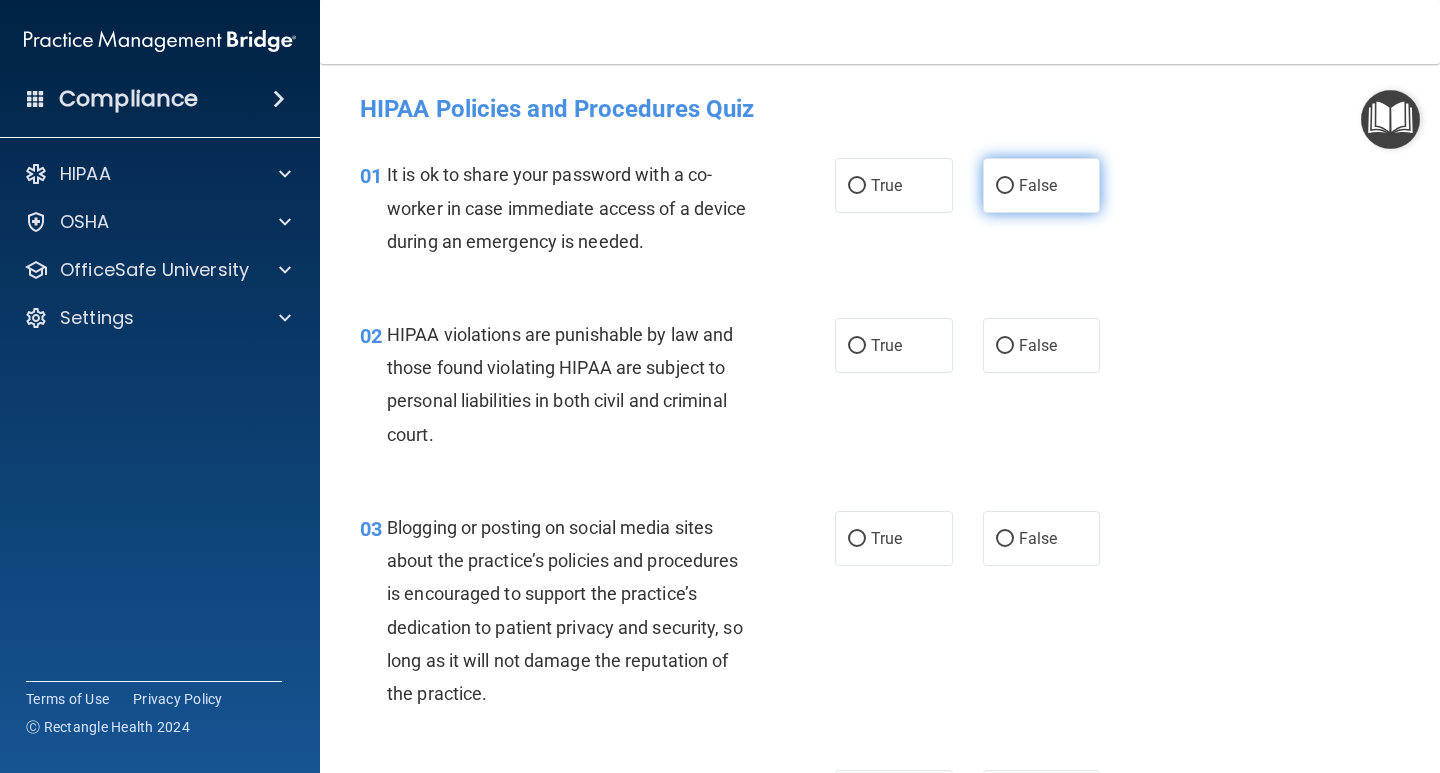 click on "False" at bounding box center (1038, 185) 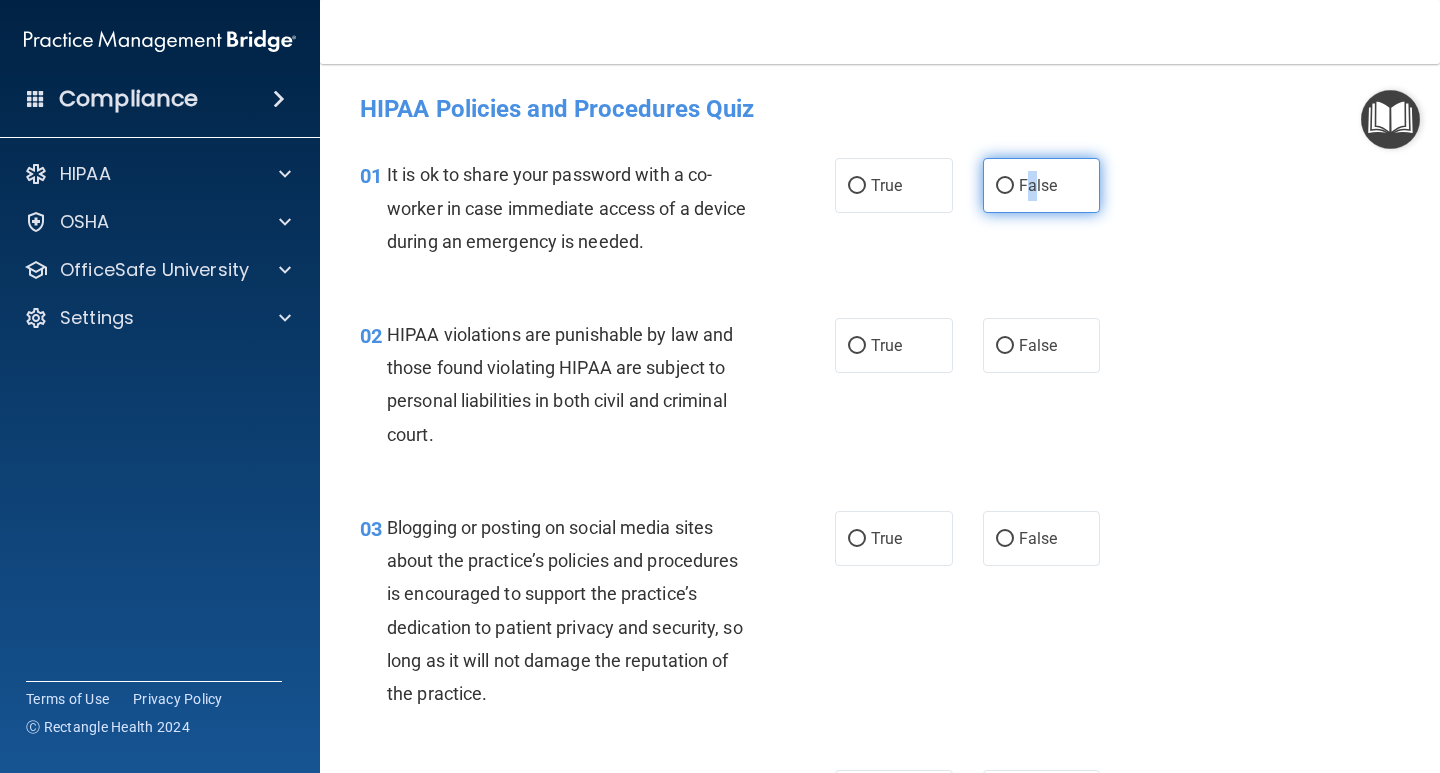 click on "False" at bounding box center (1005, 186) 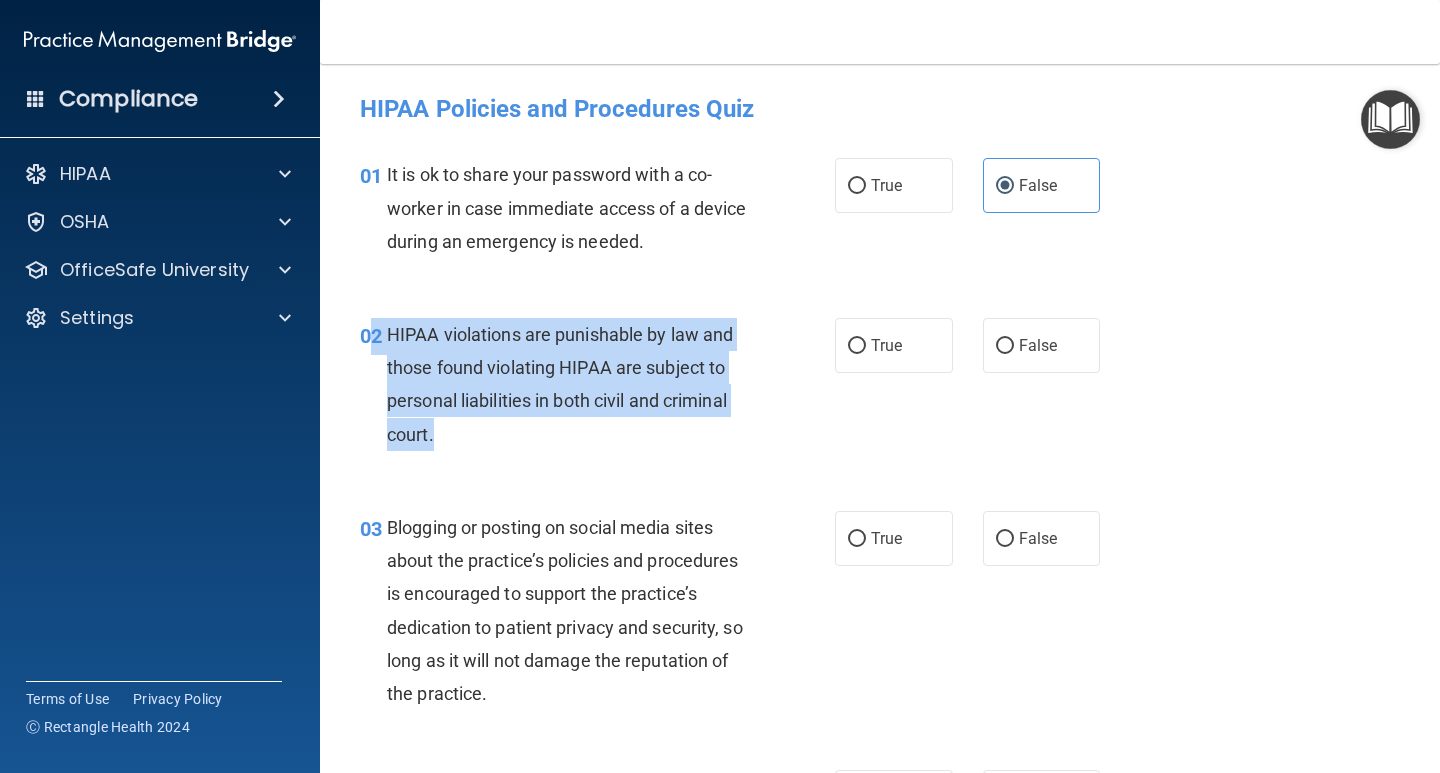 drag, startPoint x: 441, startPoint y: 421, endPoint x: 377, endPoint y: 318, distance: 121.264175 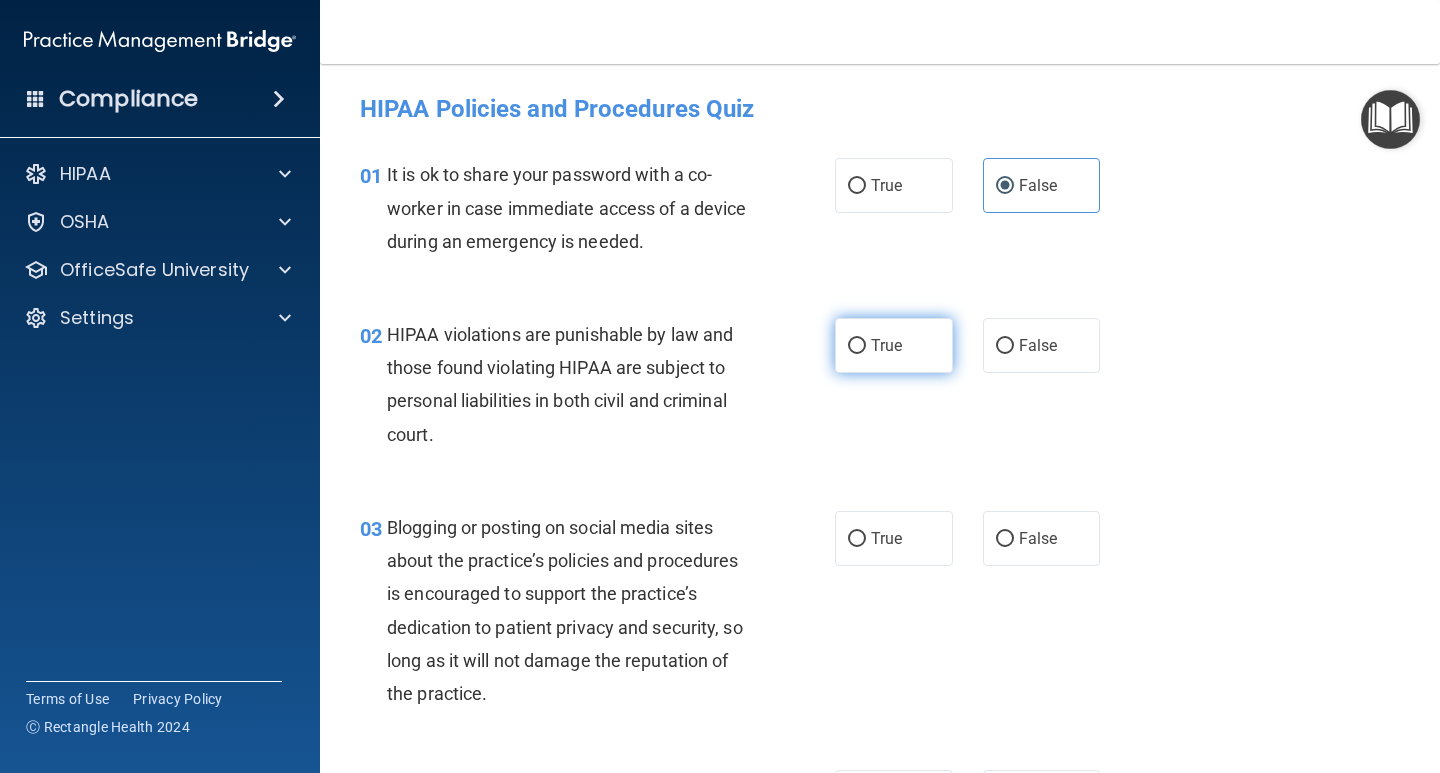 click on "True" at bounding box center (894, 345) 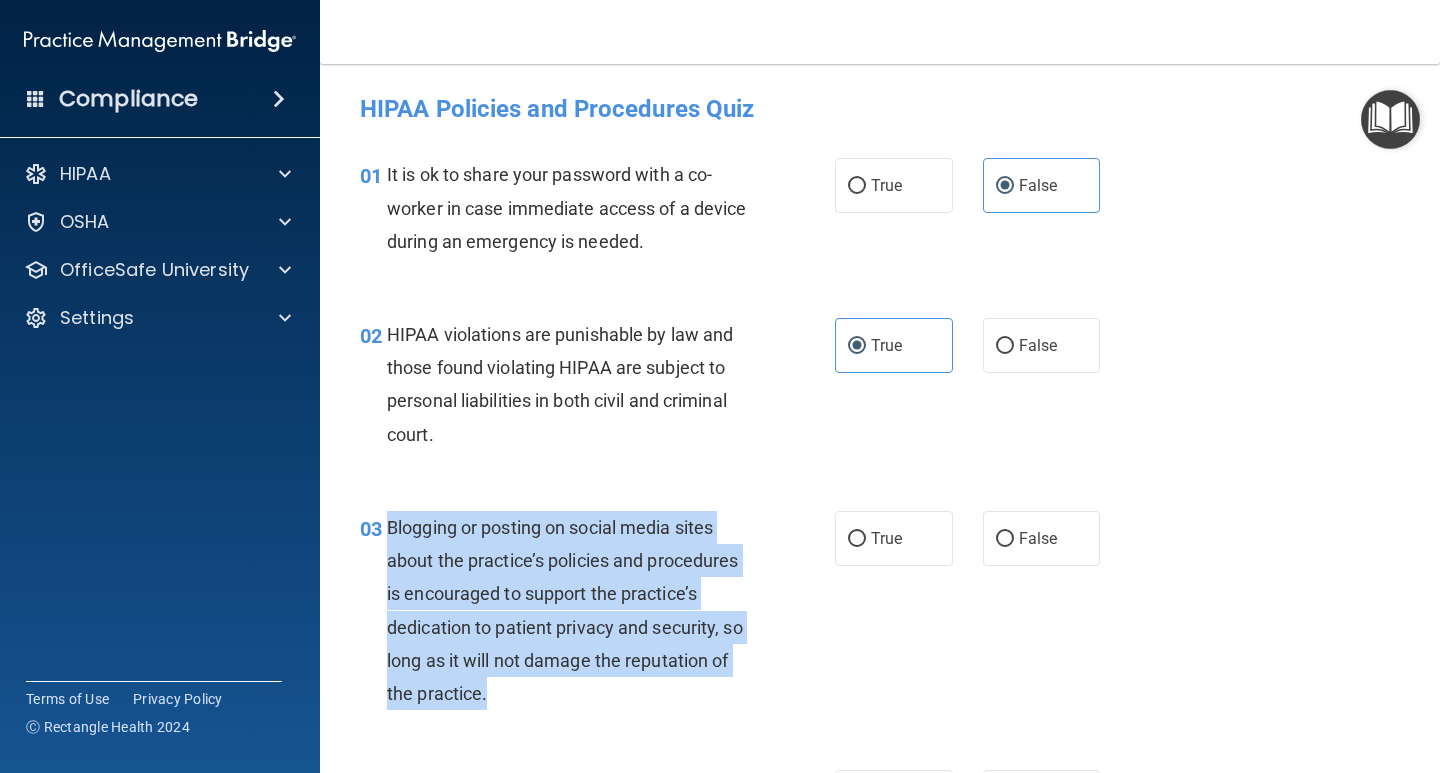 drag, startPoint x: 540, startPoint y: 704, endPoint x: 393, endPoint y: 539, distance: 220.98416 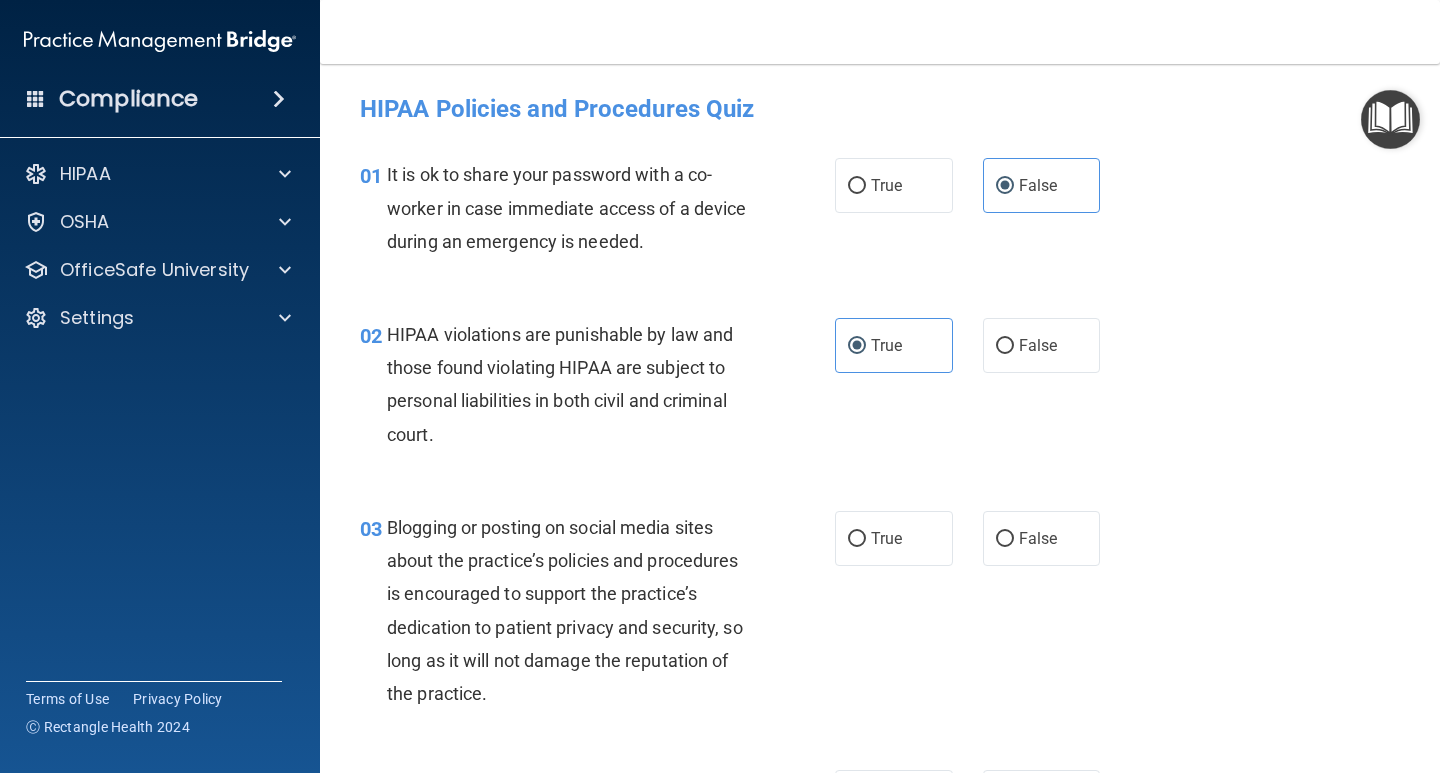 click on "02       HIPAA violations are punishable by law and those found violating HIPAA are subject to personal liabilities in both civil and criminal court.                  True           False" at bounding box center (880, 389) 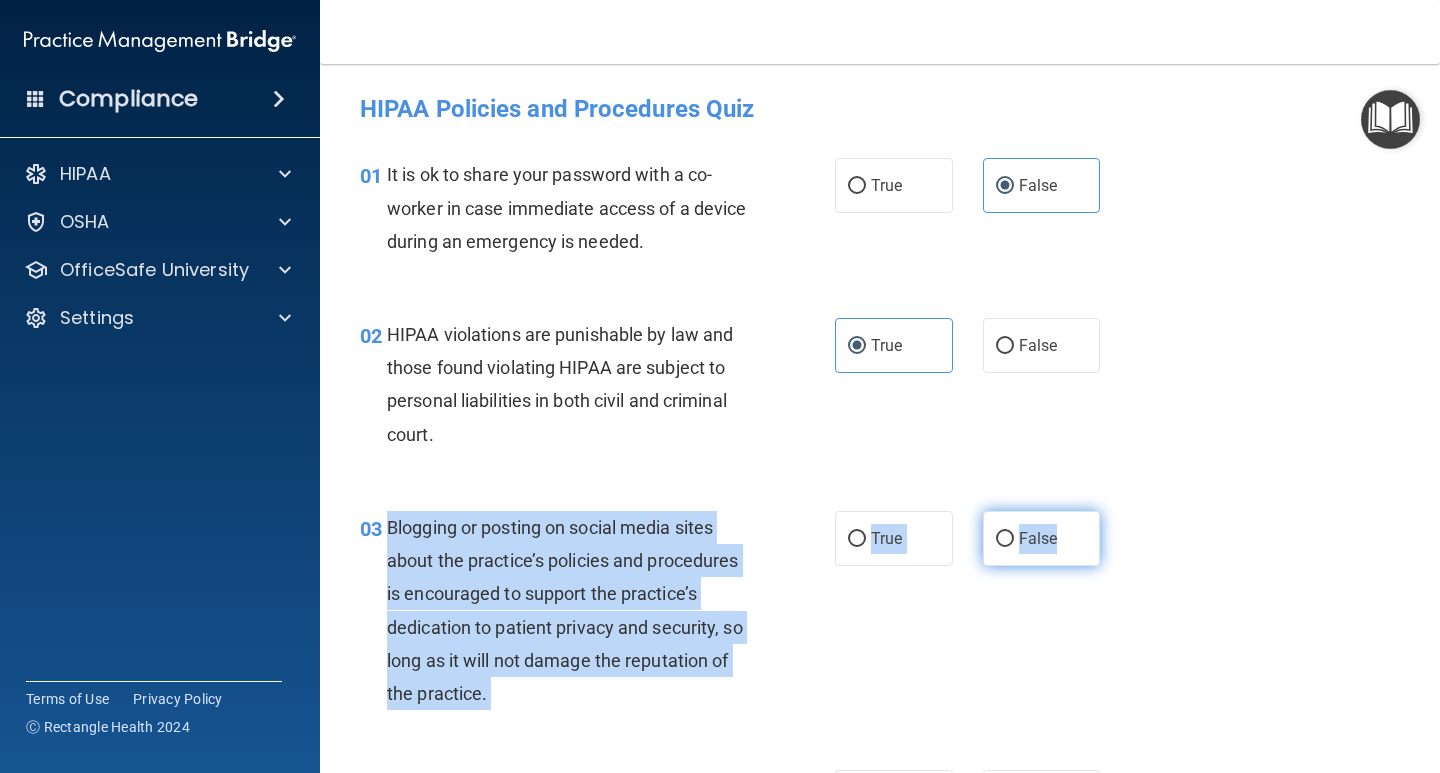 drag, startPoint x: 386, startPoint y: 518, endPoint x: 1053, endPoint y: 542, distance: 667.43164 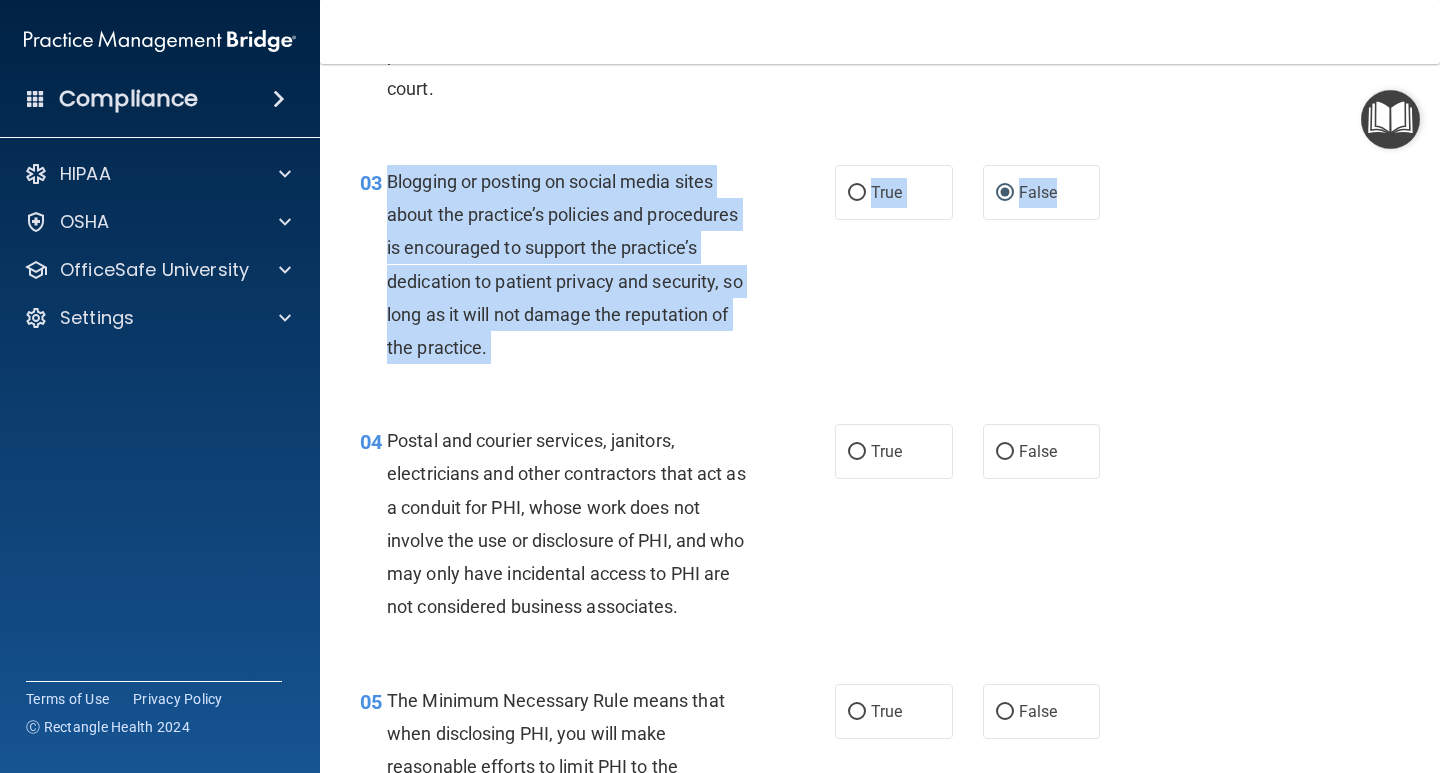 scroll, scrollTop: 400, scrollLeft: 0, axis: vertical 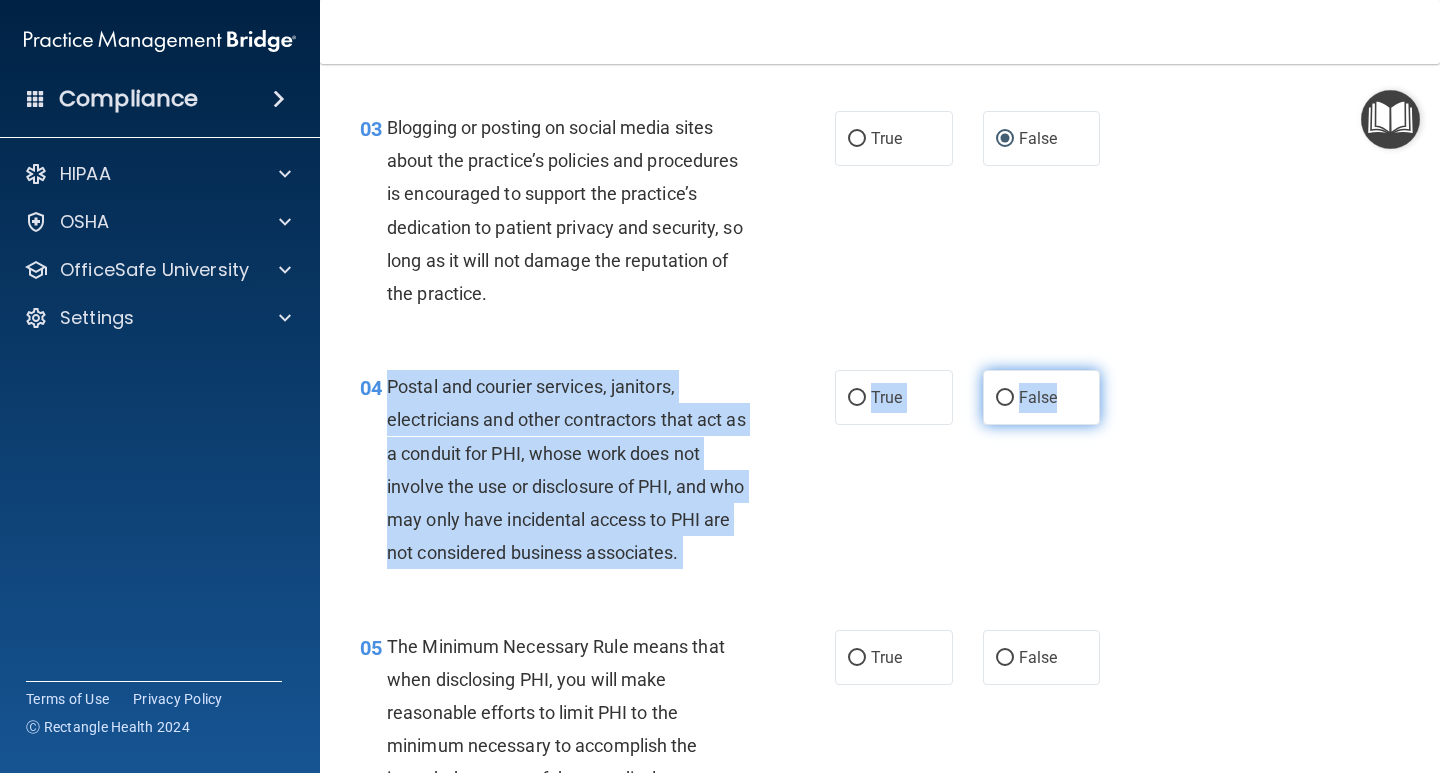 drag, startPoint x: 384, startPoint y: 383, endPoint x: 1039, endPoint y: 401, distance: 655.24725 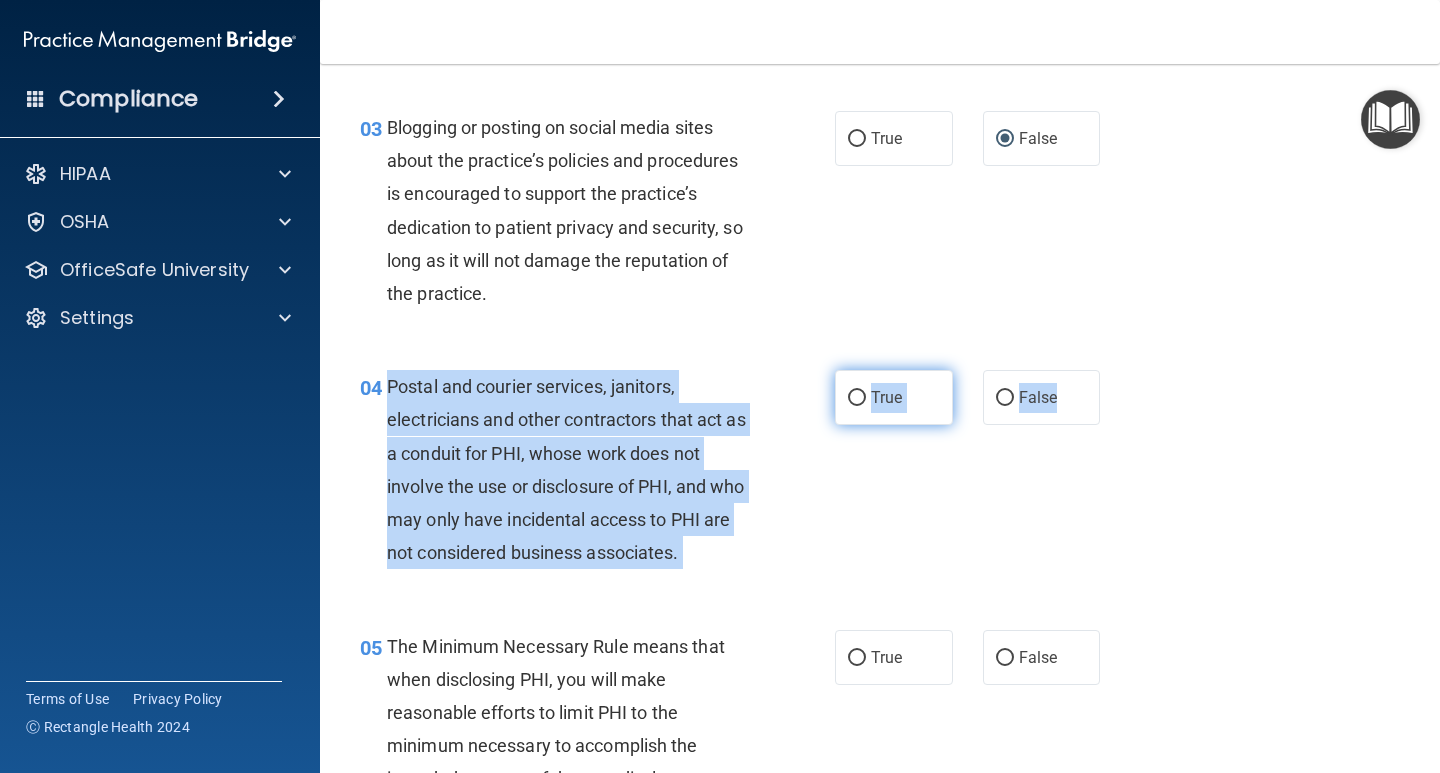 click on "True" at bounding box center [886, 397] 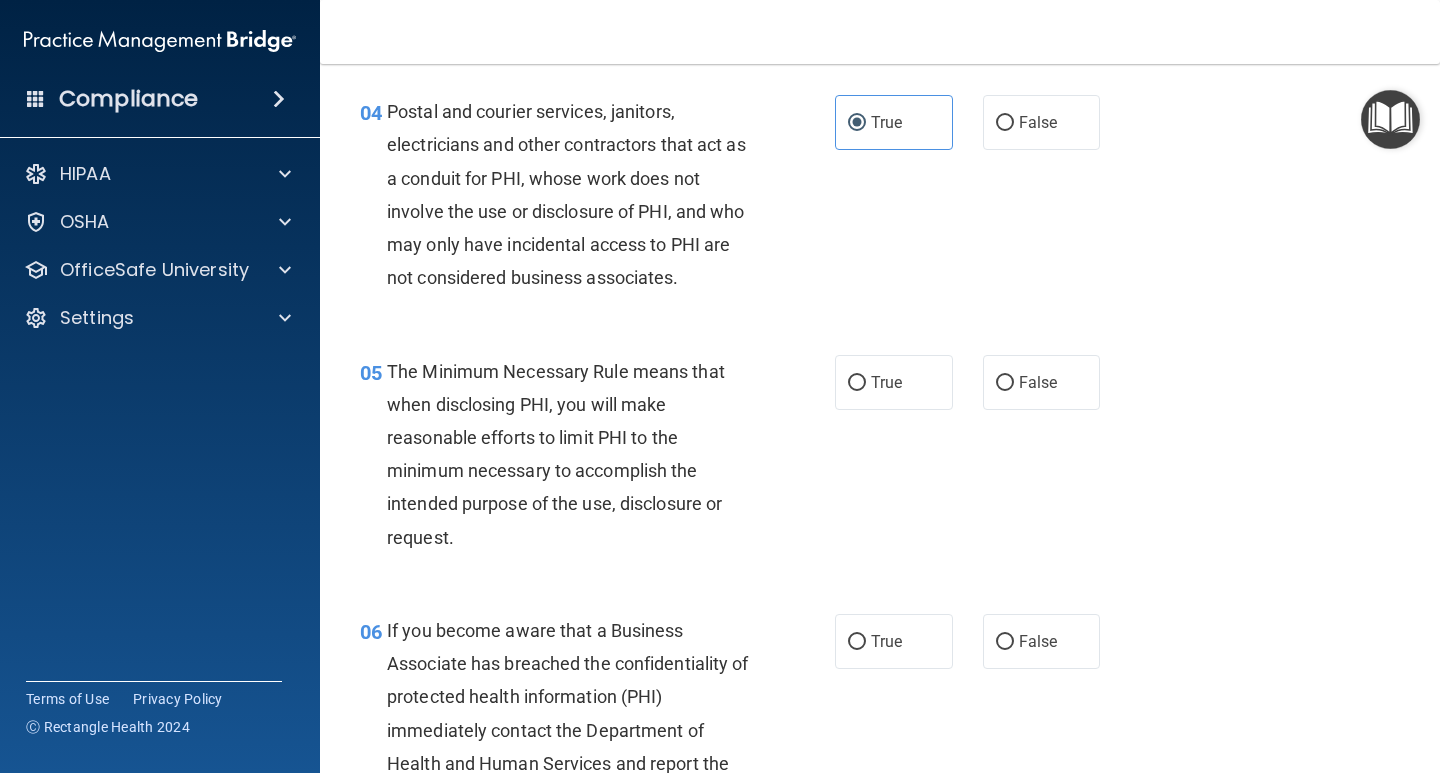 scroll, scrollTop: 700, scrollLeft: 0, axis: vertical 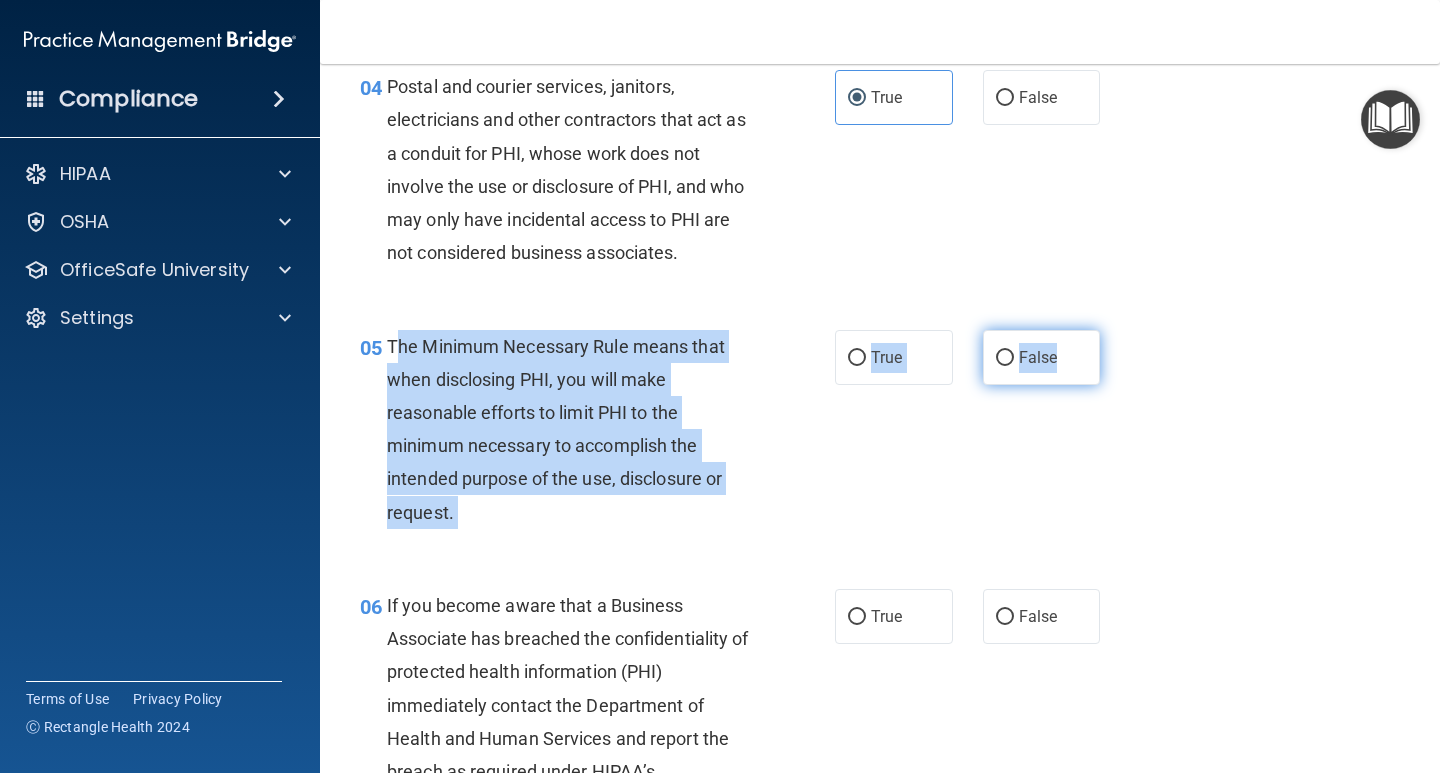 drag, startPoint x: 400, startPoint y: 345, endPoint x: 1054, endPoint y: 359, distance: 654.14984 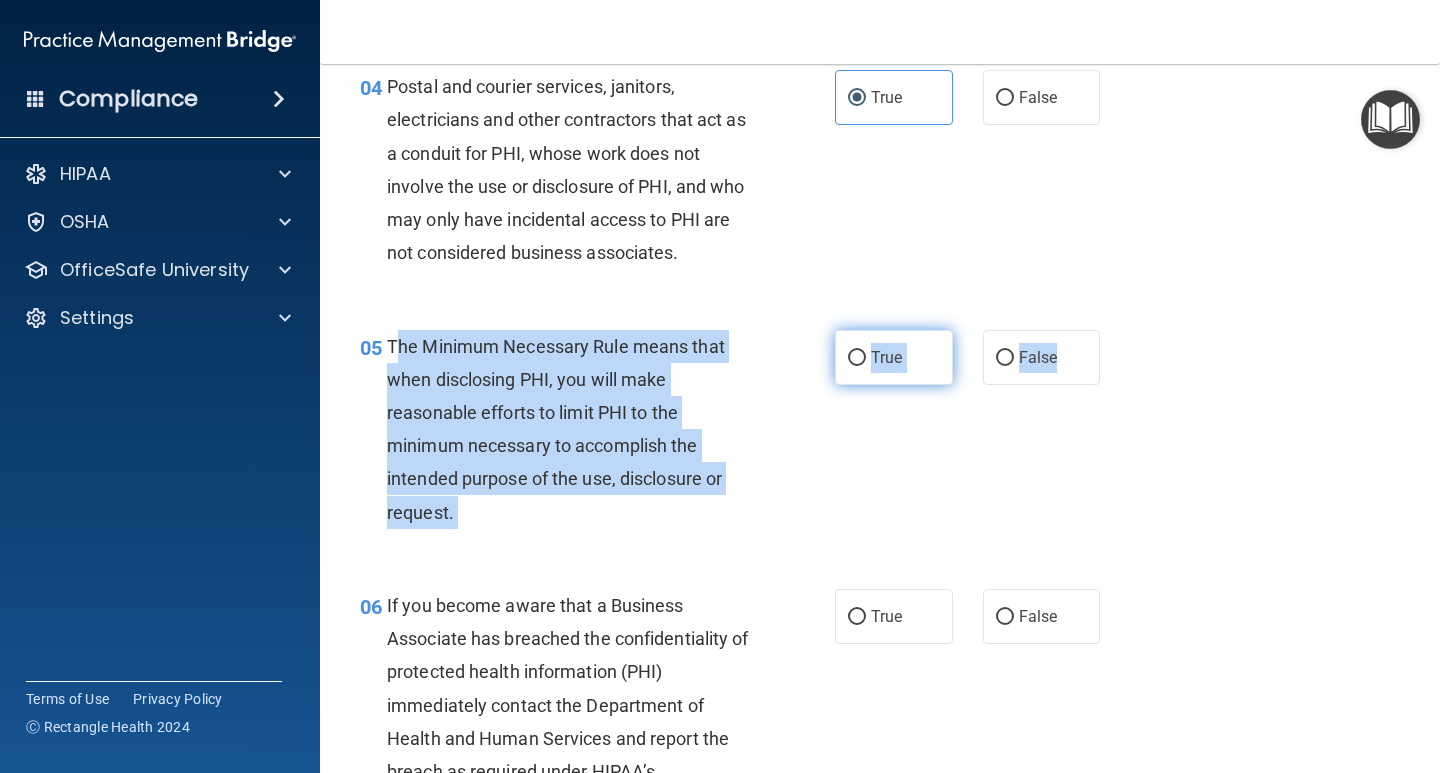 click on "True" at bounding box center (894, 357) 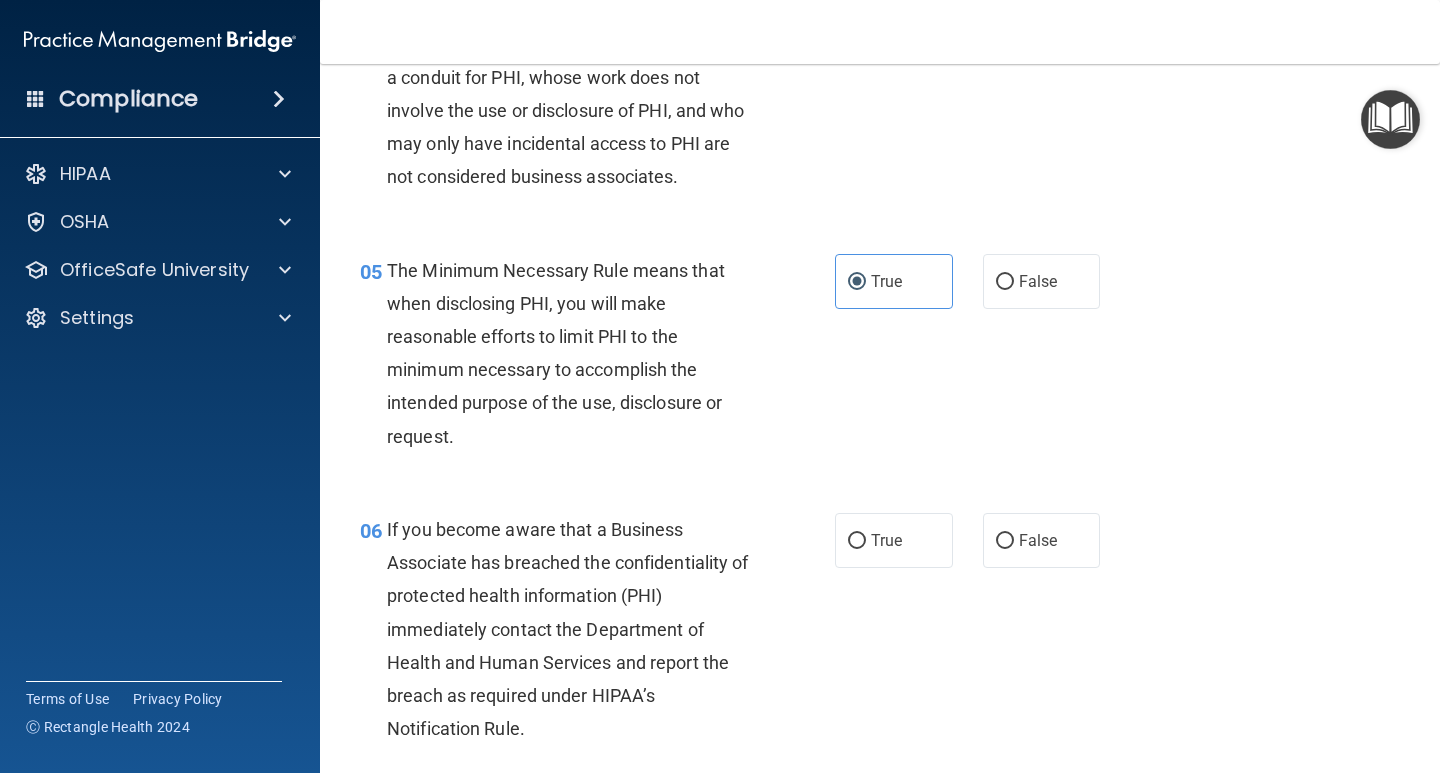 scroll, scrollTop: 1000, scrollLeft: 0, axis: vertical 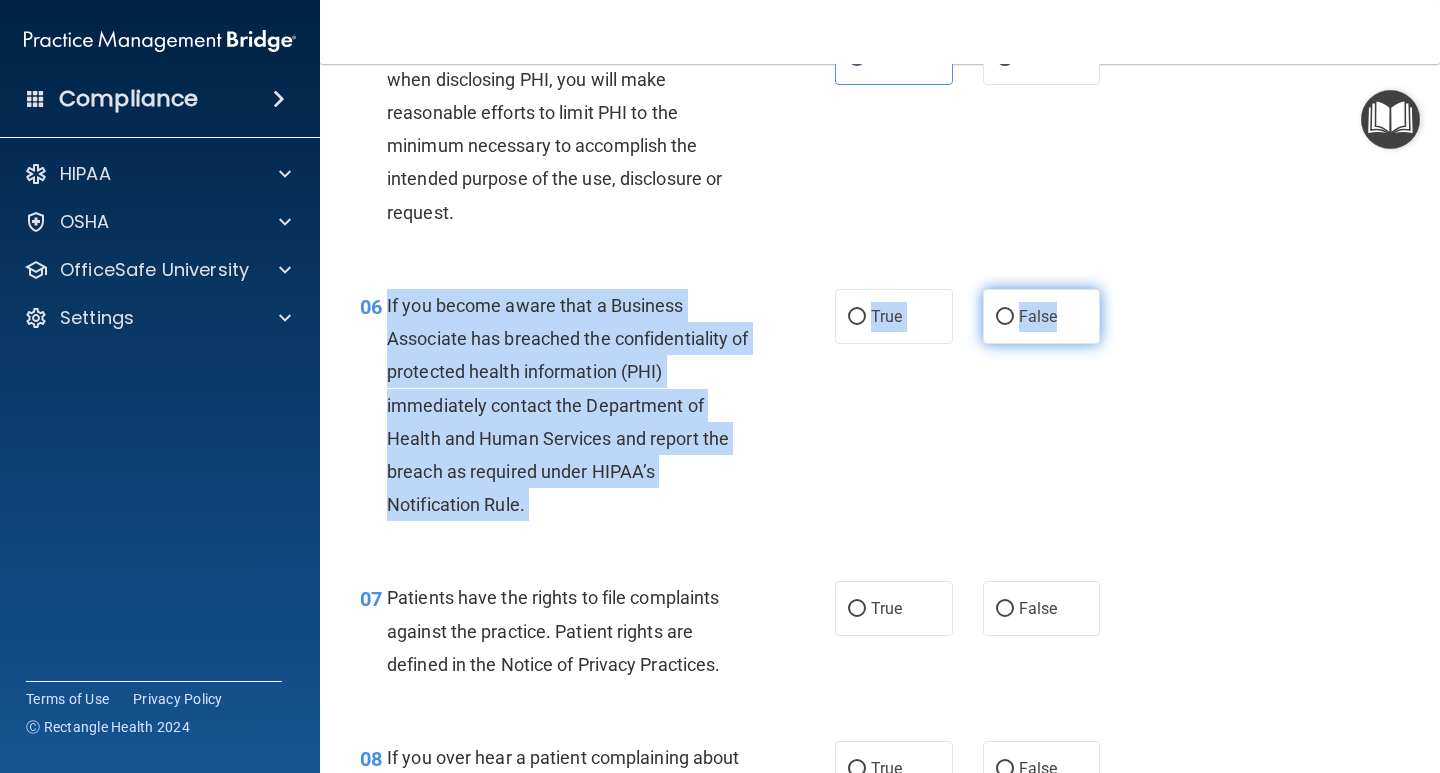 drag, startPoint x: 381, startPoint y: 299, endPoint x: 1020, endPoint y: 336, distance: 640.0703 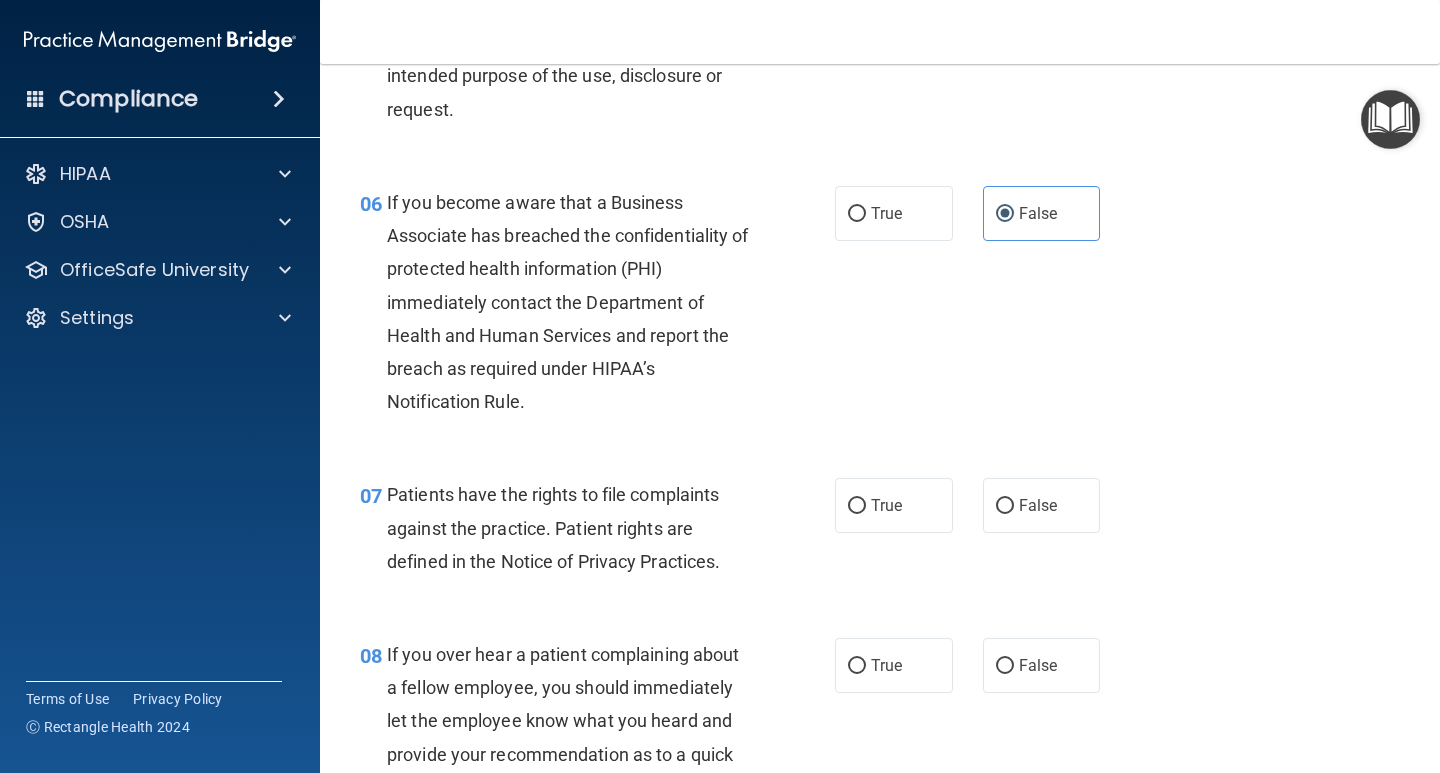 scroll, scrollTop: 1200, scrollLeft: 0, axis: vertical 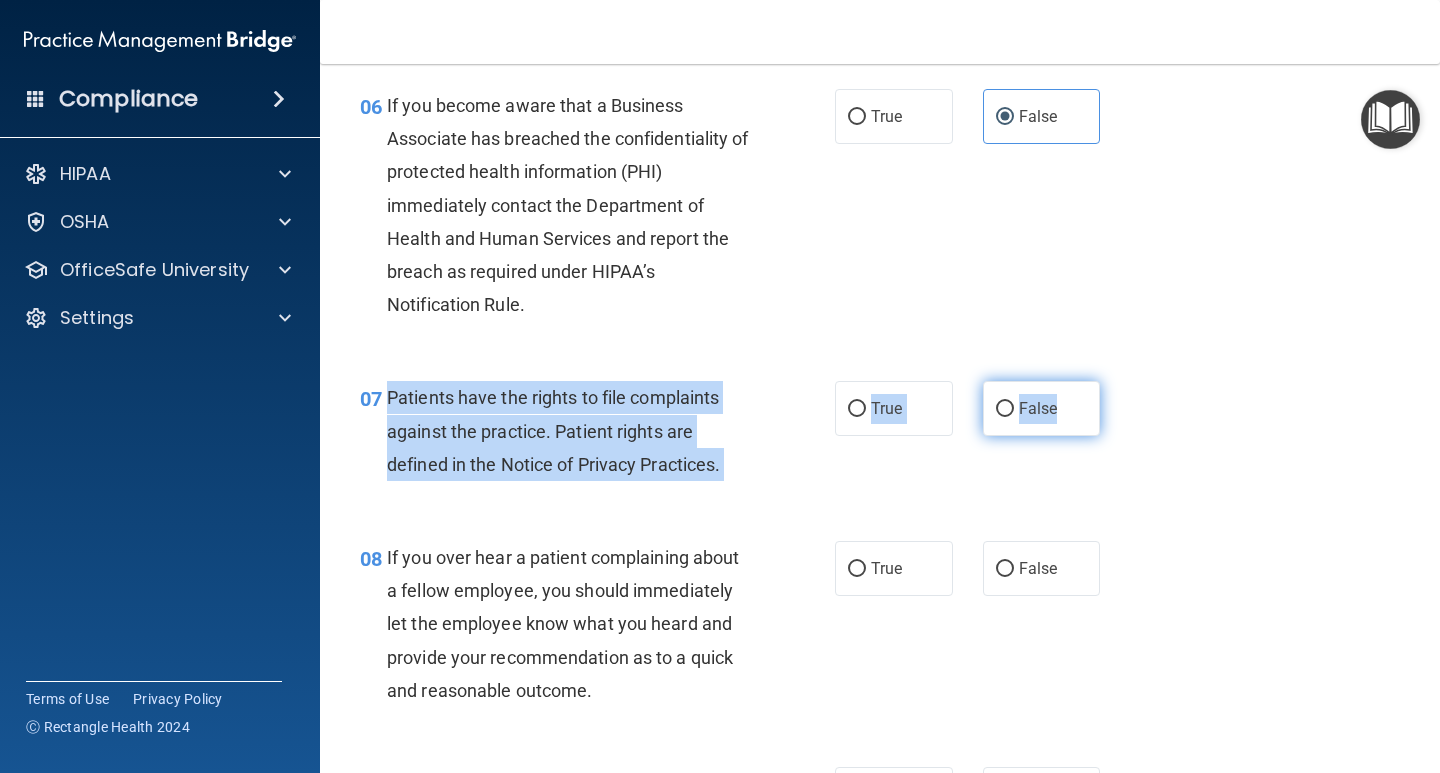 drag, startPoint x: 385, startPoint y: 396, endPoint x: 1061, endPoint y: 413, distance: 676.21375 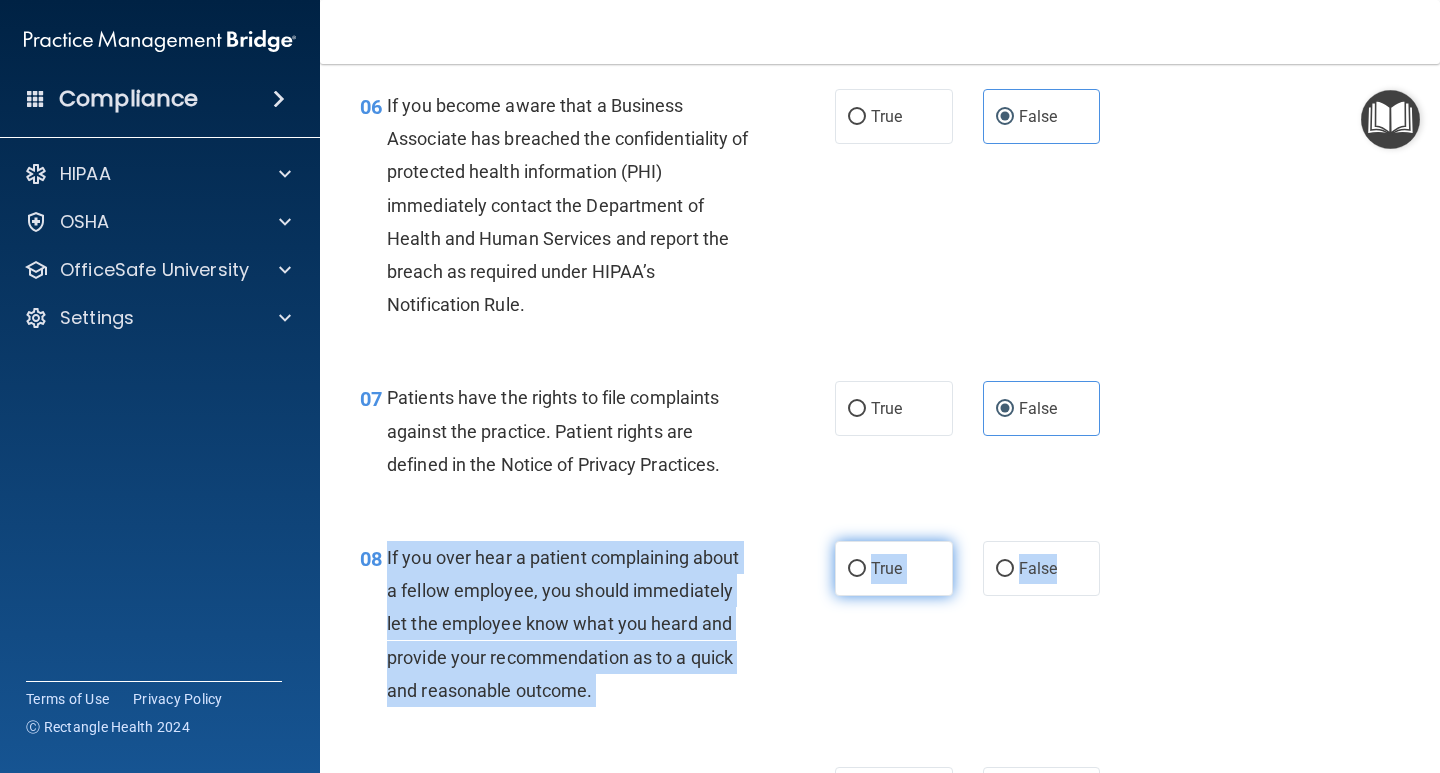 drag, startPoint x: 383, startPoint y: 554, endPoint x: 922, endPoint y: 593, distance: 540.4091 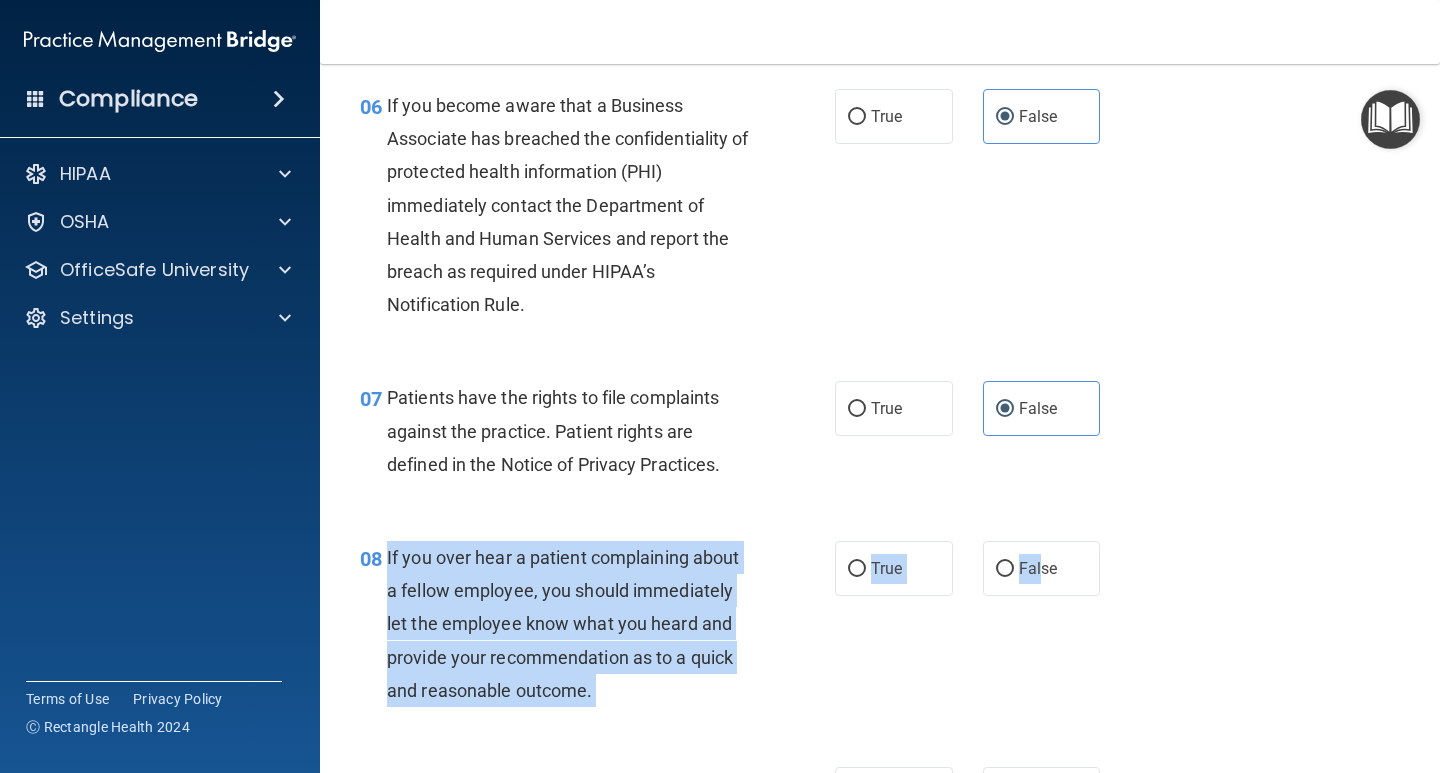 drag, startPoint x: 682, startPoint y: 592, endPoint x: 666, endPoint y: 589, distance: 16.27882 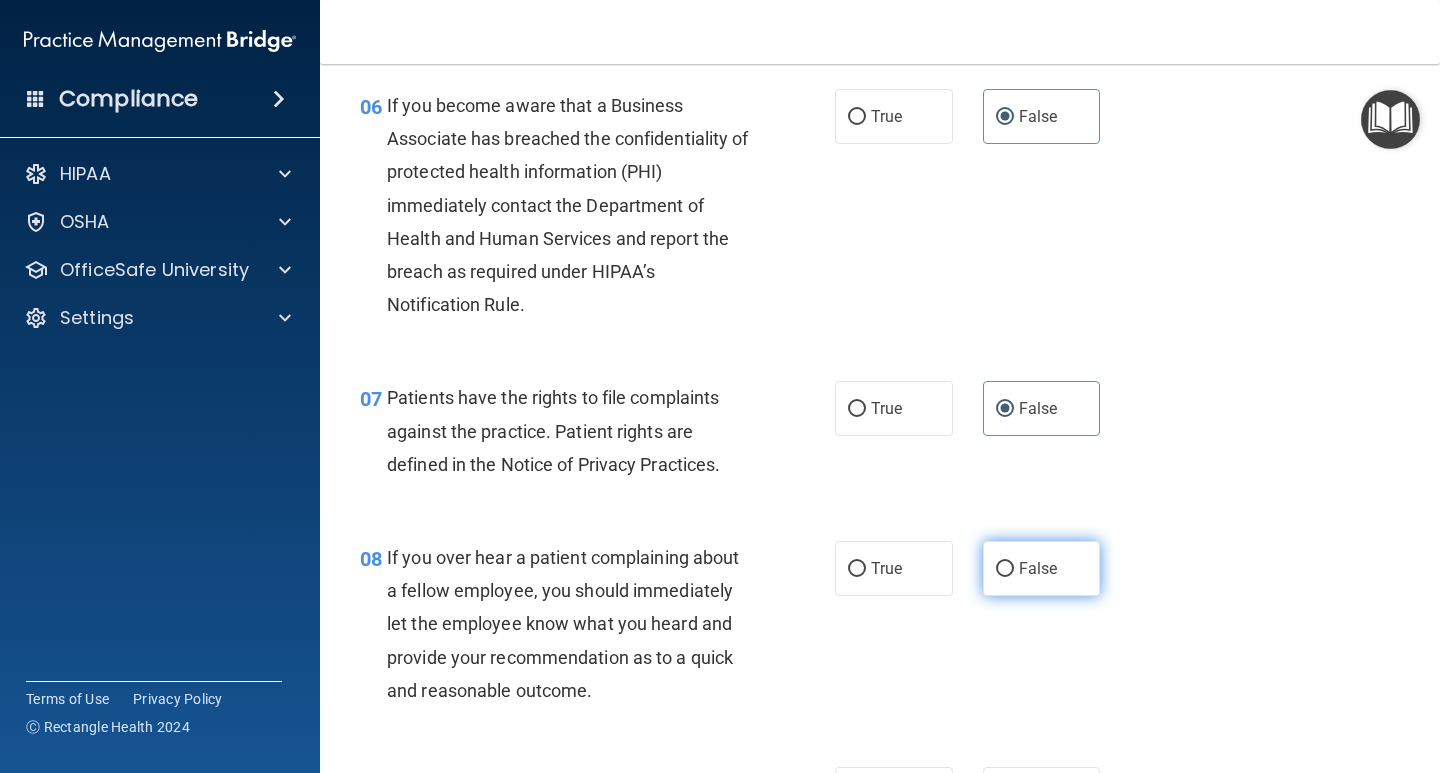 drag, startPoint x: 941, startPoint y: 638, endPoint x: 993, endPoint y: 592, distance: 69.426216 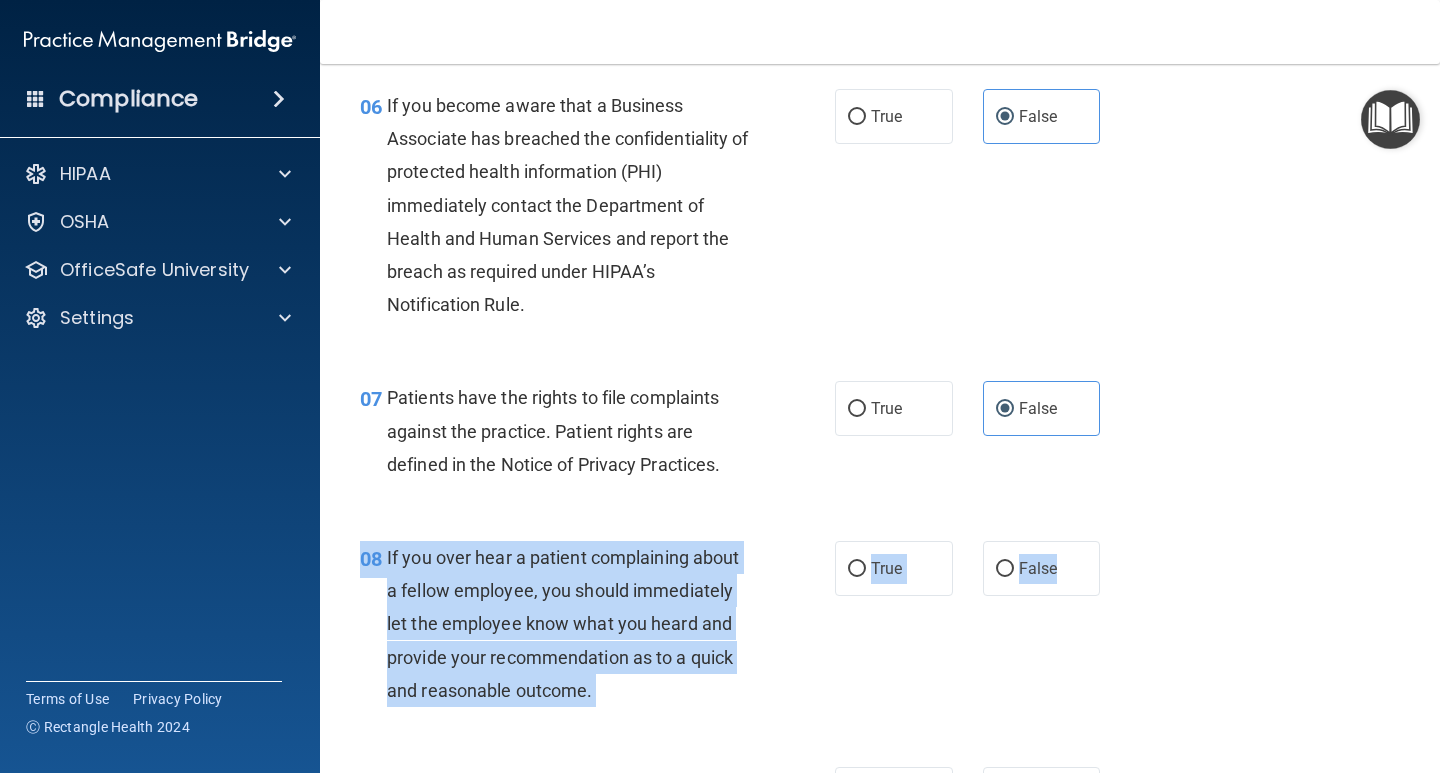 drag, startPoint x: 1050, startPoint y: 562, endPoint x: 423, endPoint y: 510, distance: 629.1526 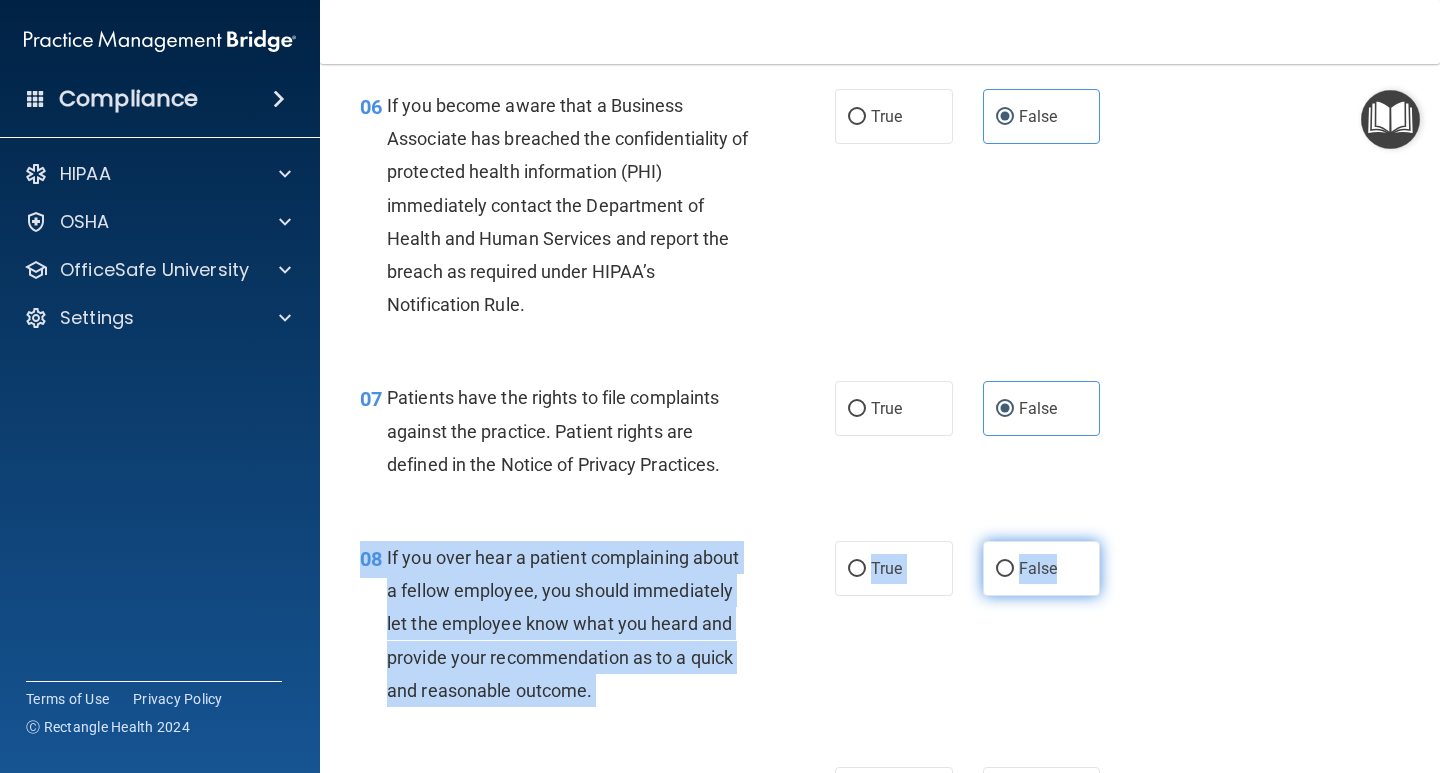 click on "False" at bounding box center [1005, 569] 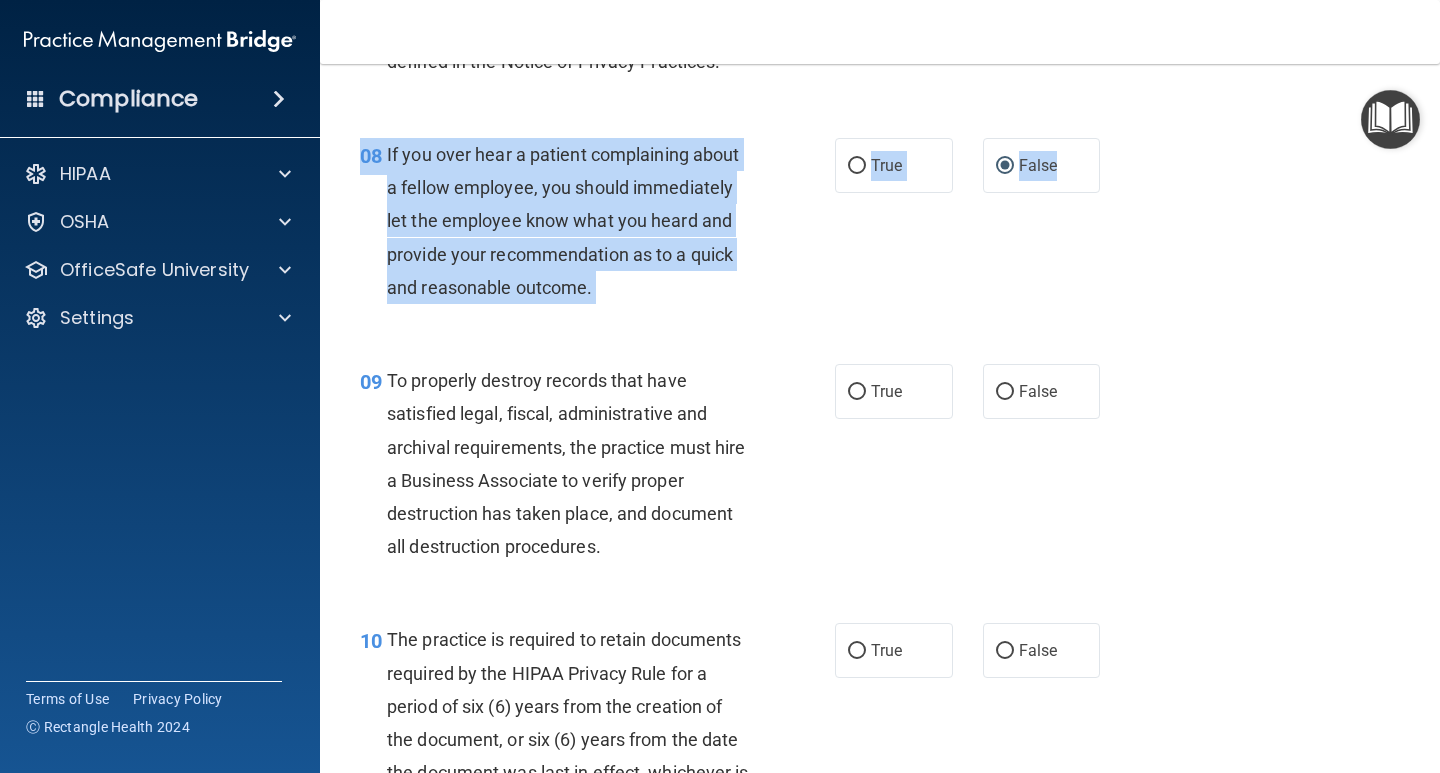 scroll, scrollTop: 1700, scrollLeft: 0, axis: vertical 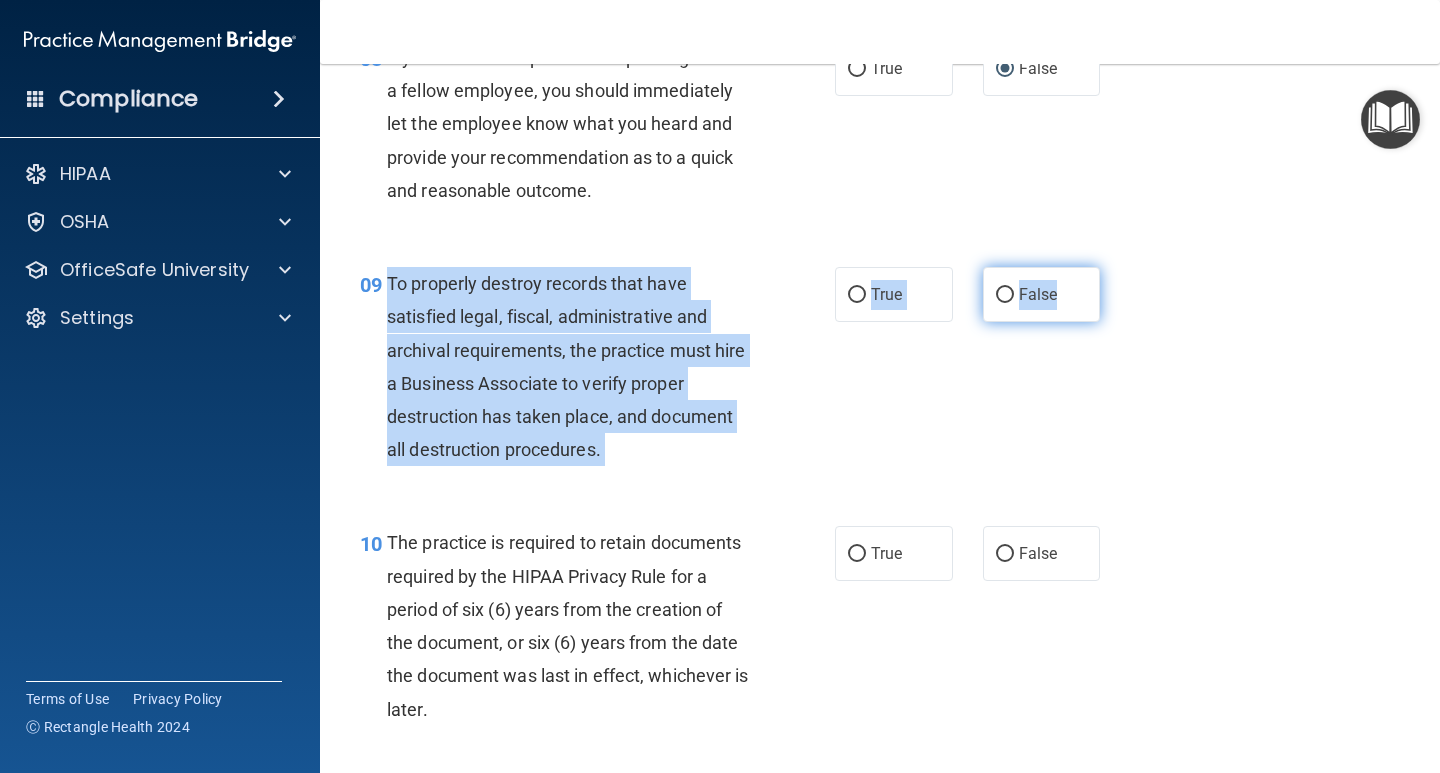 drag, startPoint x: 390, startPoint y: 277, endPoint x: 1047, endPoint y: 297, distance: 657.3043 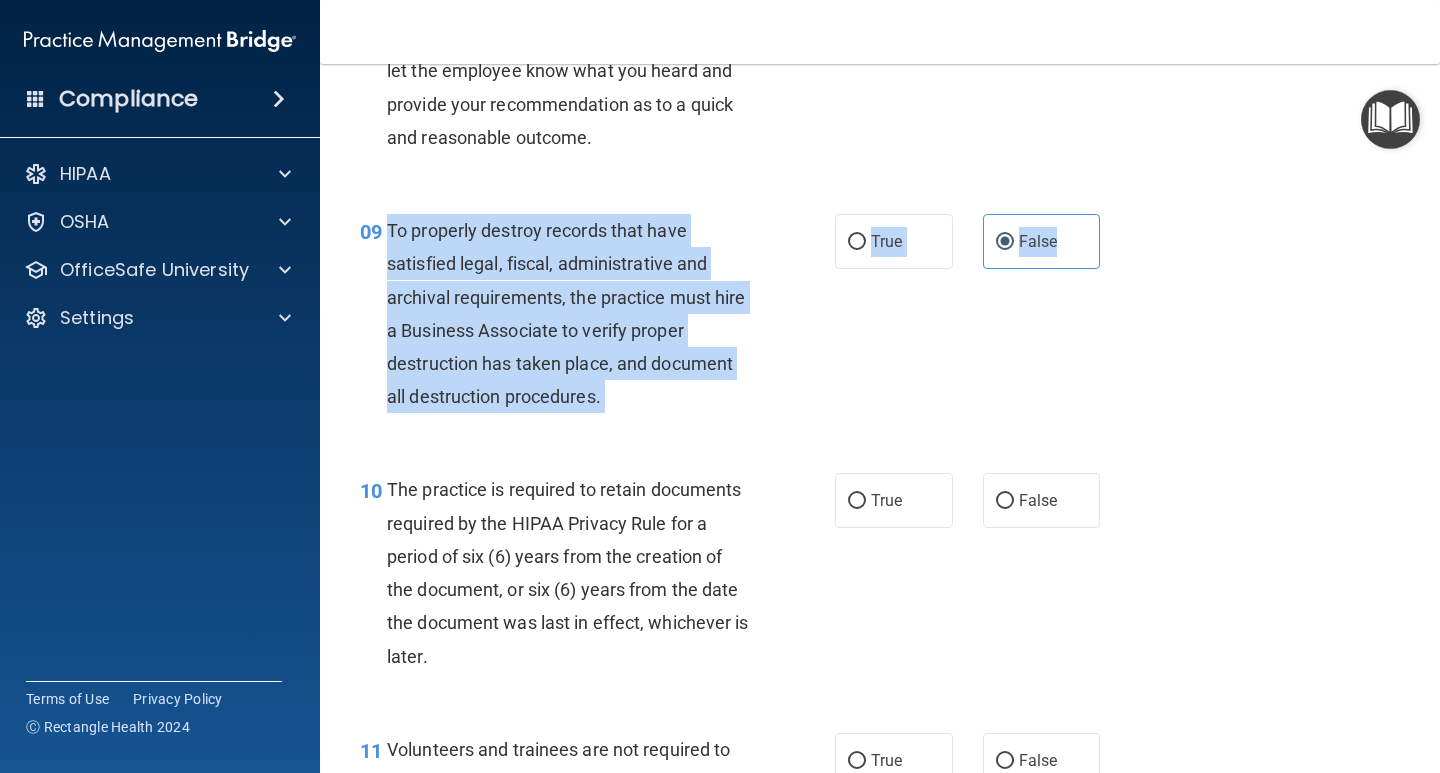 scroll, scrollTop: 1800, scrollLeft: 0, axis: vertical 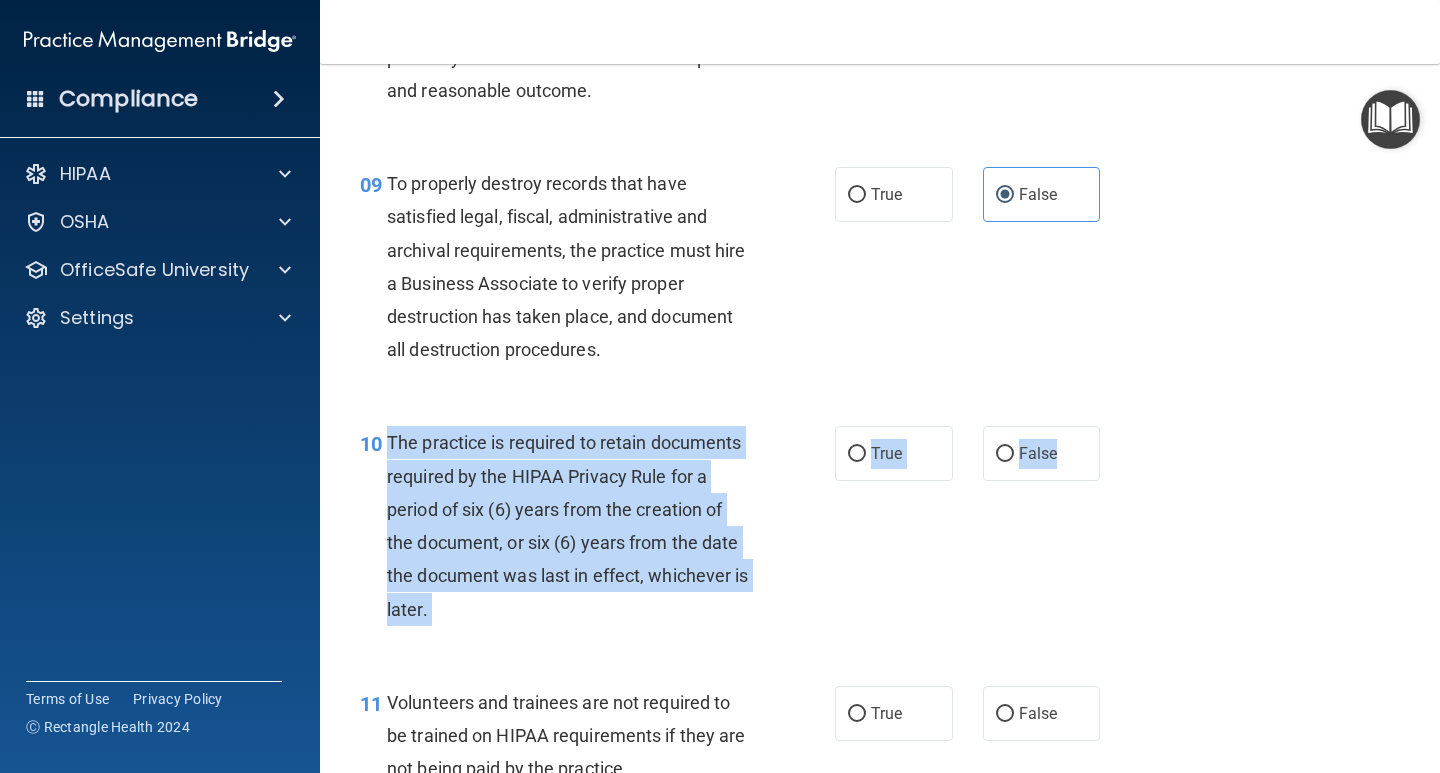 drag, startPoint x: 418, startPoint y: 468, endPoint x: 904, endPoint y: 499, distance: 486.98767 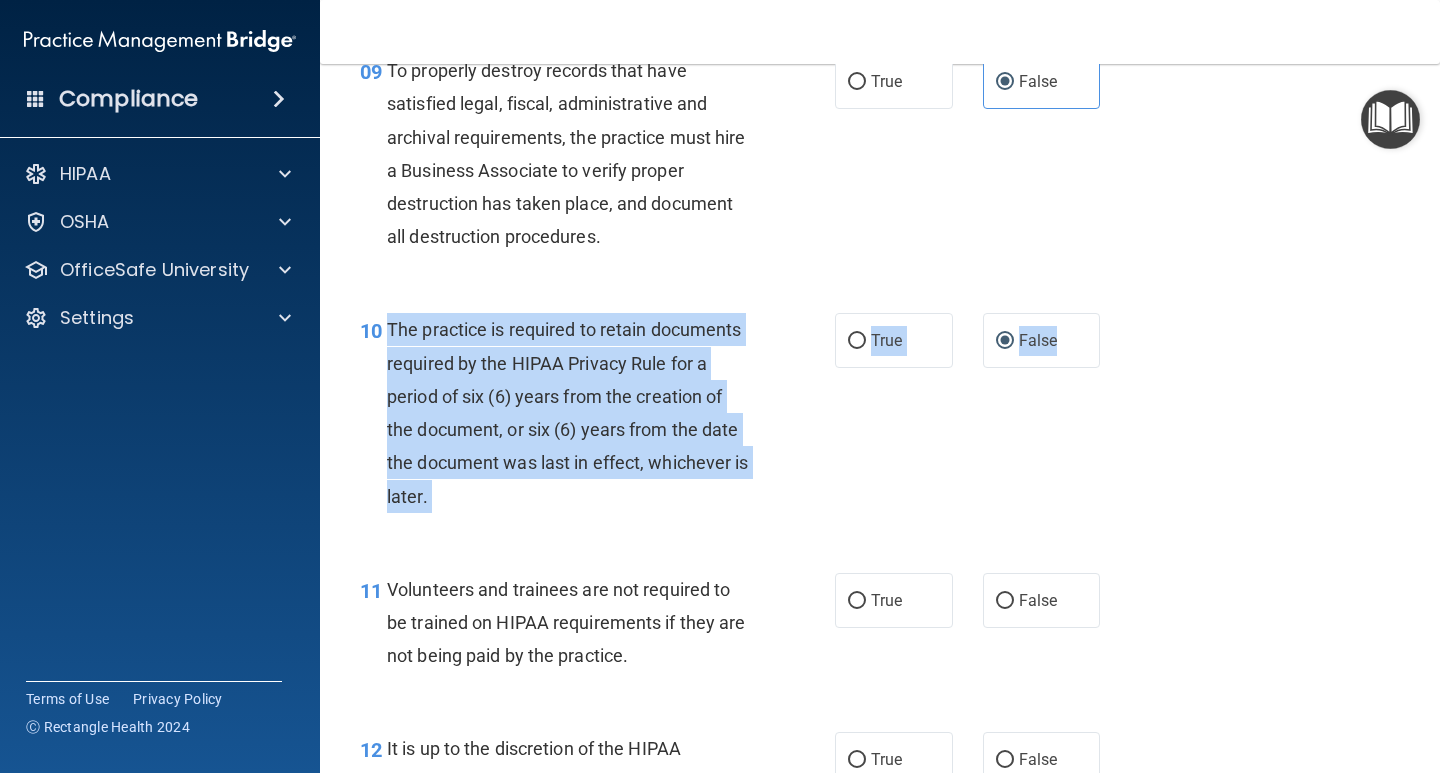 scroll, scrollTop: 2200, scrollLeft: 0, axis: vertical 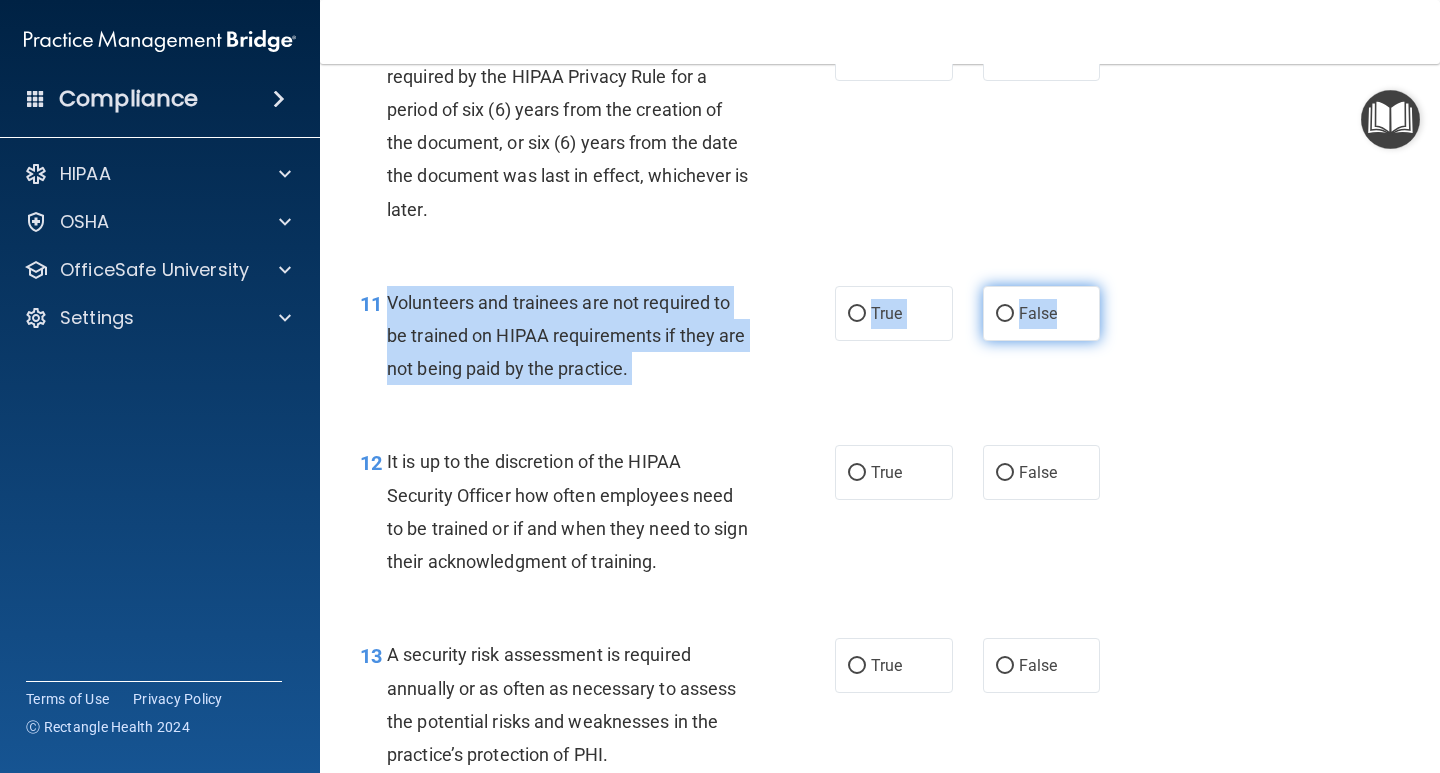drag, startPoint x: 391, startPoint y: 299, endPoint x: 1079, endPoint y: 320, distance: 688.32043 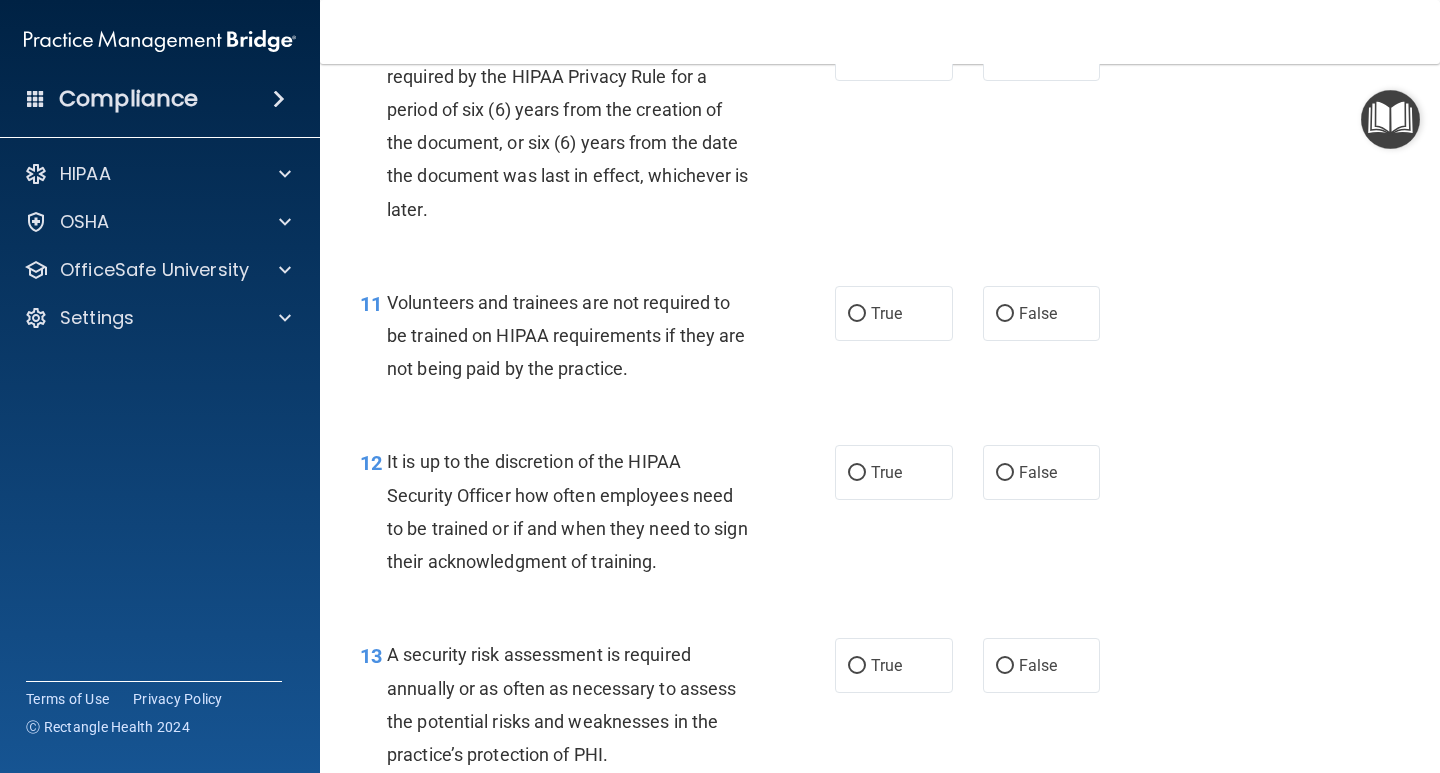 click on "12       It is up to the discretion of the HIPAA Security Officer how often employees need to be trained or if and when they need to sign their acknowledgment of training.                  True           False" at bounding box center [880, 516] 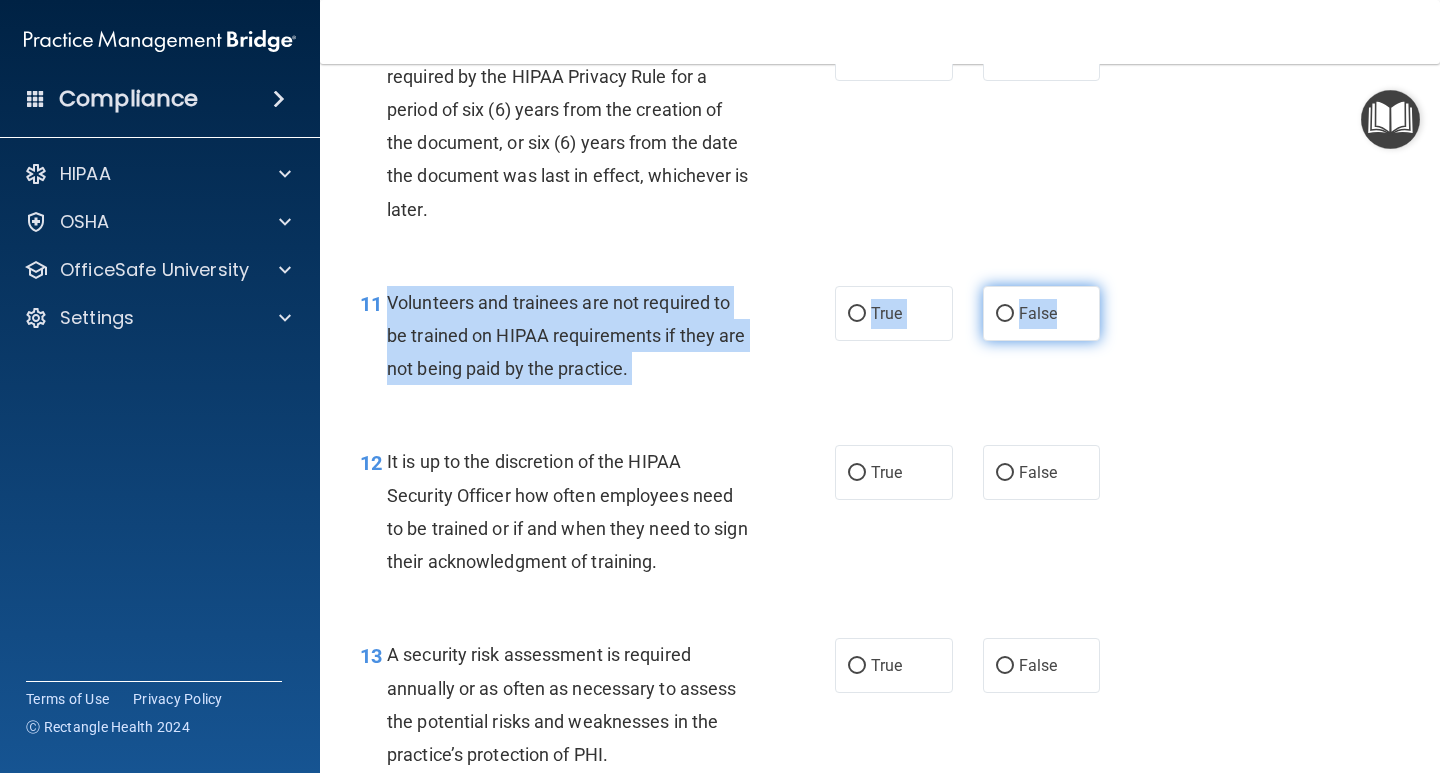 drag, startPoint x: 382, startPoint y: 294, endPoint x: 1064, endPoint y: 313, distance: 682.2646 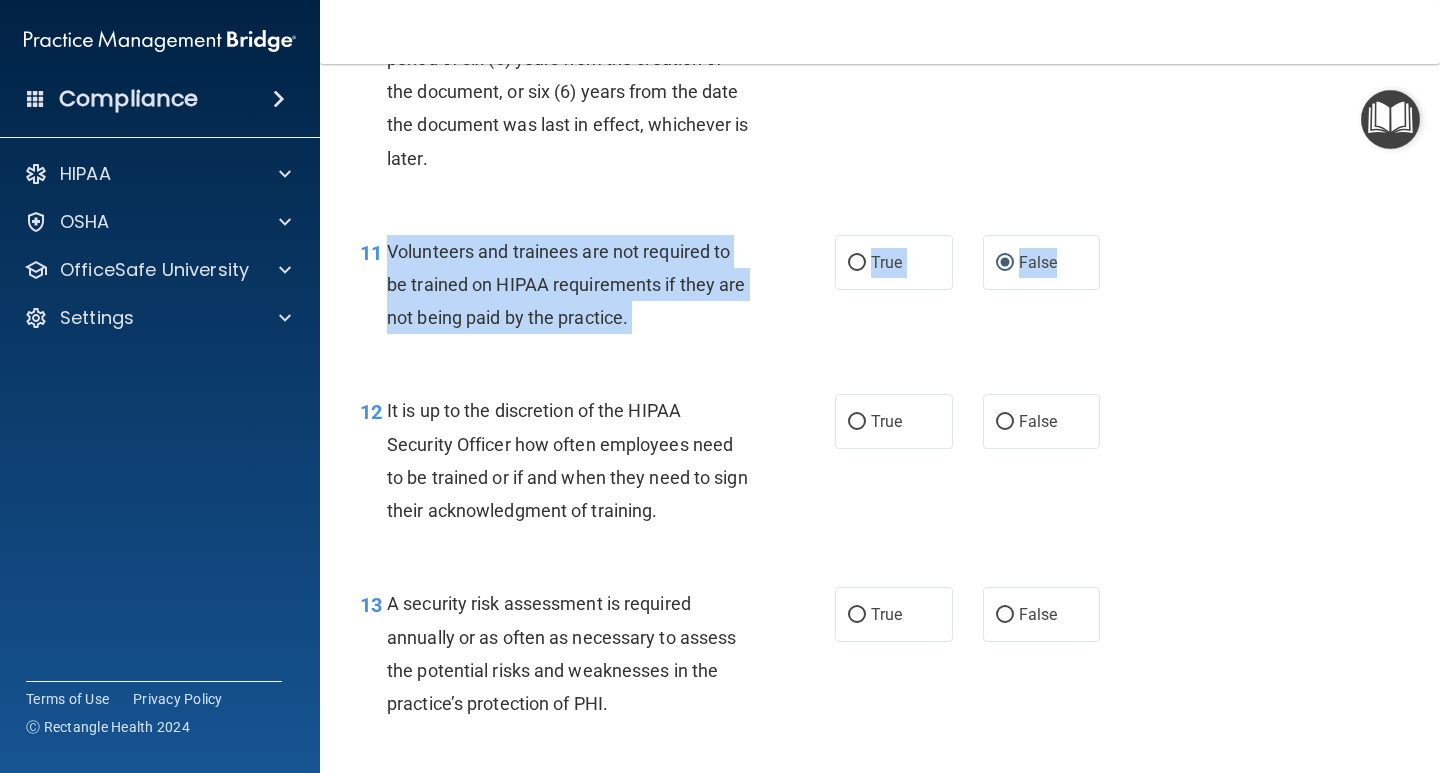 scroll, scrollTop: 2300, scrollLeft: 0, axis: vertical 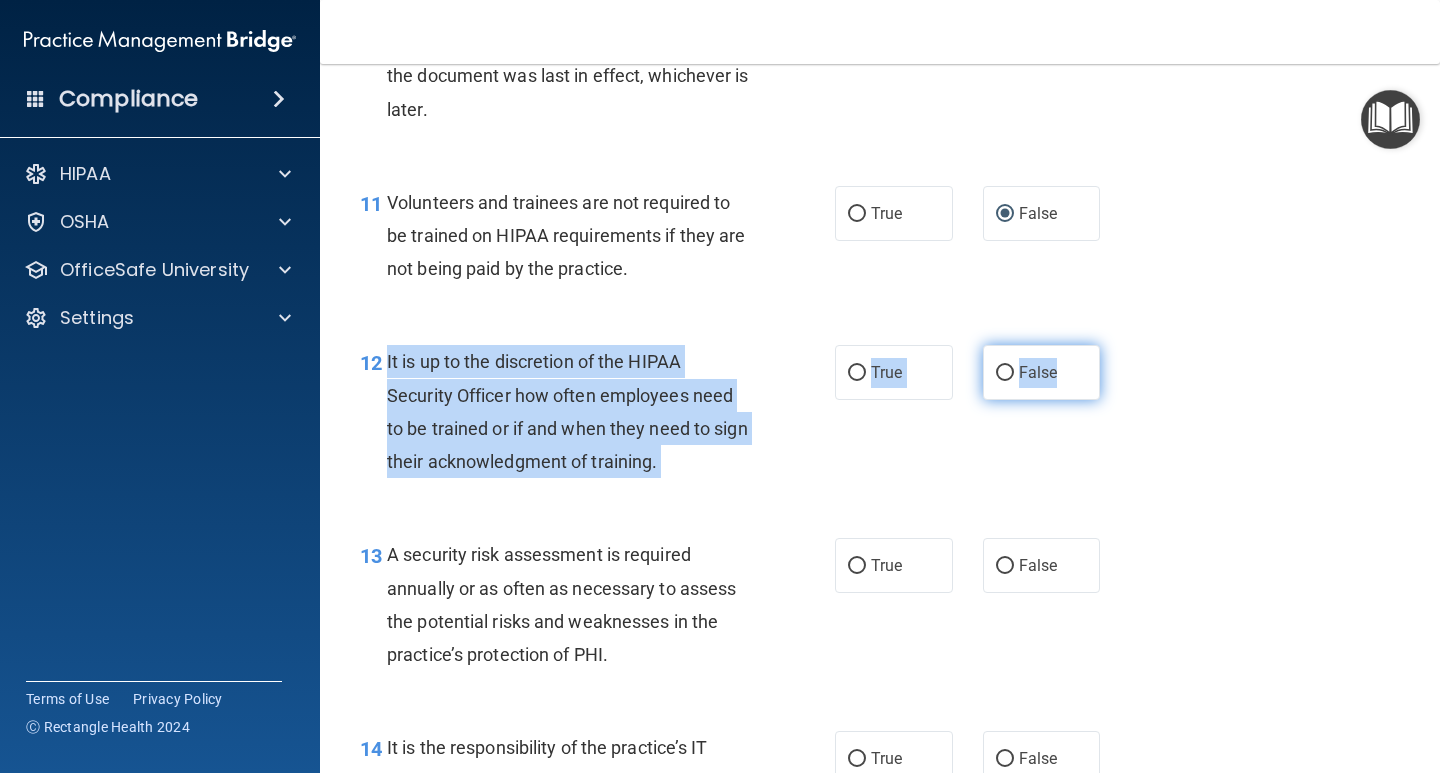 drag, startPoint x: 381, startPoint y: 355, endPoint x: 1084, endPoint y: 376, distance: 703.3136 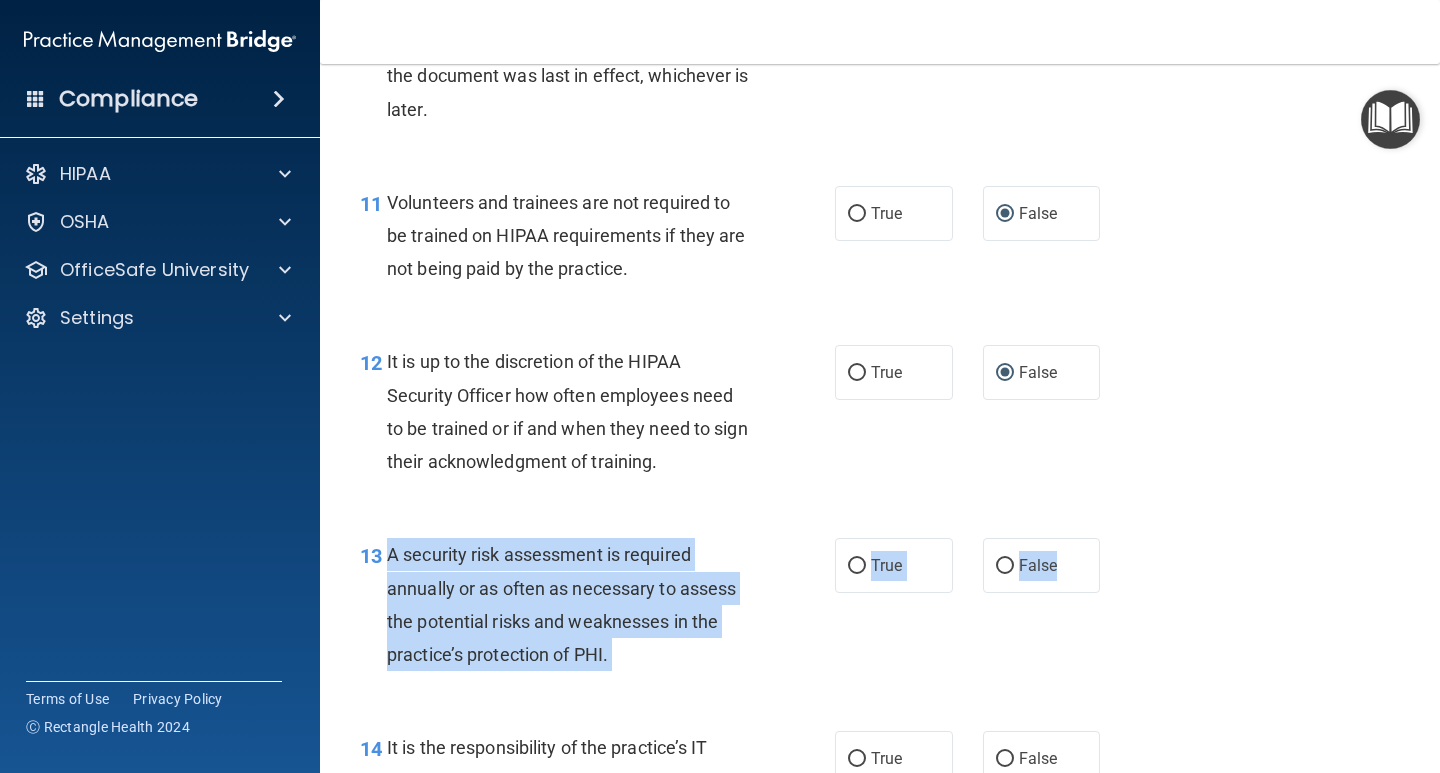 drag, startPoint x: 413, startPoint y: 567, endPoint x: 997, endPoint y: 595, distance: 584.67084 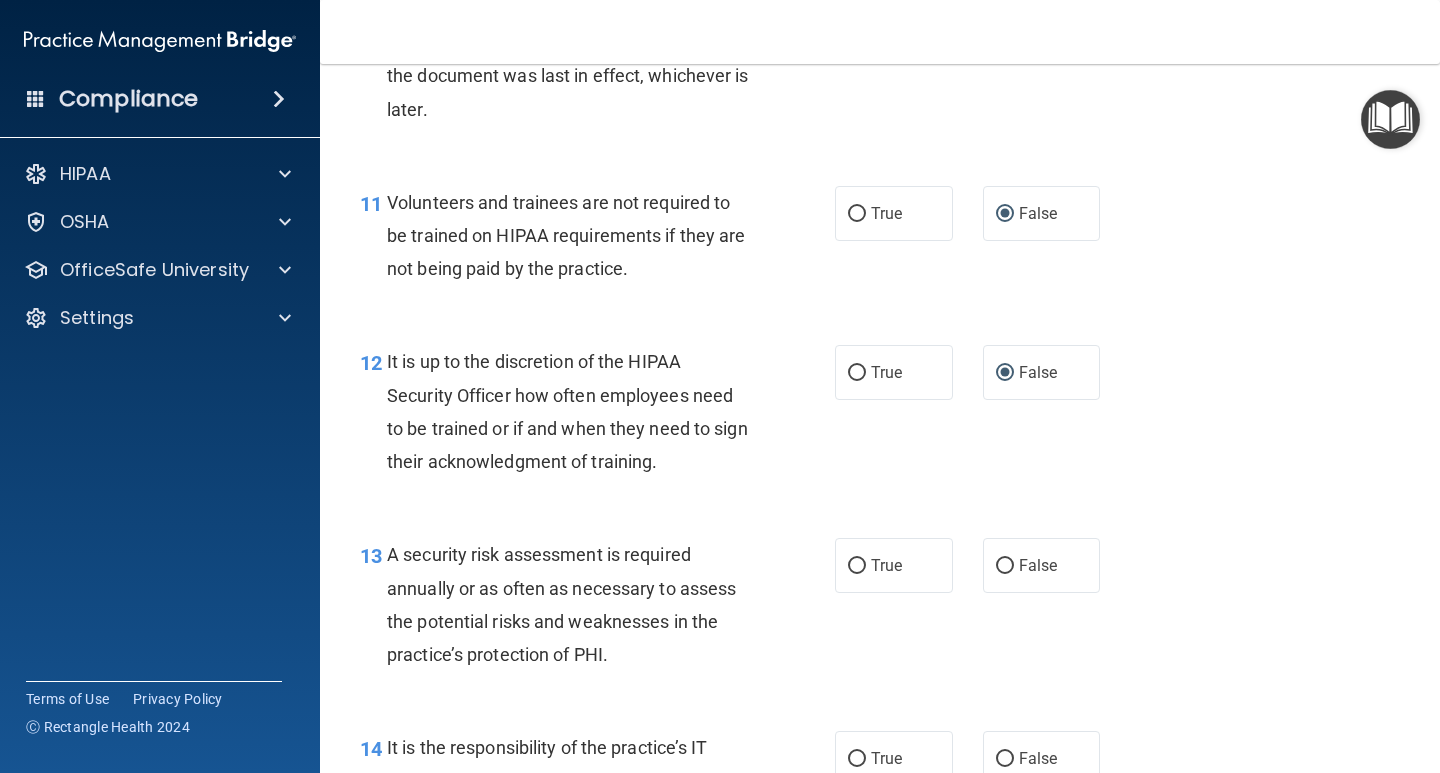 drag, startPoint x: 125, startPoint y: 461, endPoint x: 356, endPoint y: 529, distance: 240.80075 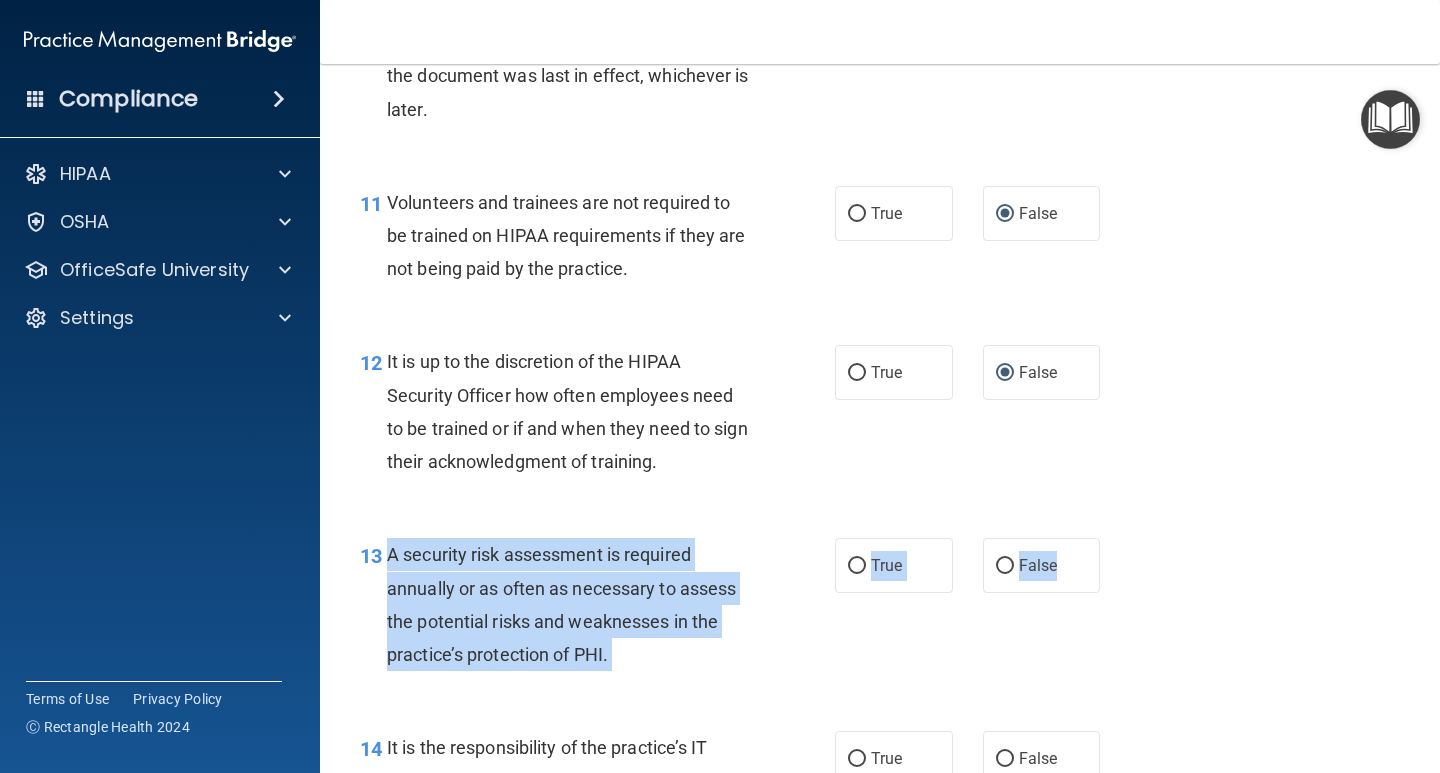 drag, startPoint x: 386, startPoint y: 555, endPoint x: 1095, endPoint y: 564, distance: 709.0571 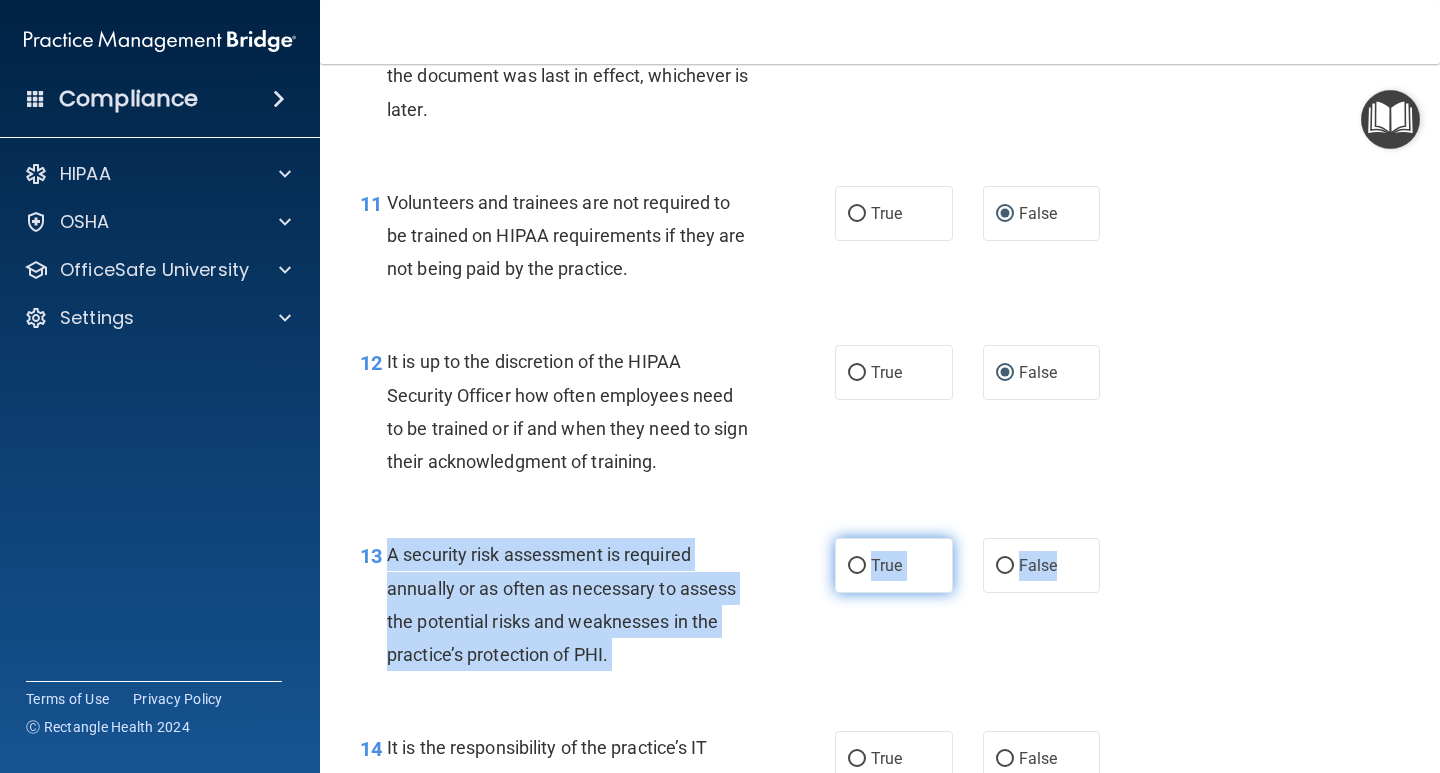 click on "True" at bounding box center (886, 565) 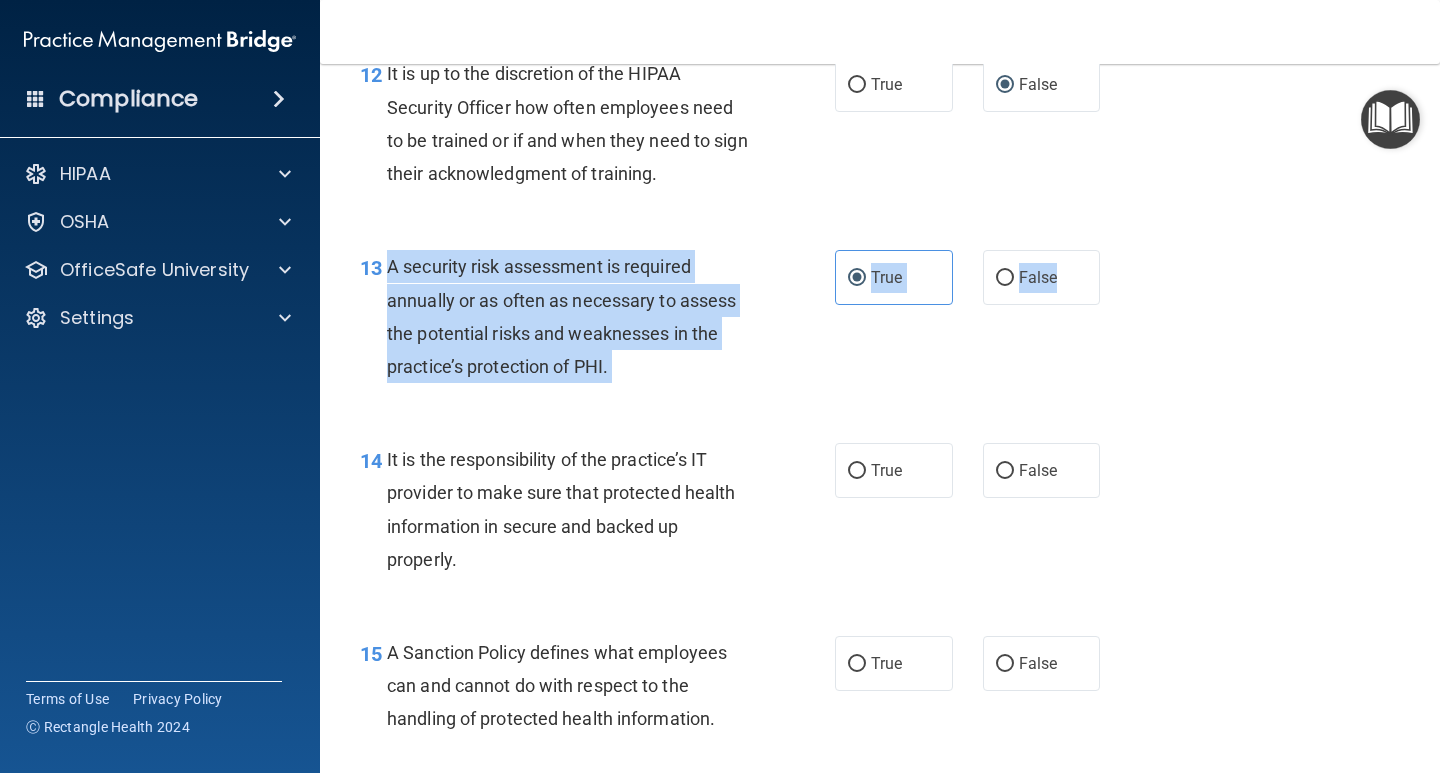 scroll, scrollTop: 2600, scrollLeft: 0, axis: vertical 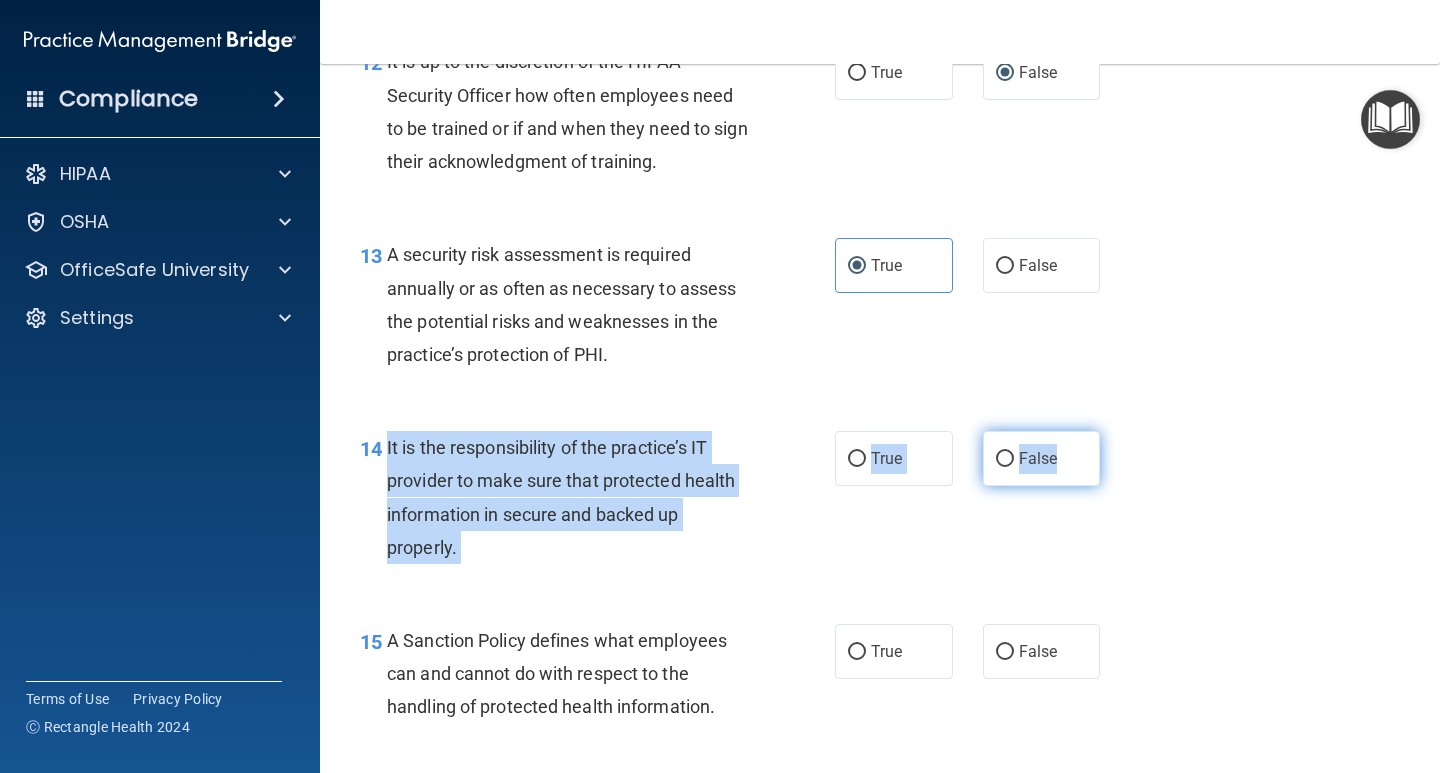 drag, startPoint x: 381, startPoint y: 441, endPoint x: 1007, endPoint y: 468, distance: 626.582 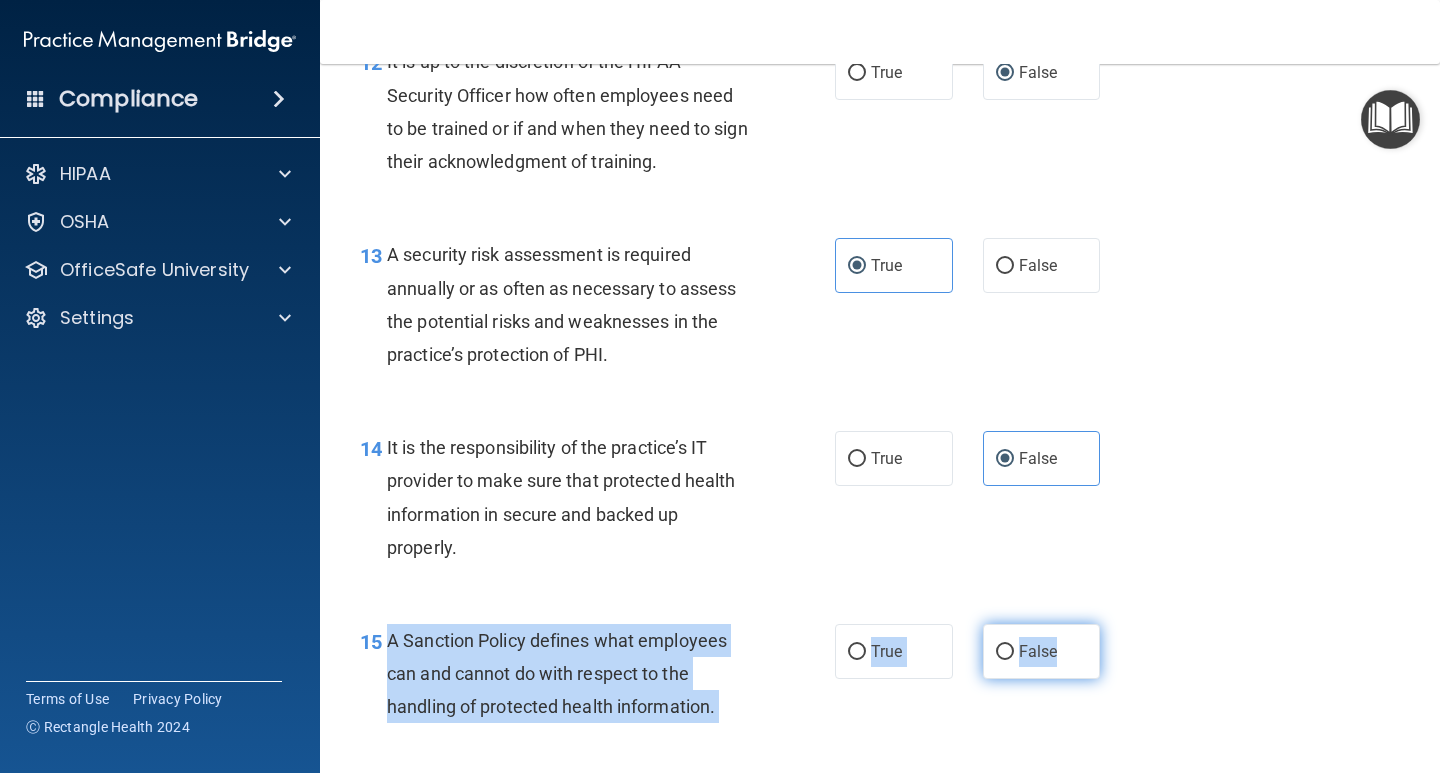 drag, startPoint x: 384, startPoint y: 634, endPoint x: 1055, endPoint y: 659, distance: 671.4656 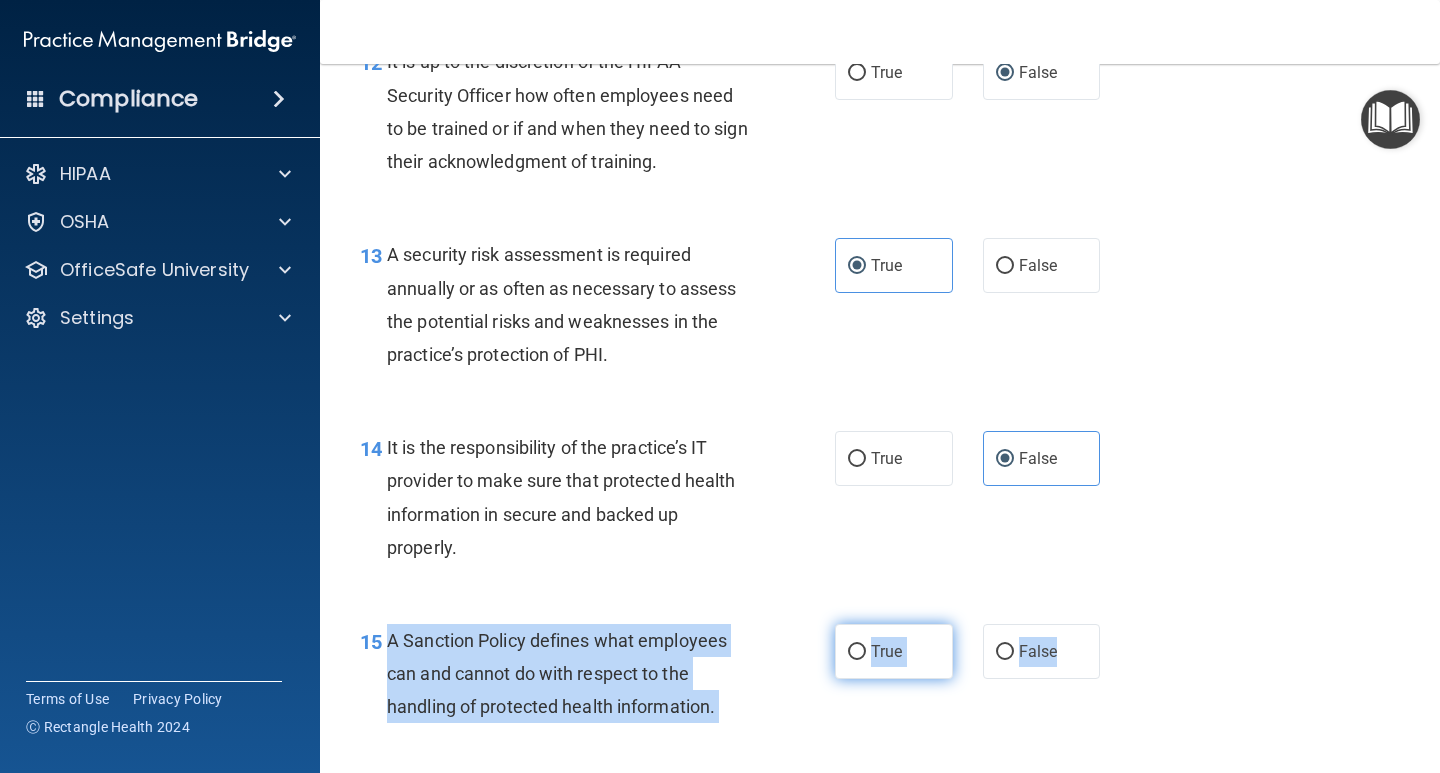 click on "True" at bounding box center [894, 651] 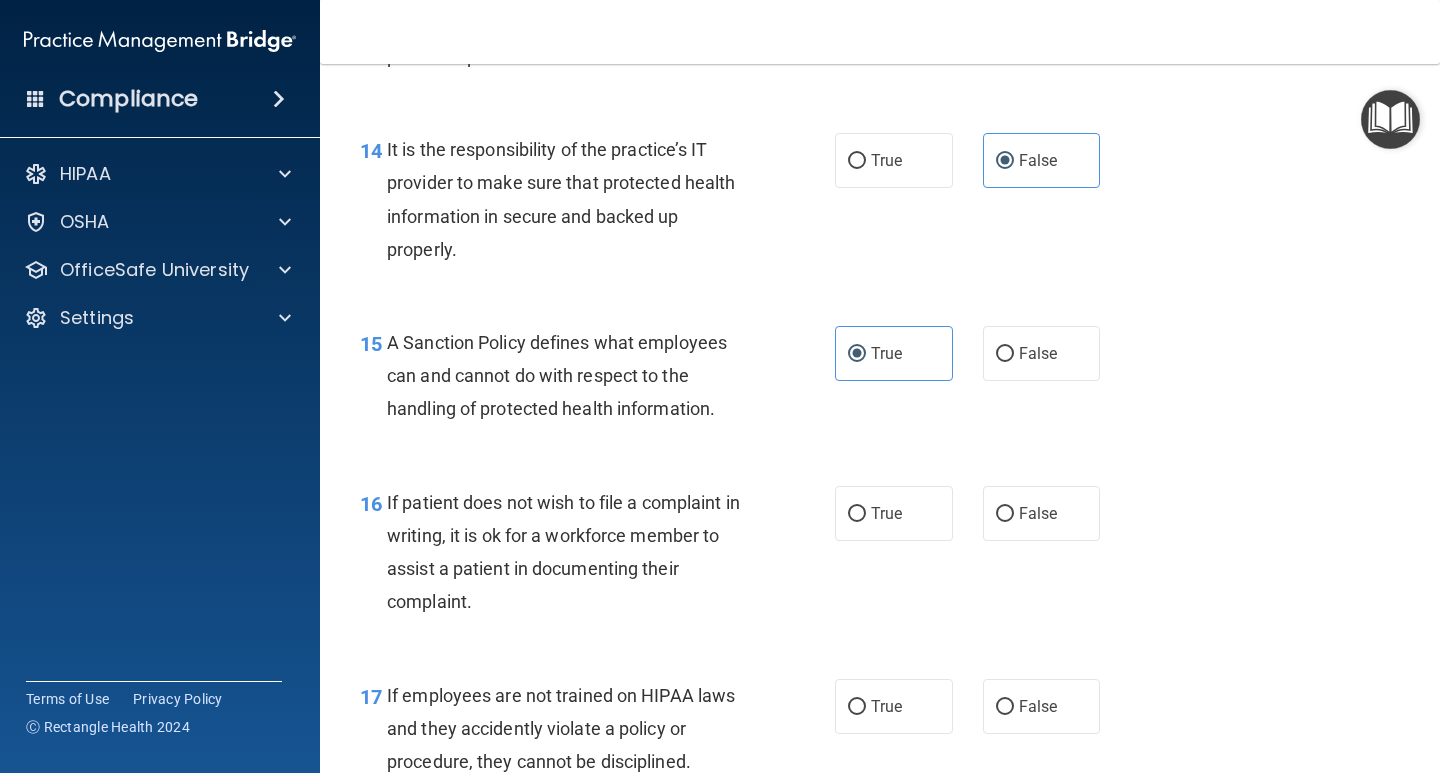 scroll, scrollTop: 2900, scrollLeft: 0, axis: vertical 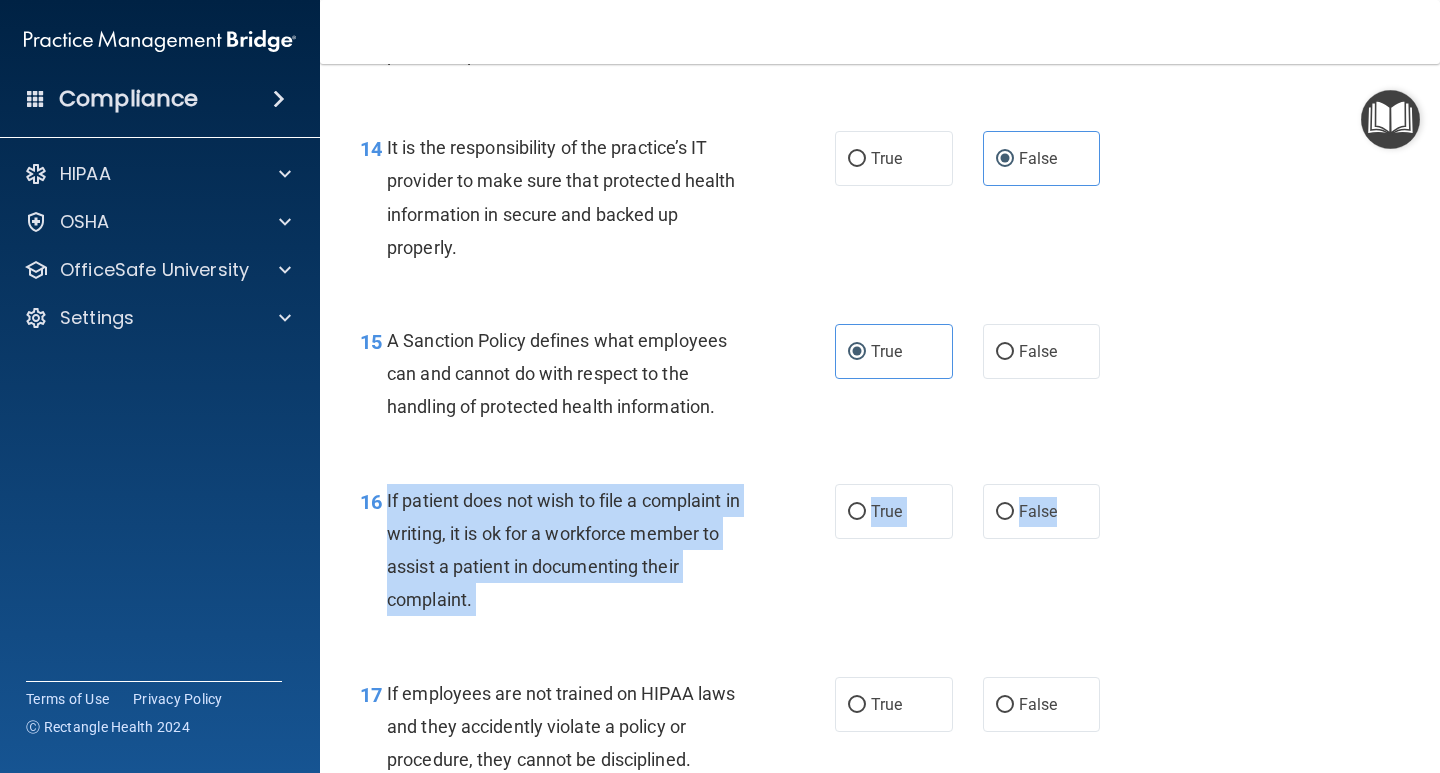 drag, startPoint x: 380, startPoint y: 496, endPoint x: 653, endPoint y: 508, distance: 273.2636 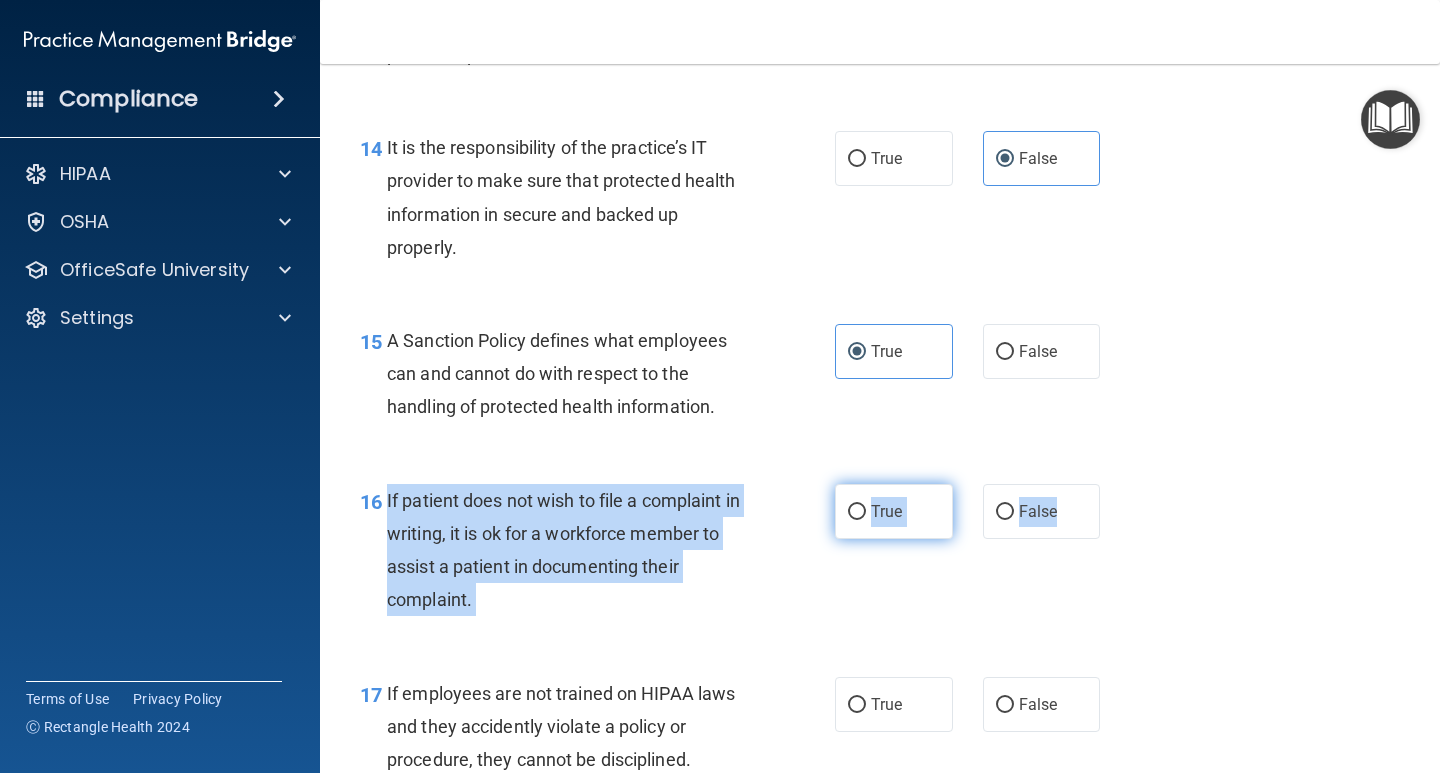 click on "True" at bounding box center (894, 511) 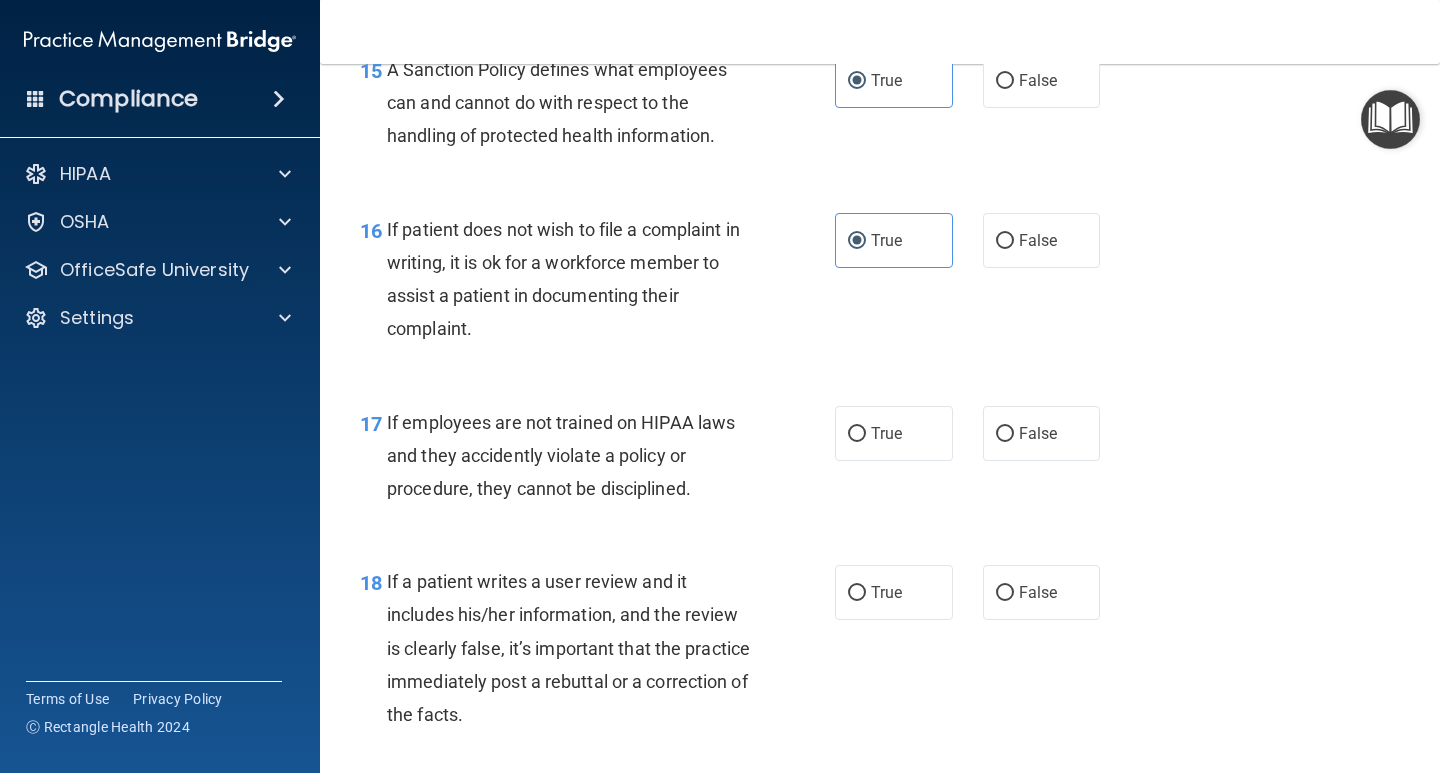 scroll, scrollTop: 3200, scrollLeft: 0, axis: vertical 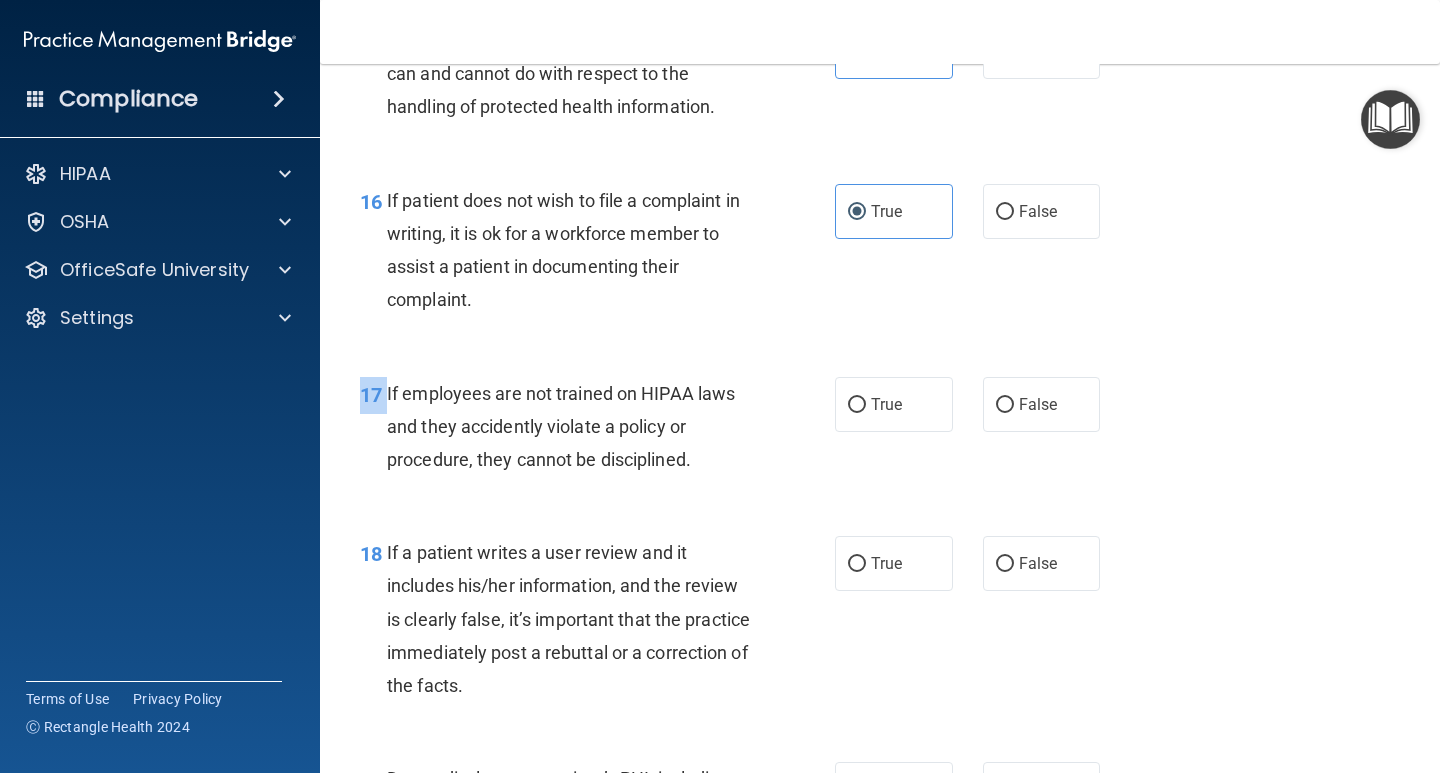 drag, startPoint x: 387, startPoint y: 393, endPoint x: 1192, endPoint y: 484, distance: 810.12714 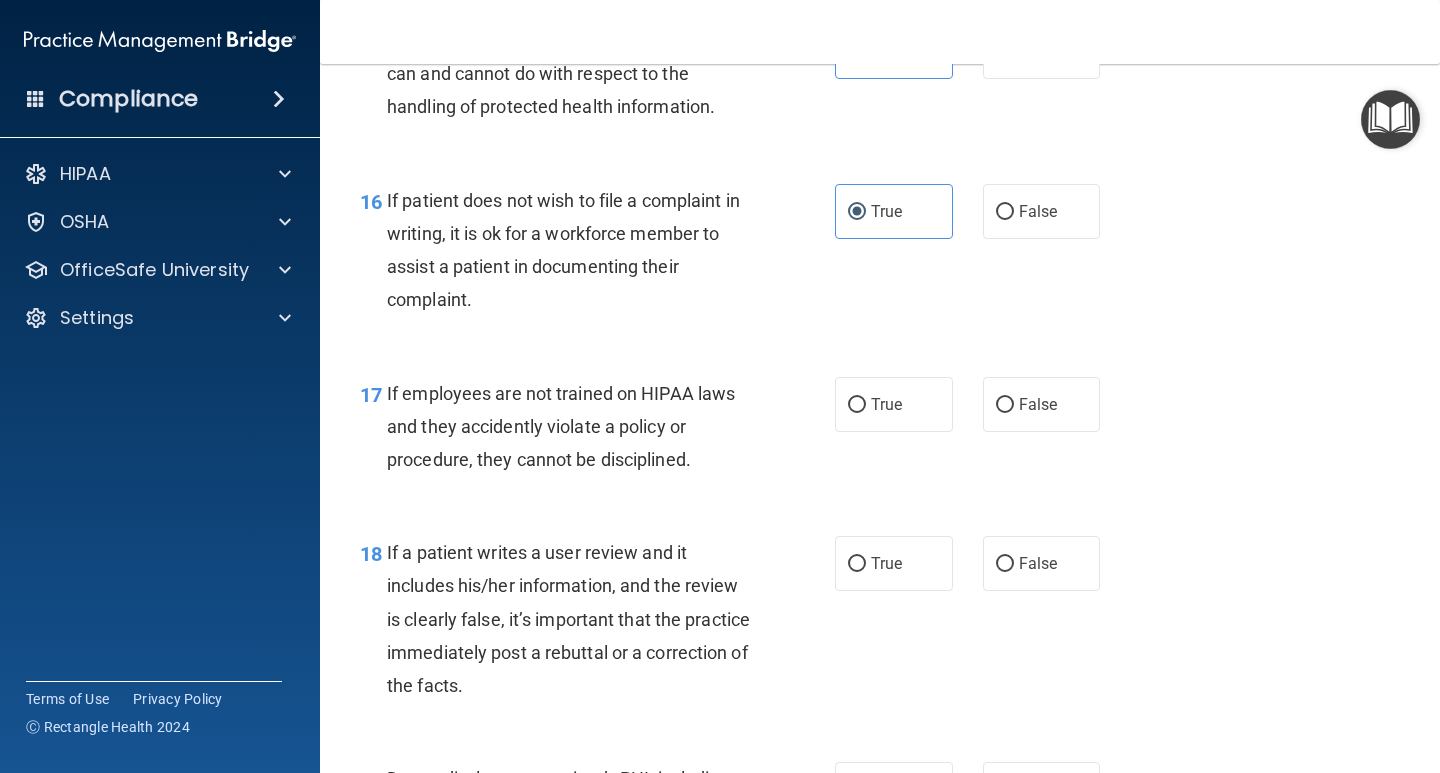 click on "If employees are not trained on HIPAA laws and they accidently violate a policy or procedure, they cannot be disciplined." at bounding box center (561, 426) 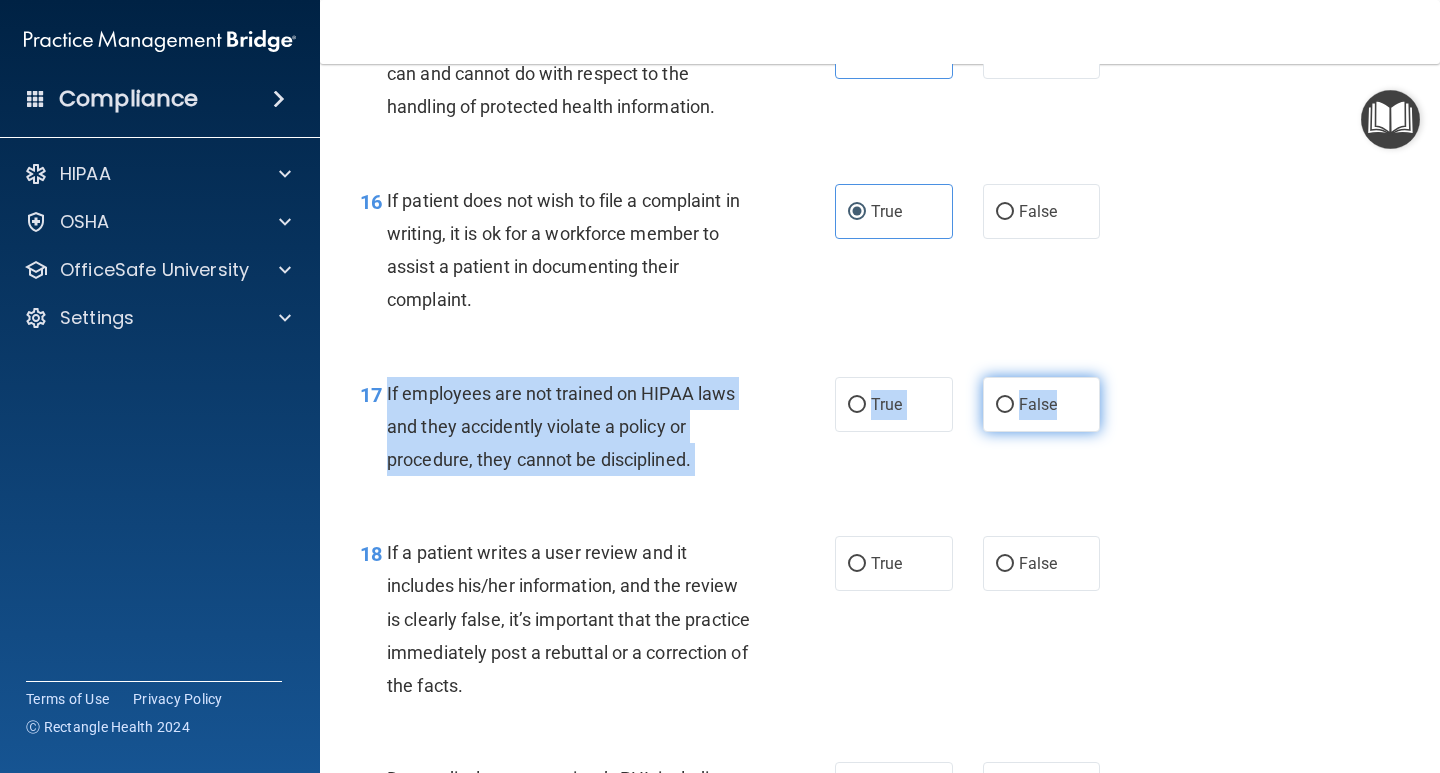 drag, startPoint x: 385, startPoint y: 392, endPoint x: 1057, endPoint y: 393, distance: 672.00073 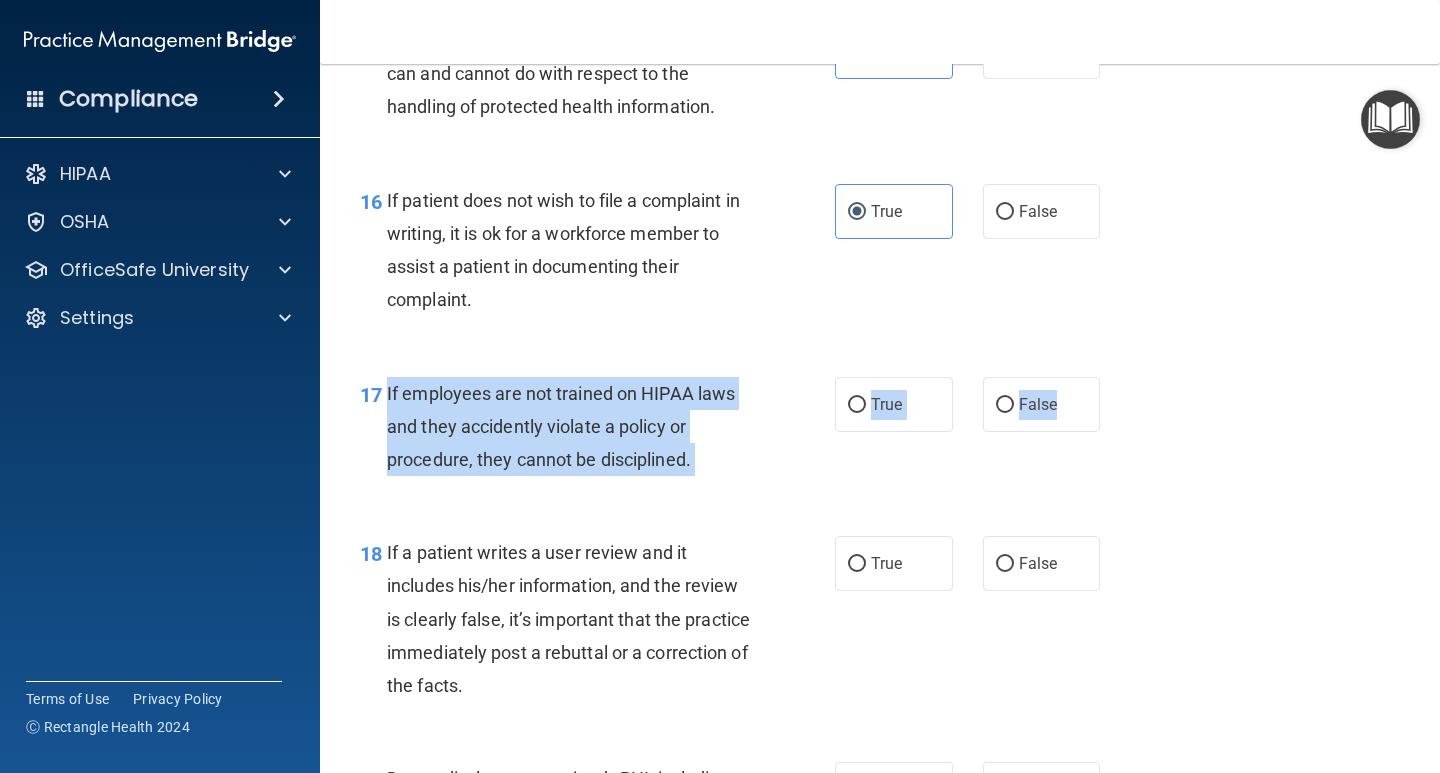 click on "If employees are not trained on HIPAA laws and they accidently violate a policy or procedure, they cannot be disciplined." at bounding box center [576, 427] 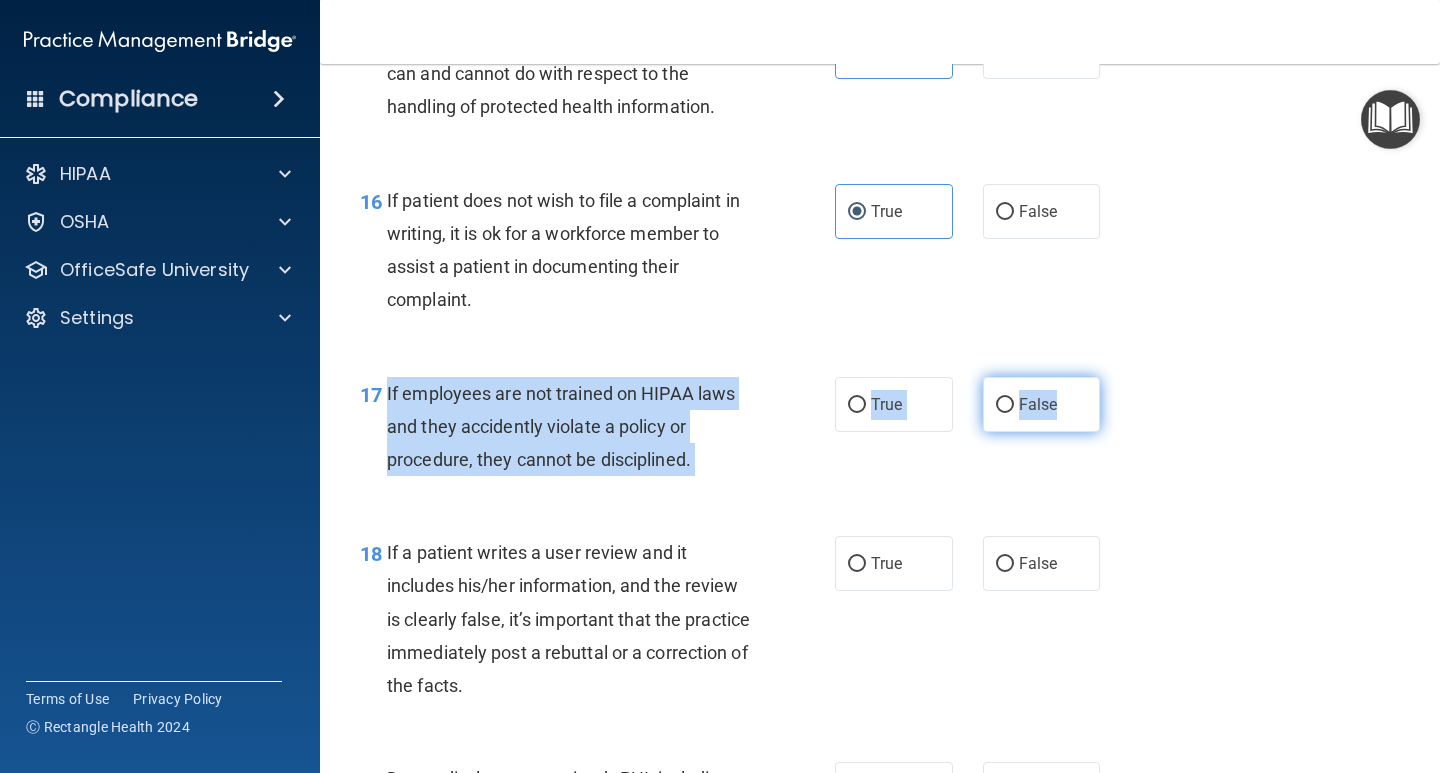 drag, startPoint x: 387, startPoint y: 390, endPoint x: 998, endPoint y: 406, distance: 611.2095 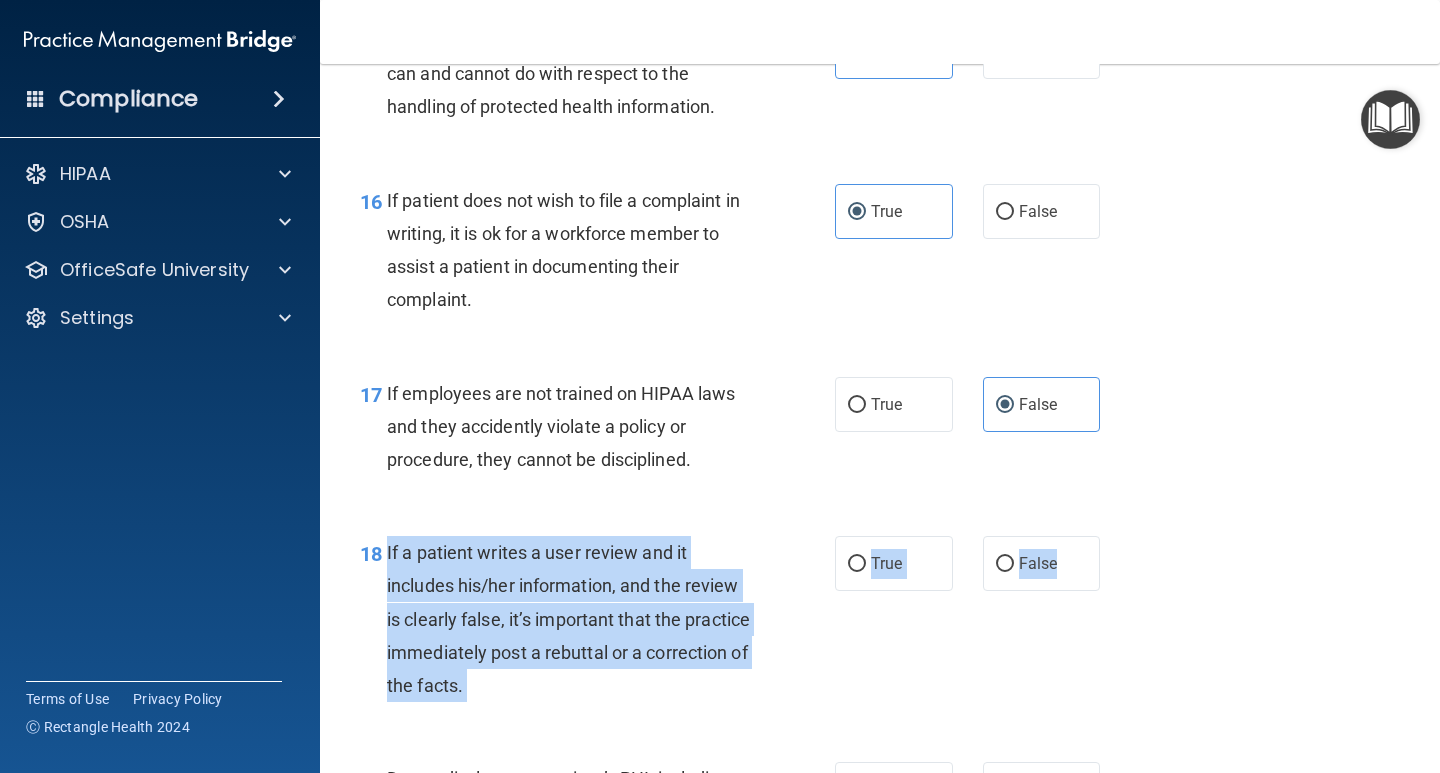 drag, startPoint x: 379, startPoint y: 548, endPoint x: 654, endPoint y: 600, distance: 279.8732 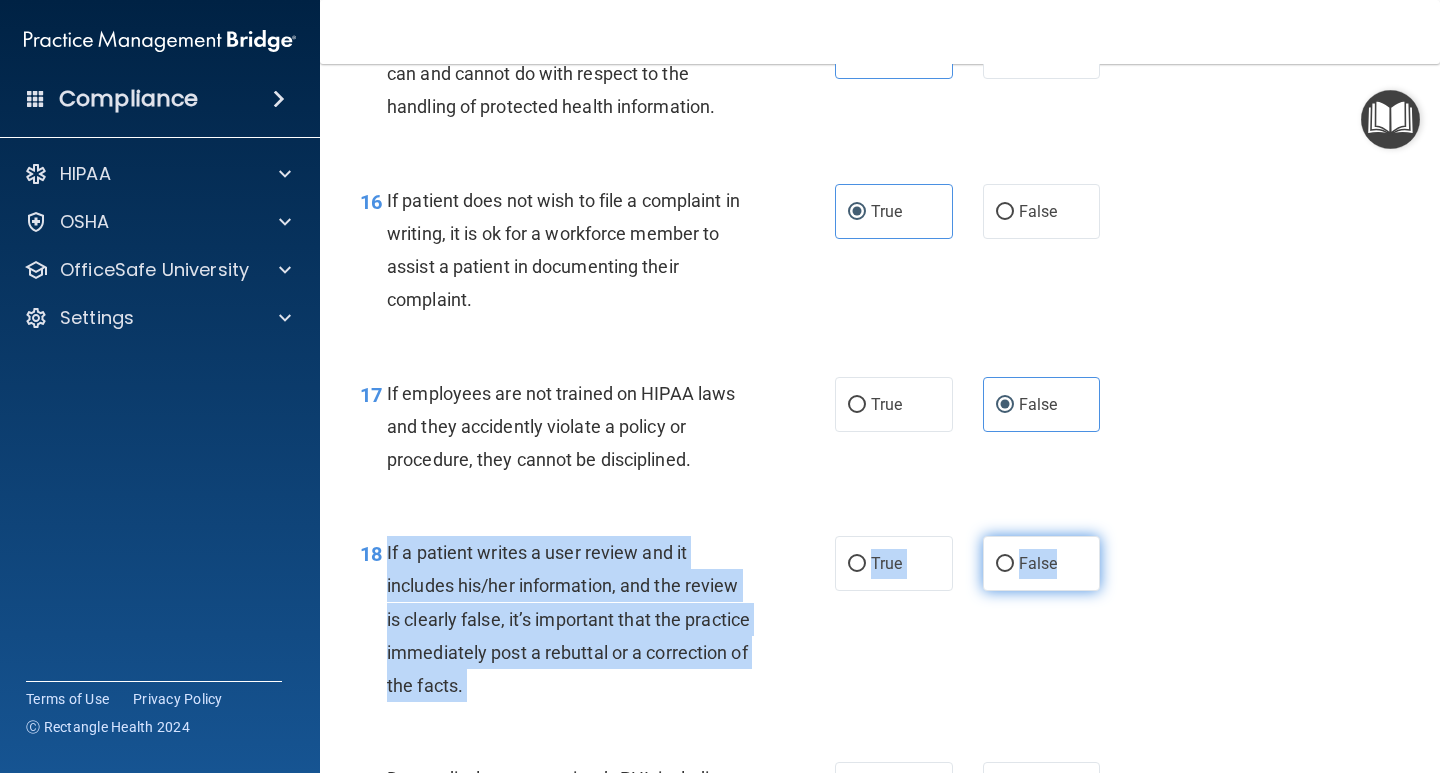 click on "False" at bounding box center [1042, 563] 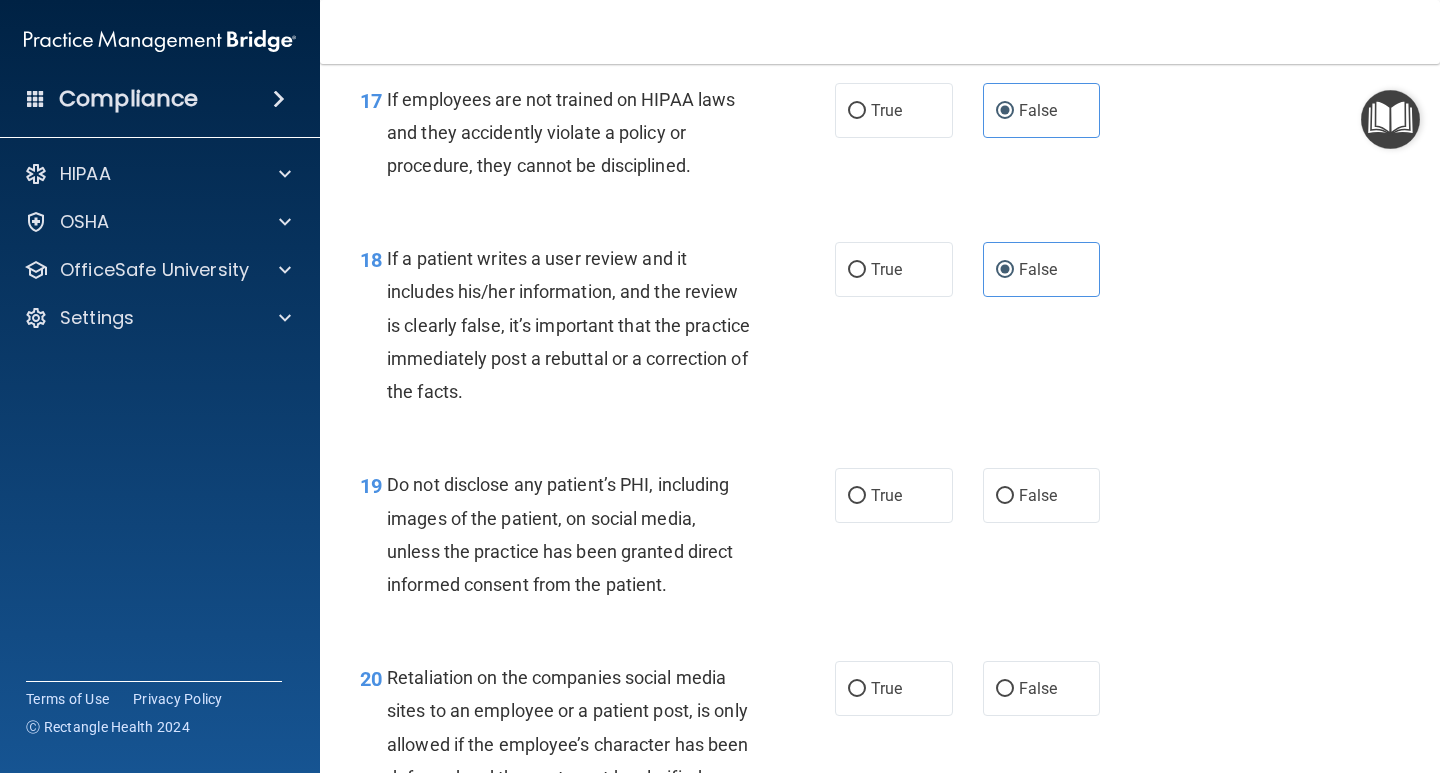 scroll, scrollTop: 3500, scrollLeft: 0, axis: vertical 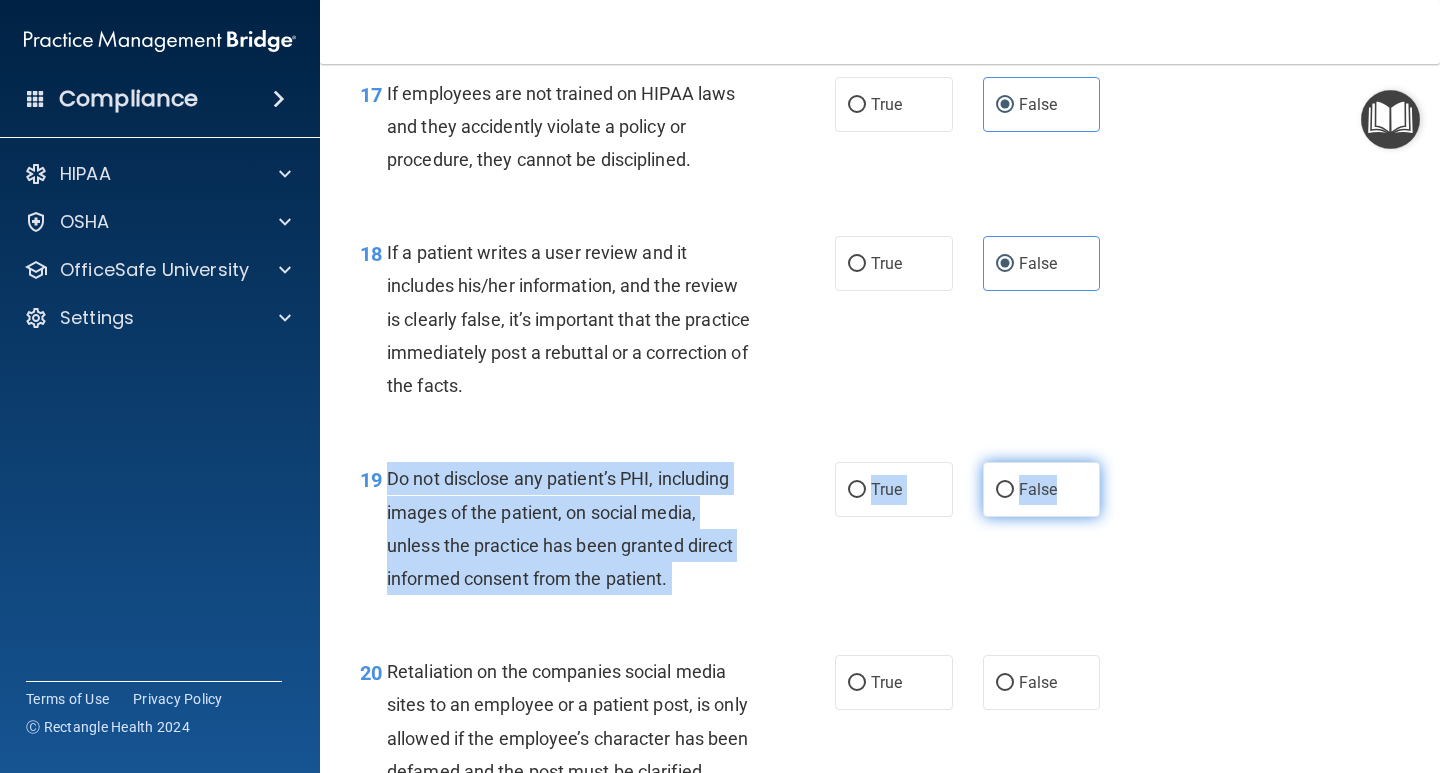 drag, startPoint x: 388, startPoint y: 474, endPoint x: 1064, endPoint y: 493, distance: 676.26697 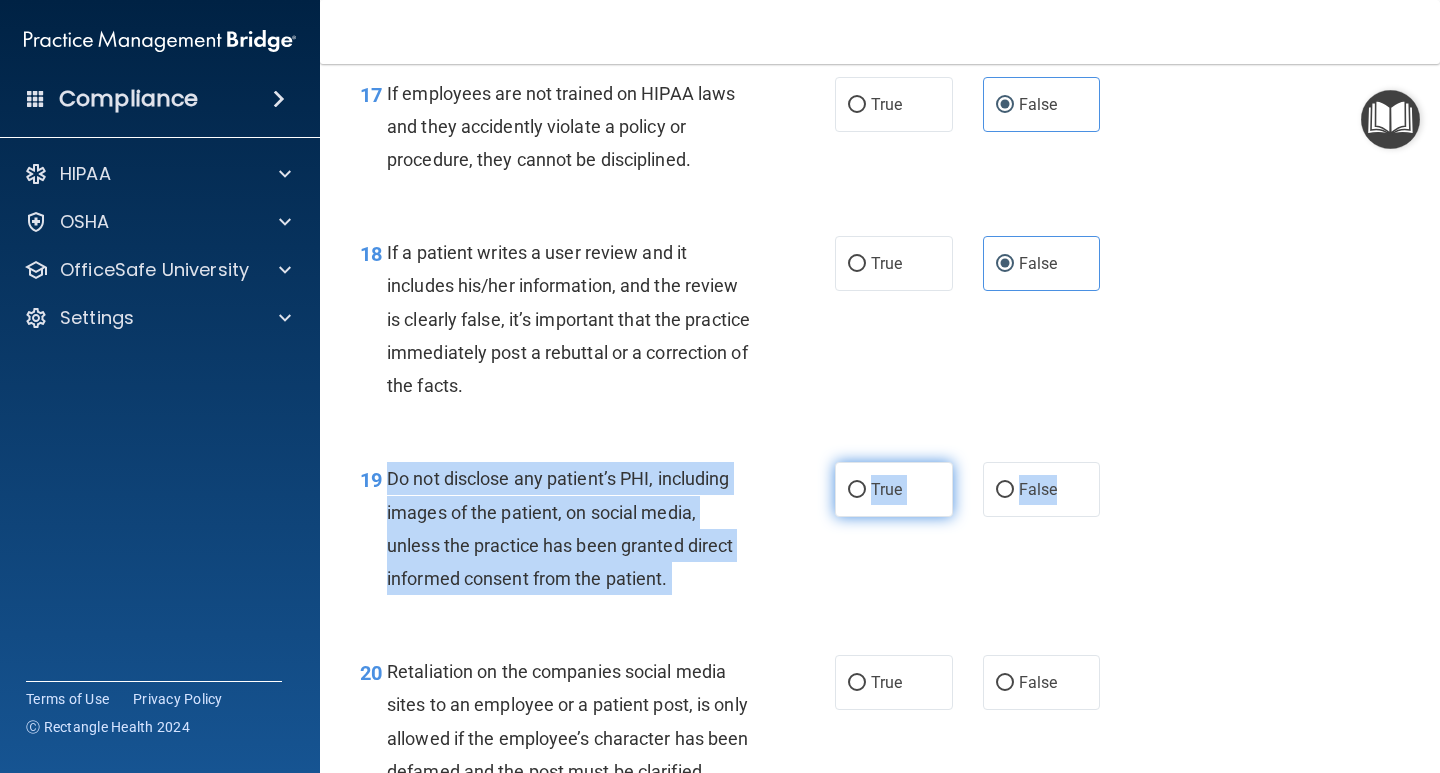 click on "True" at bounding box center [886, 489] 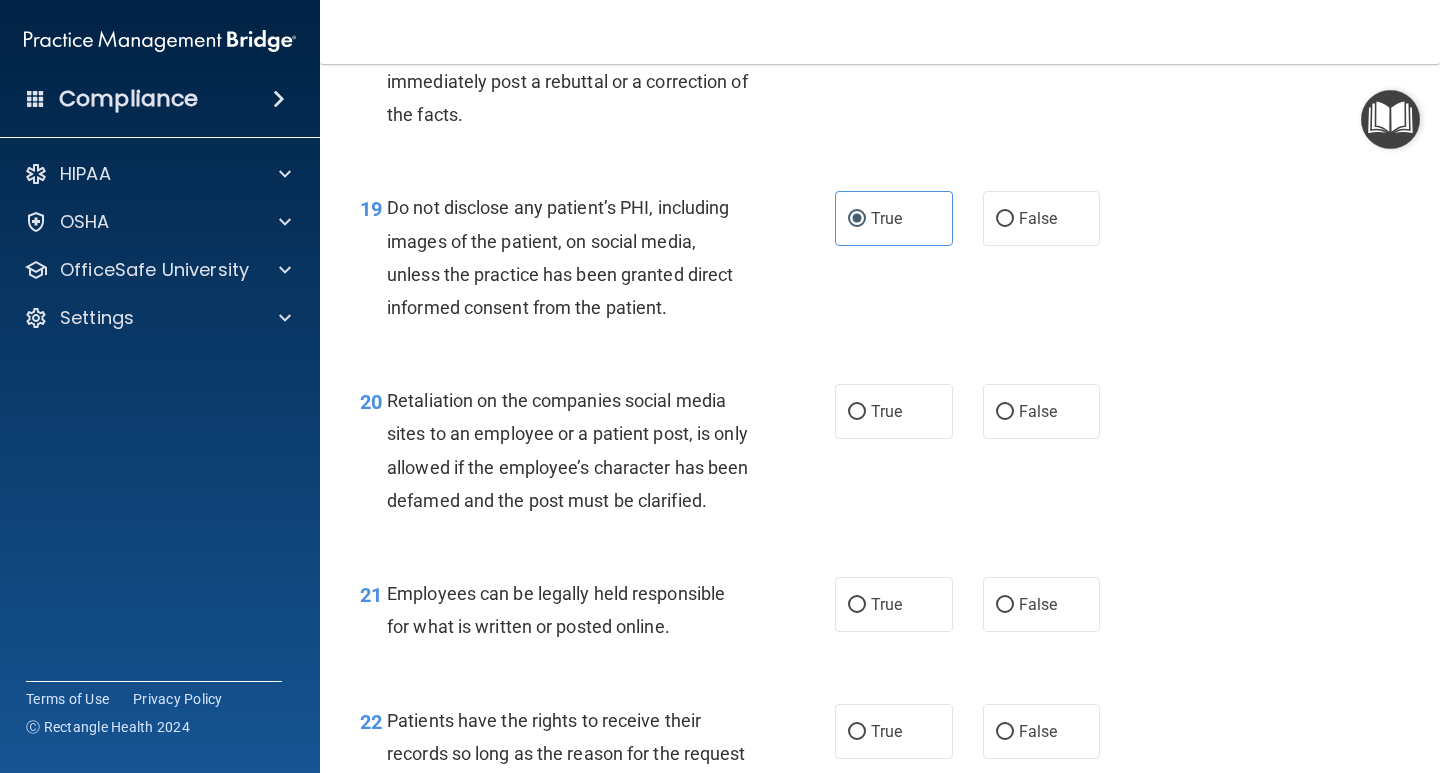 scroll, scrollTop: 3800, scrollLeft: 0, axis: vertical 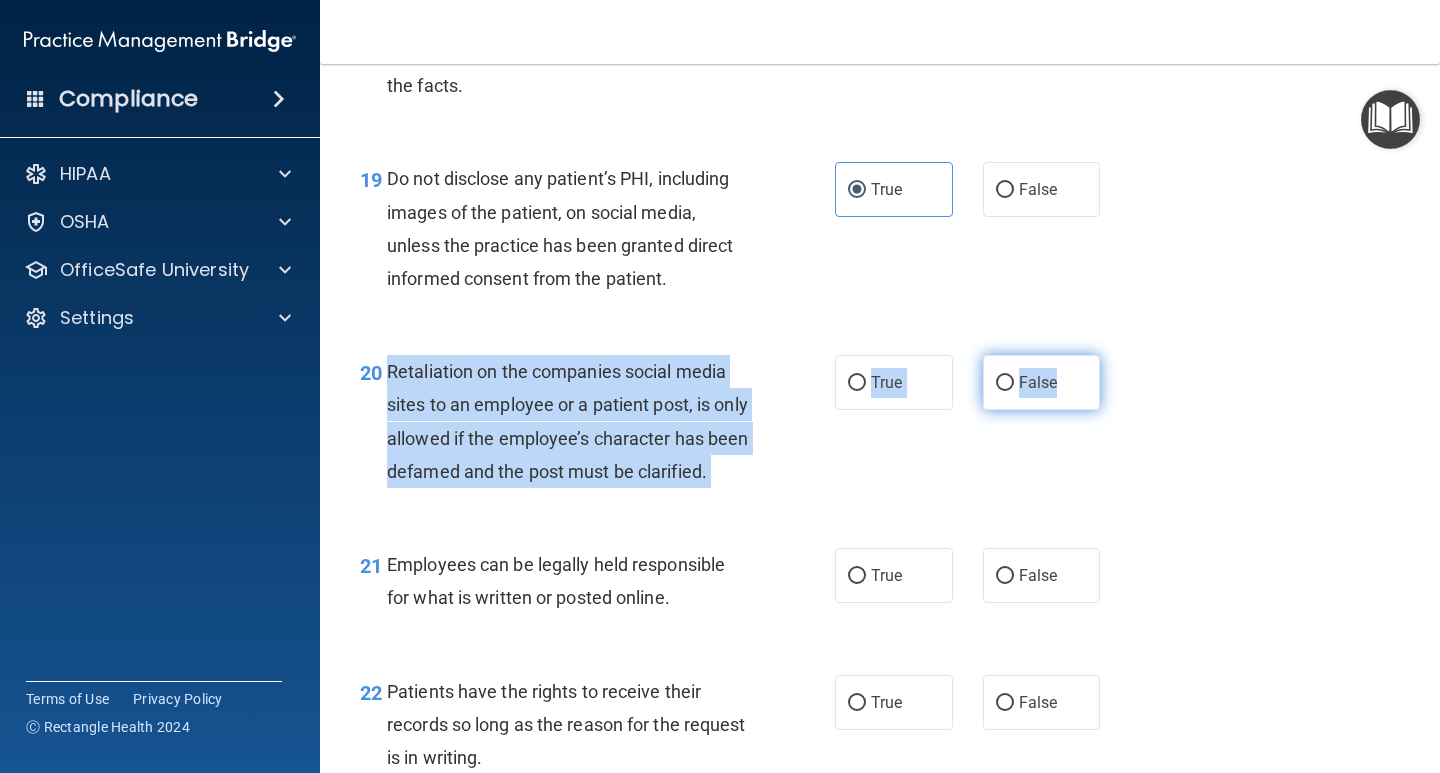 drag, startPoint x: 379, startPoint y: 368, endPoint x: 1056, endPoint y: 389, distance: 677.3256 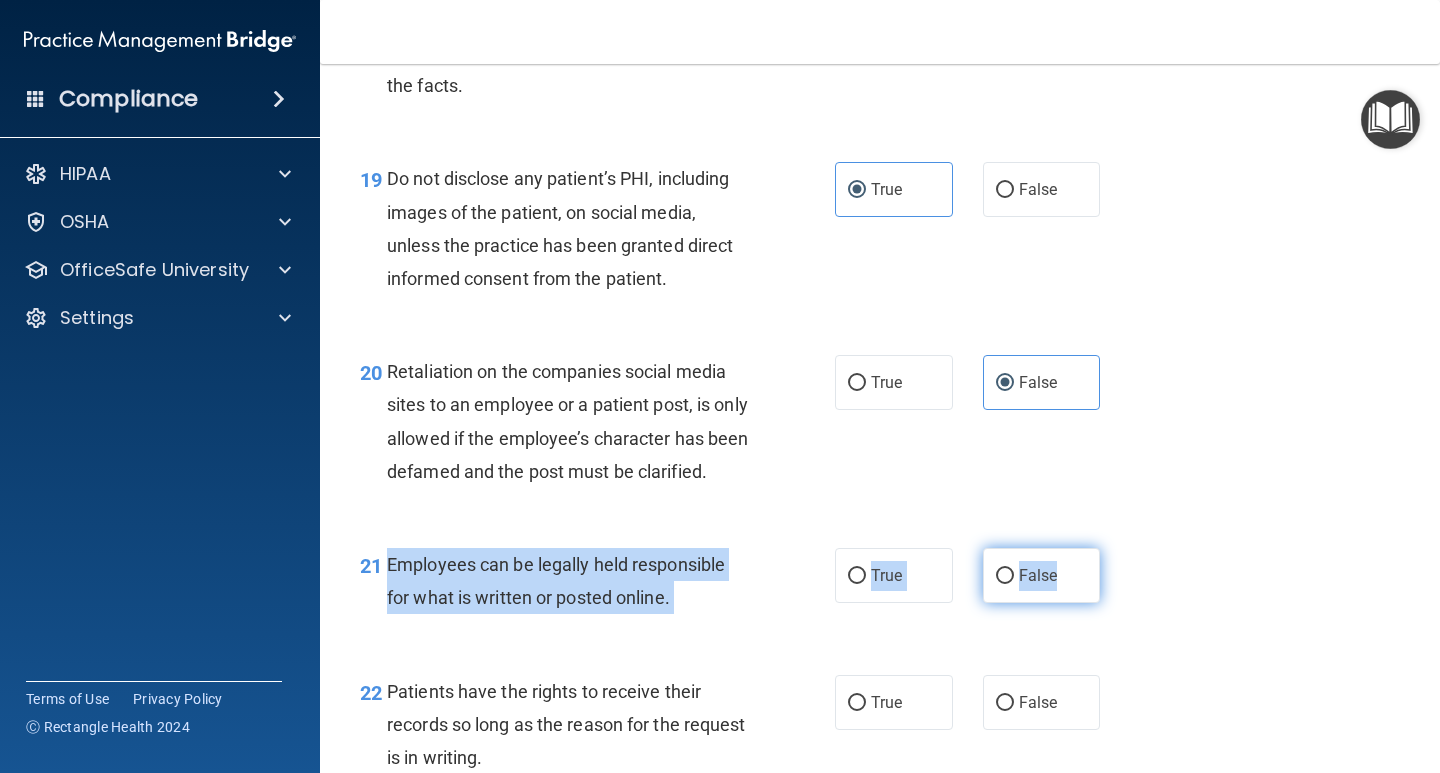 drag, startPoint x: 388, startPoint y: 591, endPoint x: 1074, endPoint y: 631, distance: 687.16516 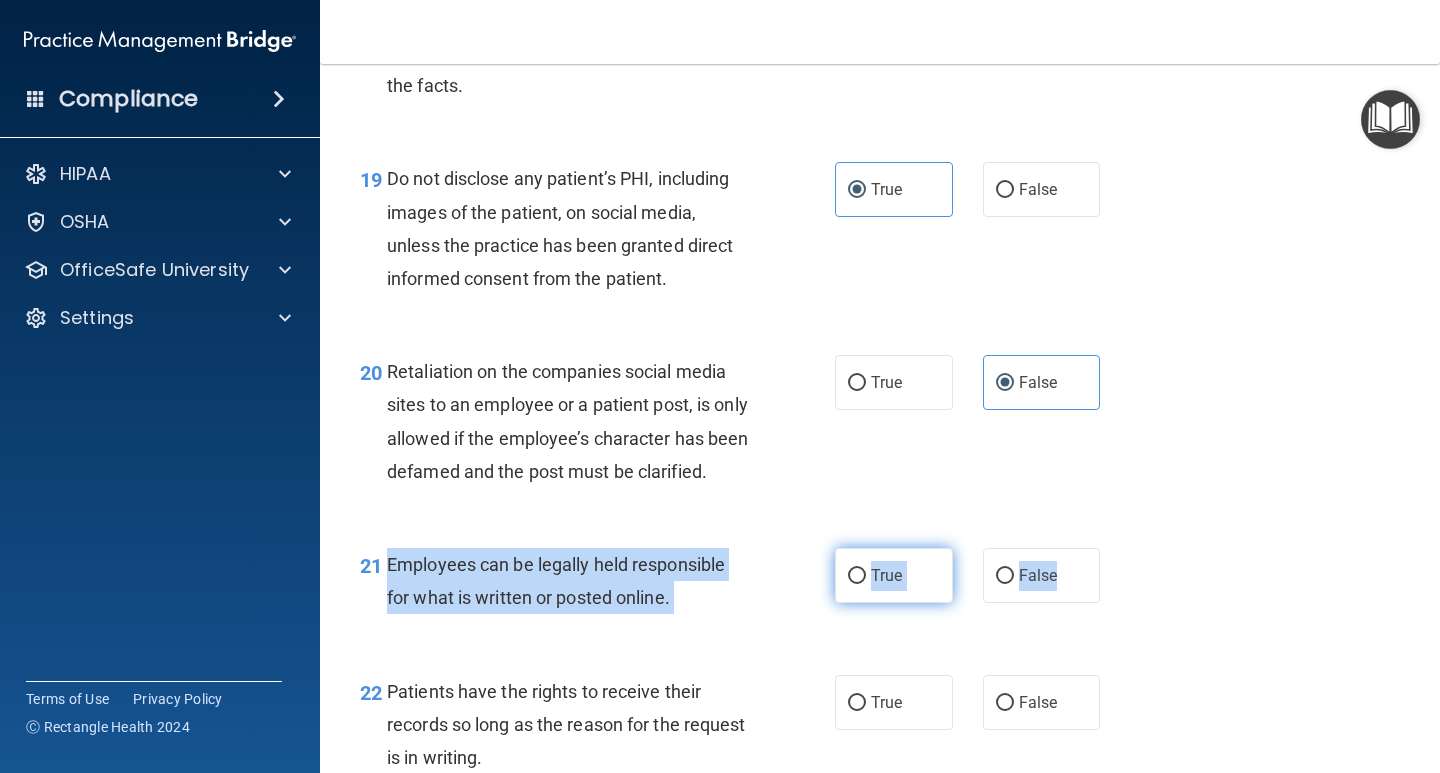click on "True" at bounding box center [857, 576] 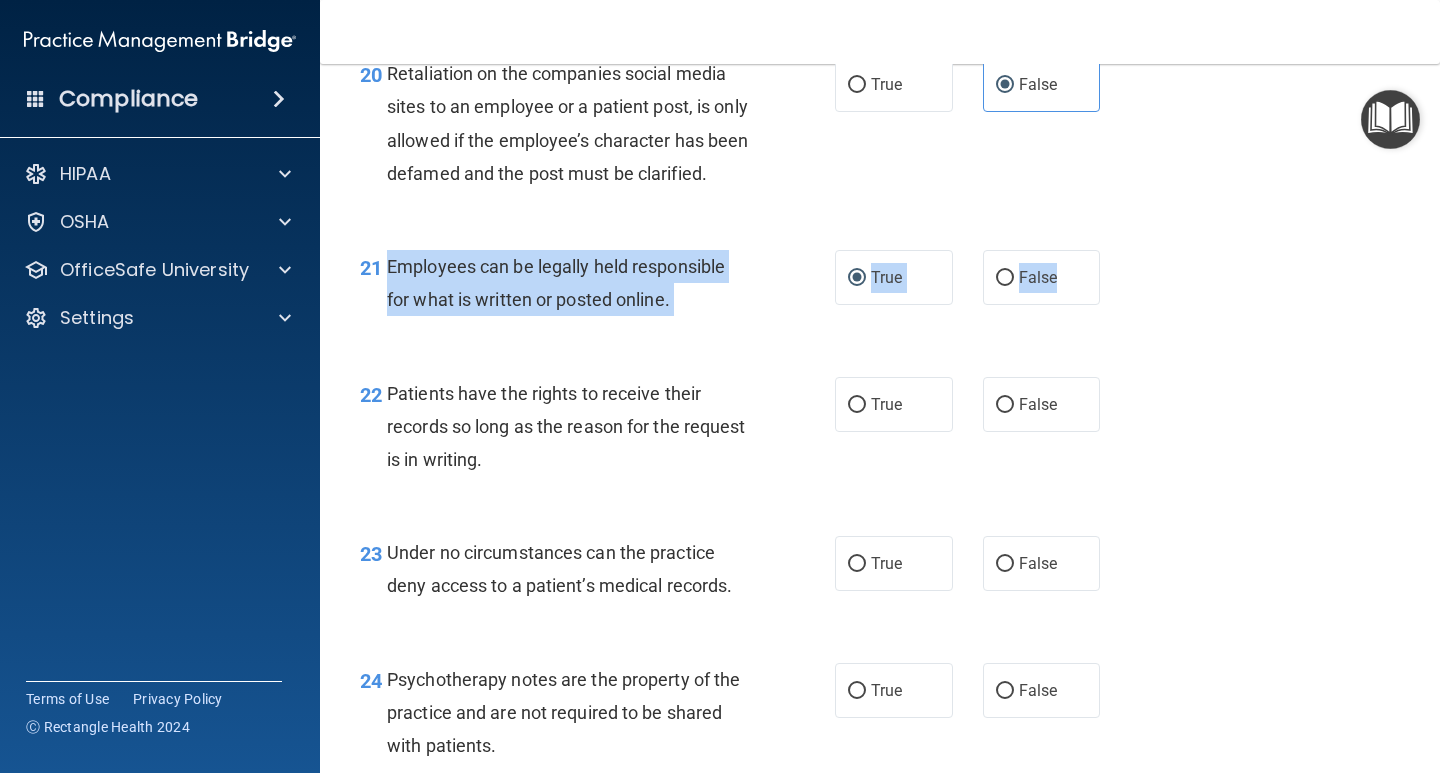 scroll, scrollTop: 4100, scrollLeft: 0, axis: vertical 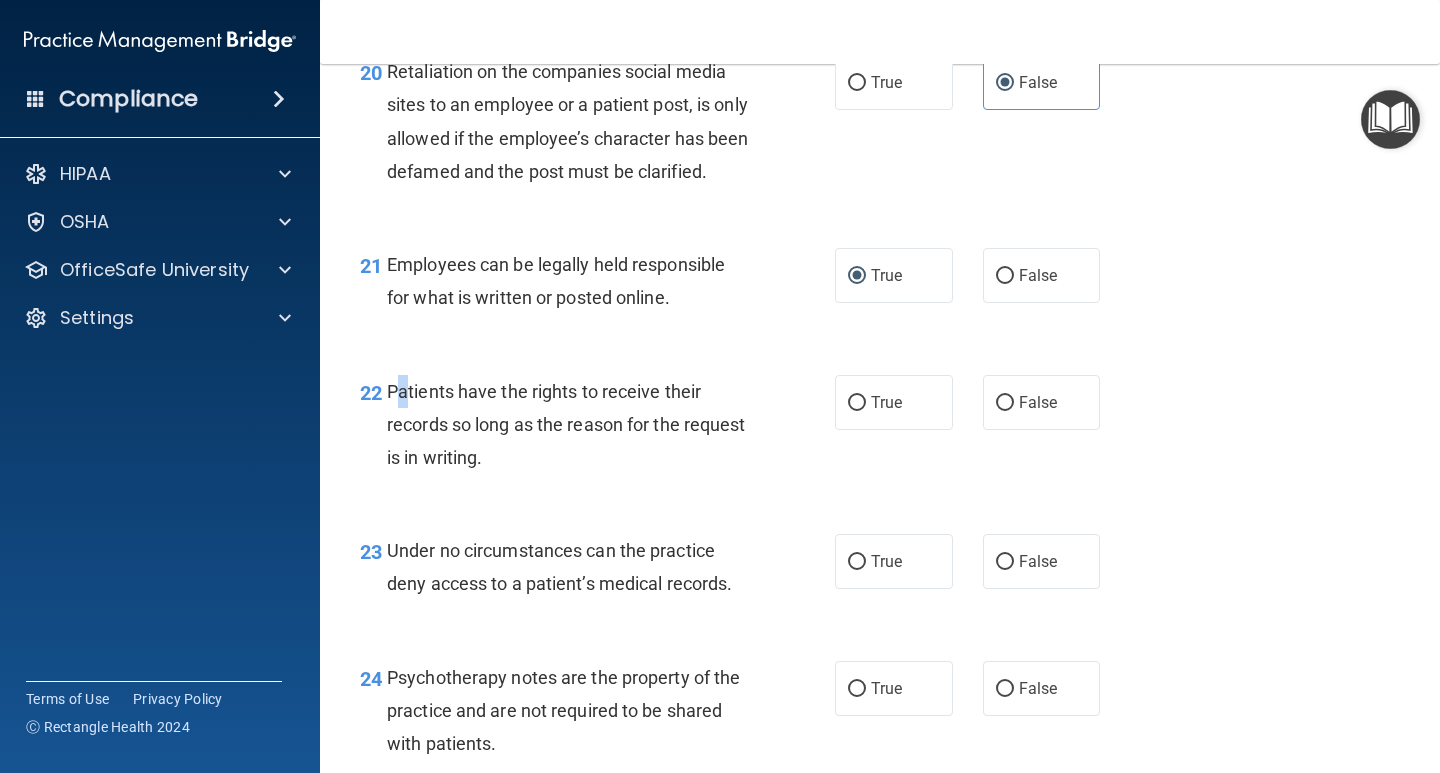 click on "Patients have the rights to receive their records so long as the reason for the request is in writing." at bounding box center (566, 424) 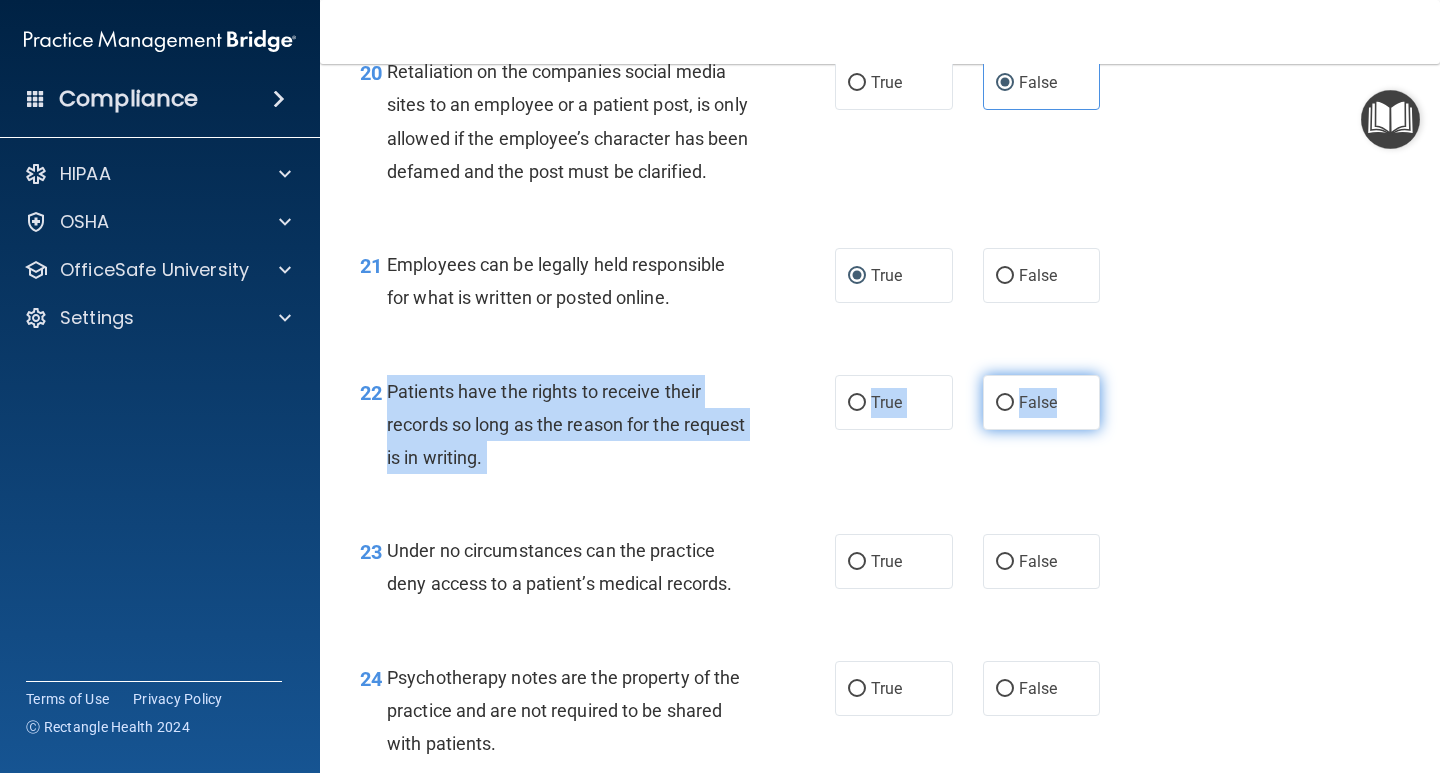 drag, startPoint x: 390, startPoint y: 424, endPoint x: 1086, endPoint y: 443, distance: 696.2593 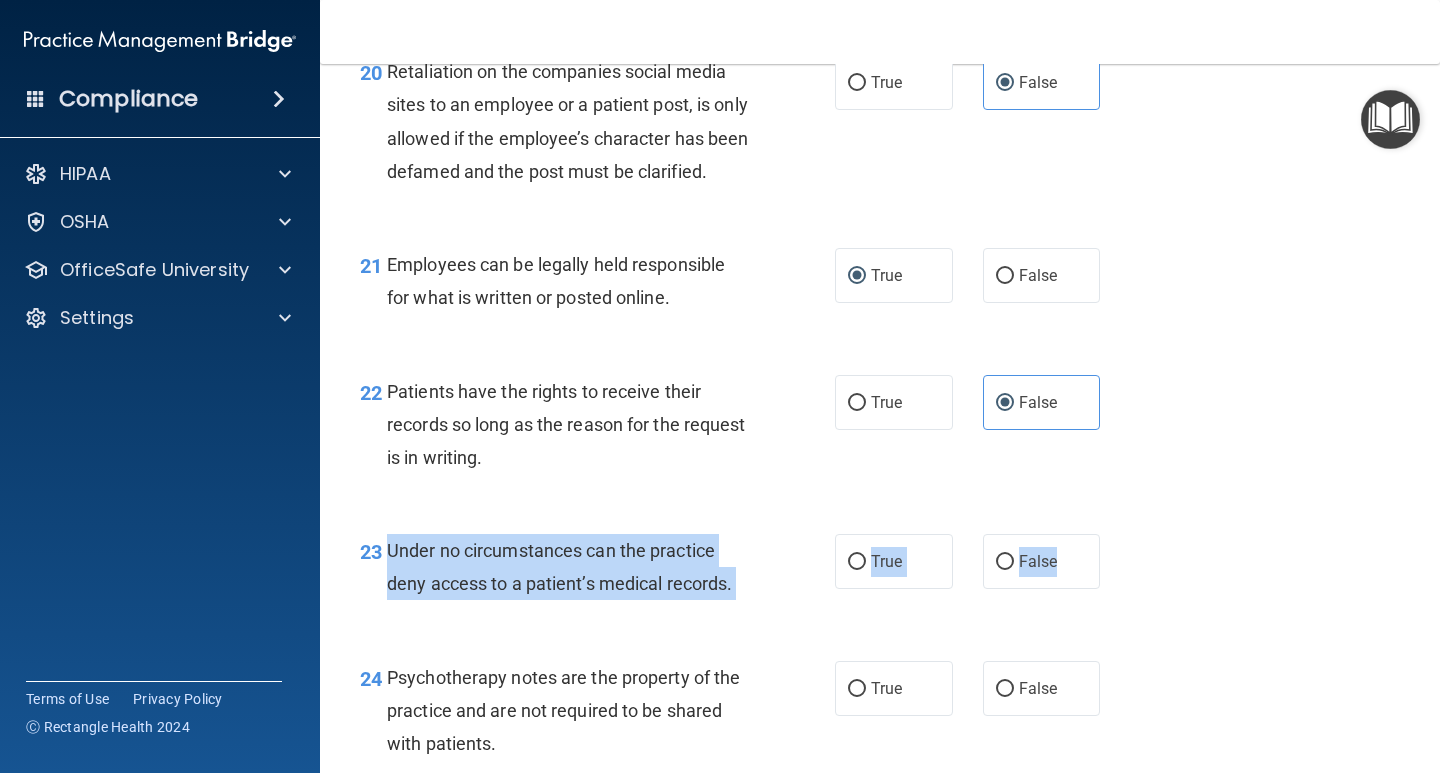 drag, startPoint x: 384, startPoint y: 582, endPoint x: 704, endPoint y: 602, distance: 320.6244 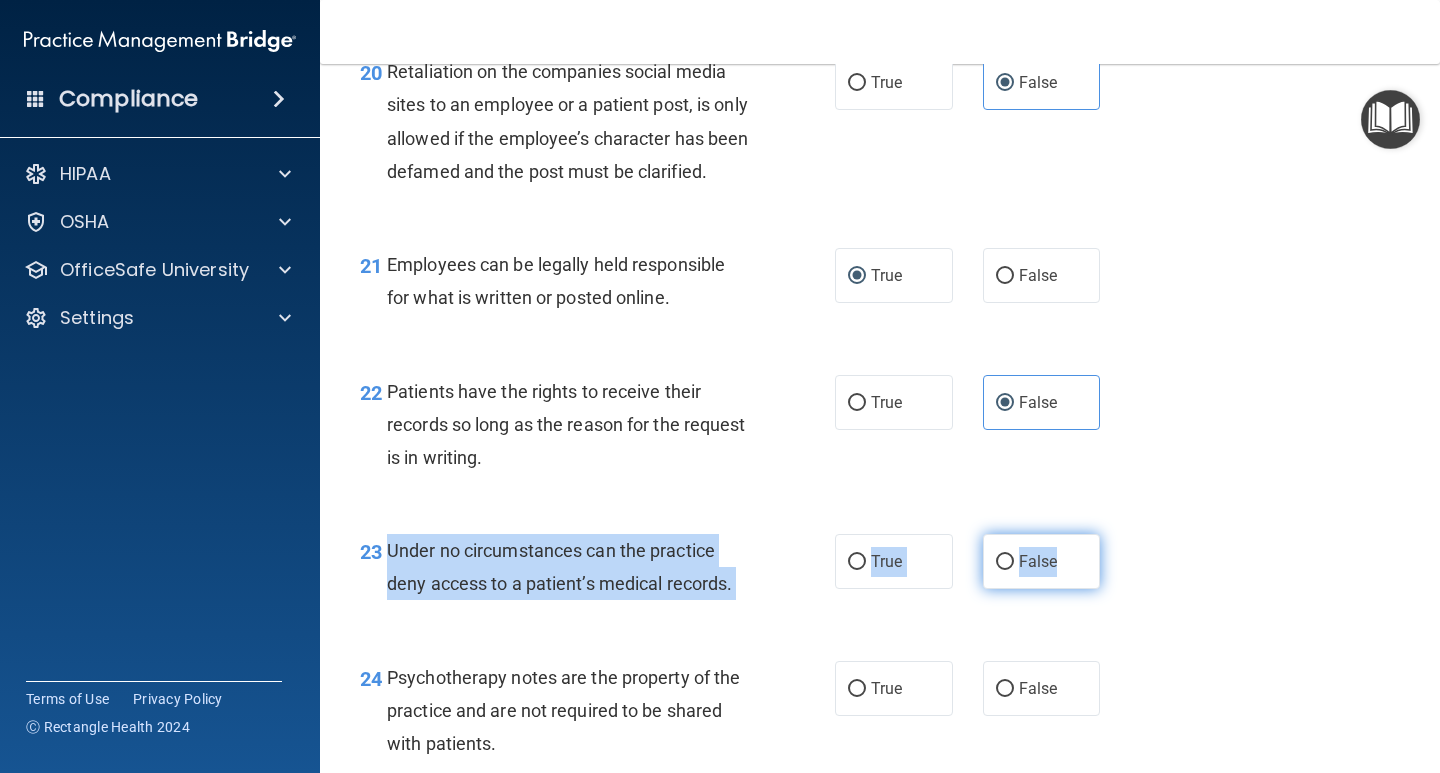 click on "False" at bounding box center (1005, 562) 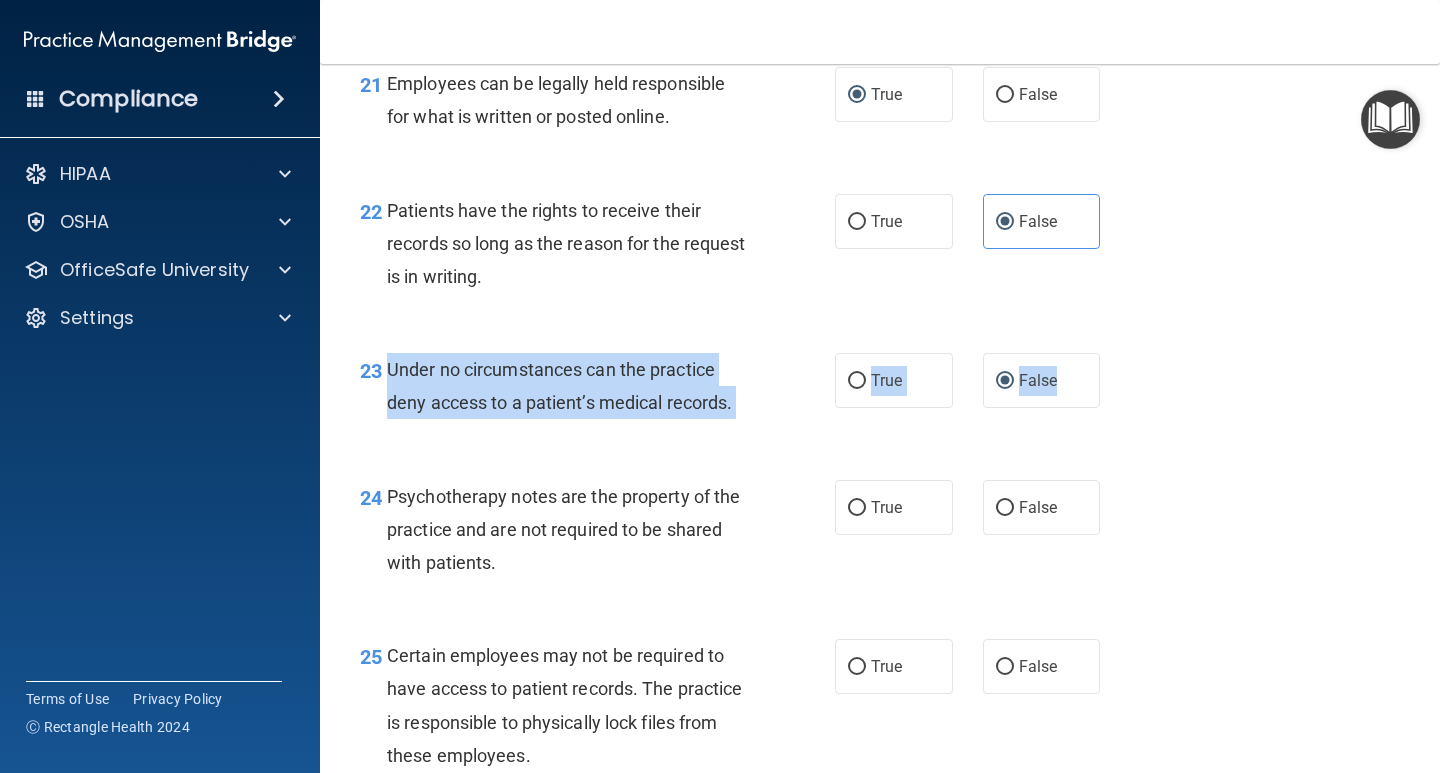 scroll, scrollTop: 4300, scrollLeft: 0, axis: vertical 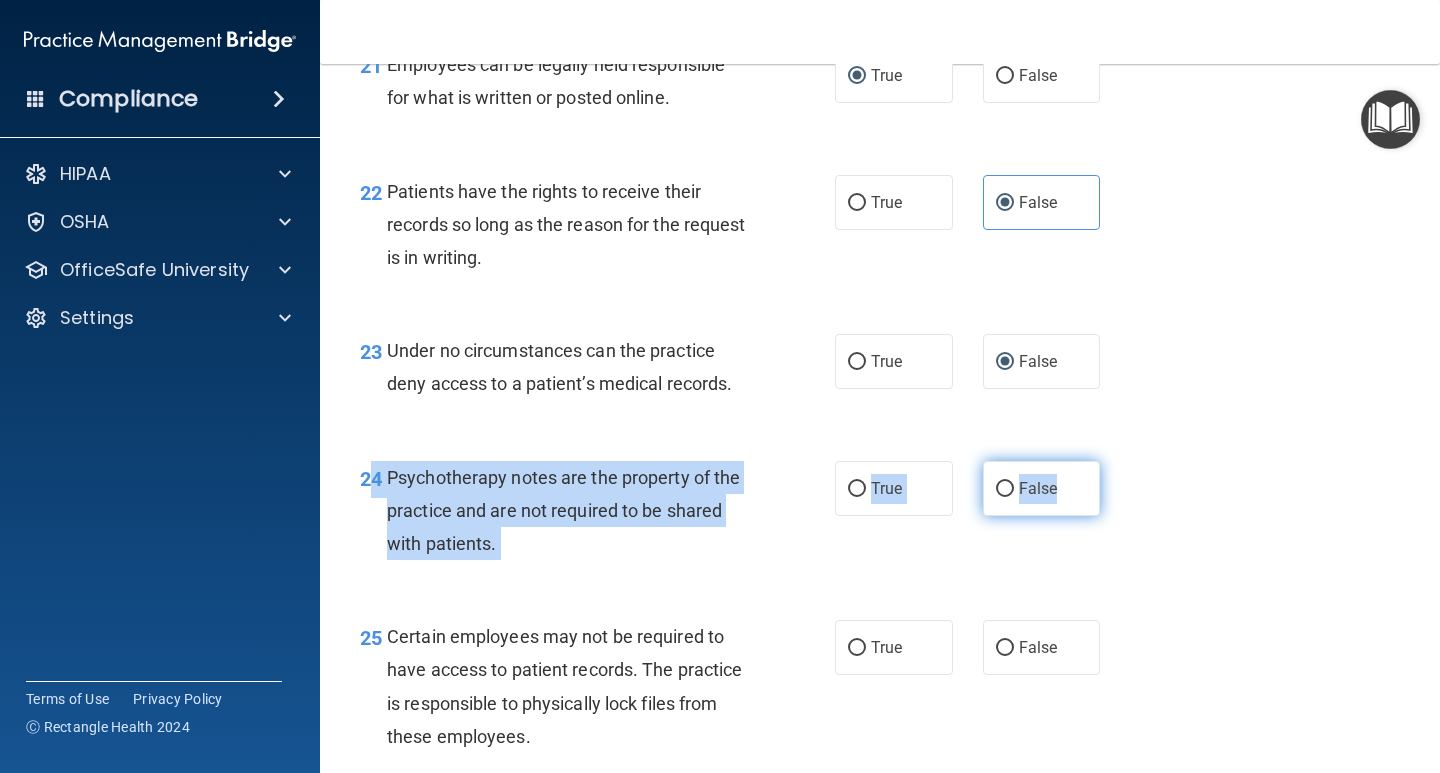 drag, startPoint x: 375, startPoint y: 508, endPoint x: 1050, endPoint y: 535, distance: 675.5398 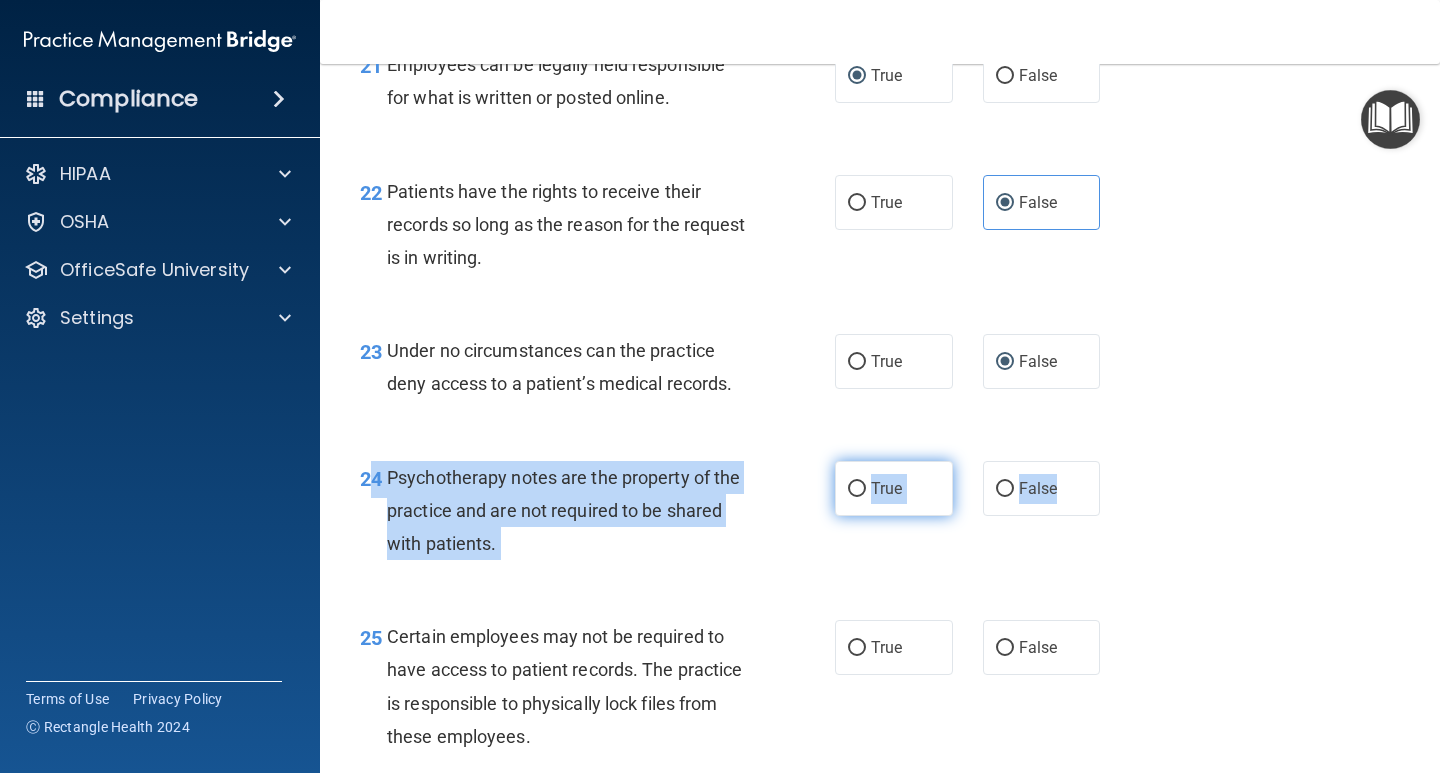 click on "True" at bounding box center [857, 489] 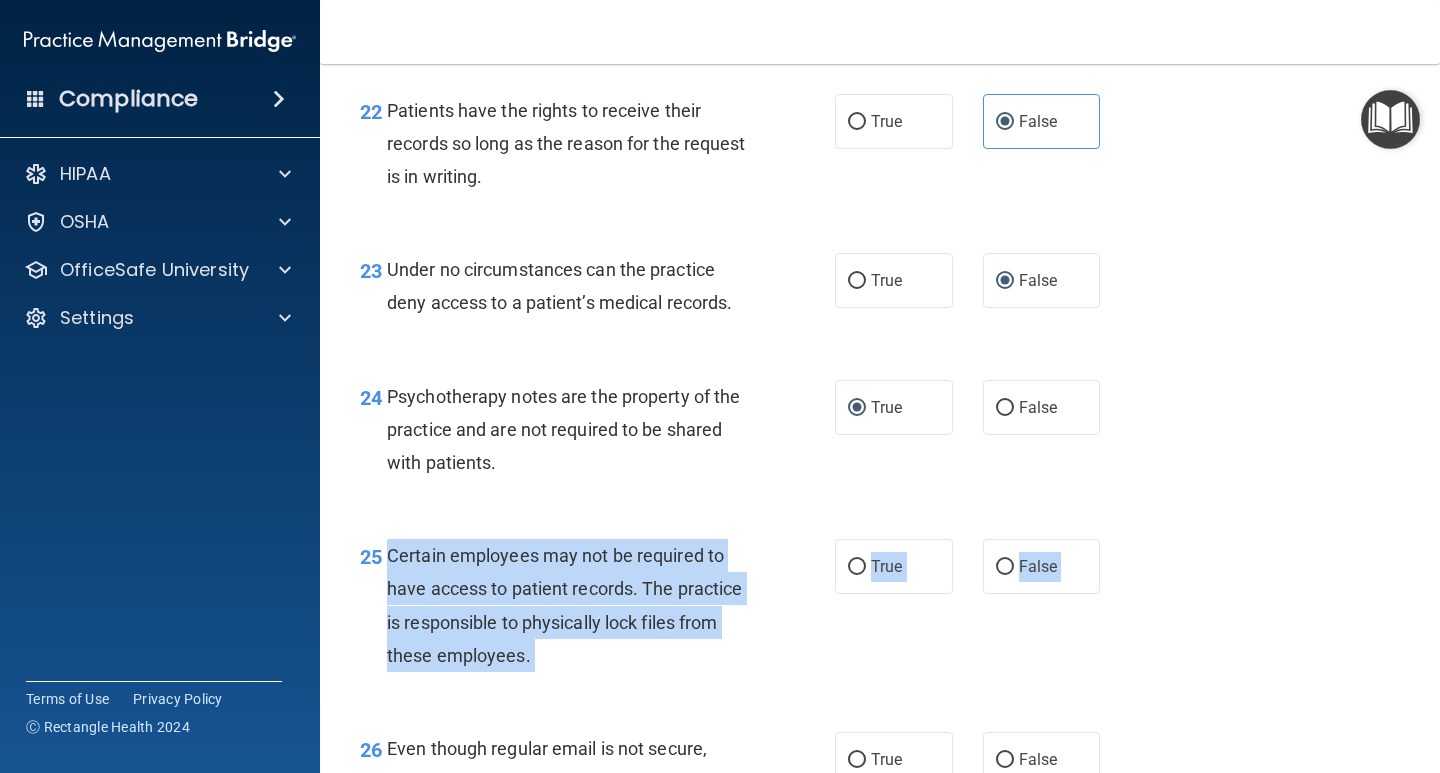 scroll, scrollTop: 4604, scrollLeft: 0, axis: vertical 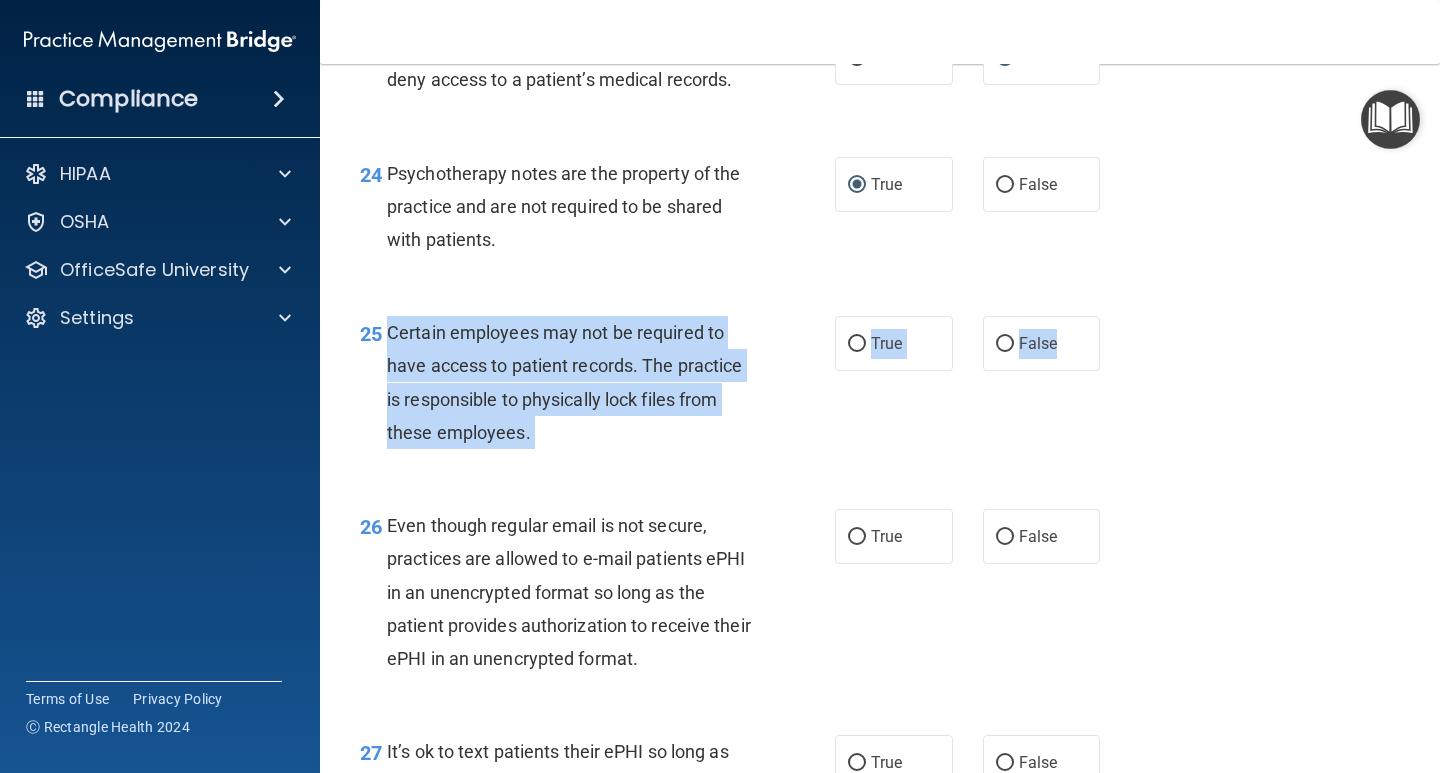 drag, startPoint x: 392, startPoint y: 671, endPoint x: 693, endPoint y: 375, distance: 422.15756 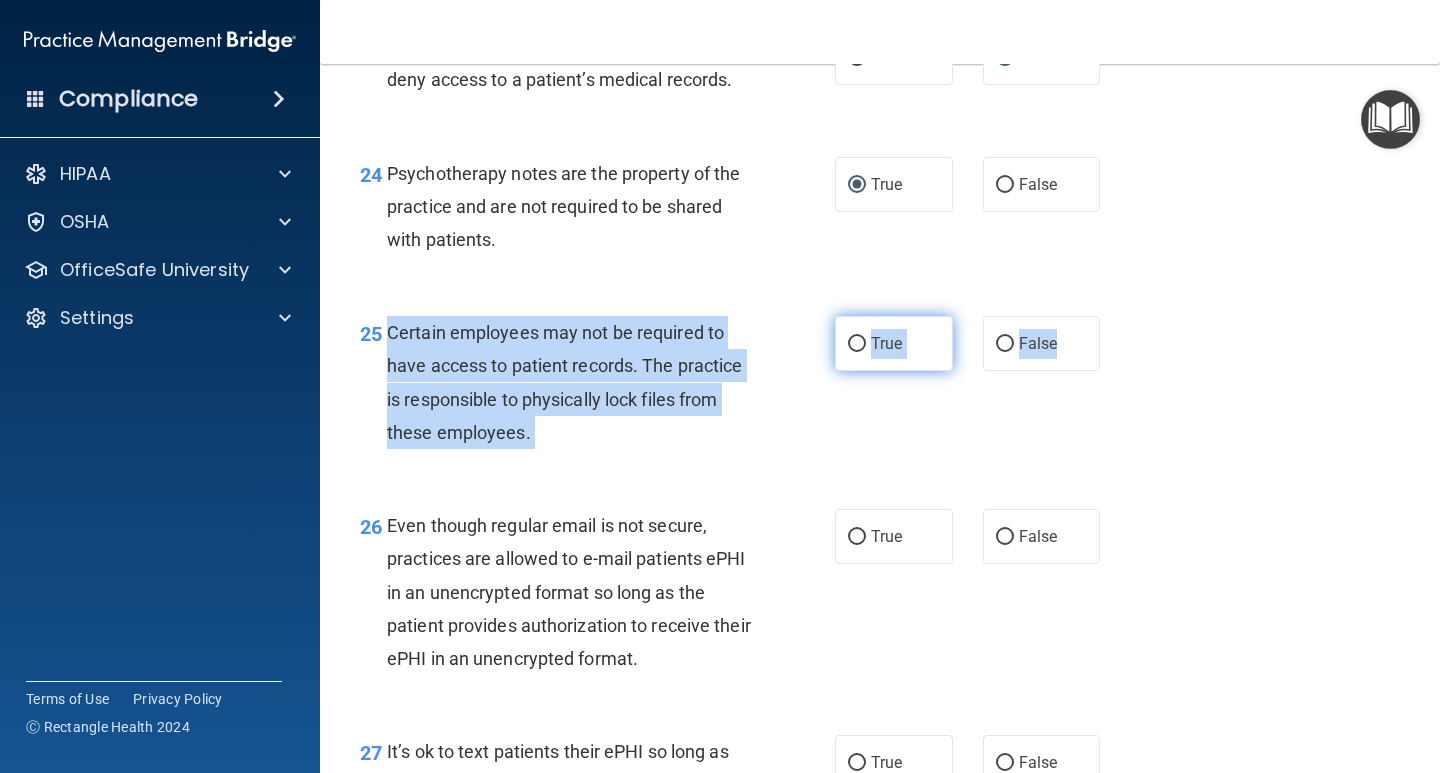 click on "True" at bounding box center [857, 344] 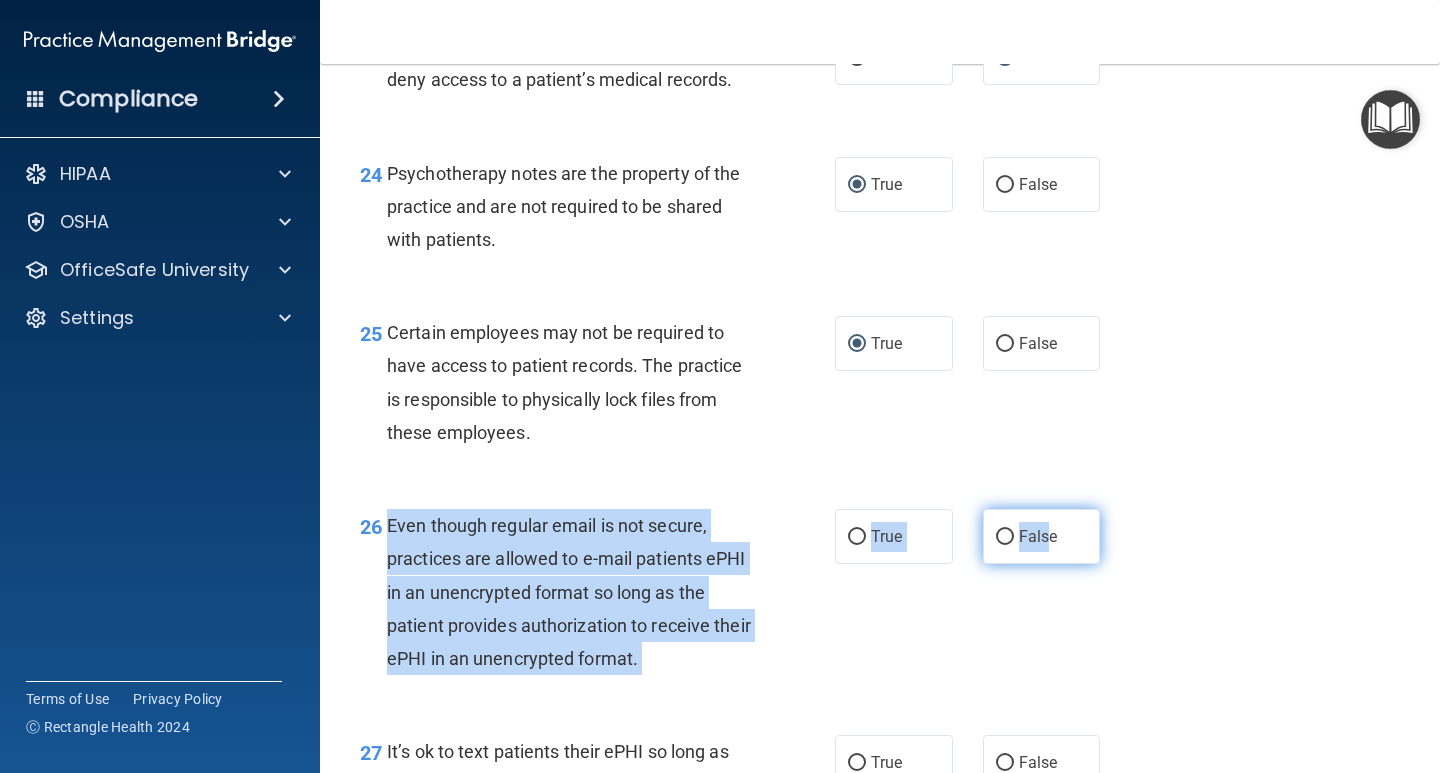 drag, startPoint x: 386, startPoint y: 553, endPoint x: 1038, endPoint y: 565, distance: 652.1104 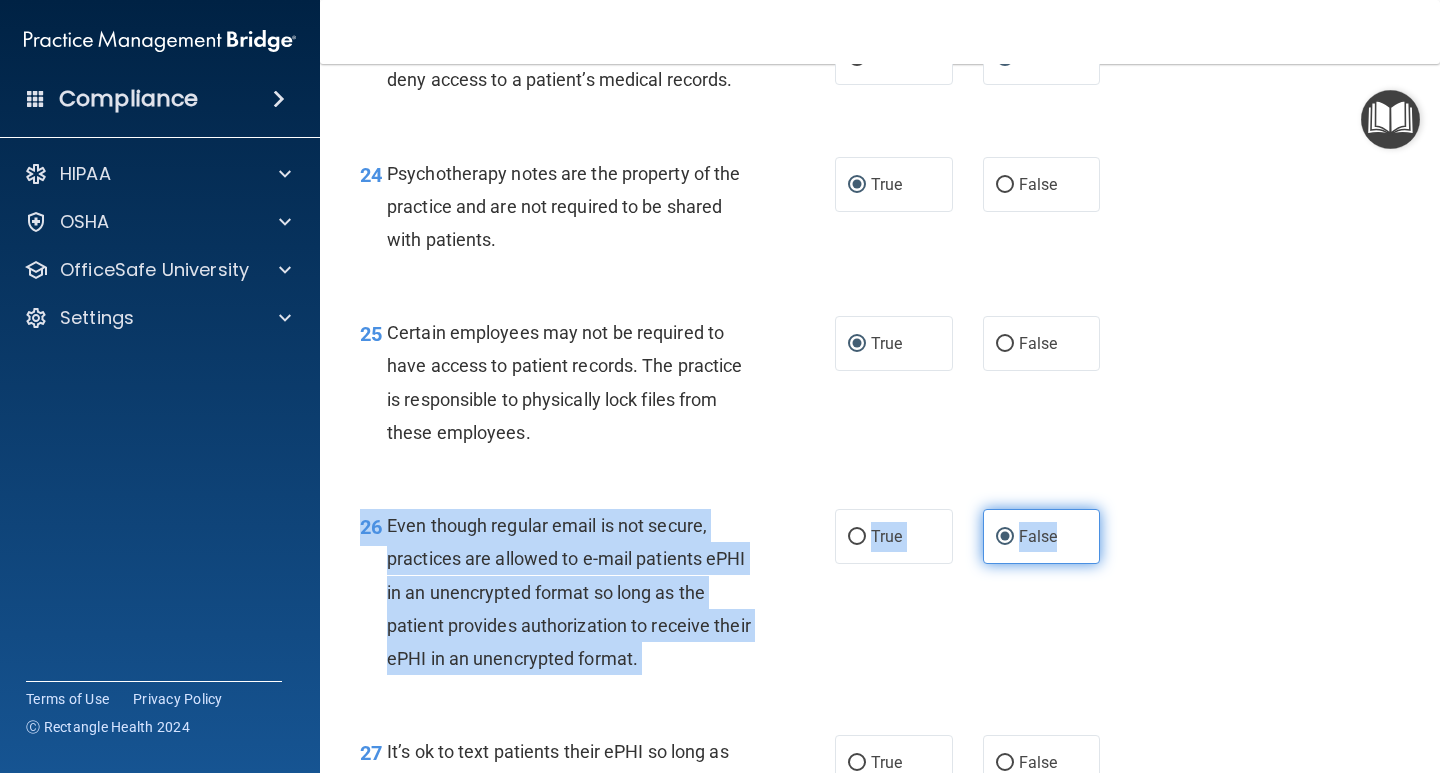 drag, startPoint x: 382, startPoint y: 539, endPoint x: 1063, endPoint y: 581, distance: 682.29395 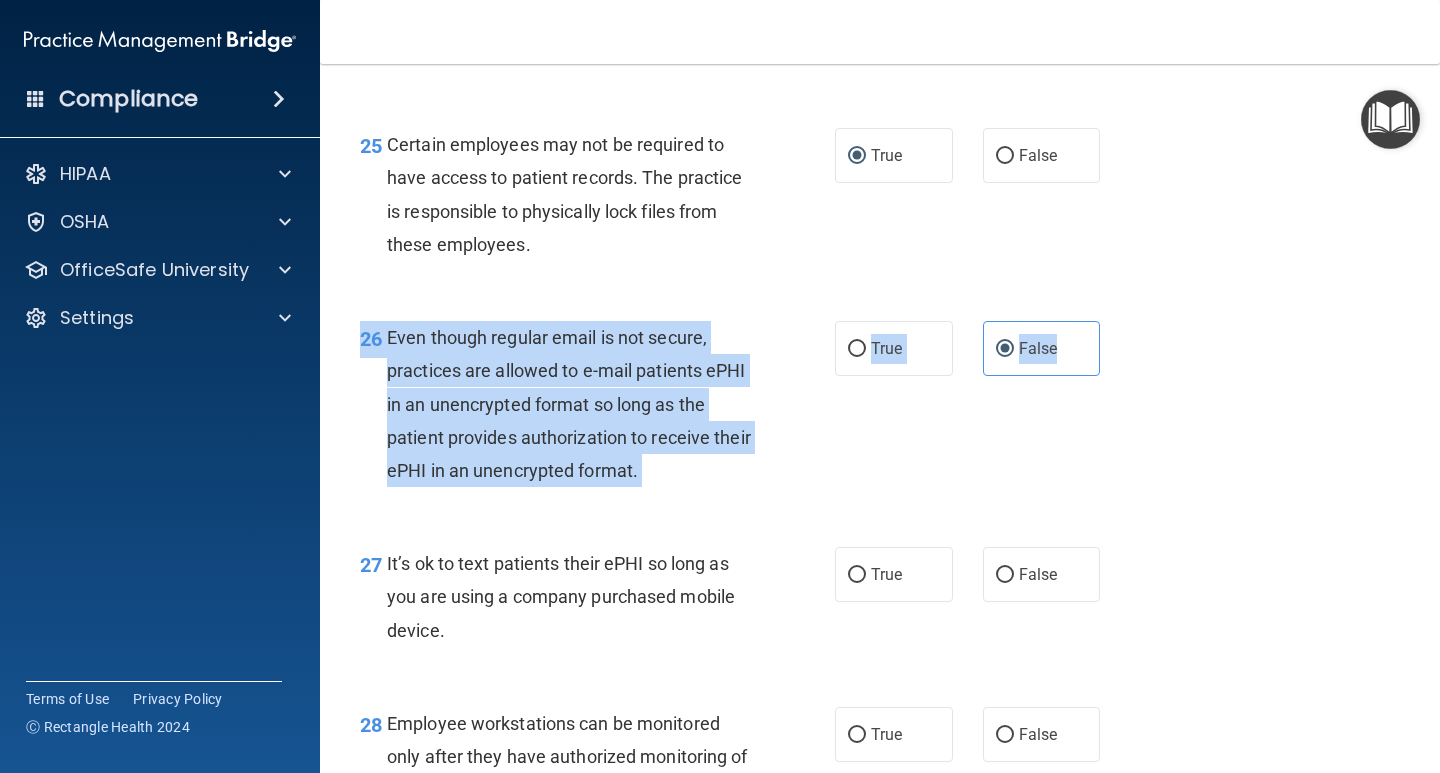 scroll, scrollTop: 4904, scrollLeft: 0, axis: vertical 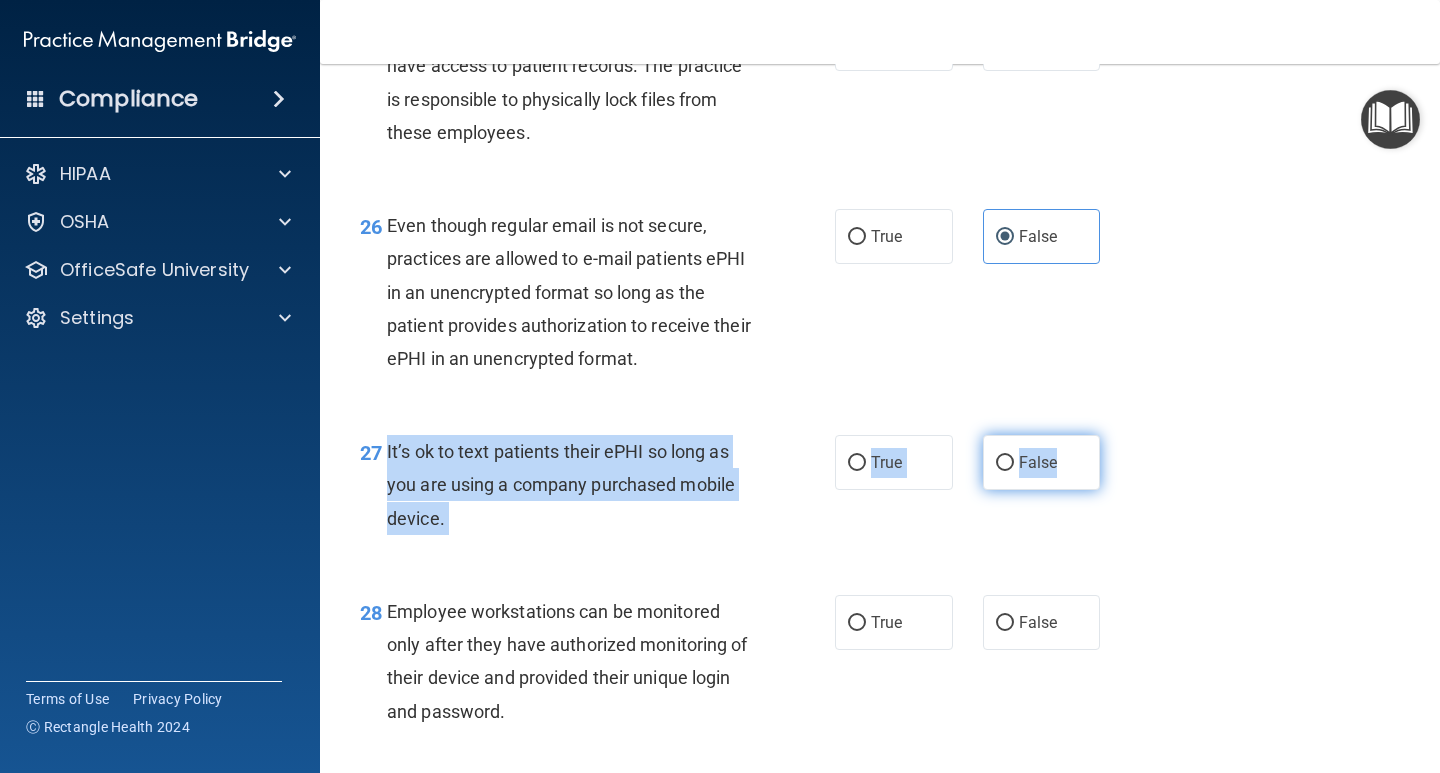 drag, startPoint x: 385, startPoint y: 478, endPoint x: 1057, endPoint y: 503, distance: 672.46484 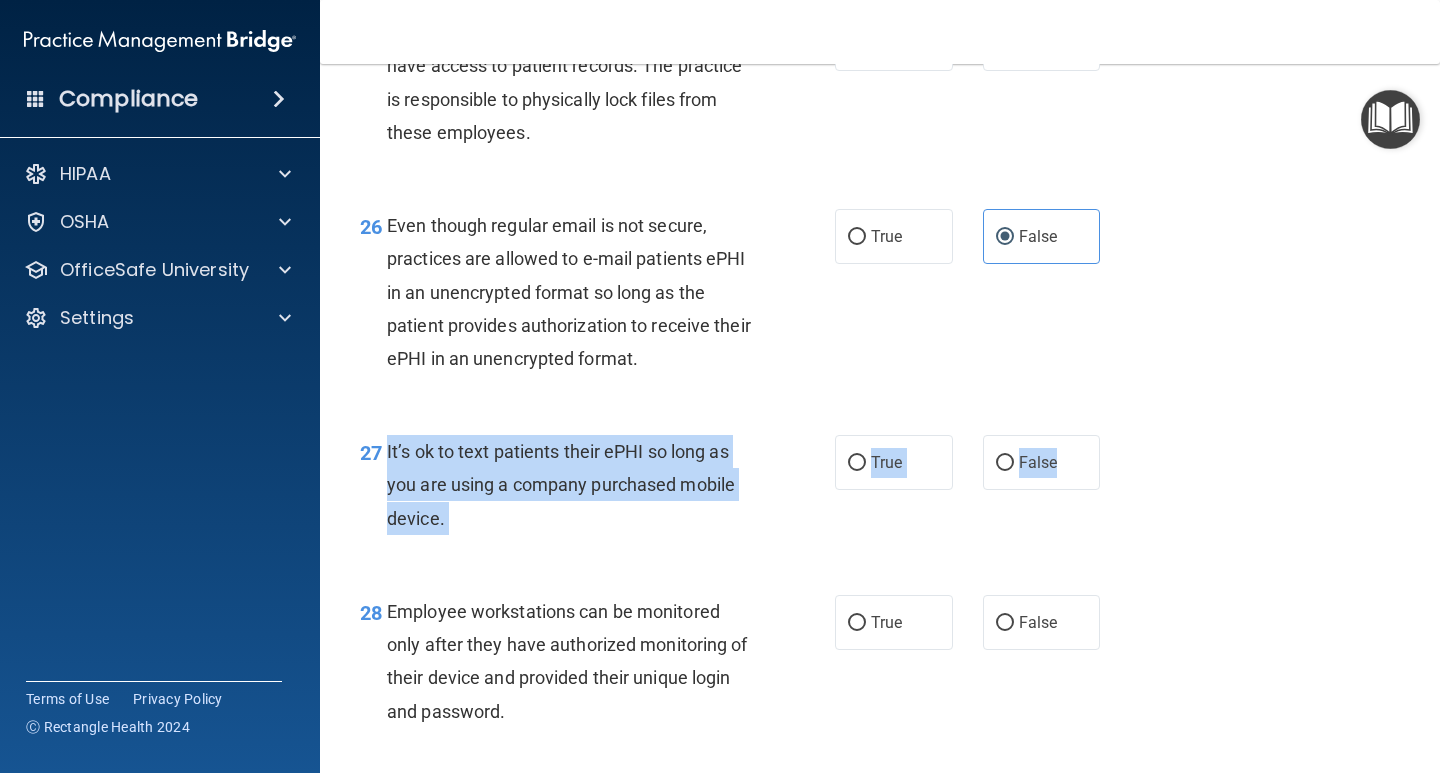 drag, startPoint x: 994, startPoint y: 491, endPoint x: 774, endPoint y: 525, distance: 222.61177 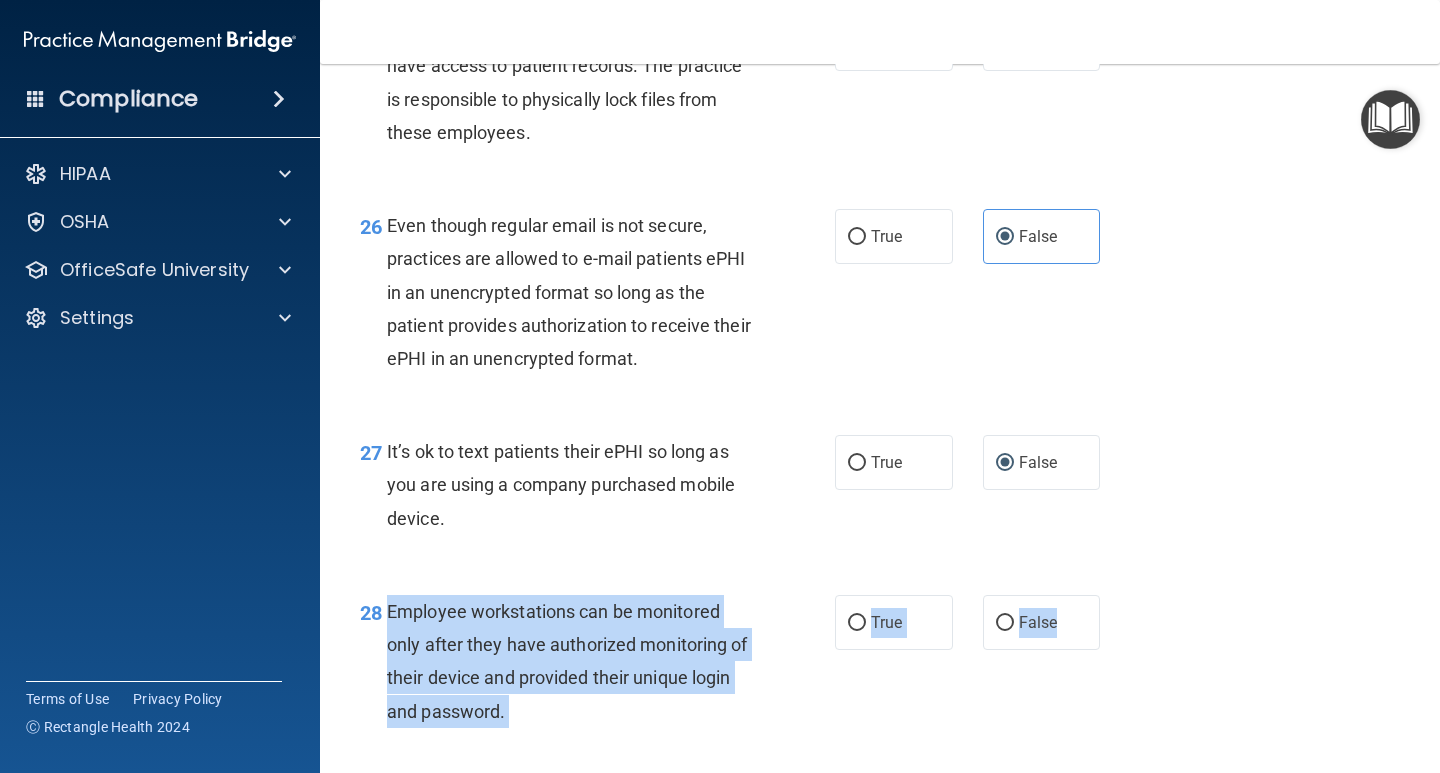 drag, startPoint x: 386, startPoint y: 645, endPoint x: 726, endPoint y: 681, distance: 341.90057 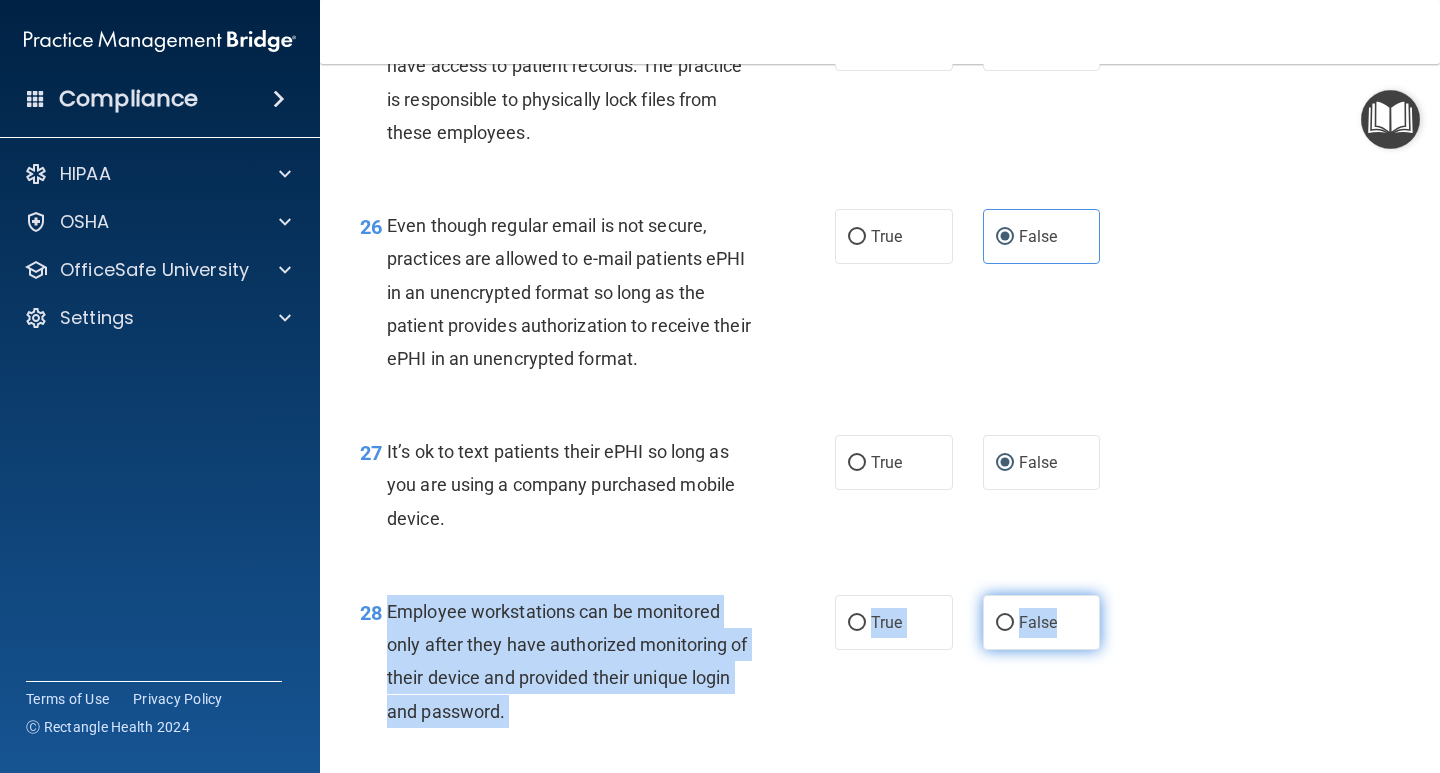 click on "False" at bounding box center (1042, 622) 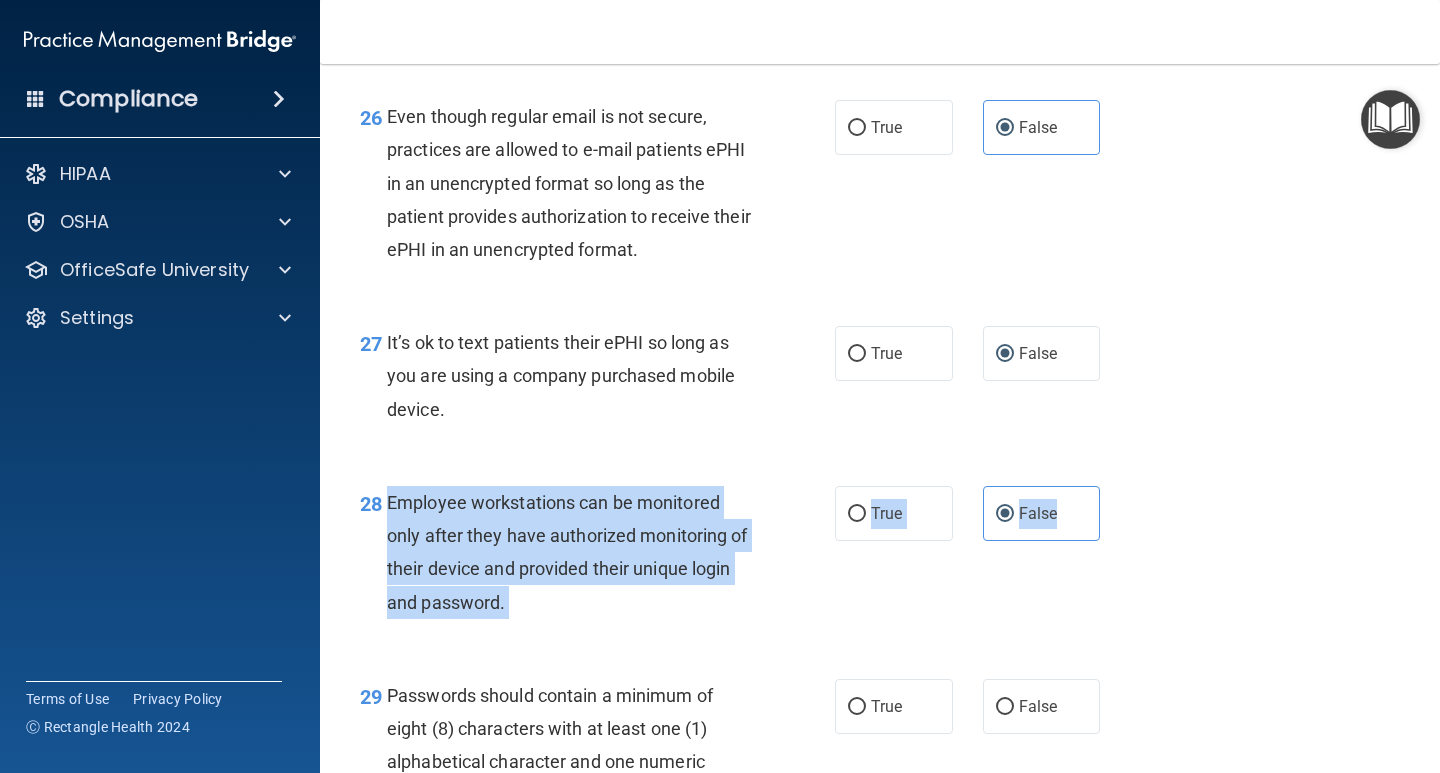 scroll, scrollTop: 5204, scrollLeft: 0, axis: vertical 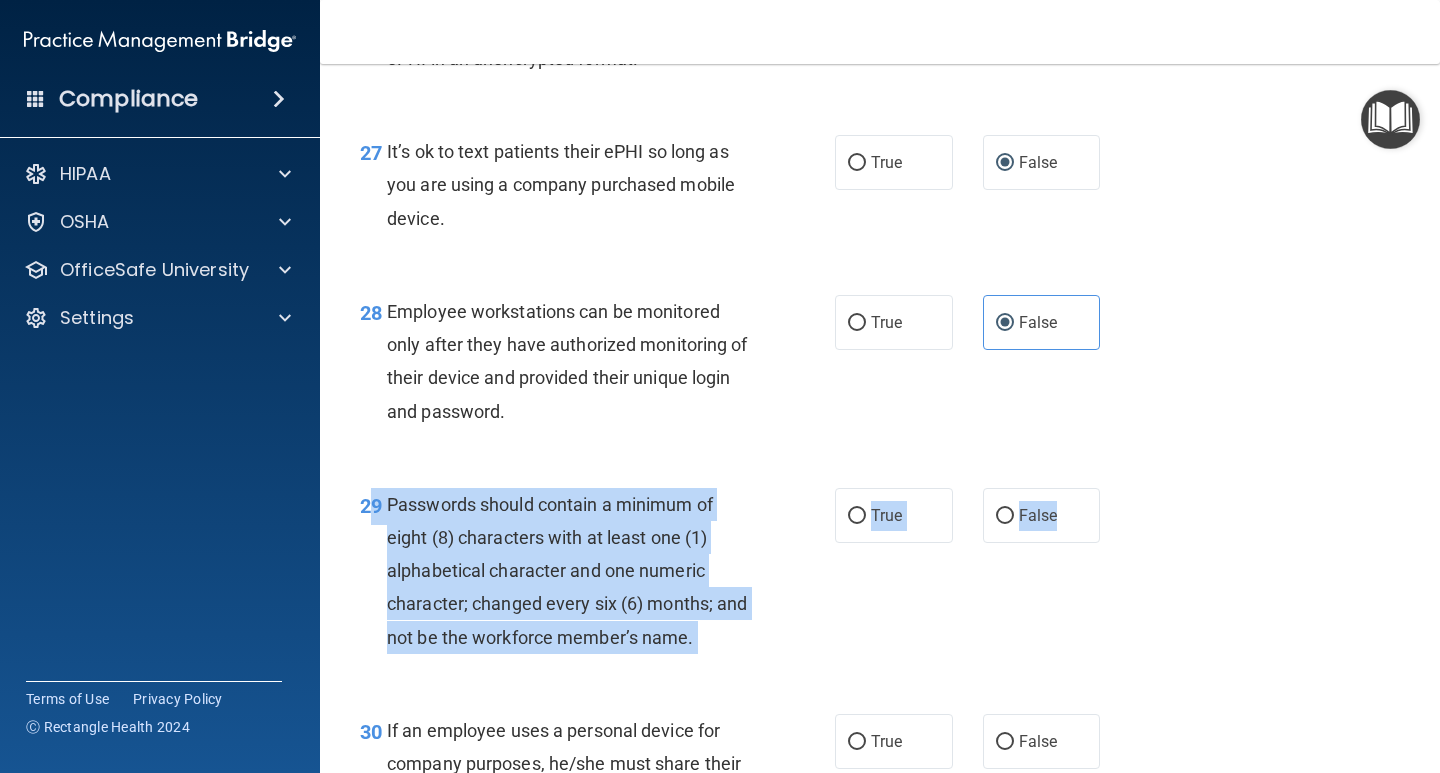 drag, startPoint x: 383, startPoint y: 531, endPoint x: 715, endPoint y: 597, distance: 338.49667 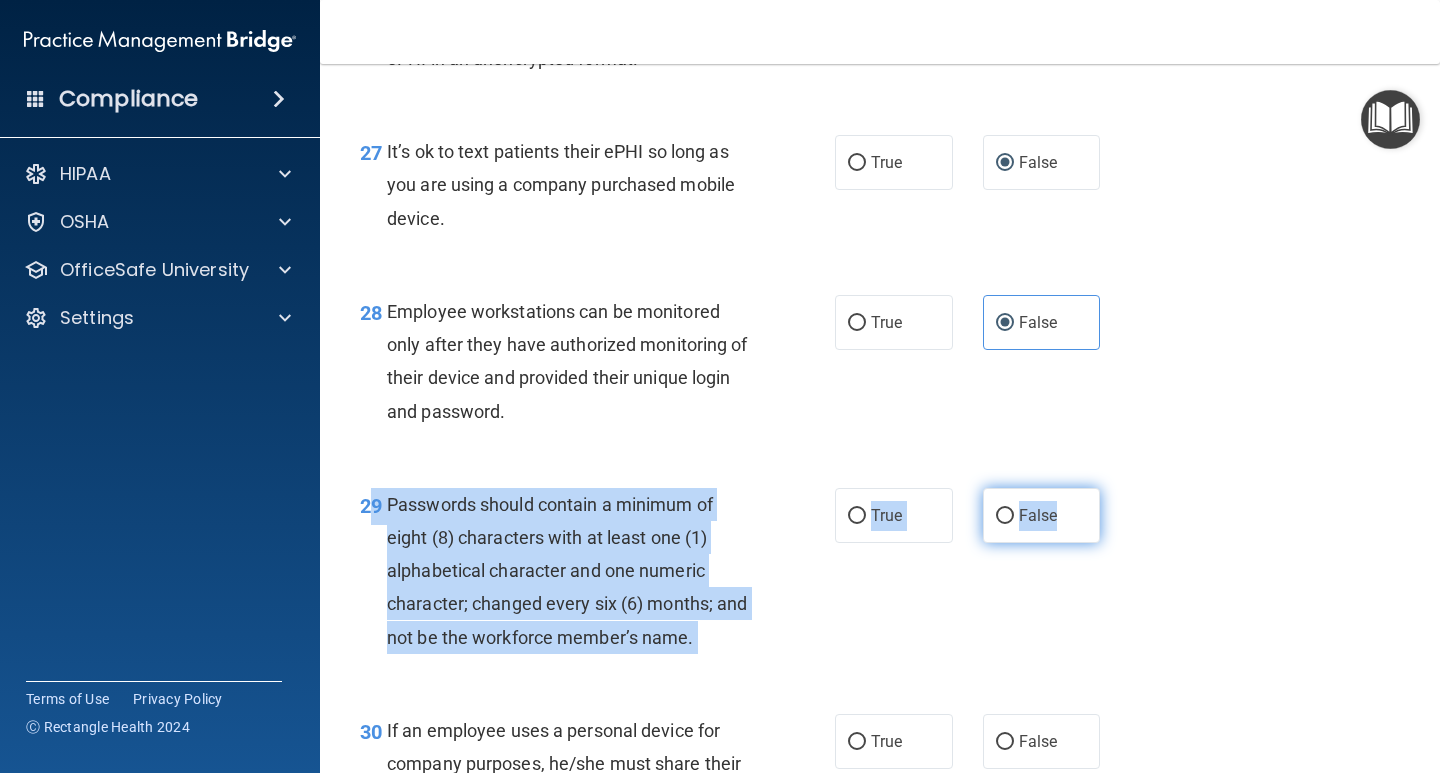 click on "False" at bounding box center [1042, 515] 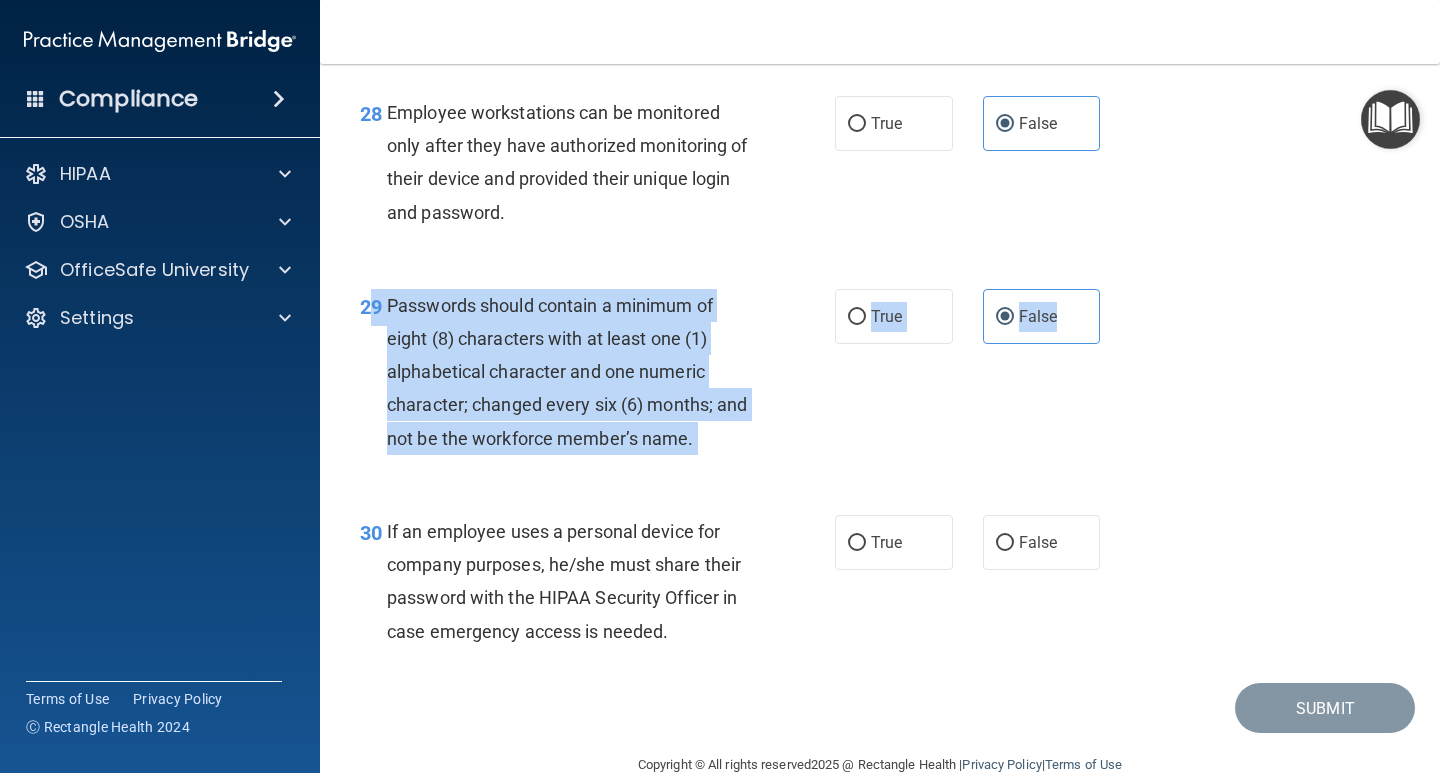 scroll, scrollTop: 5404, scrollLeft: 0, axis: vertical 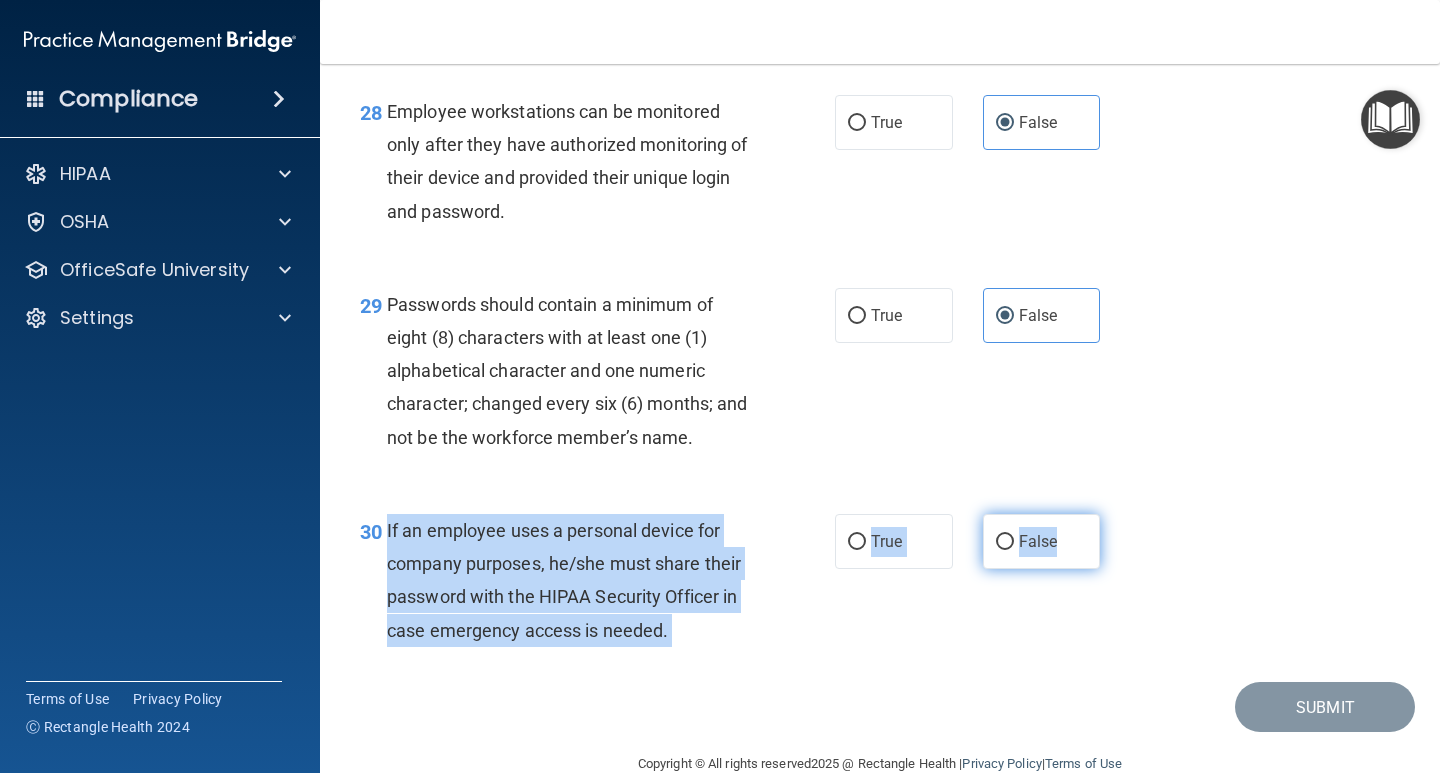 drag, startPoint x: 383, startPoint y: 564, endPoint x: 1077, endPoint y: 581, distance: 694.2082 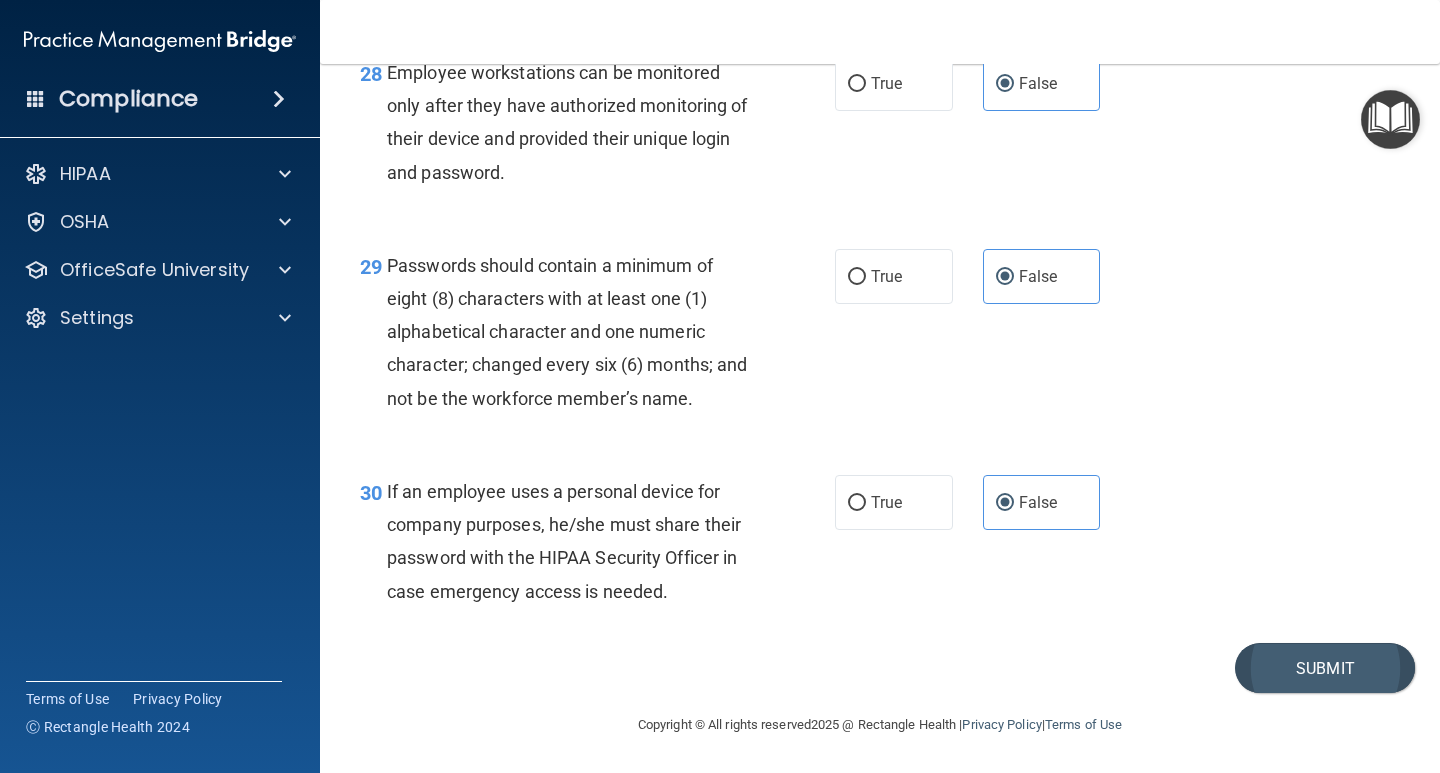 scroll, scrollTop: 5476, scrollLeft: 0, axis: vertical 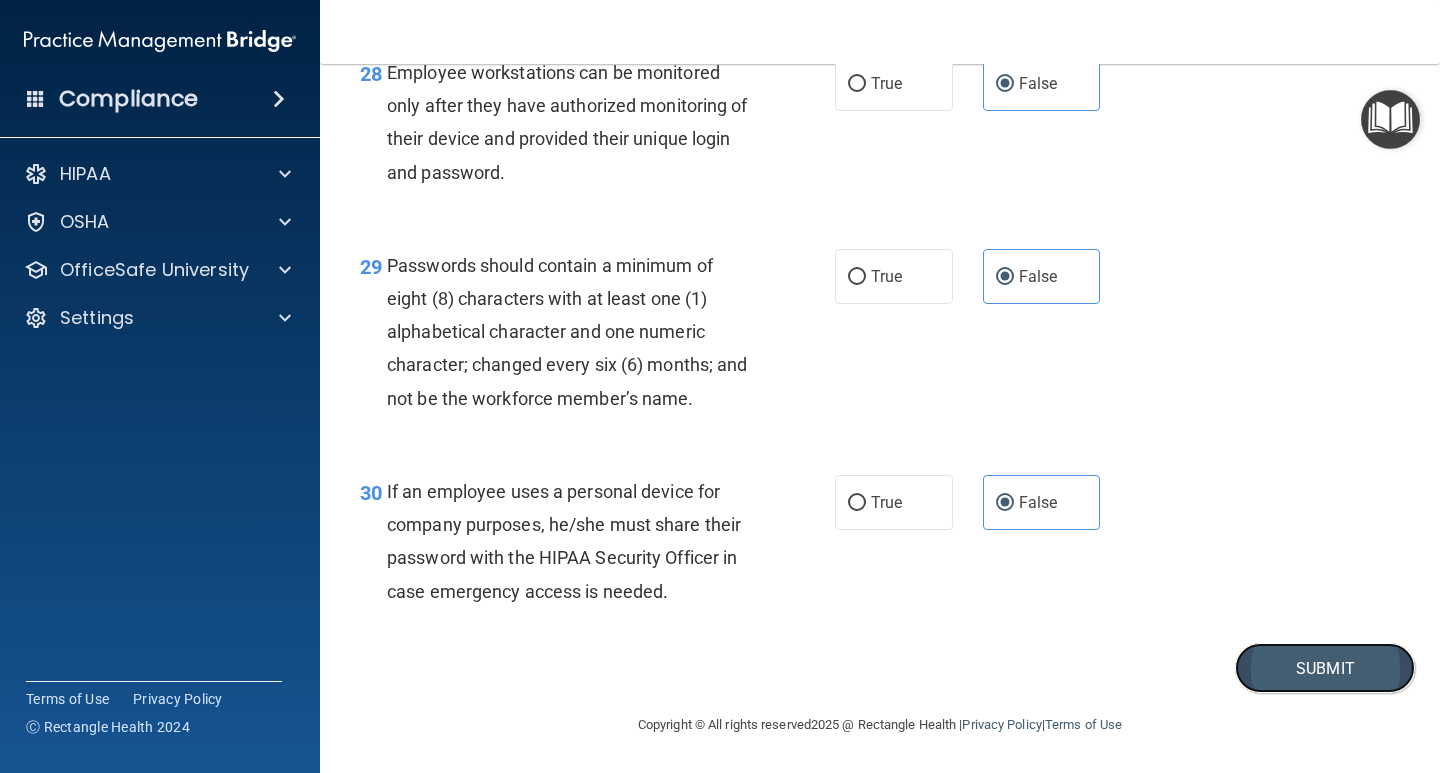 click on "Submit" at bounding box center (1325, 668) 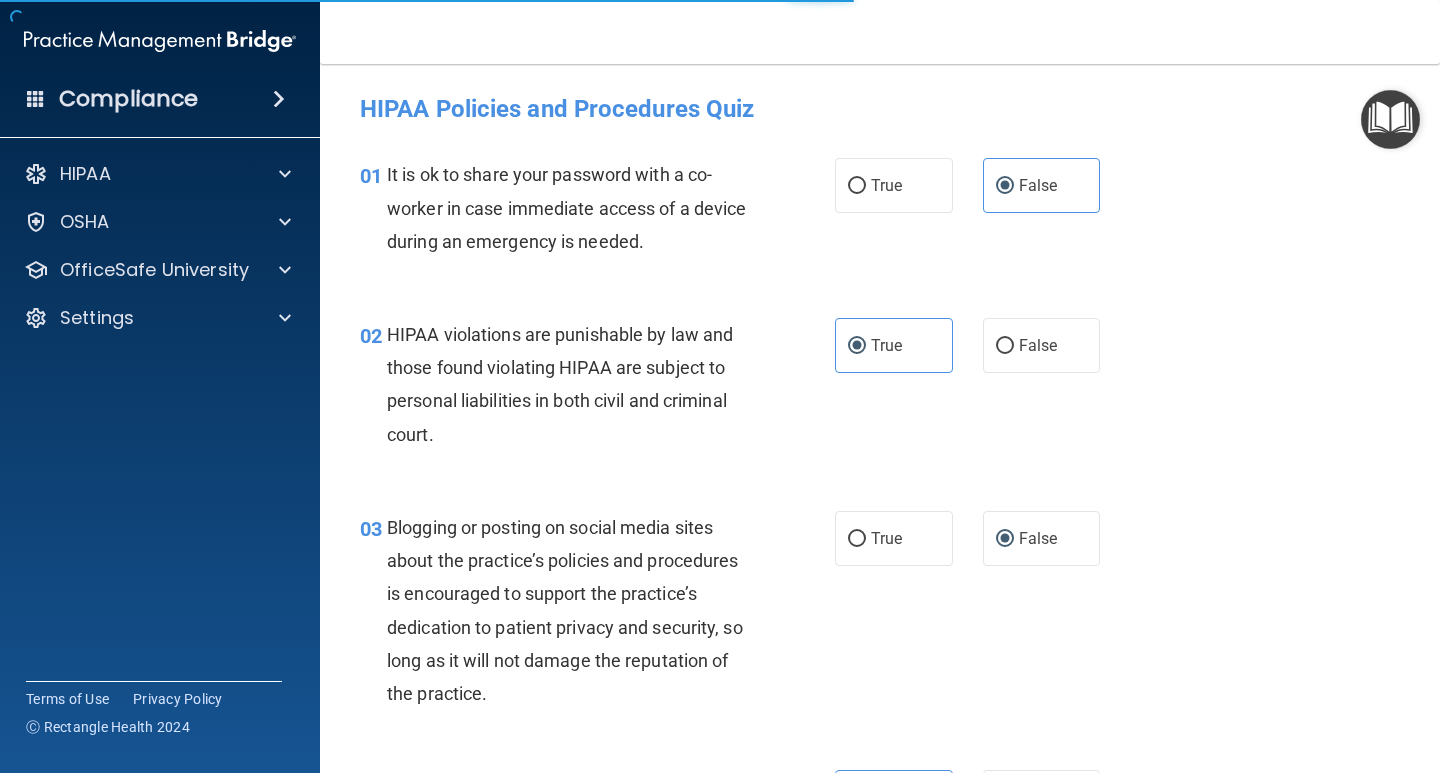 scroll, scrollTop: 0, scrollLeft: 0, axis: both 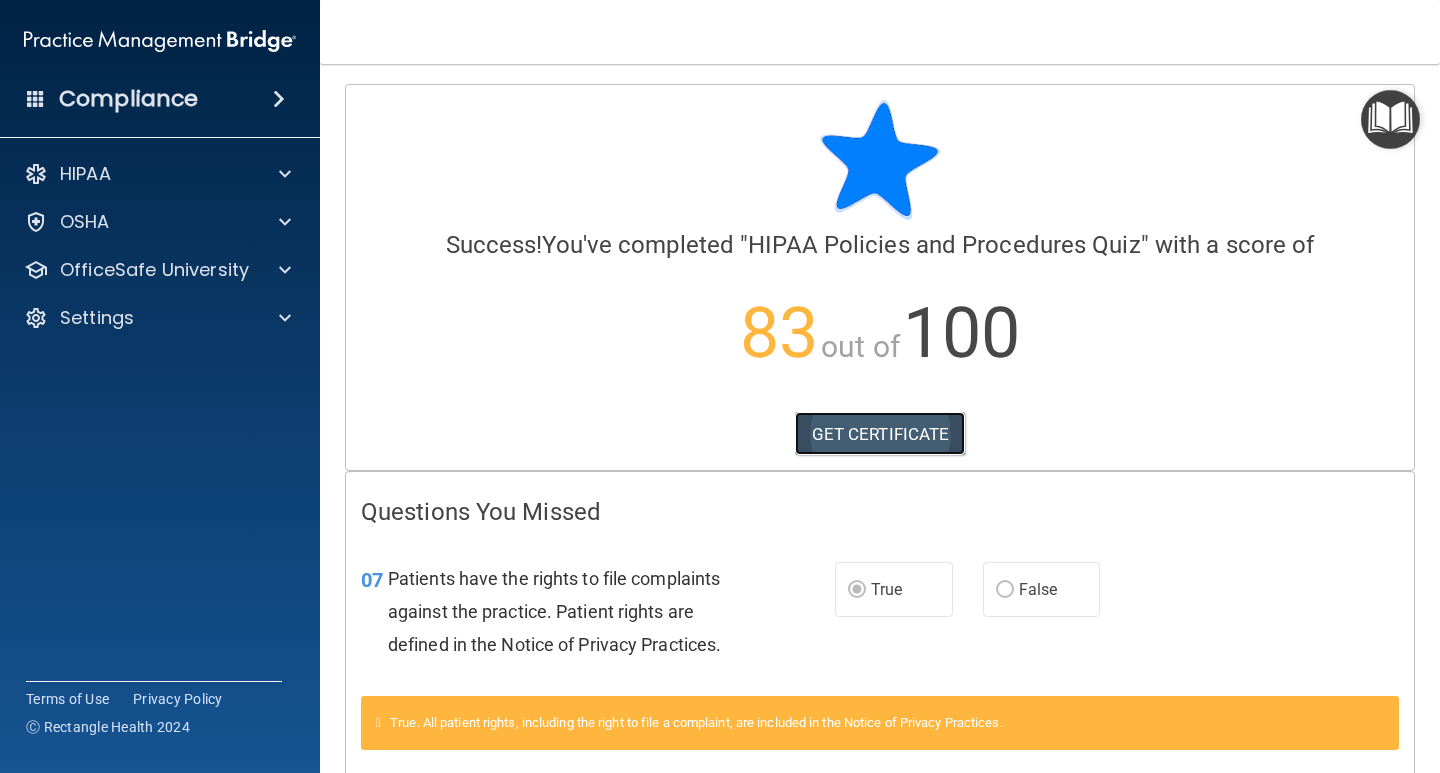 click on "GET CERTIFICATE" at bounding box center [880, 434] 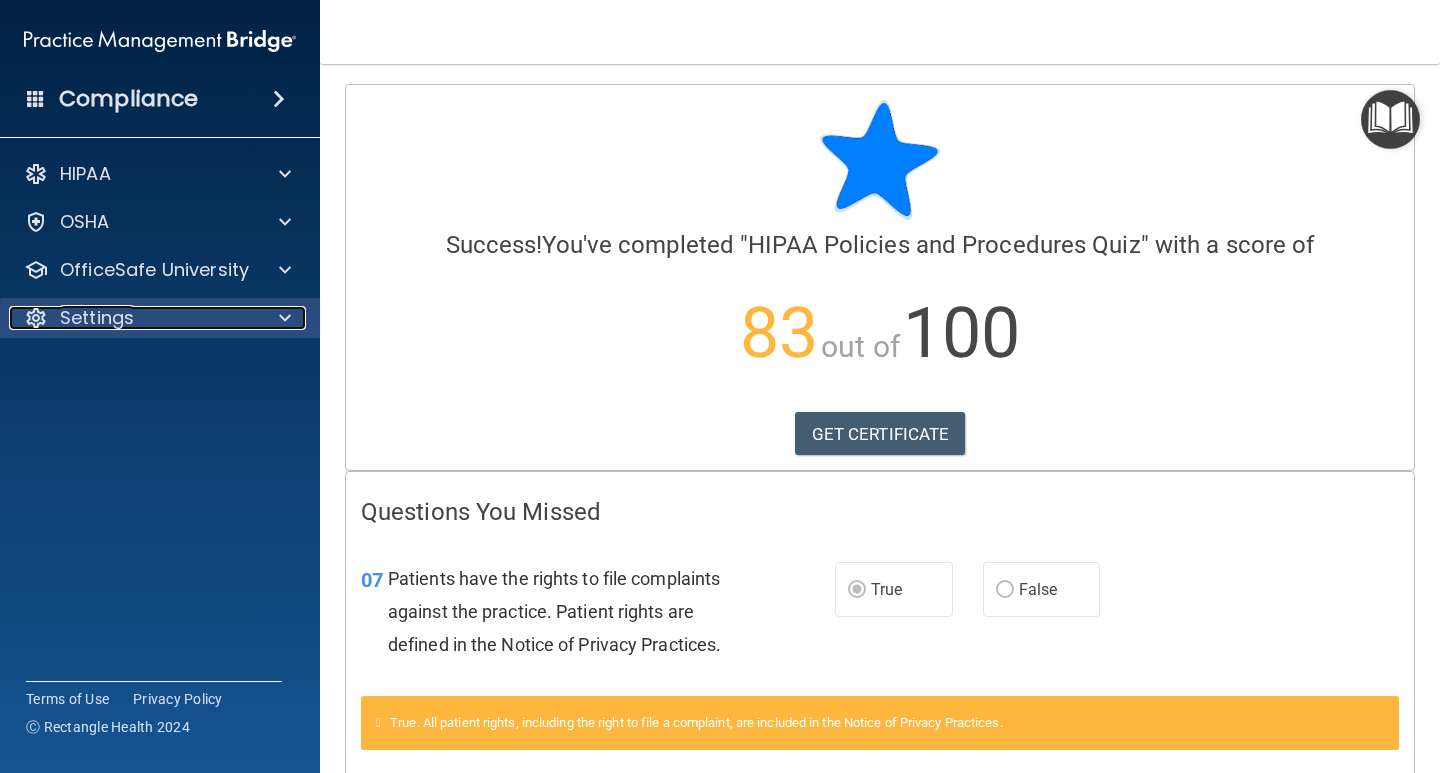 click on "Settings" at bounding box center (97, 318) 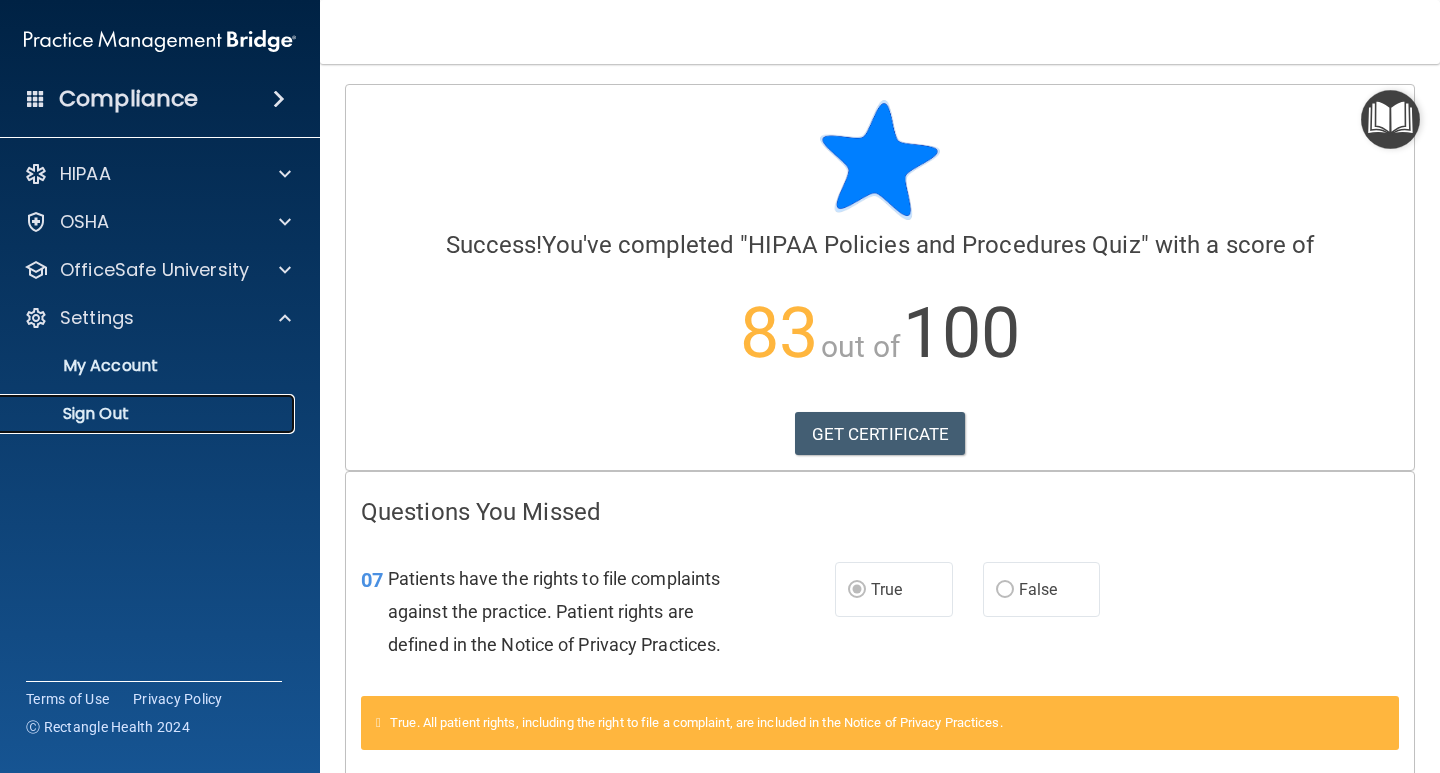 click on "Sign Out" at bounding box center [137, 414] 